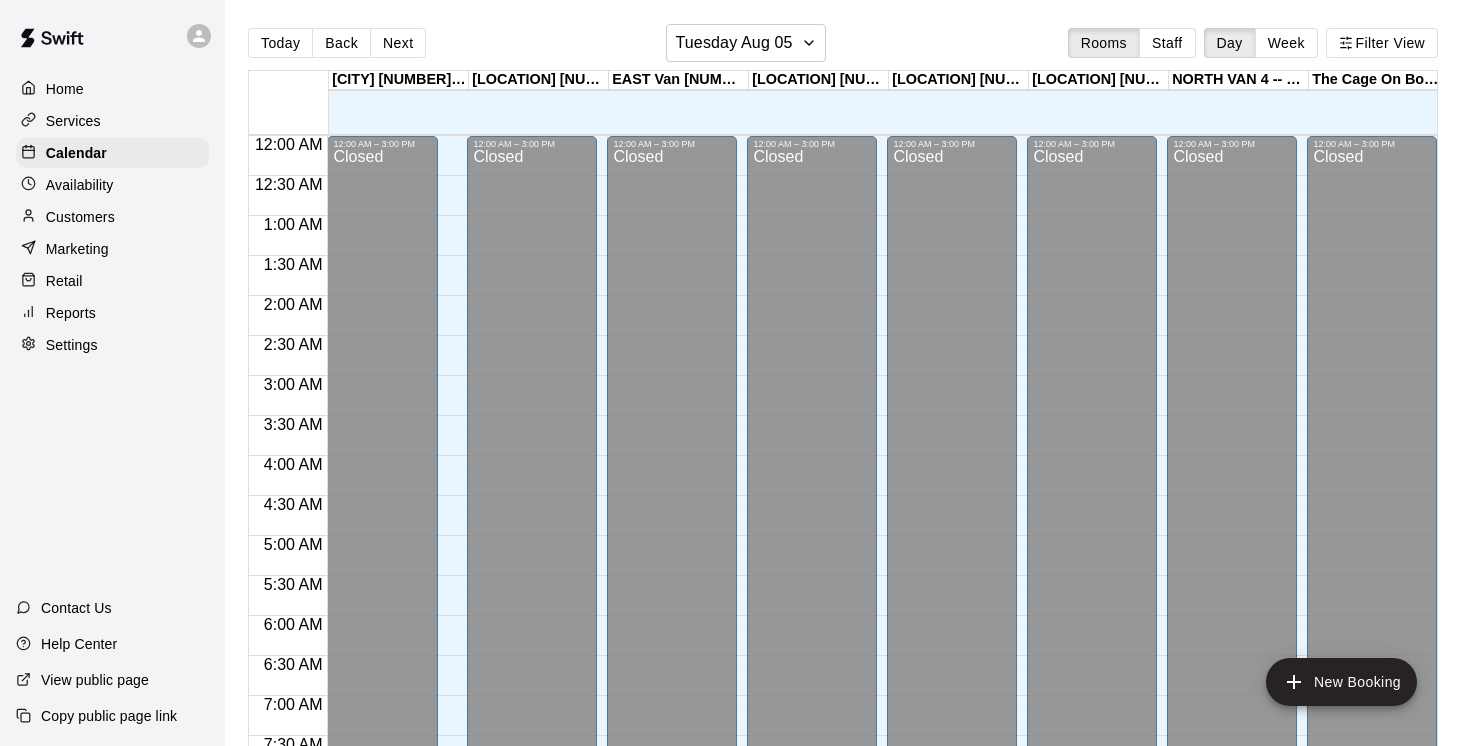 scroll, scrollTop: 0, scrollLeft: 0, axis: both 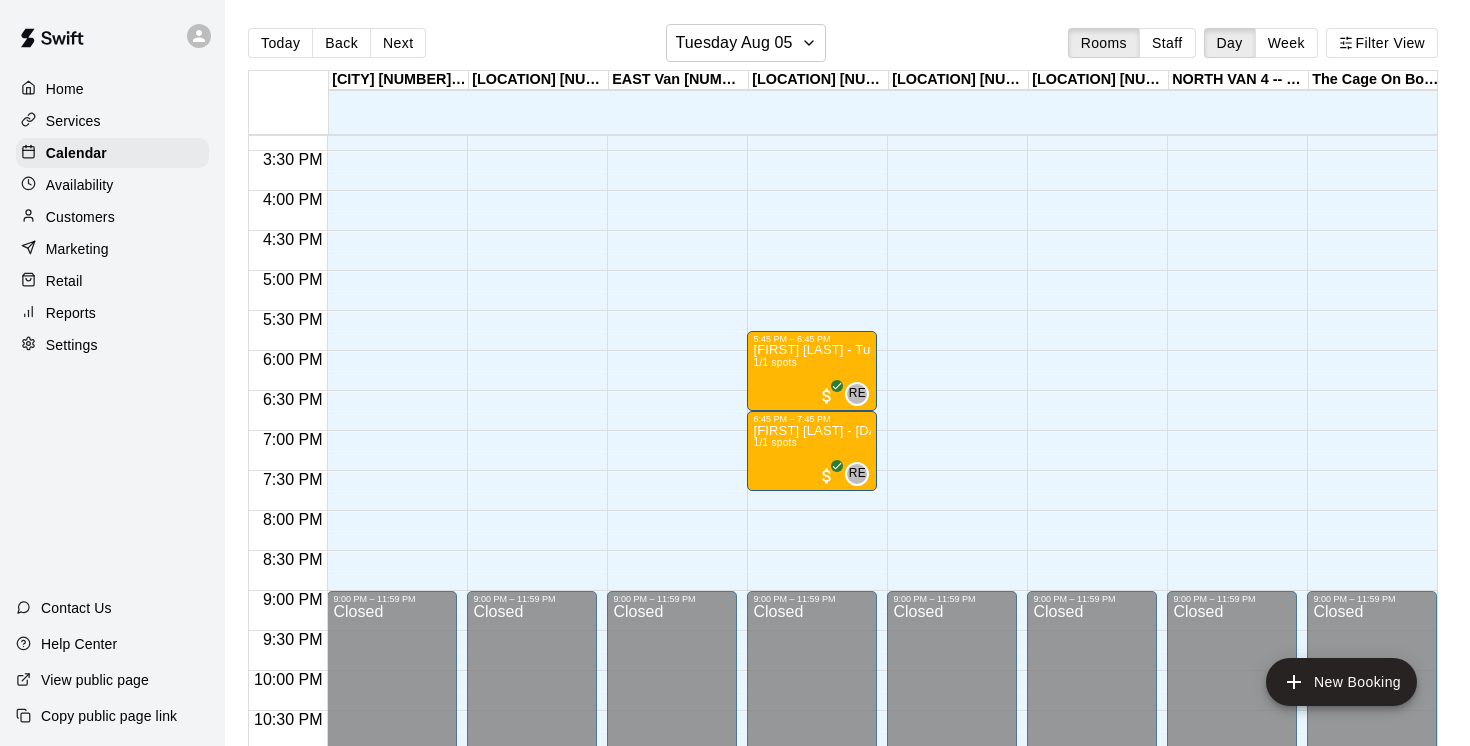 click on "Services" at bounding box center [73, 121] 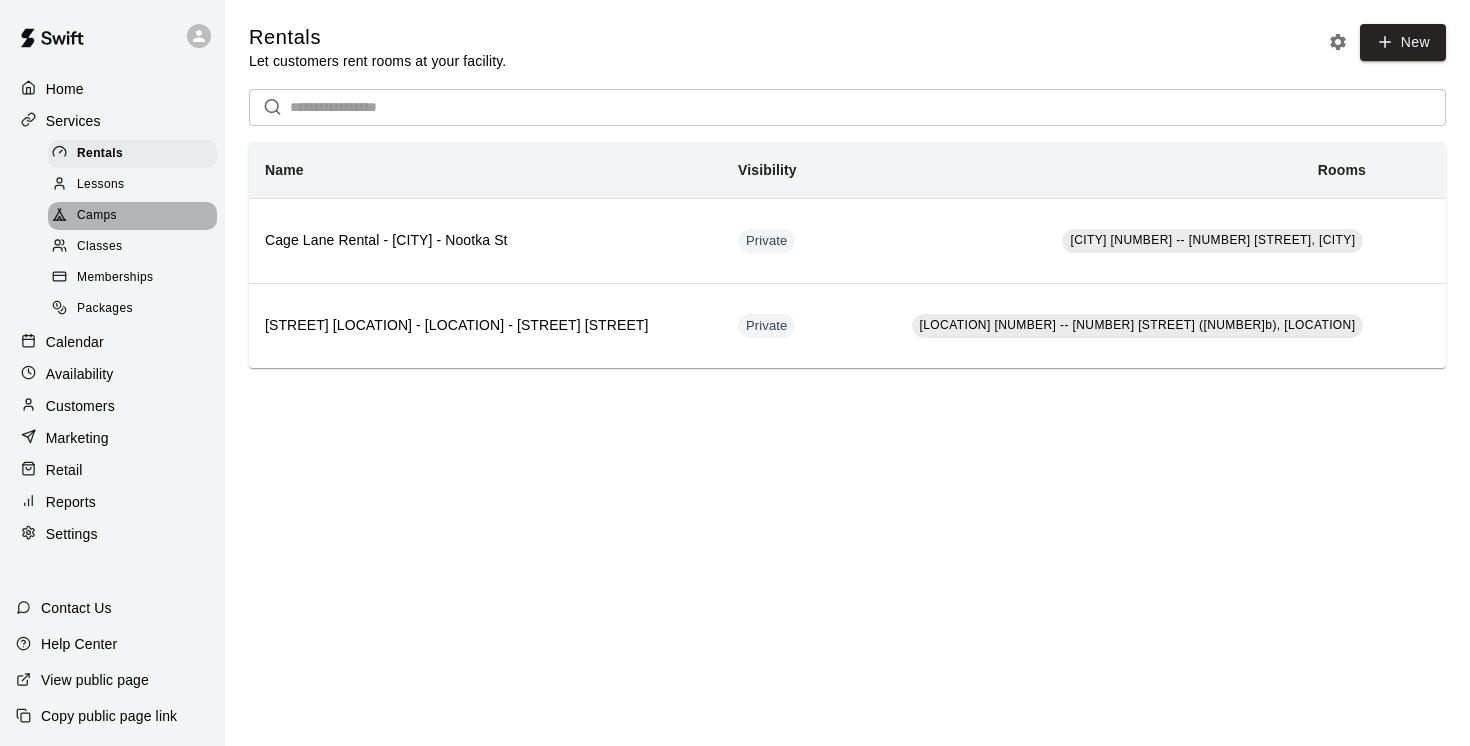 click on "Camps" at bounding box center (97, 216) 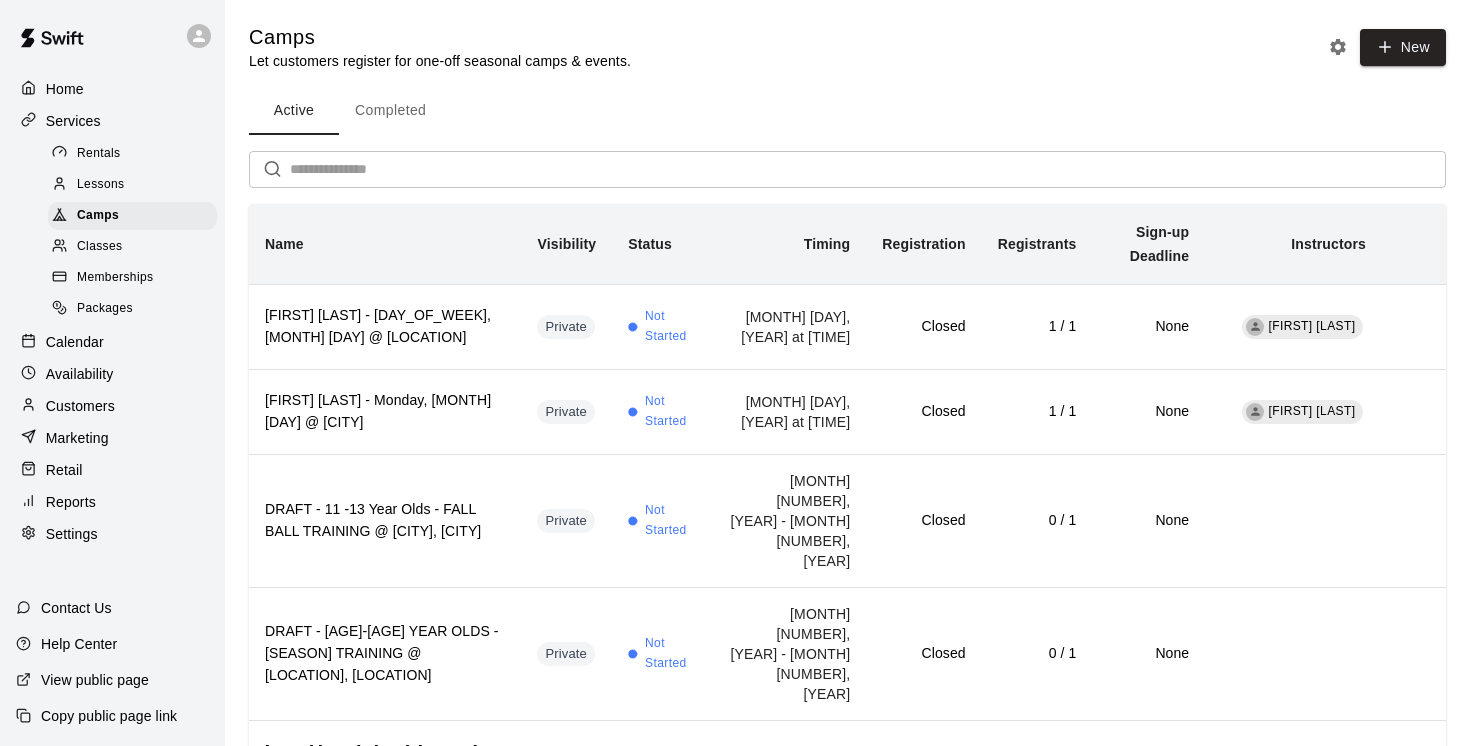 click on "Completed" at bounding box center (390, 111) 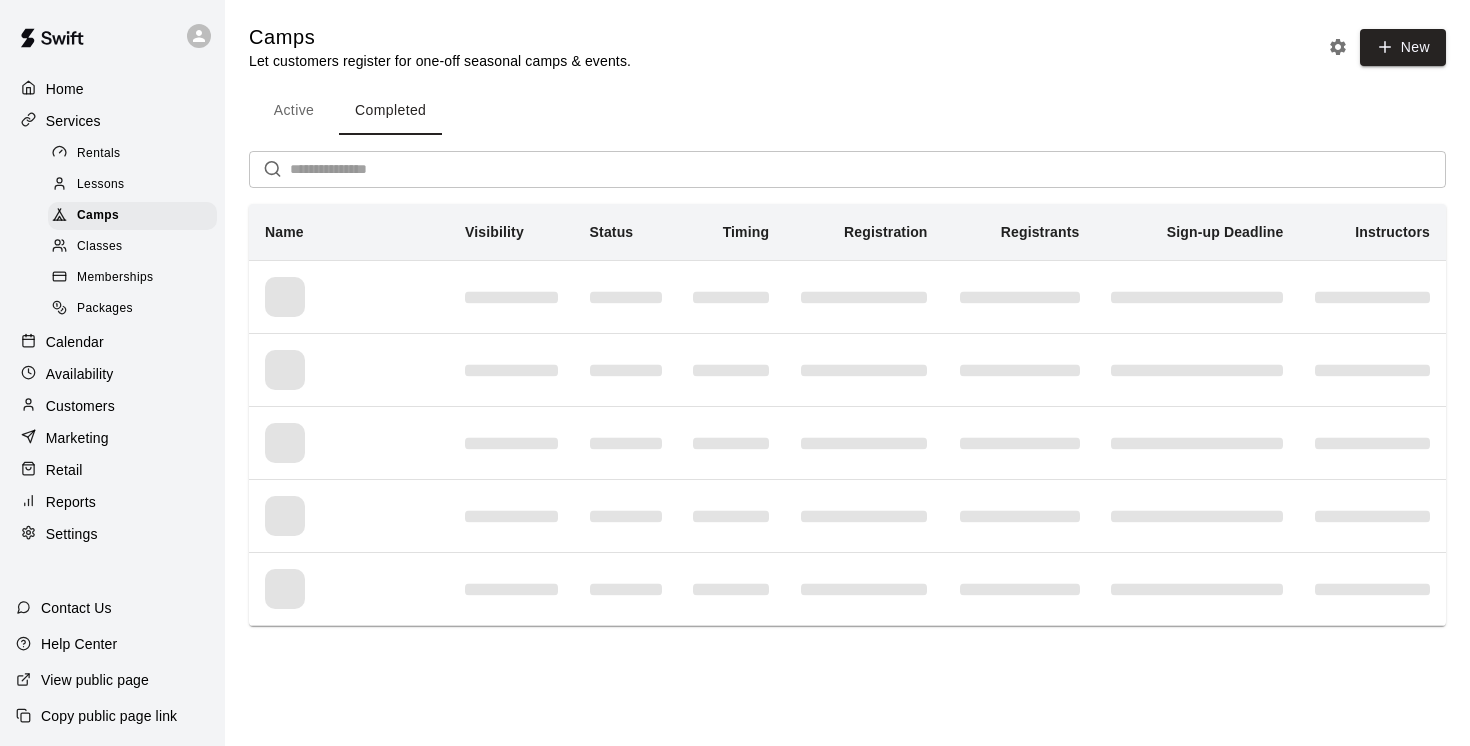 click at bounding box center (868, 169) 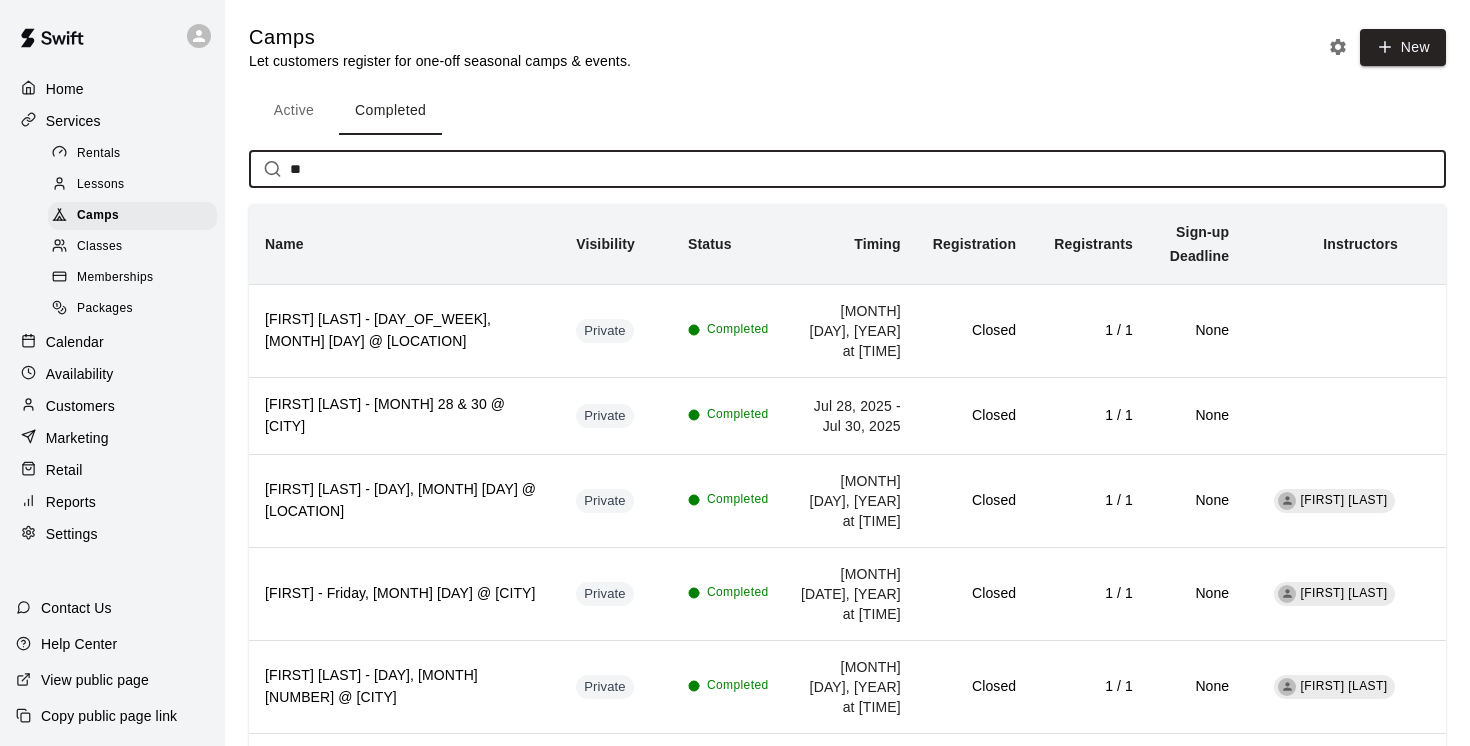 type on "*" 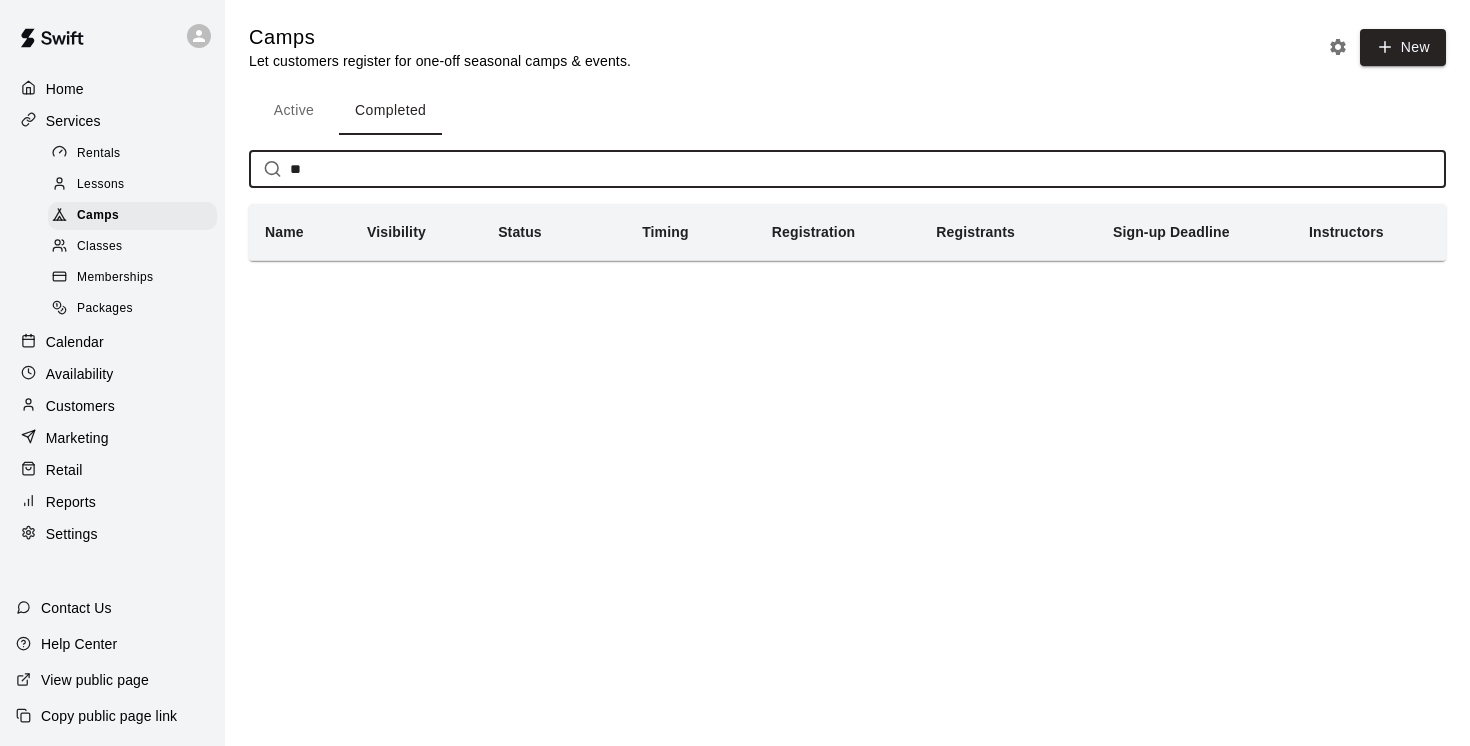 type on "*" 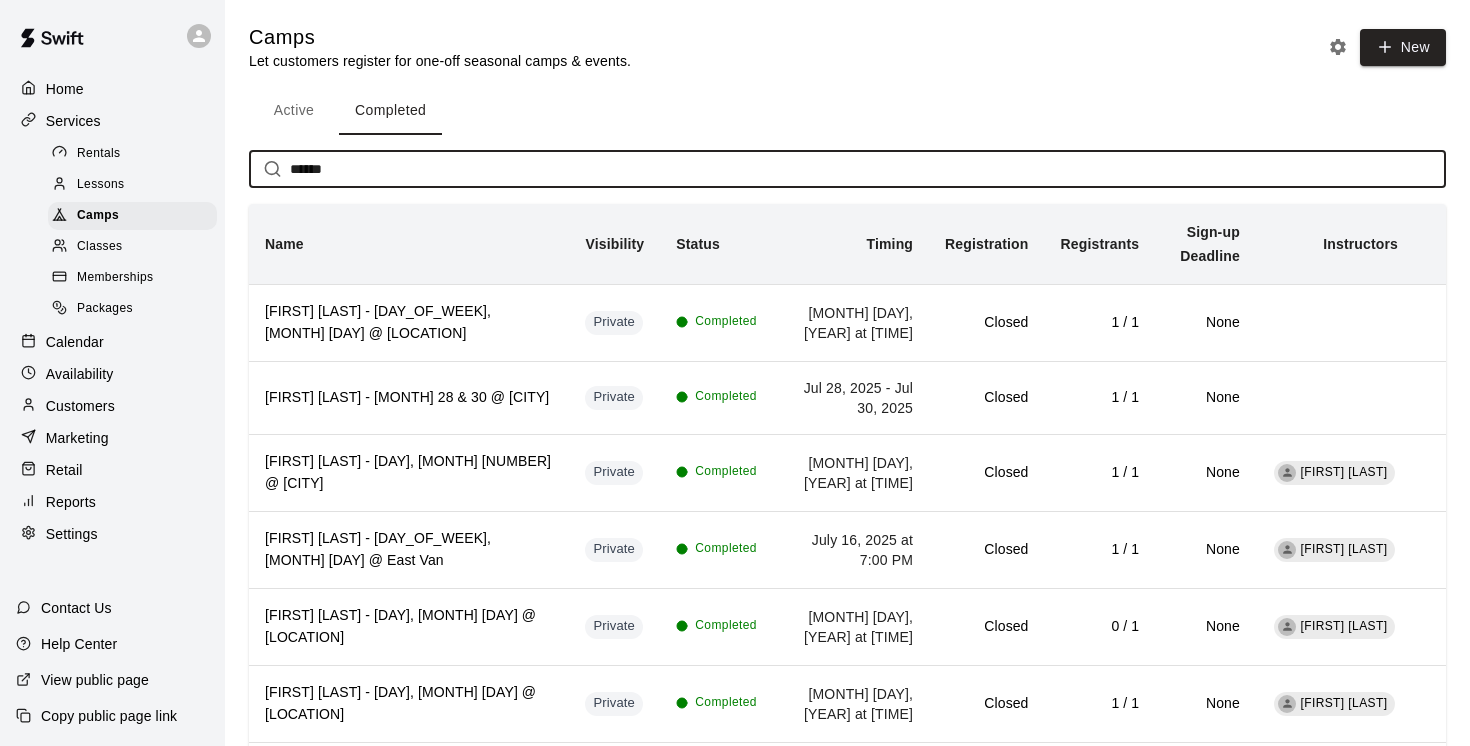 drag, startPoint x: 357, startPoint y: 177, endPoint x: 226, endPoint y: 127, distance: 140.21768 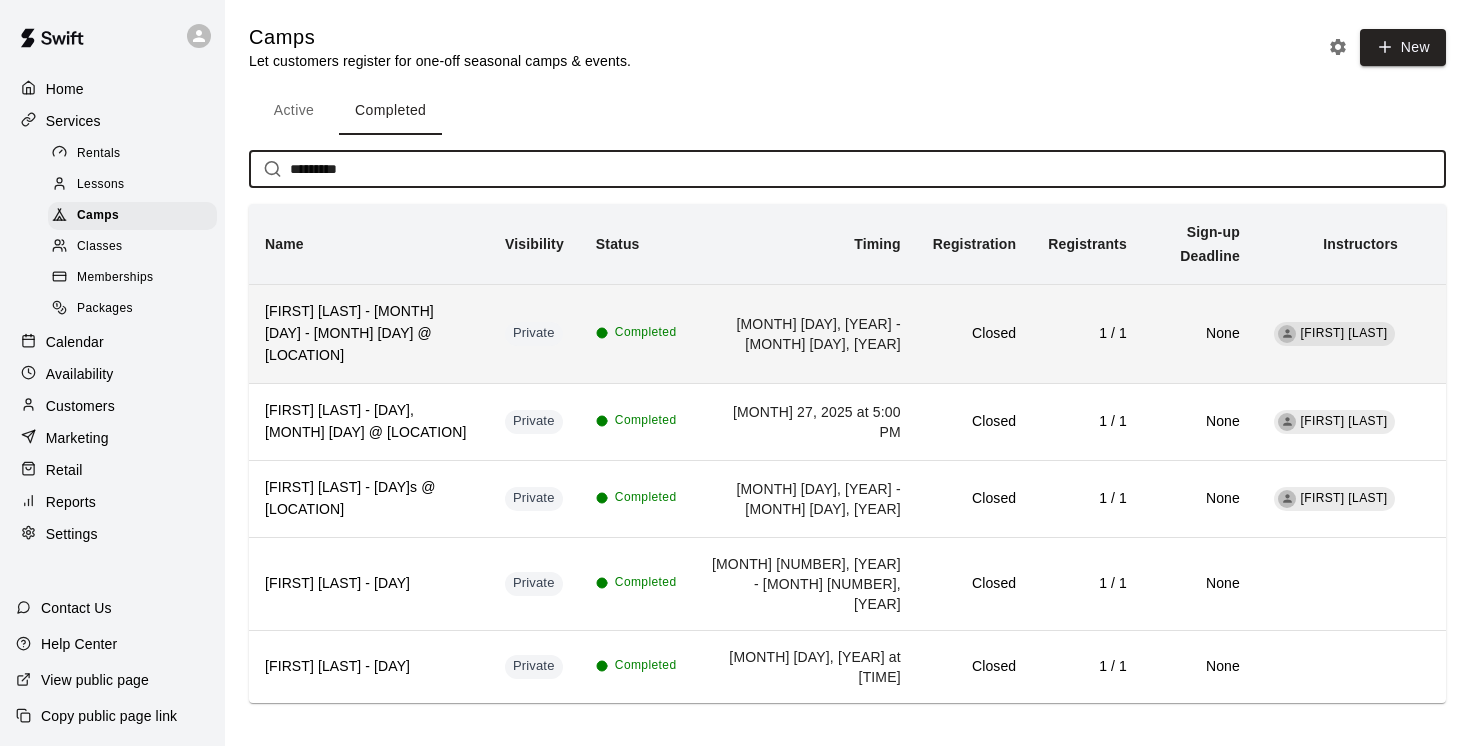 type on "*********" 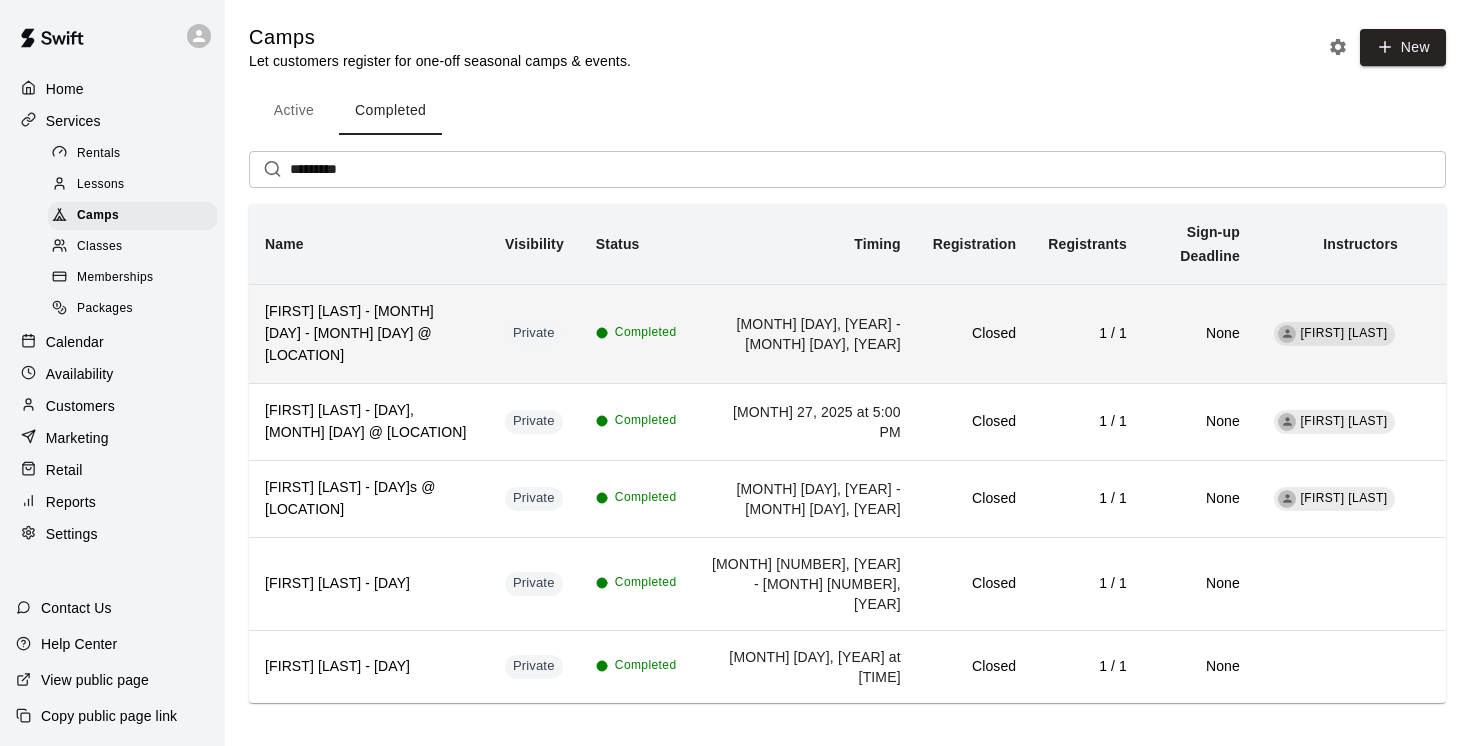 click on "[FIRST] [LAST] - [MONTH] [DAY] - [MONTH] [DAY] @ [LOCATION]" at bounding box center (369, 334) 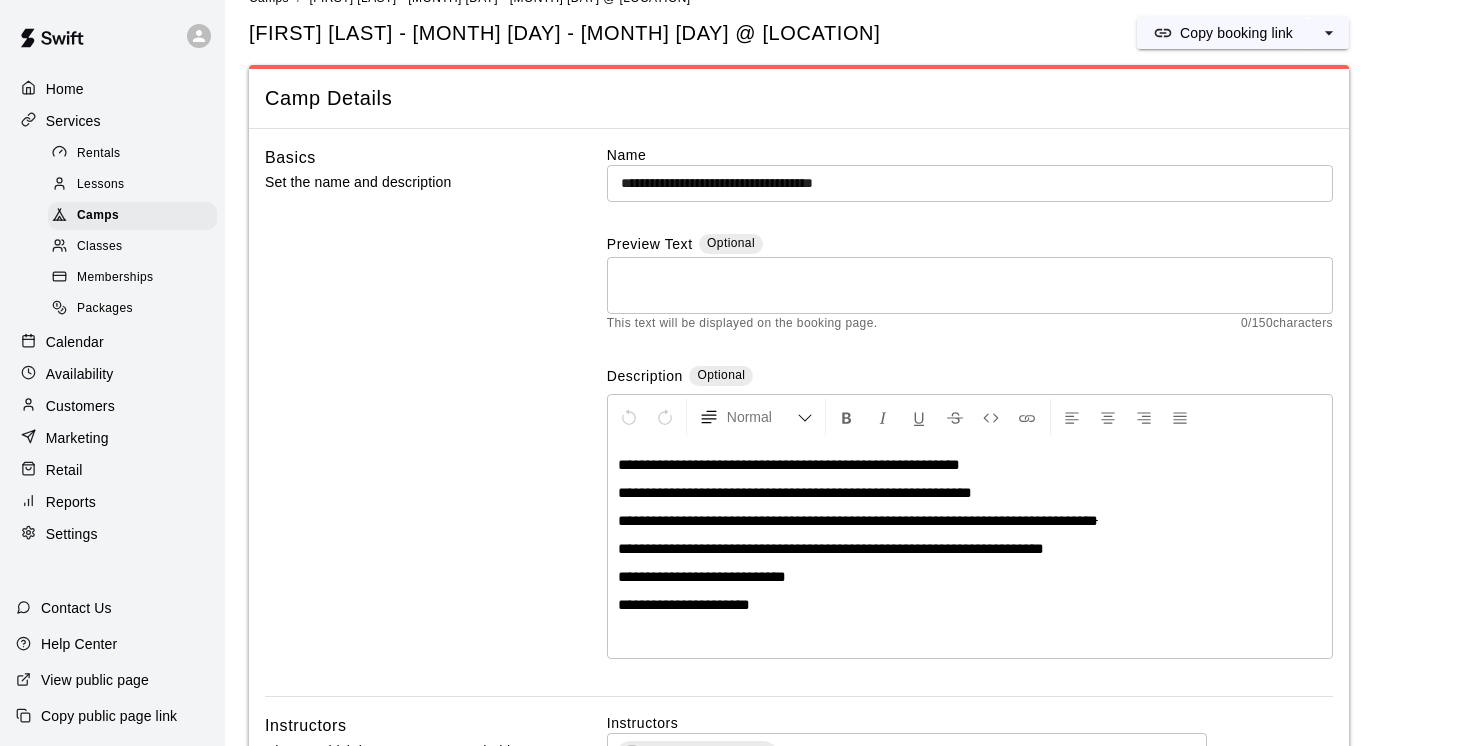 scroll, scrollTop: 0, scrollLeft: 0, axis: both 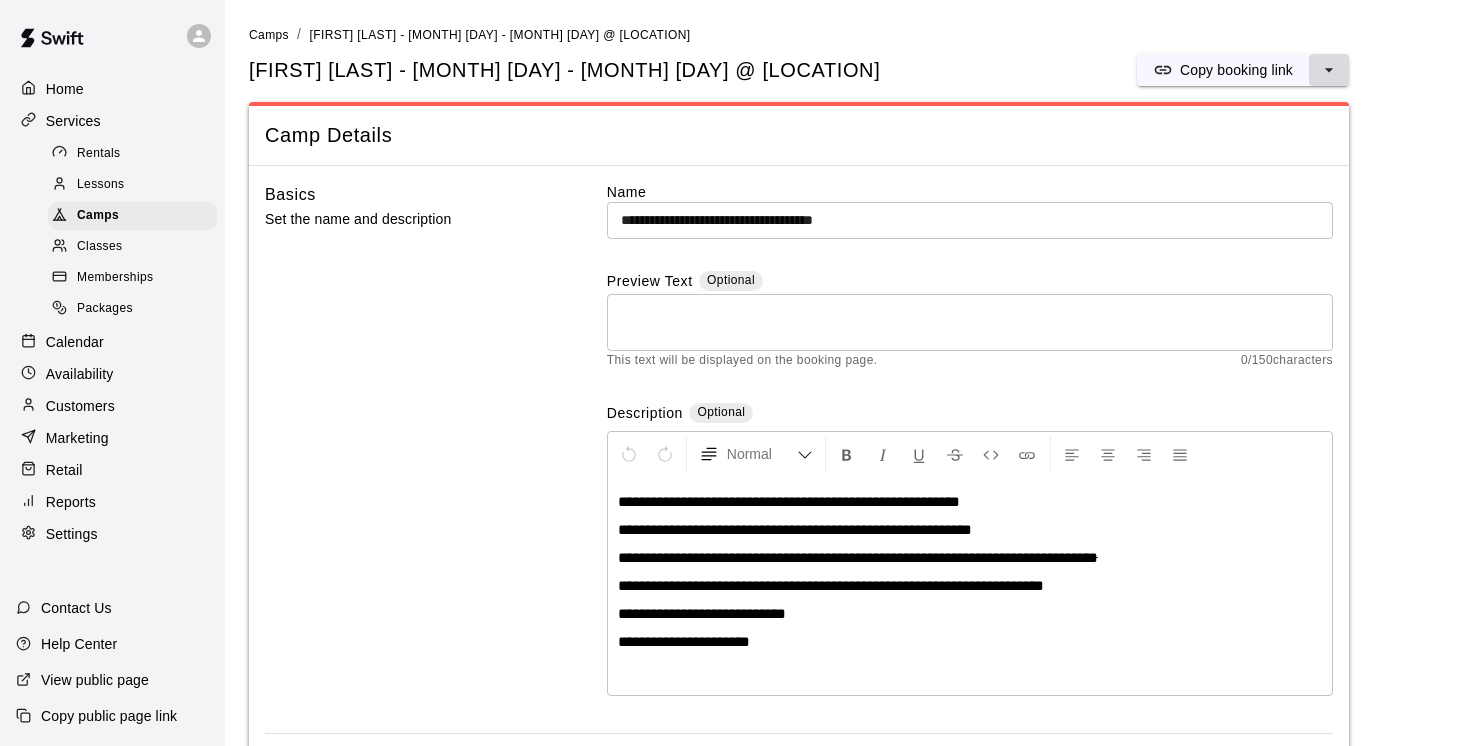 click 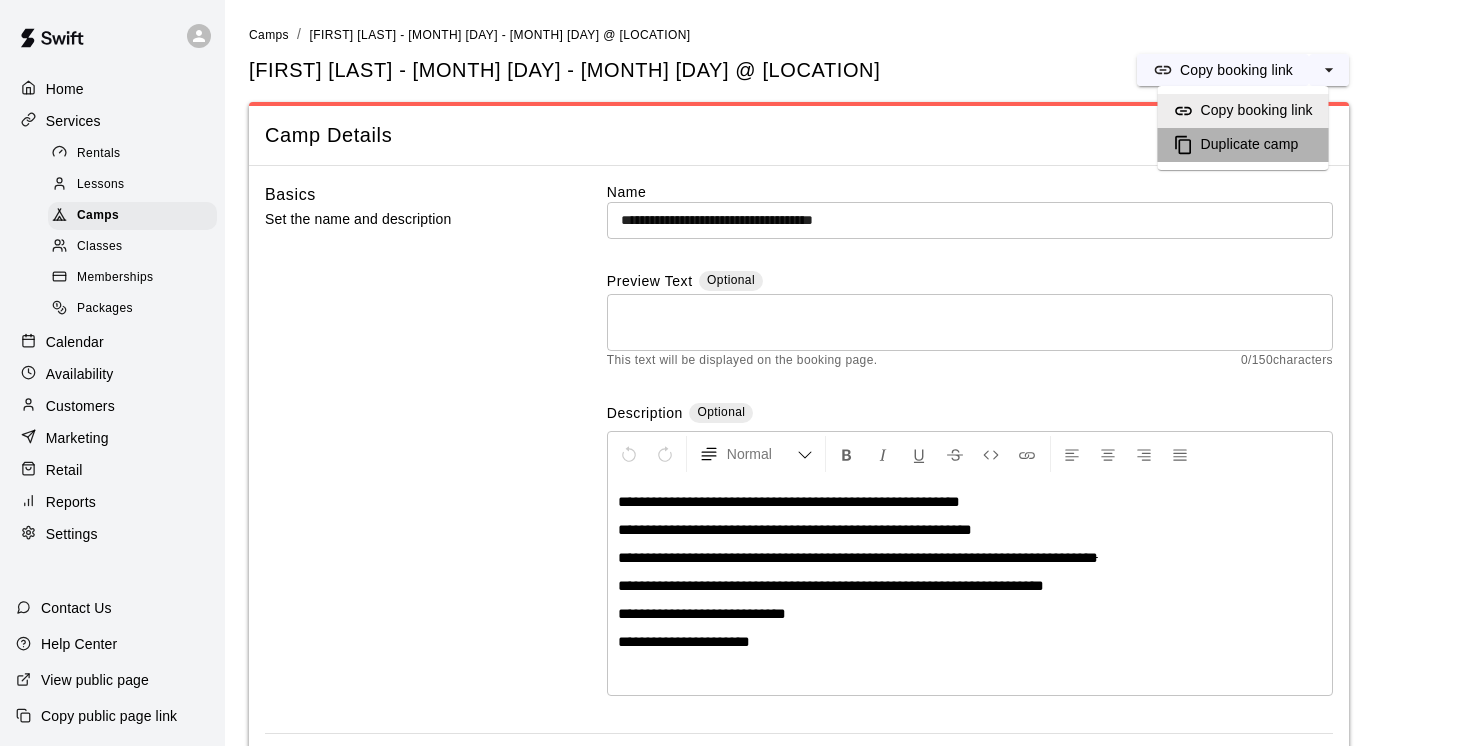 click on "Duplicate camp" at bounding box center [1250, 145] 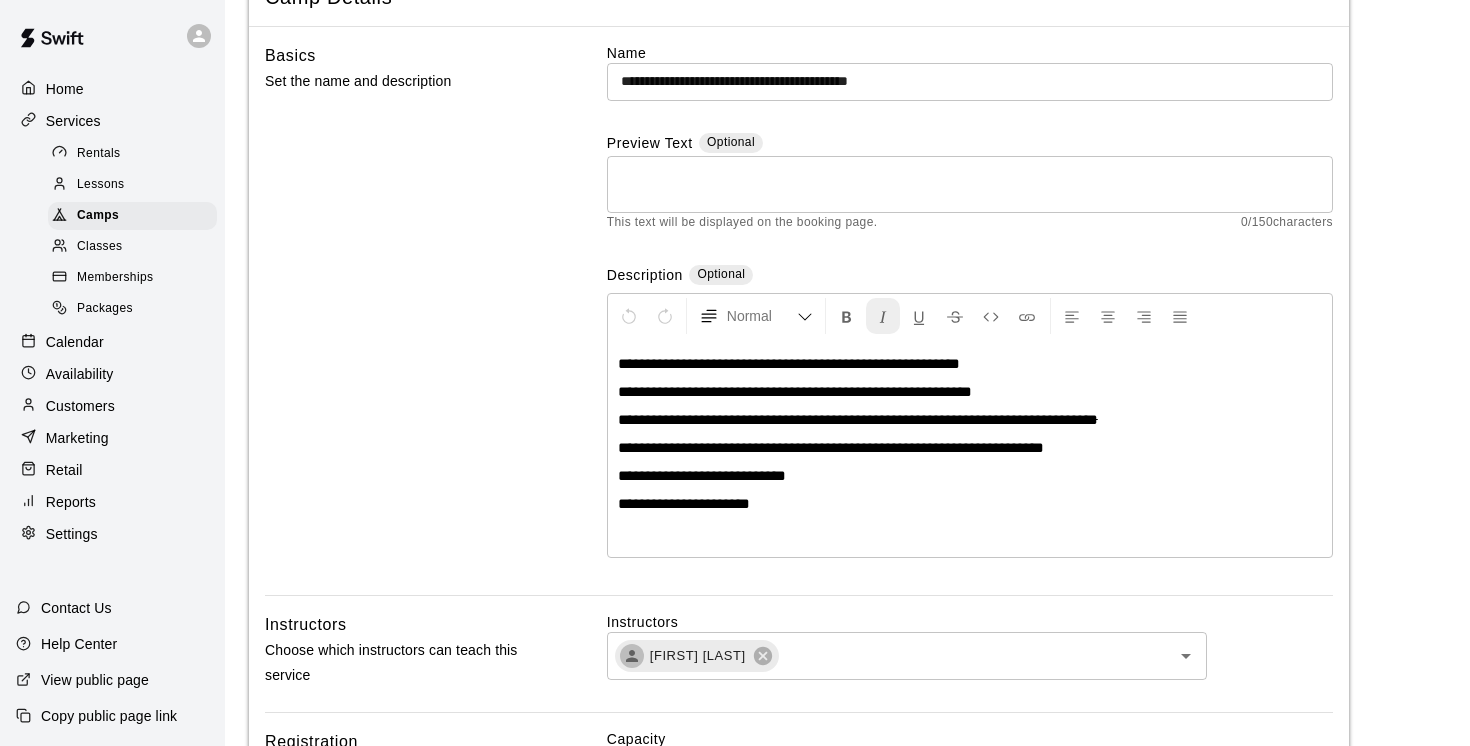 scroll, scrollTop: 127, scrollLeft: 0, axis: vertical 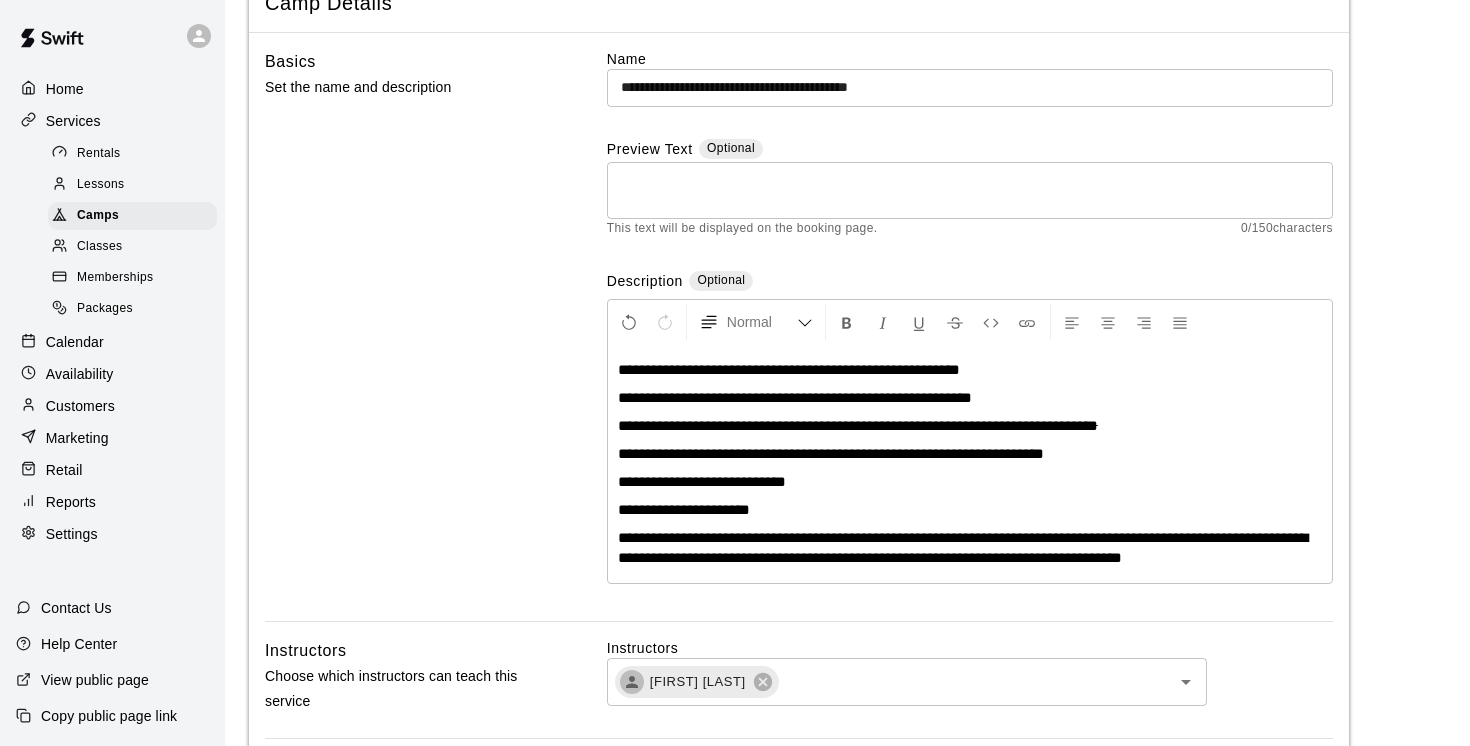 click on "**********" at bounding box center [789, 369] 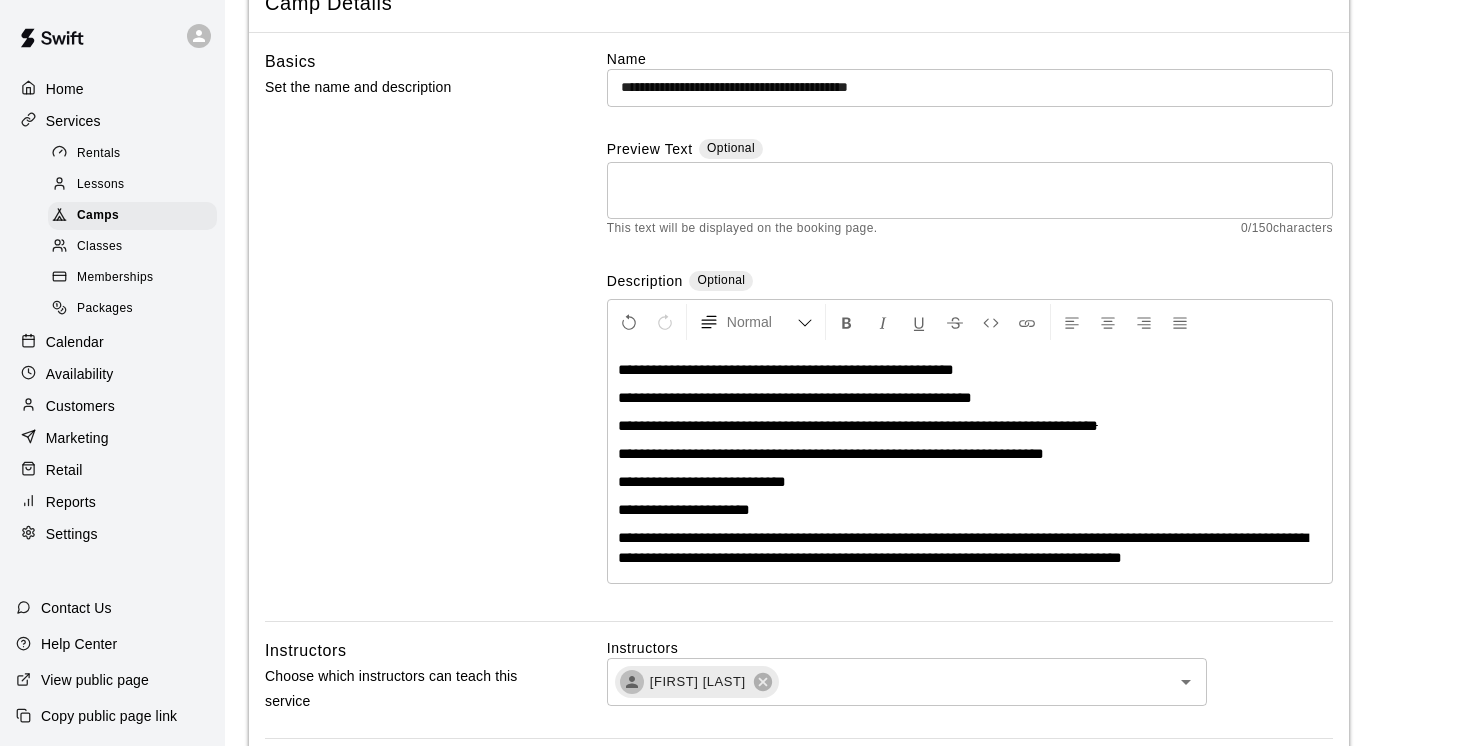 type 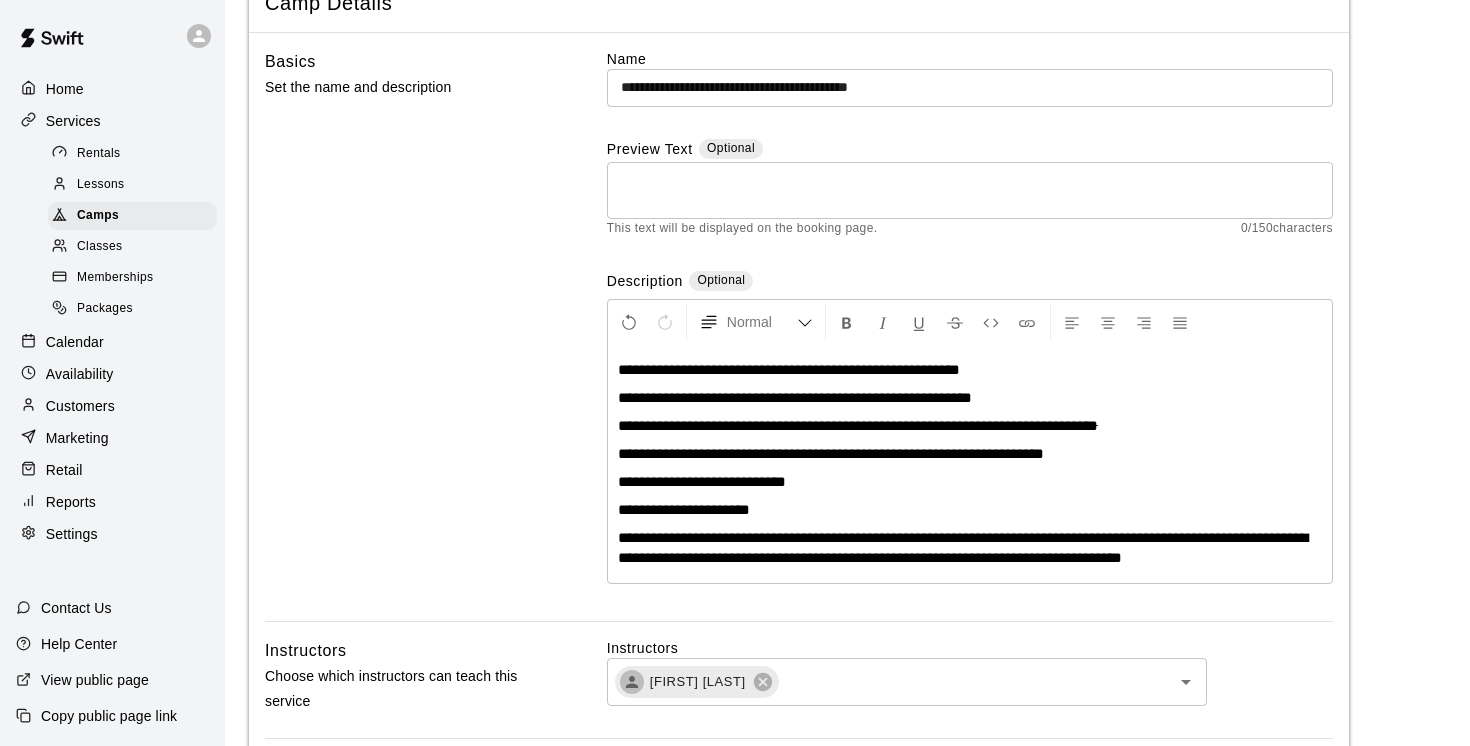 click on "**********" at bounding box center [717, 397] 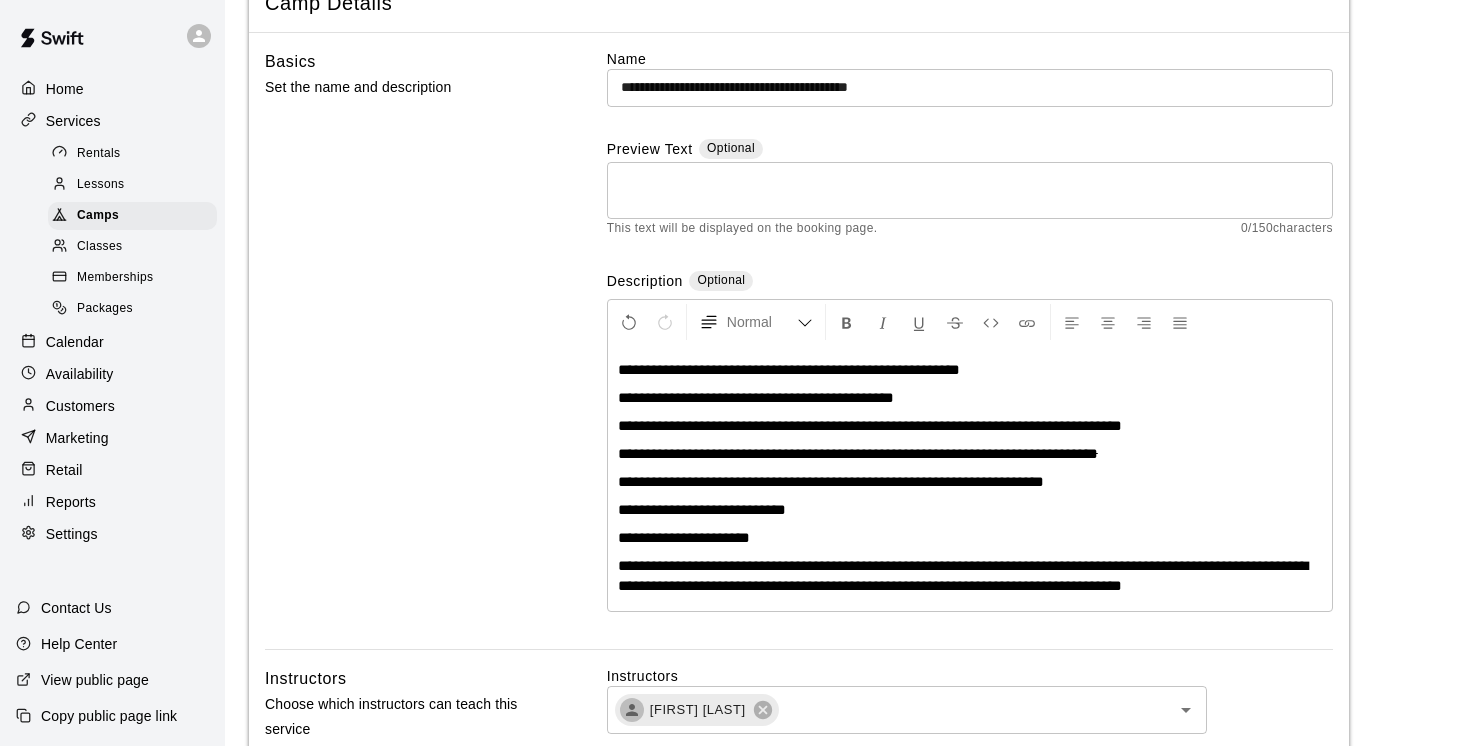 click on "**********" at bounding box center [756, 397] 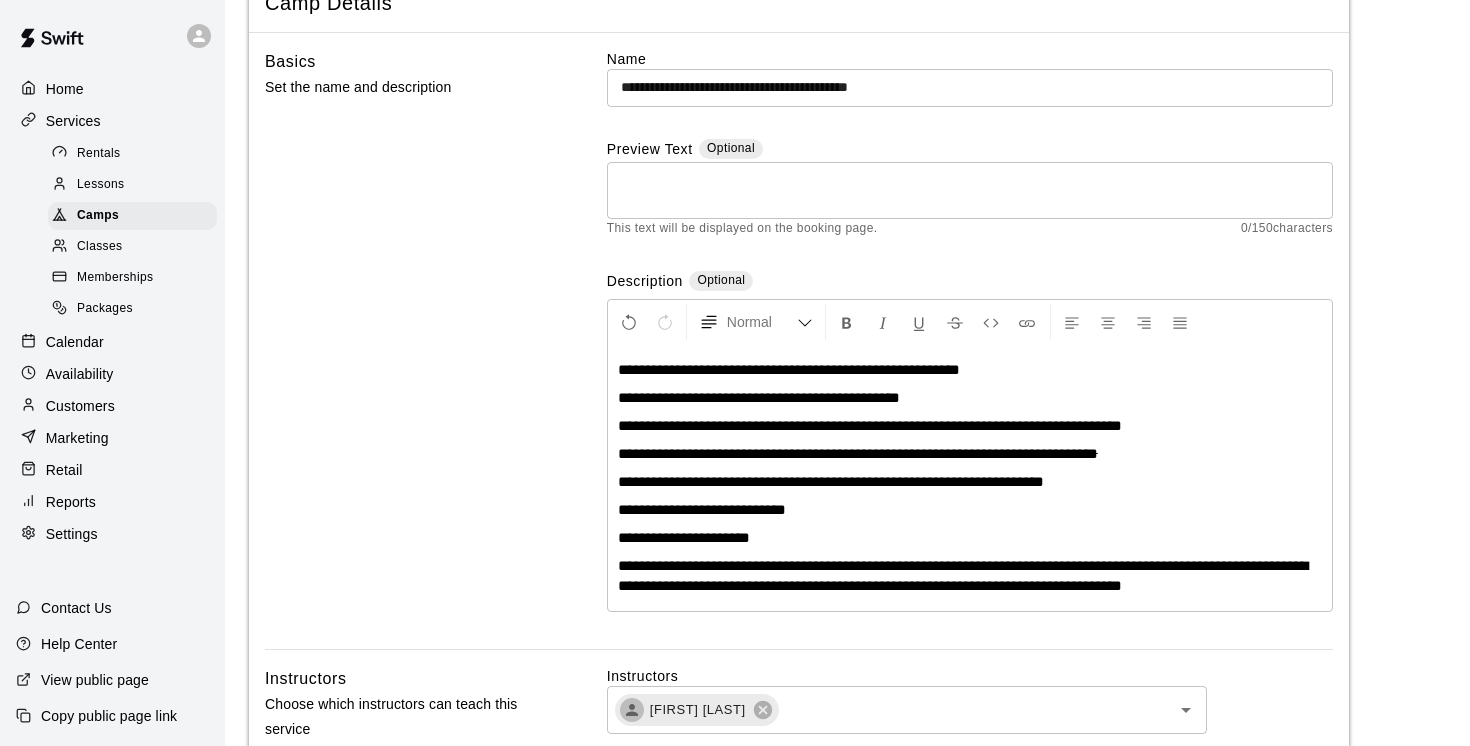 click on "**********" at bounding box center (759, 397) 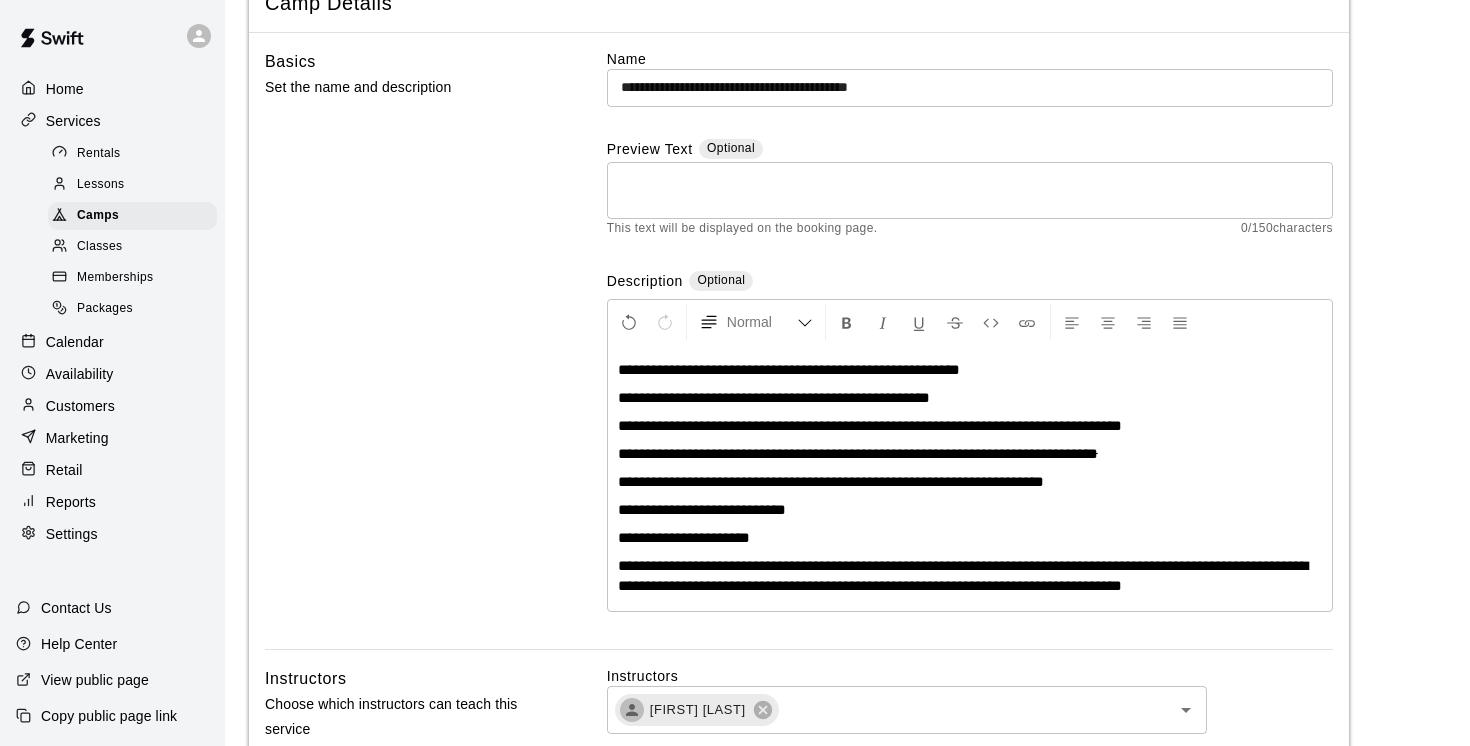 click on "**********" at bounding box center [970, 398] 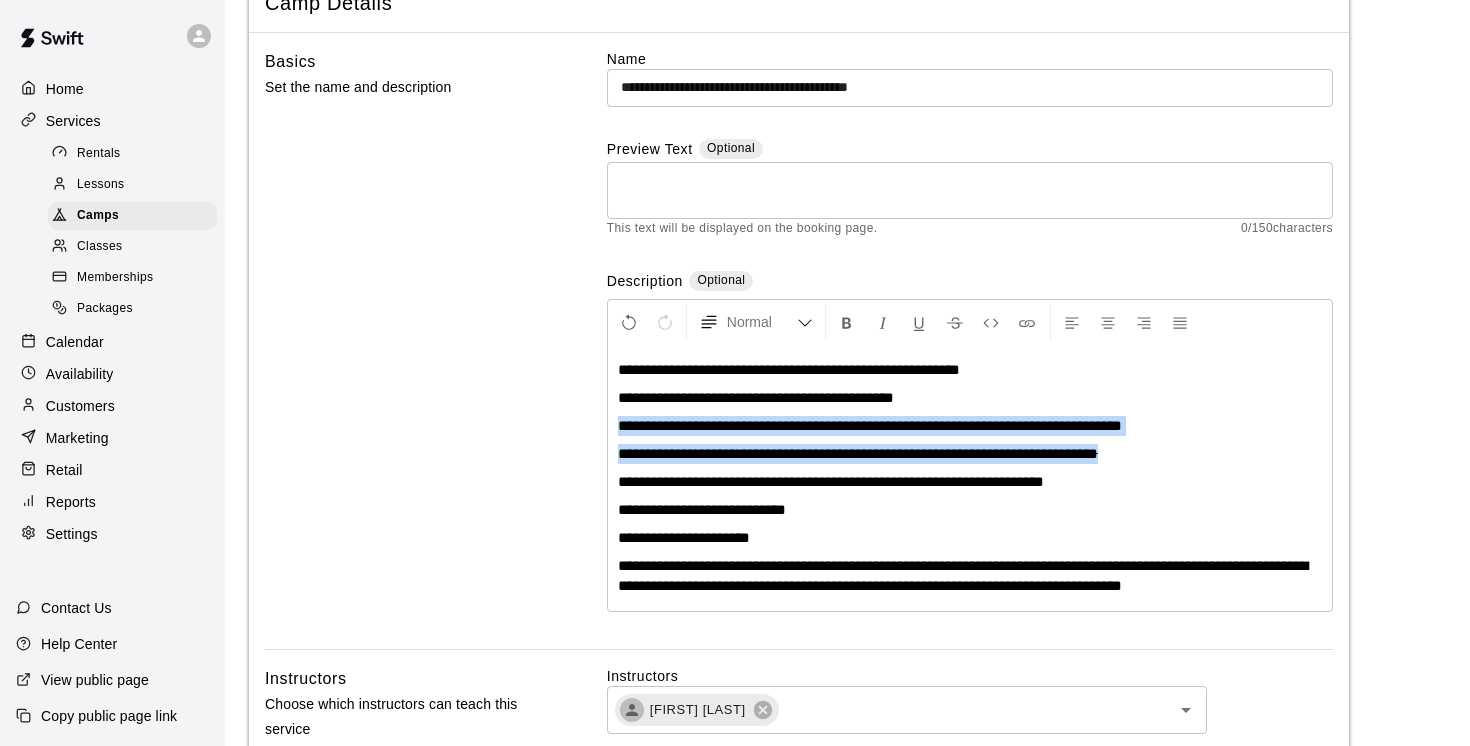 drag, startPoint x: 622, startPoint y: 425, endPoint x: 647, endPoint y: 467, distance: 48.8774 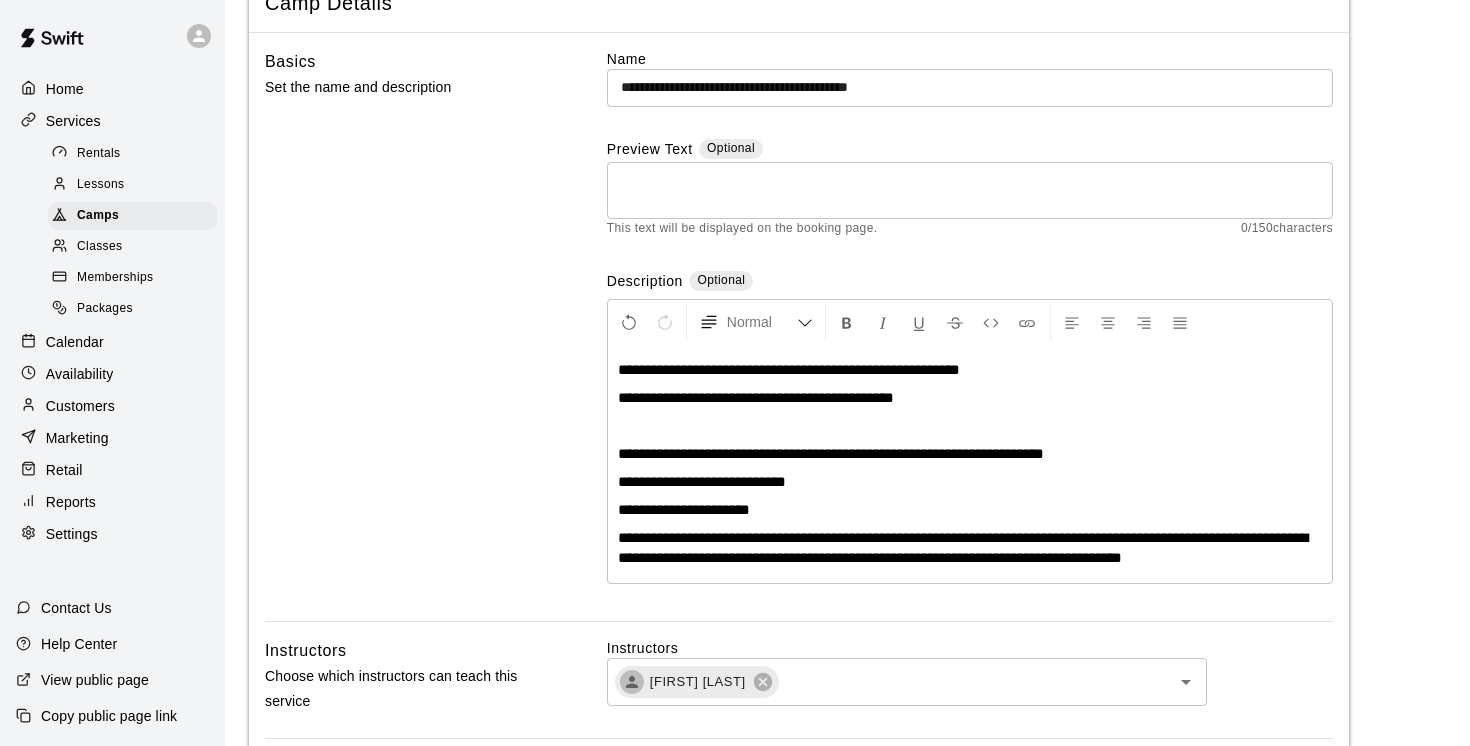 click at bounding box center (970, 426) 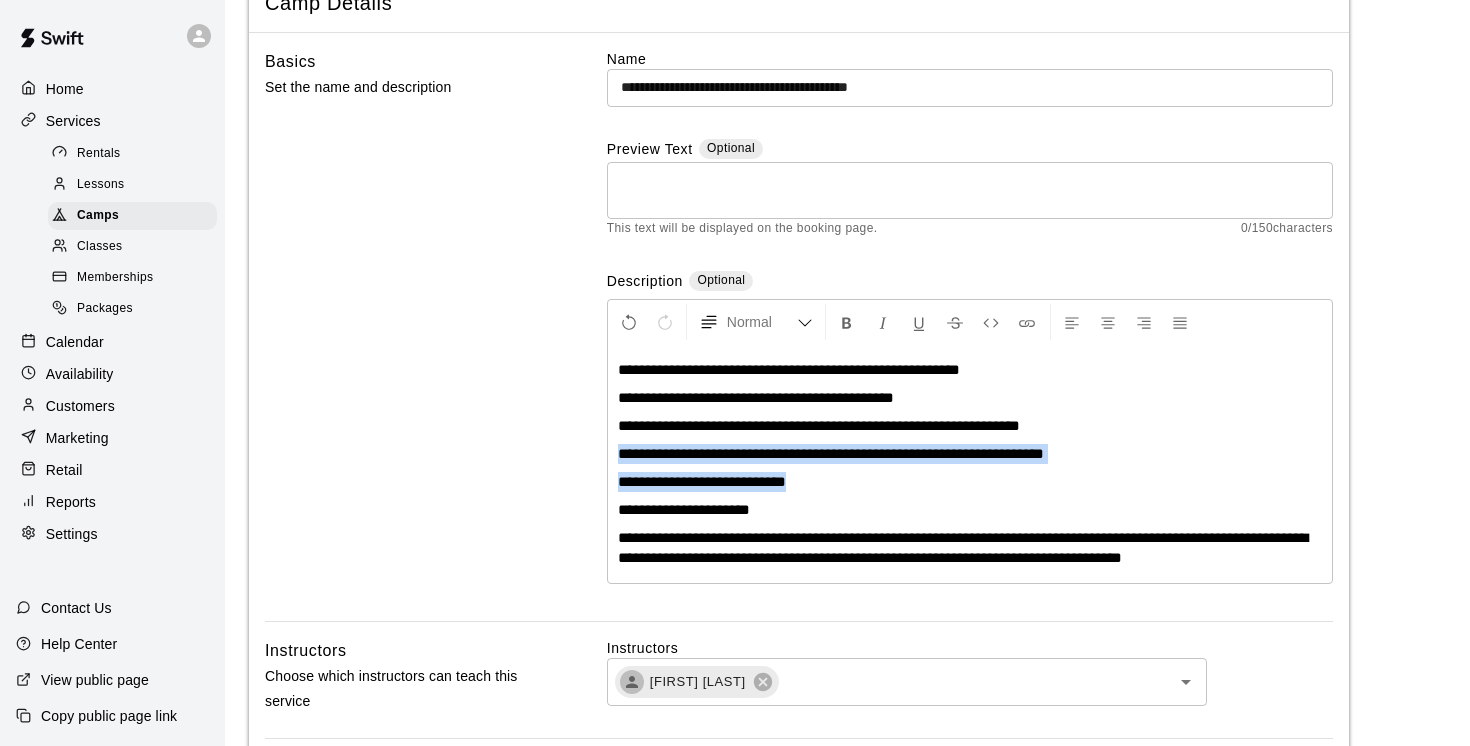 drag, startPoint x: 827, startPoint y: 488, endPoint x: 609, endPoint y: 456, distance: 220.3361 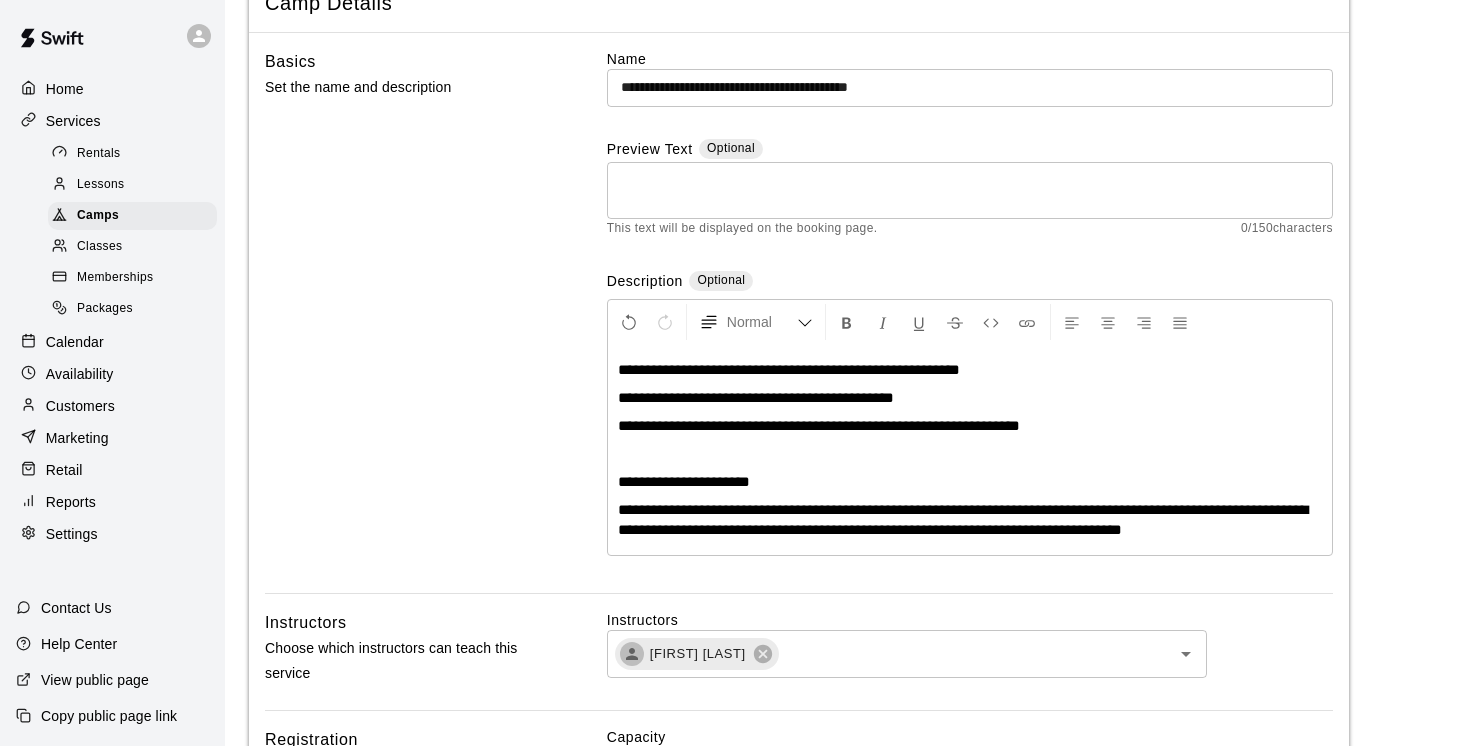 click on "**********" at bounding box center (756, 397) 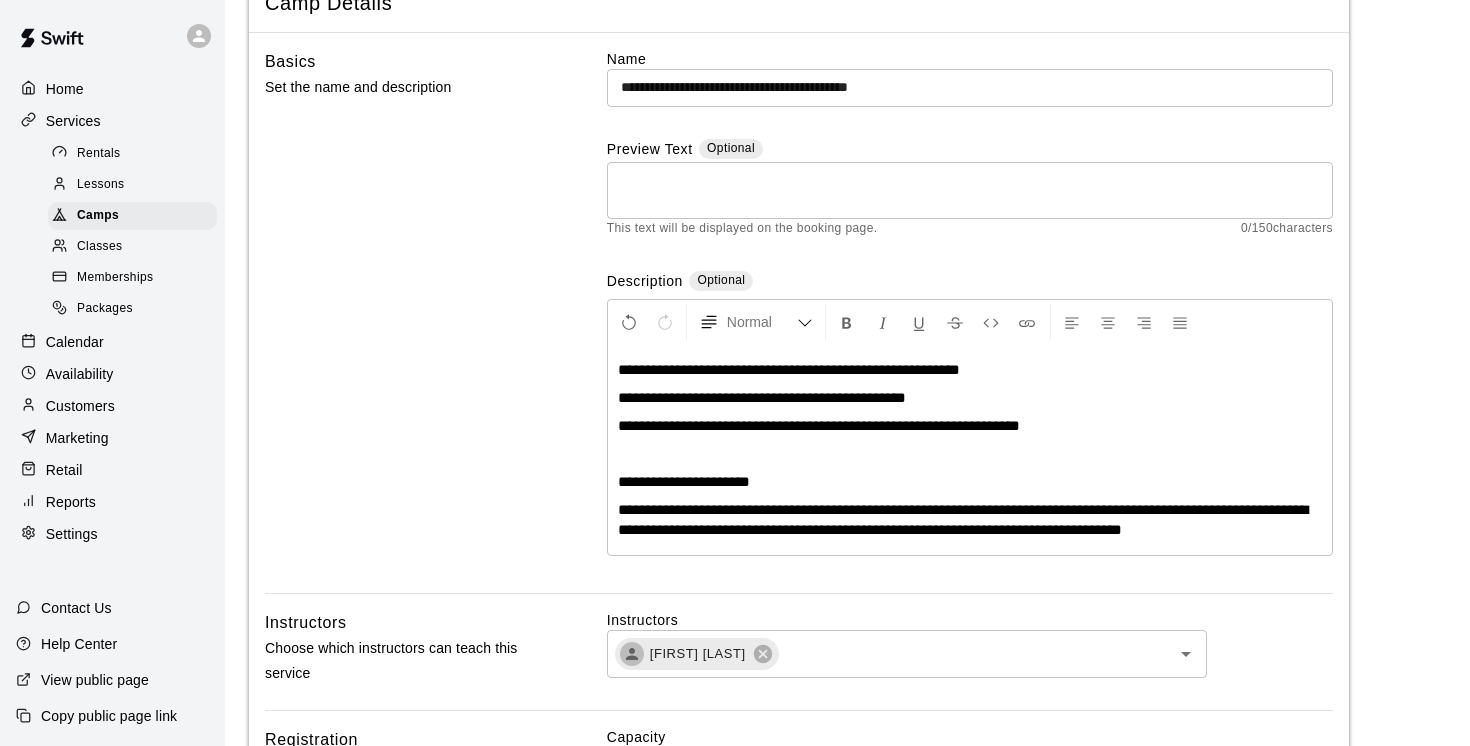 click at bounding box center [970, 454] 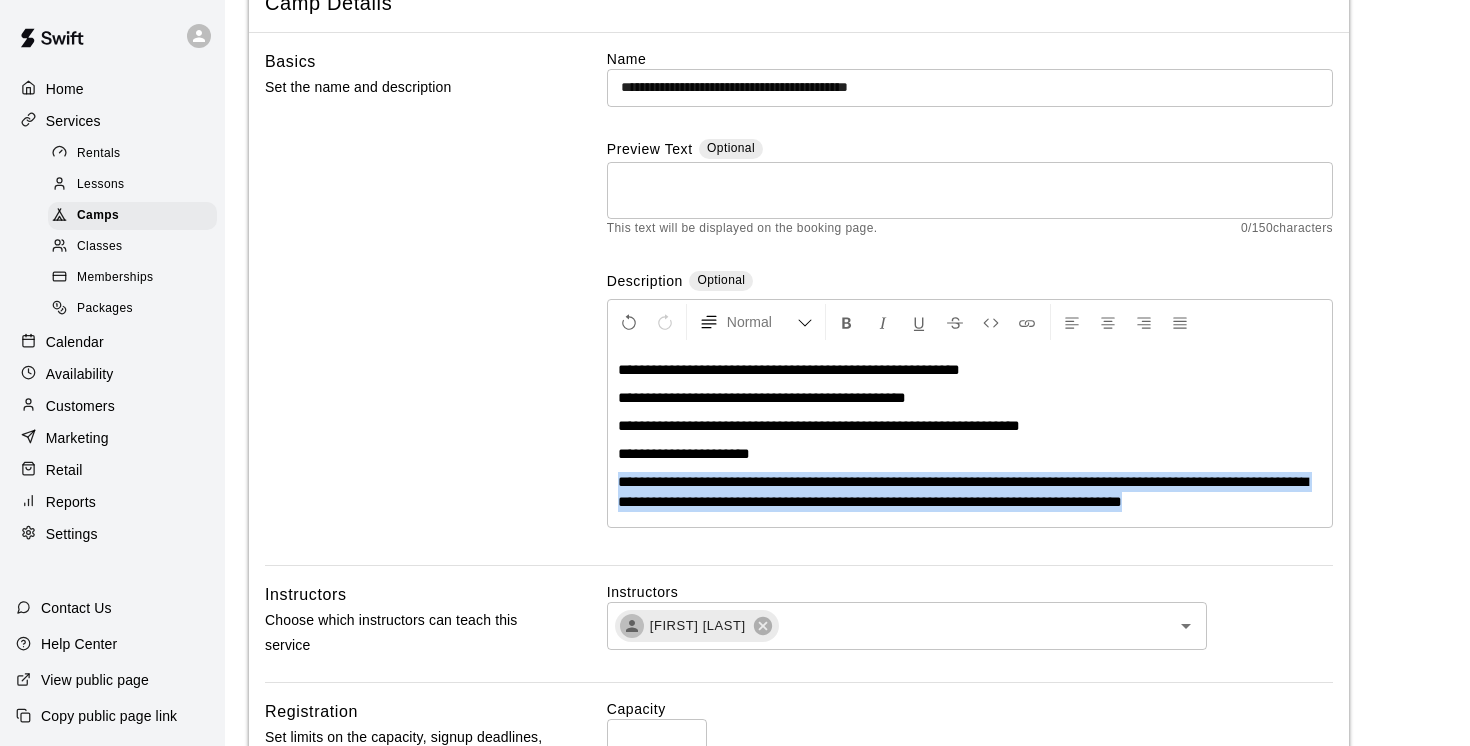 drag, startPoint x: 616, startPoint y: 481, endPoint x: 625, endPoint y: 538, distance: 57.706154 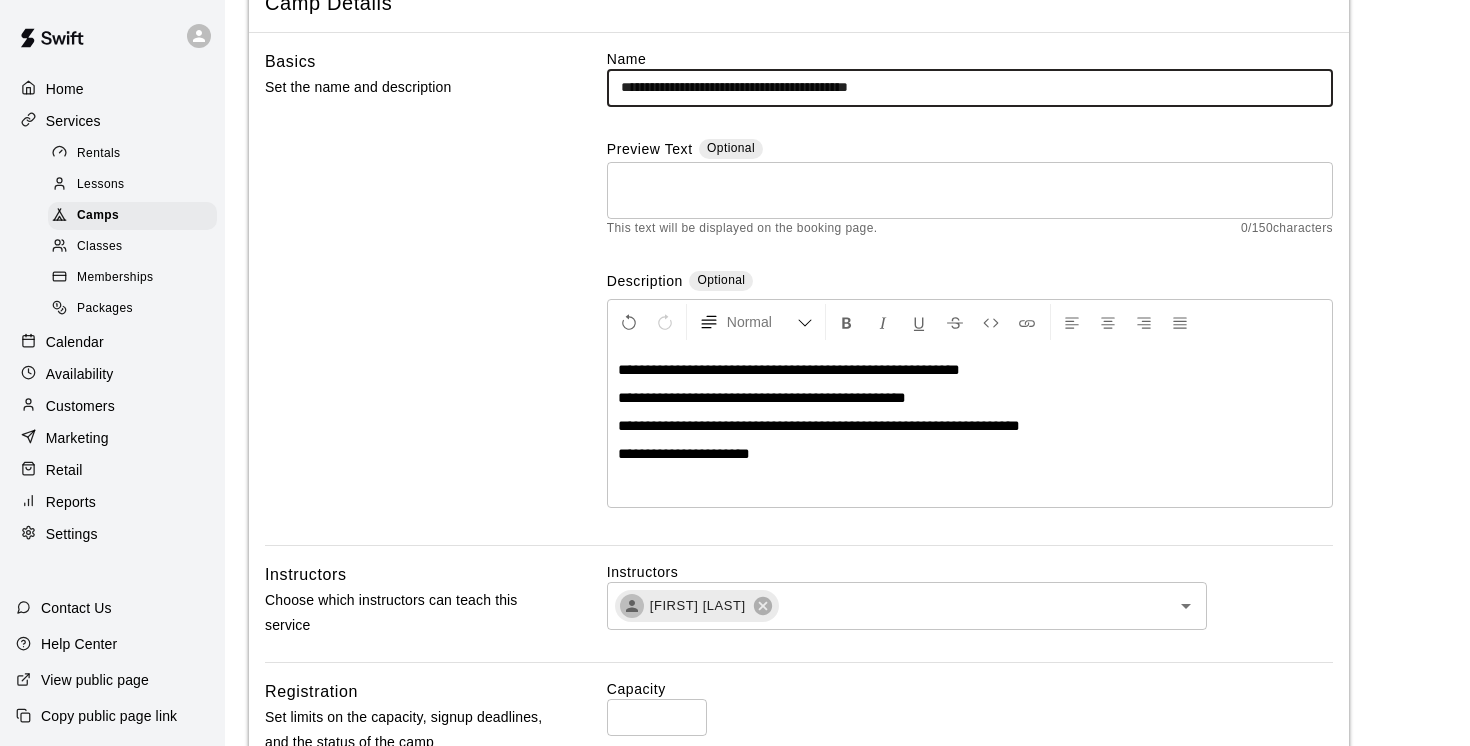 drag, startPoint x: 799, startPoint y: 82, endPoint x: 706, endPoint y: 86, distance: 93.08598 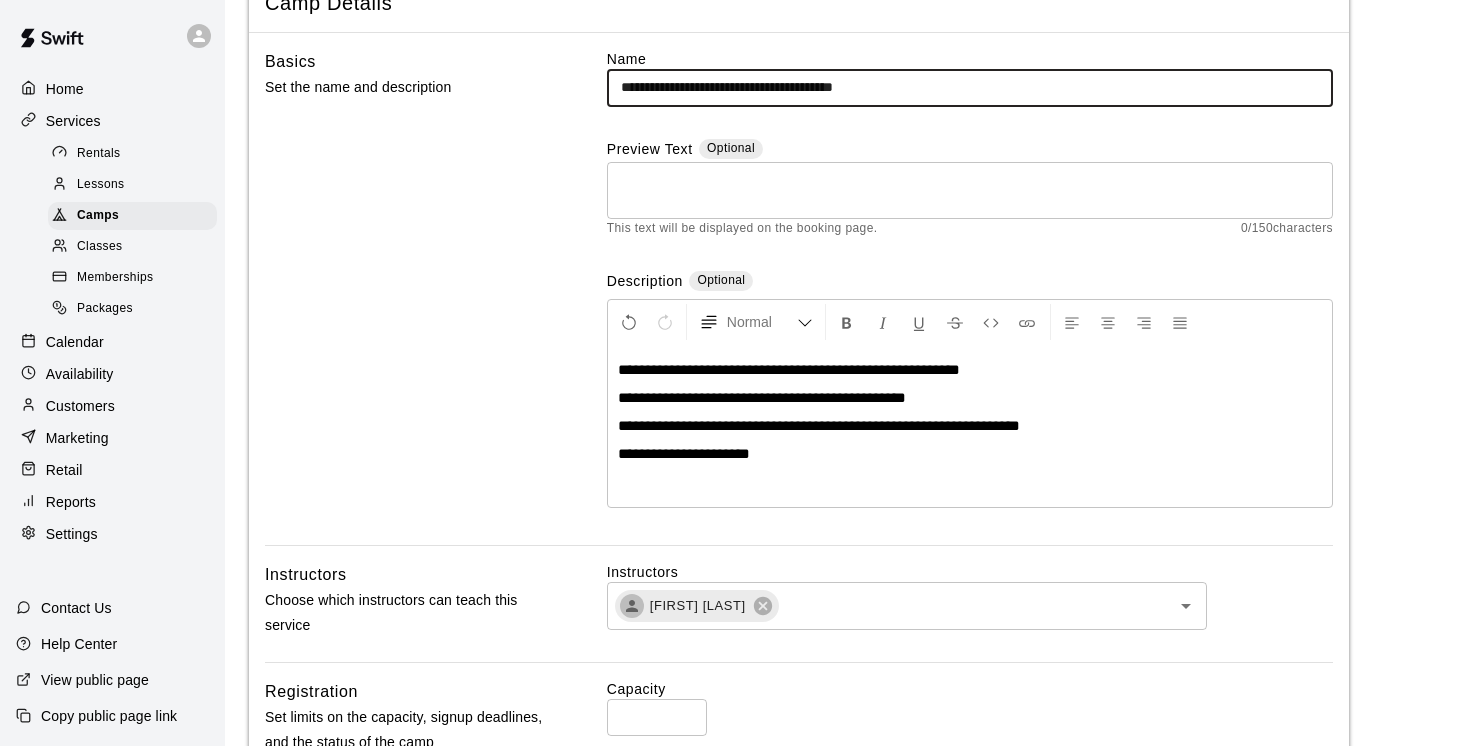 click on "**********" at bounding box center (970, 87) 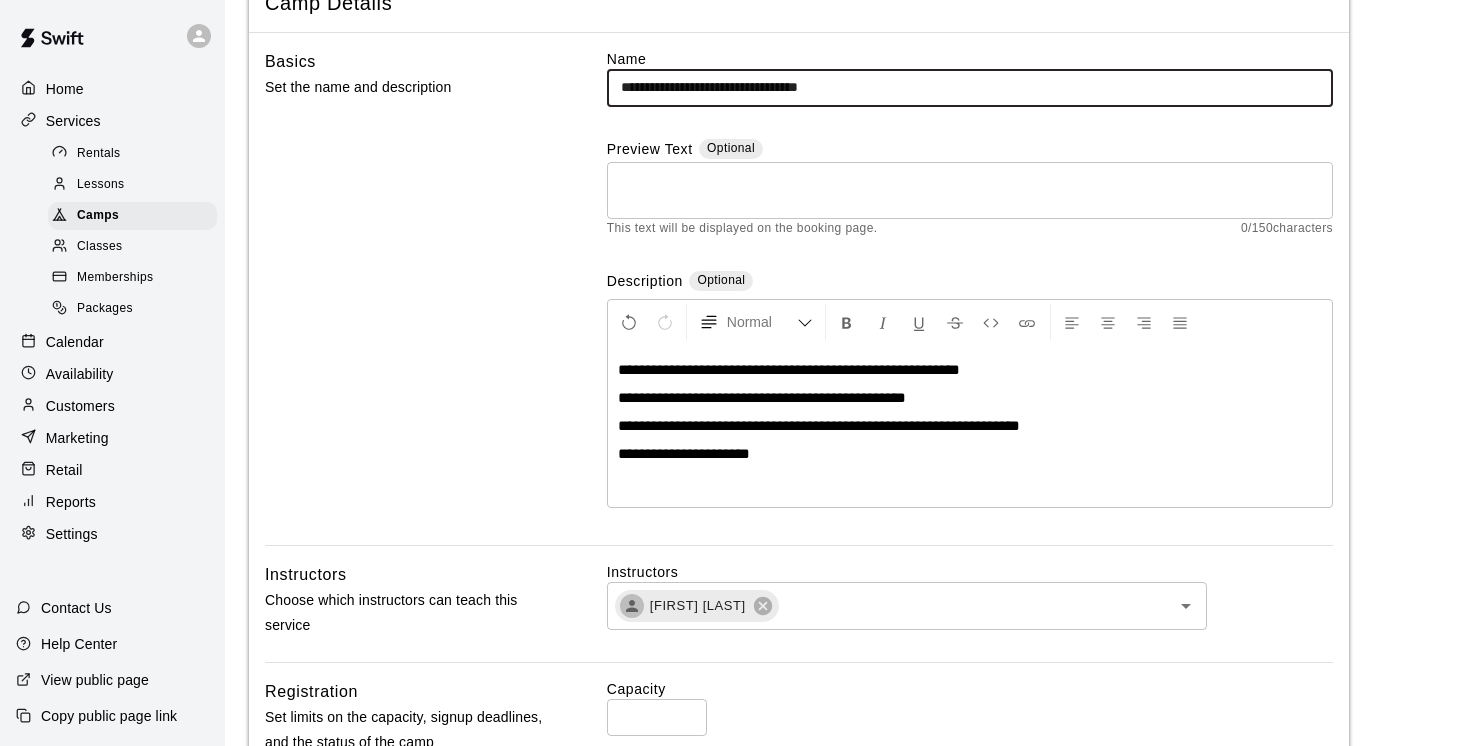 type on "**********" 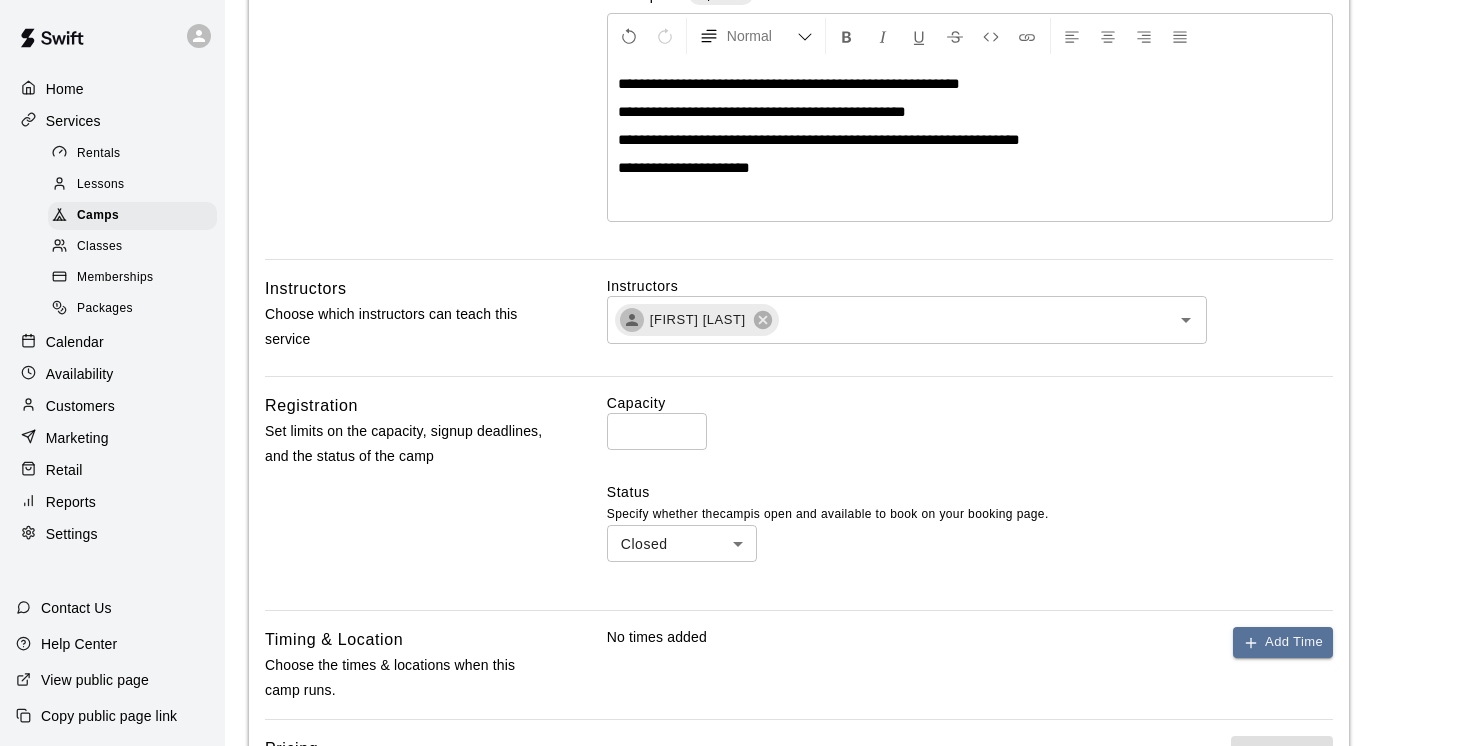 scroll, scrollTop: 414, scrollLeft: 0, axis: vertical 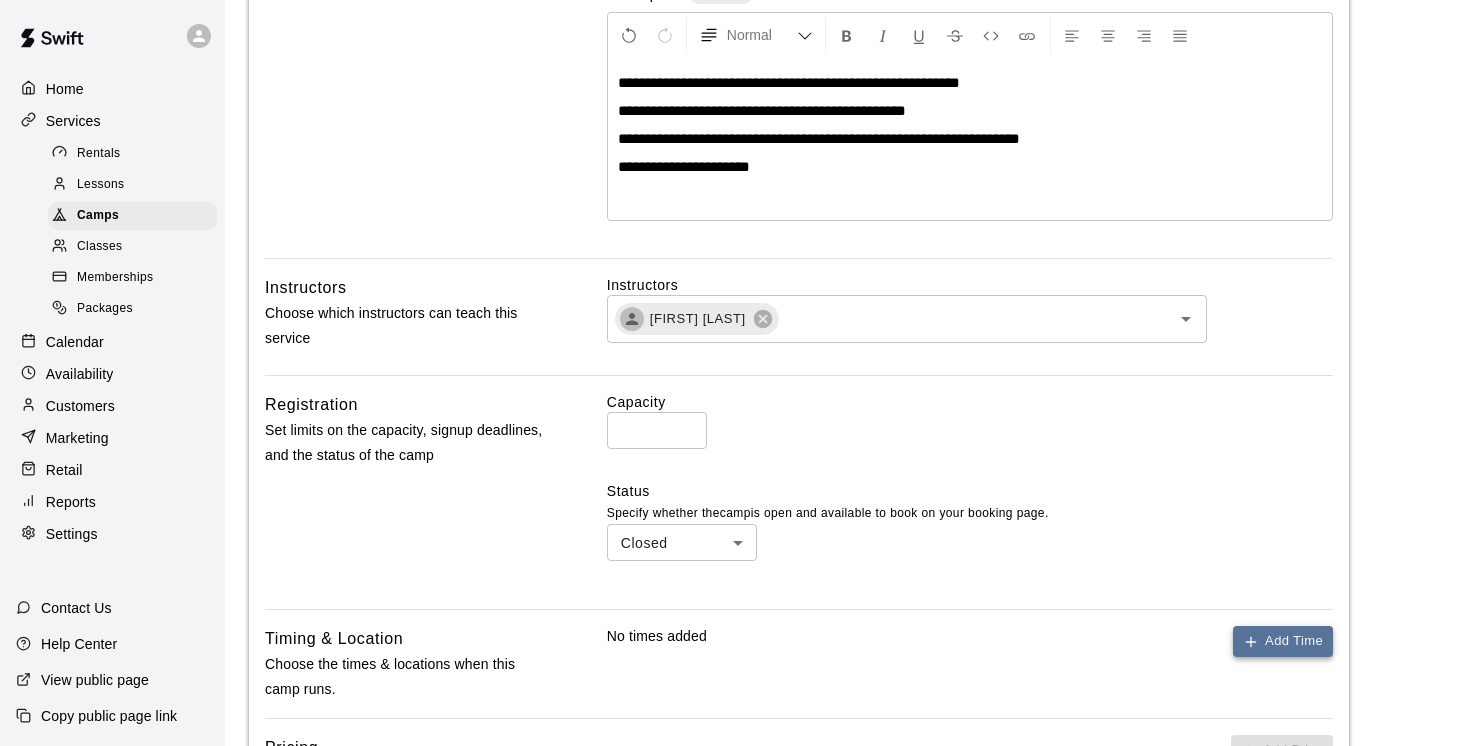 click on "Add Time" at bounding box center (1283, 641) 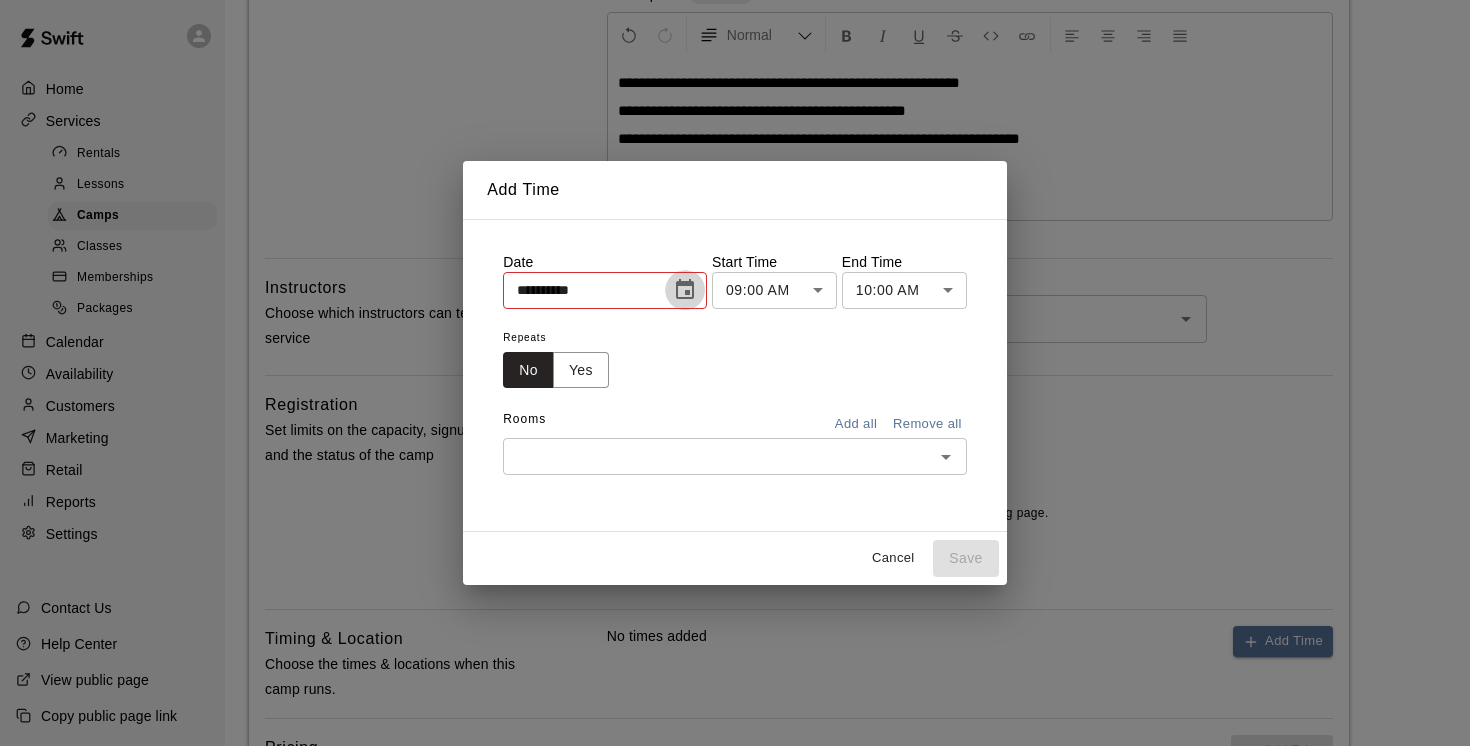 click at bounding box center [685, 290] 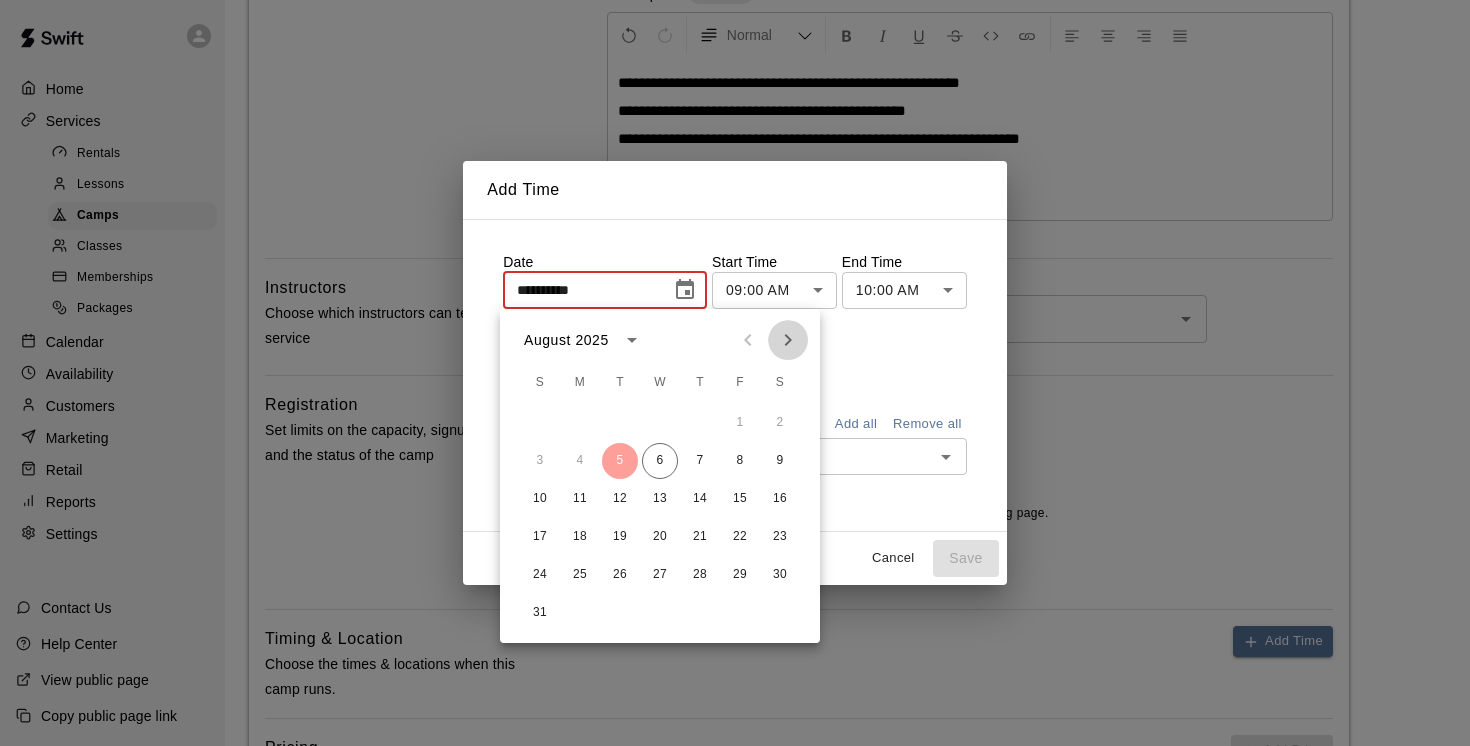 click 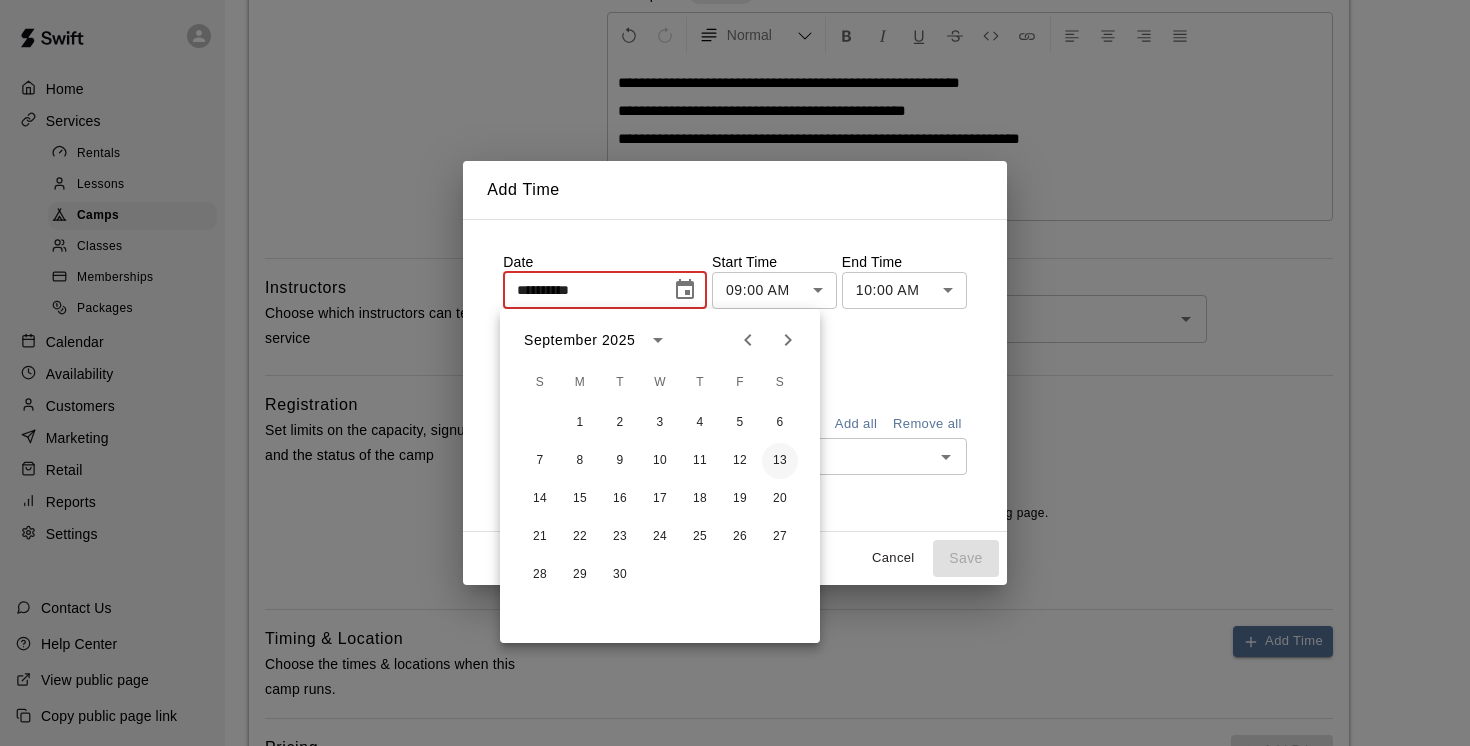click on "13" at bounding box center [780, 461] 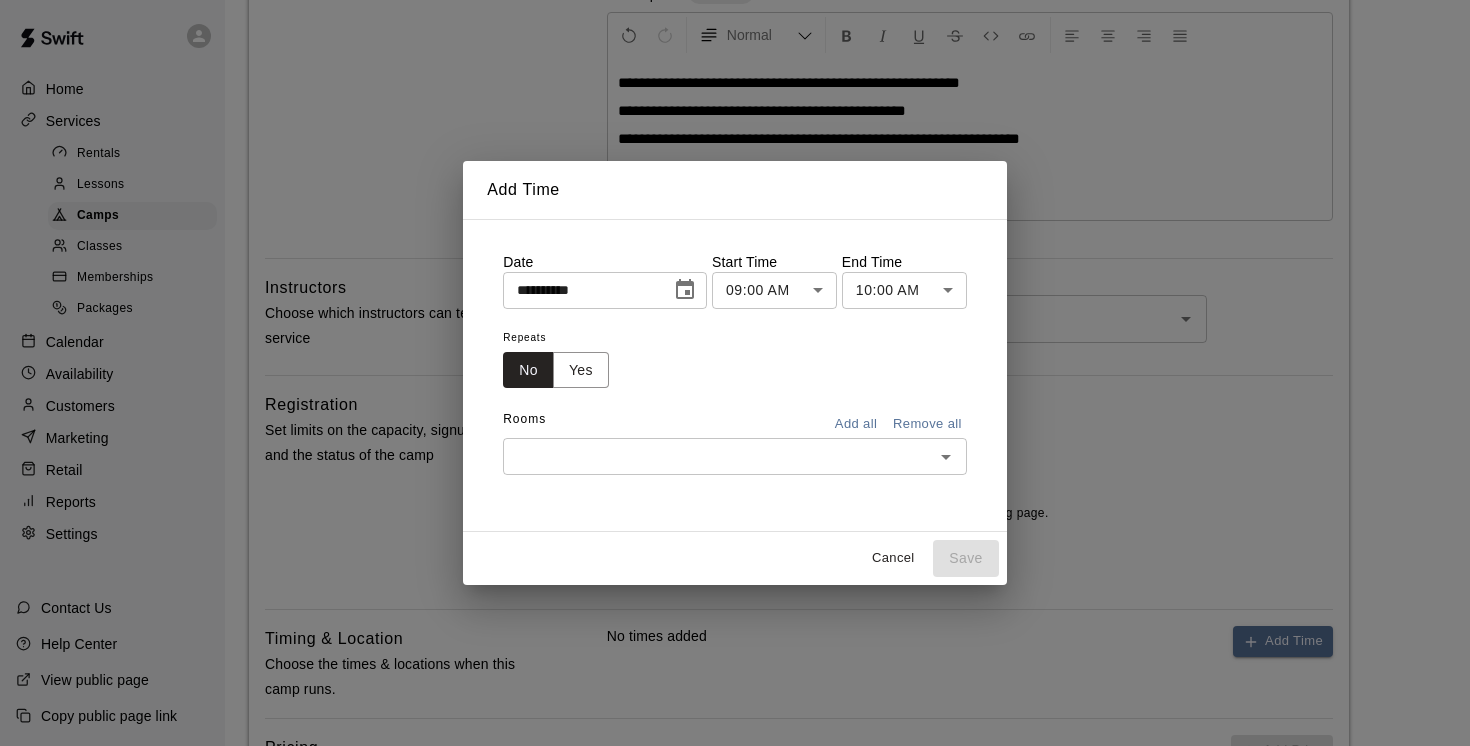 click on "**********" at bounding box center (735, 370) 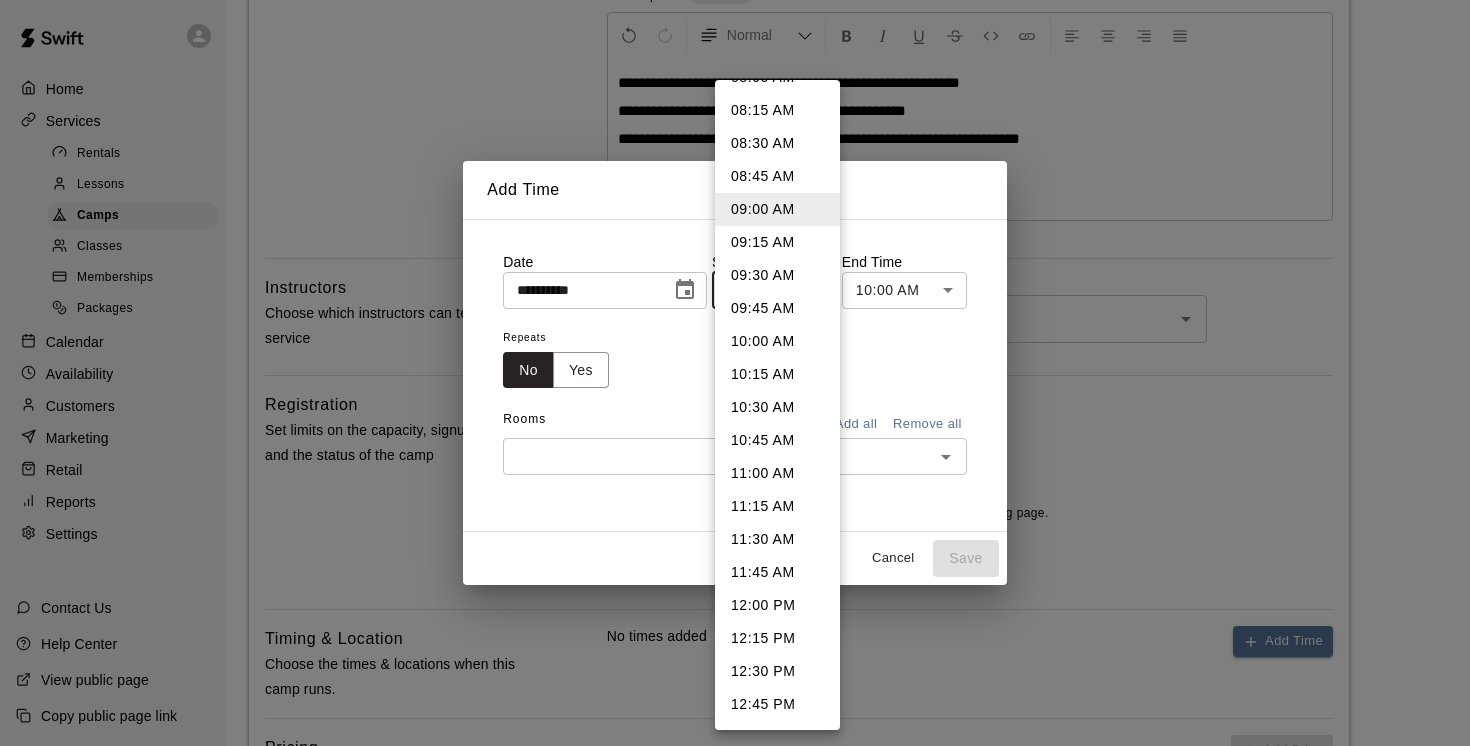 scroll, scrollTop: 1082, scrollLeft: 0, axis: vertical 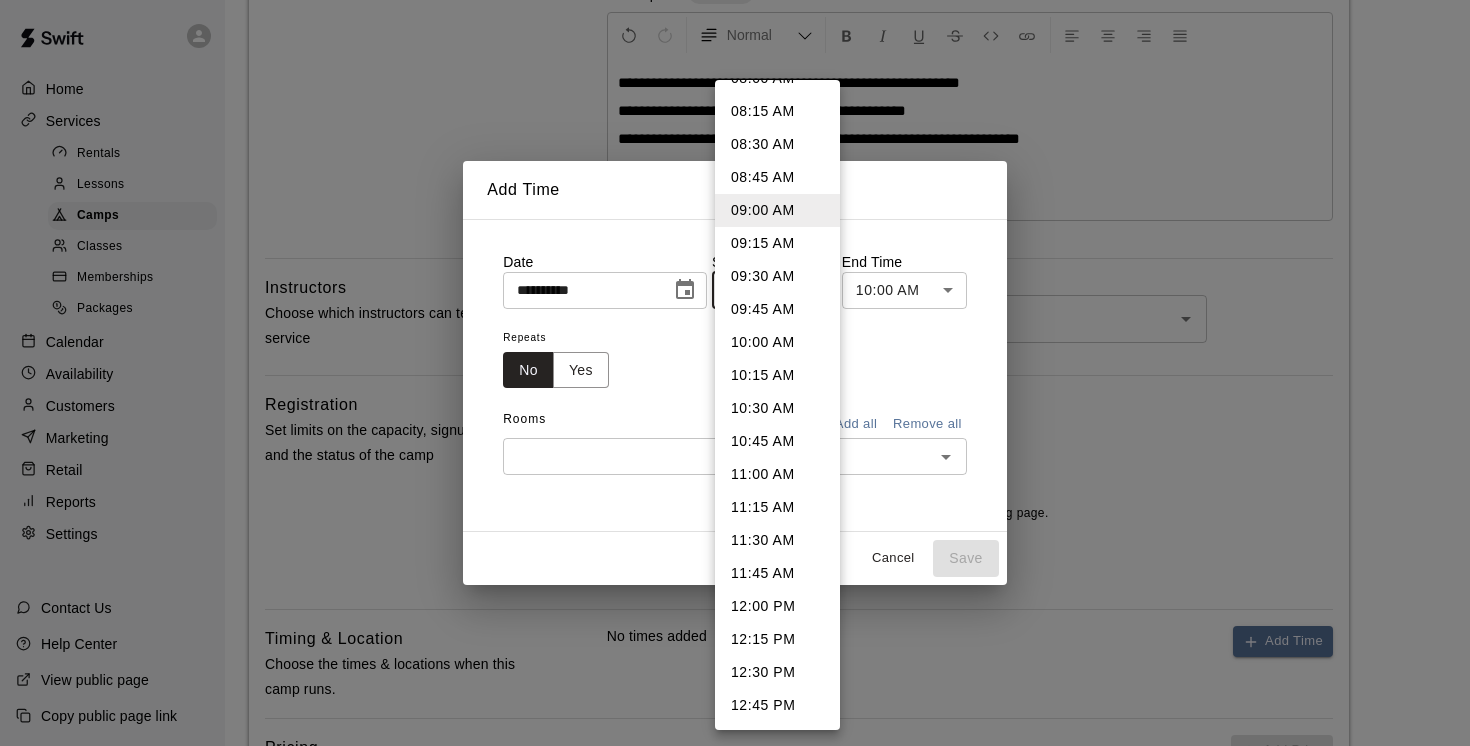 click on "10:30 AM" at bounding box center (777, 408) 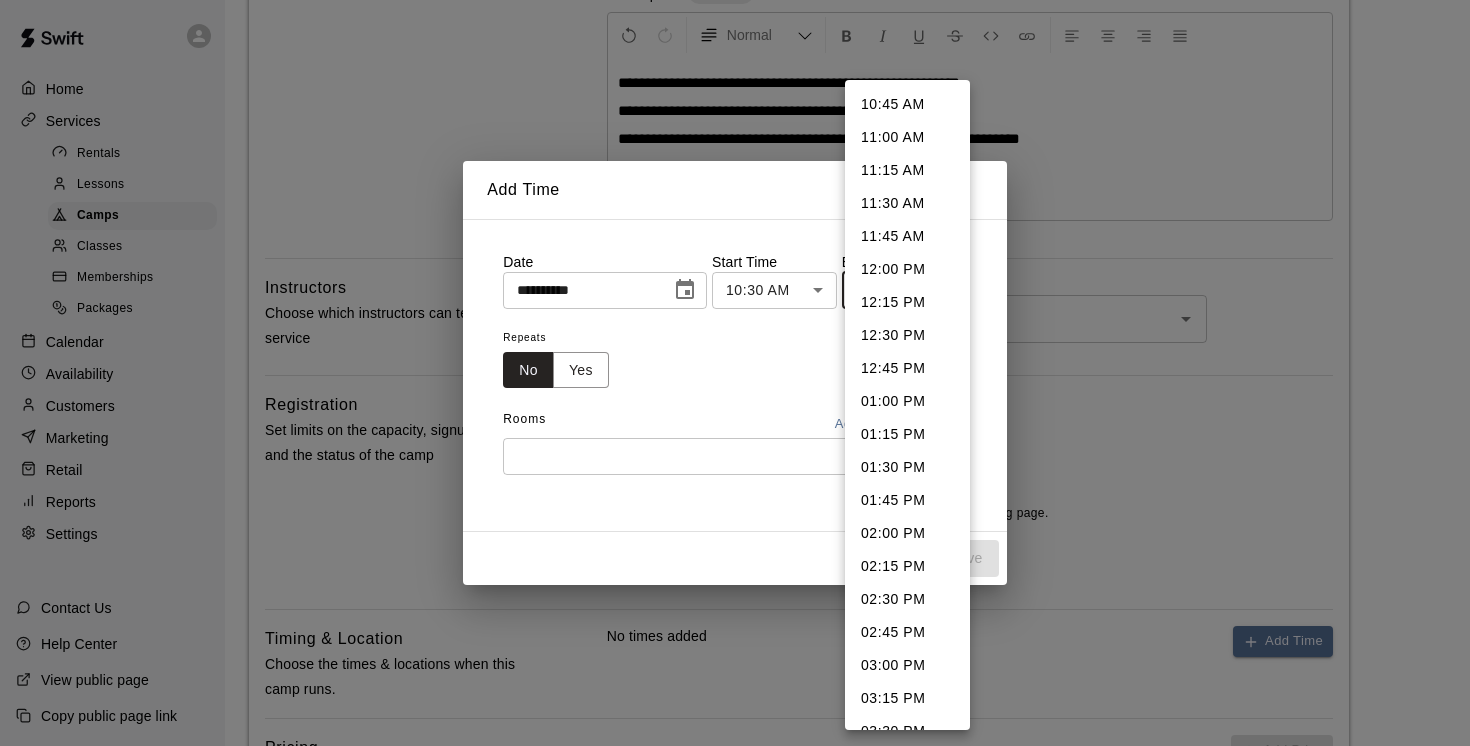 click on "**********" at bounding box center (735, 370) 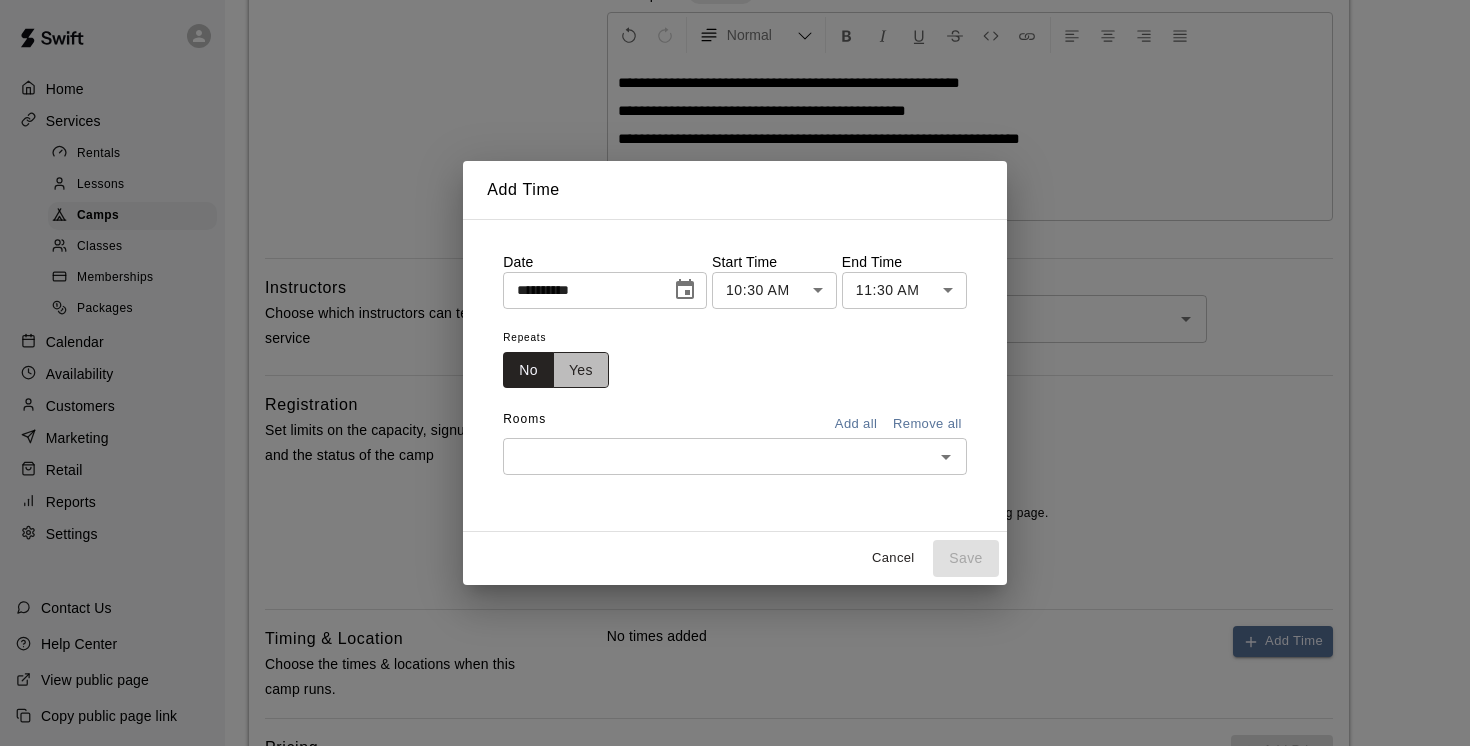 click on "Yes" at bounding box center [581, 370] 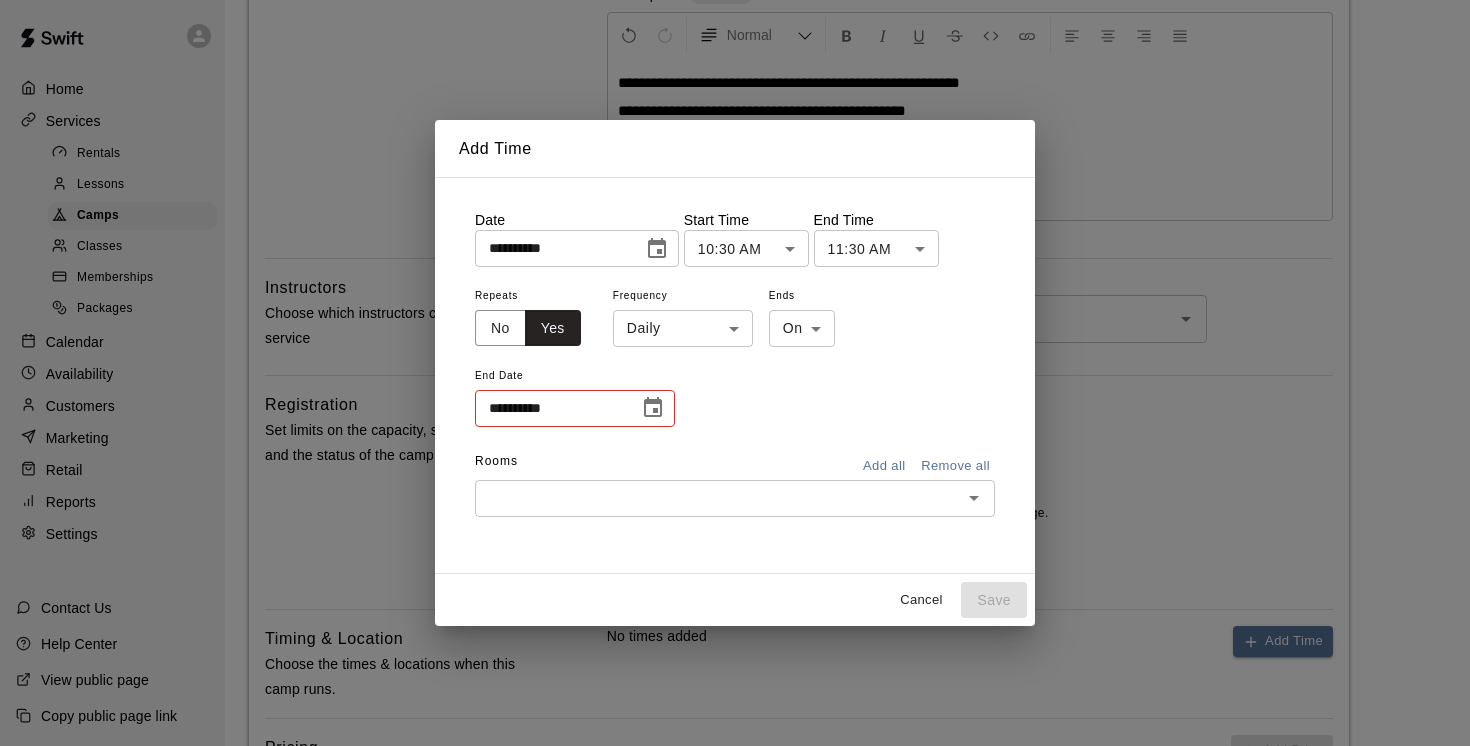 click on "**********" at bounding box center [735, 370] 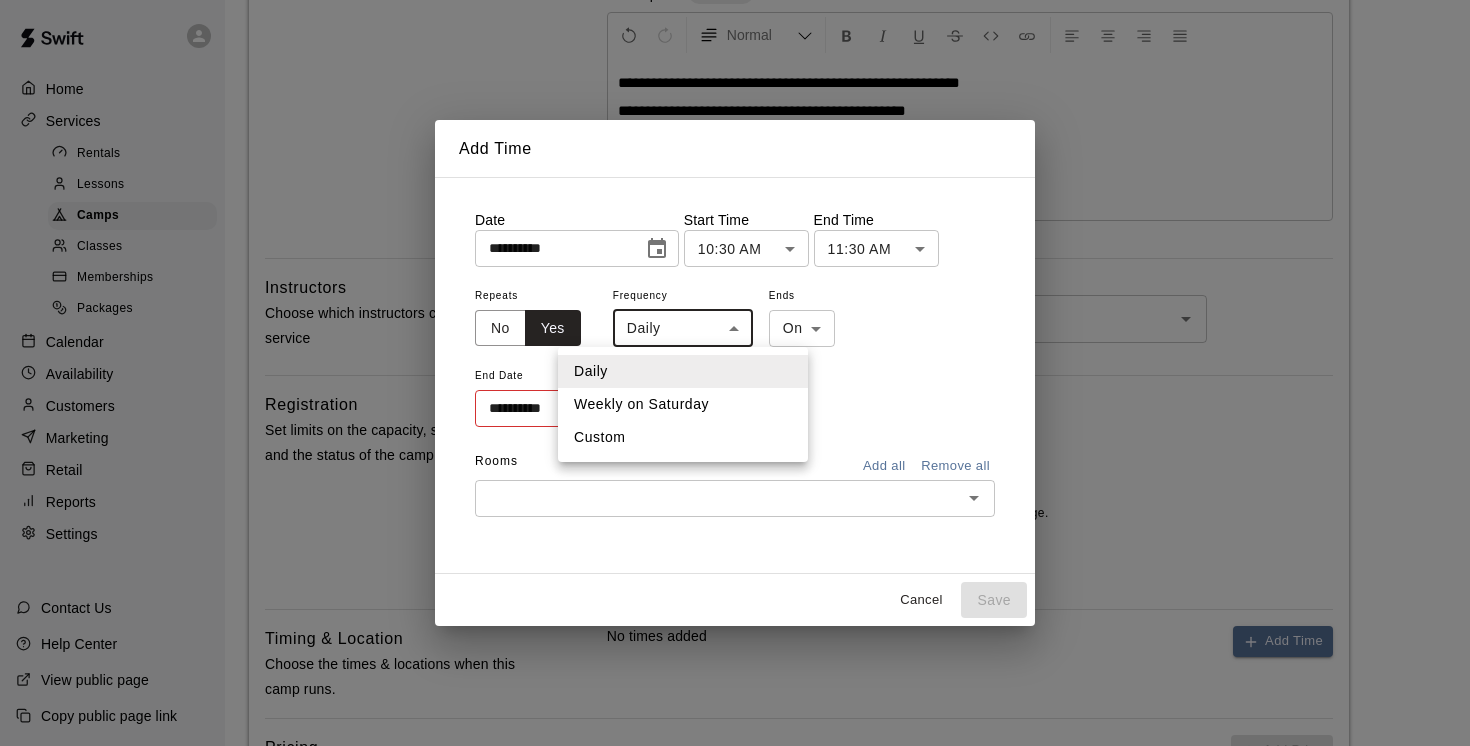 click on "Weekly on Saturday" at bounding box center [683, 404] 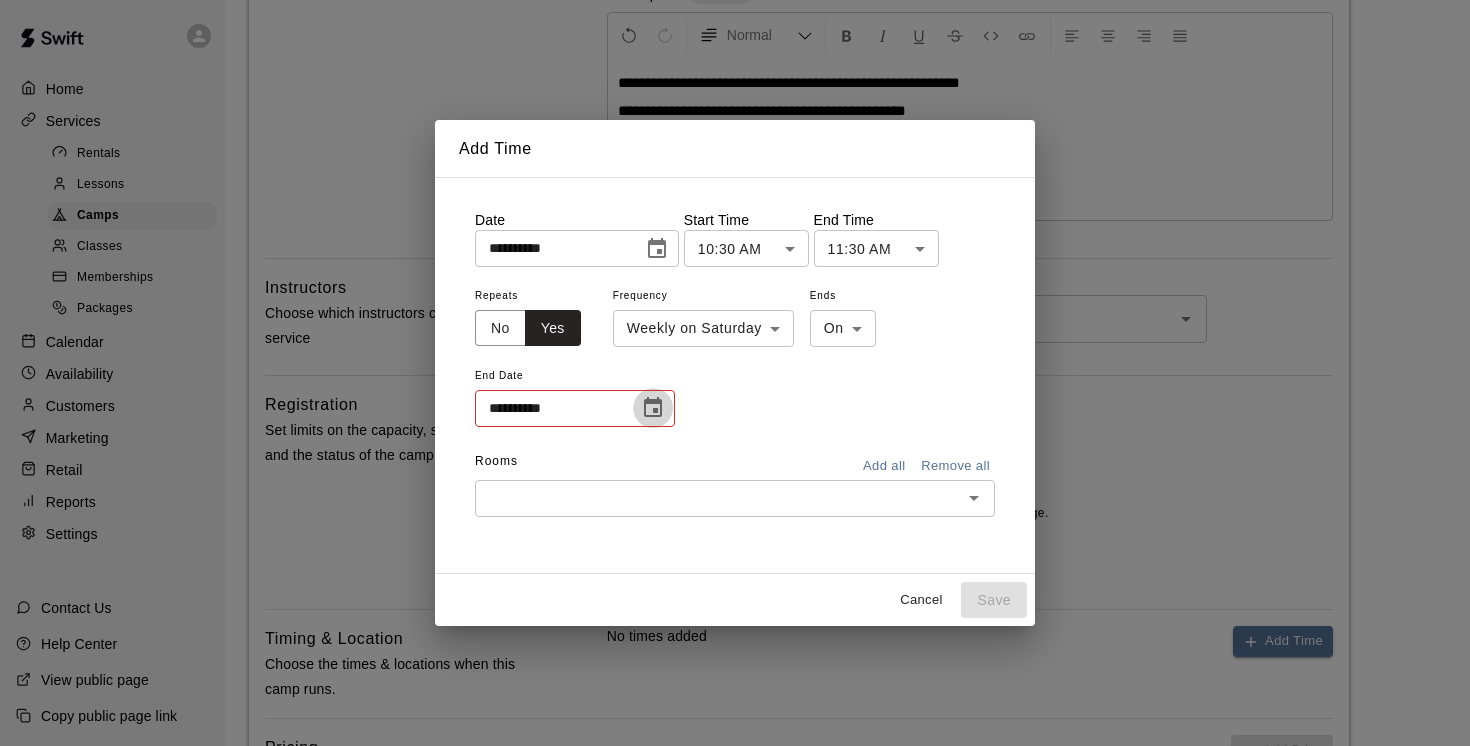 click 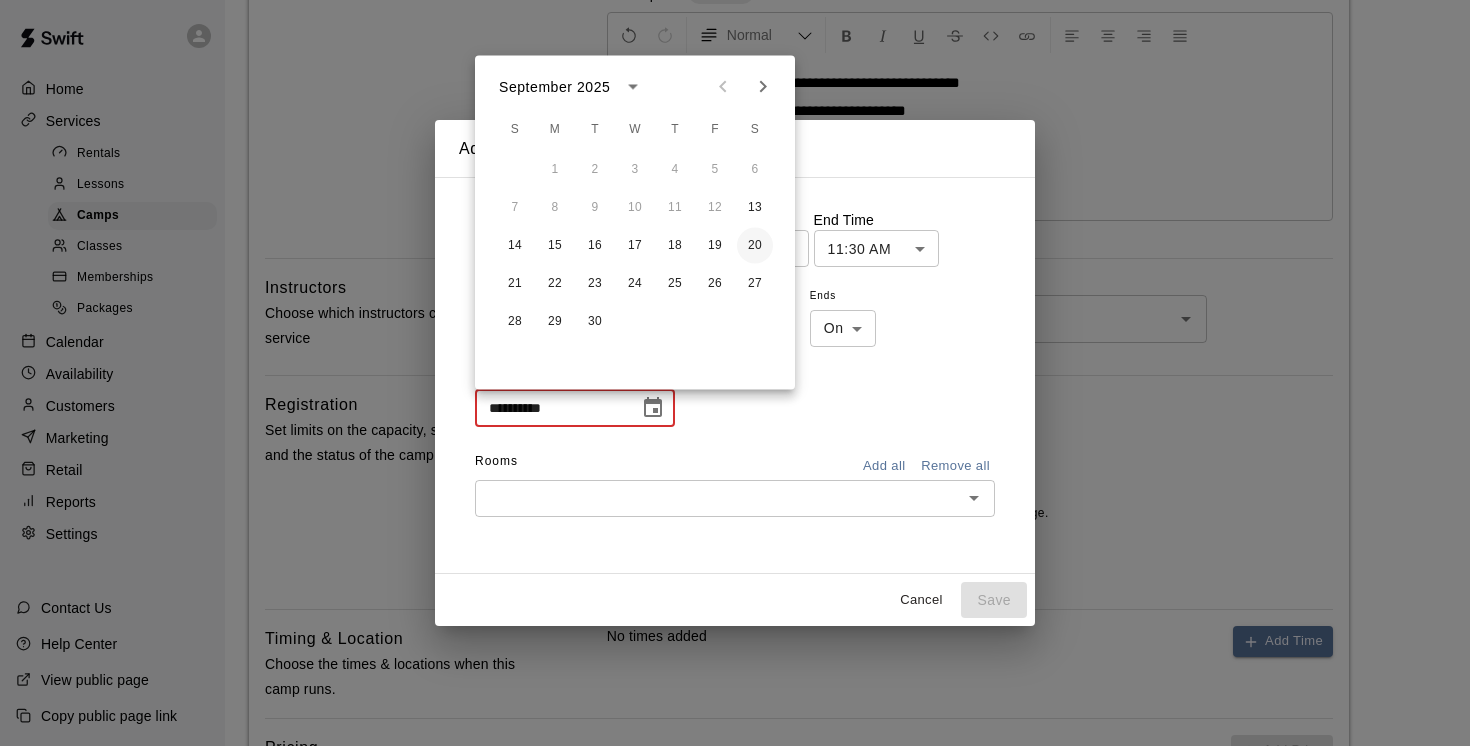 click on "20" at bounding box center (755, 246) 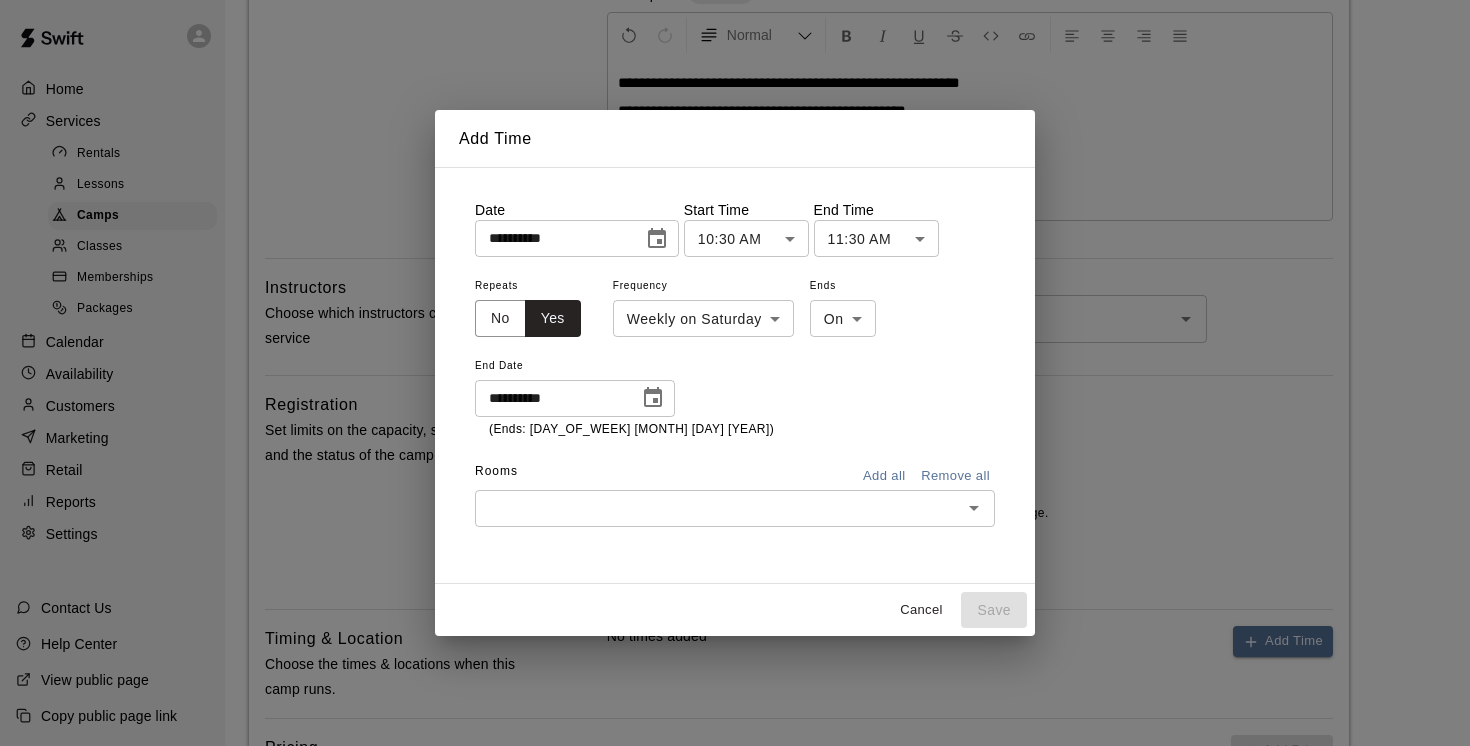 click at bounding box center (718, 508) 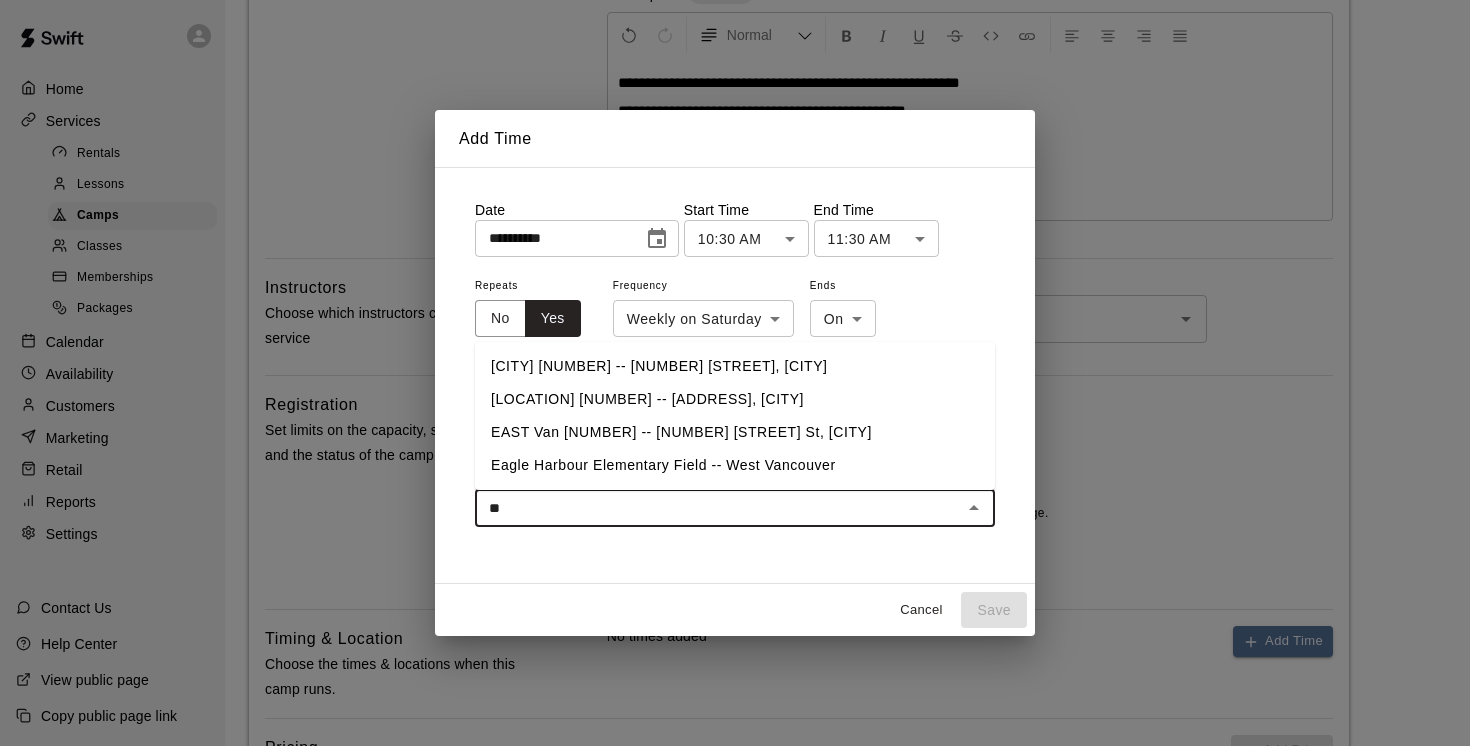 type on "***" 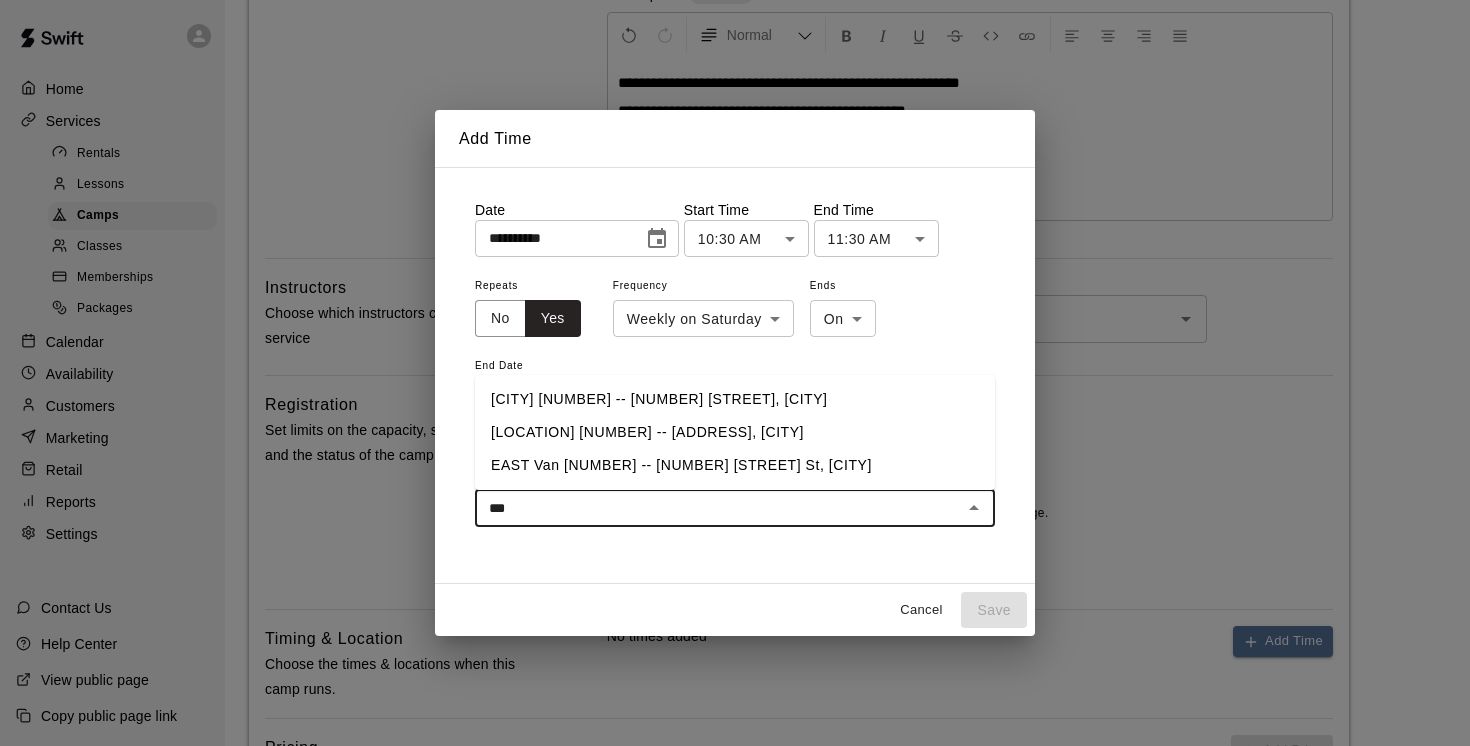 click on "[LOCATION] [NUMBER] -- [NUMBER] [STREET], [CITY]" at bounding box center (735, 399) 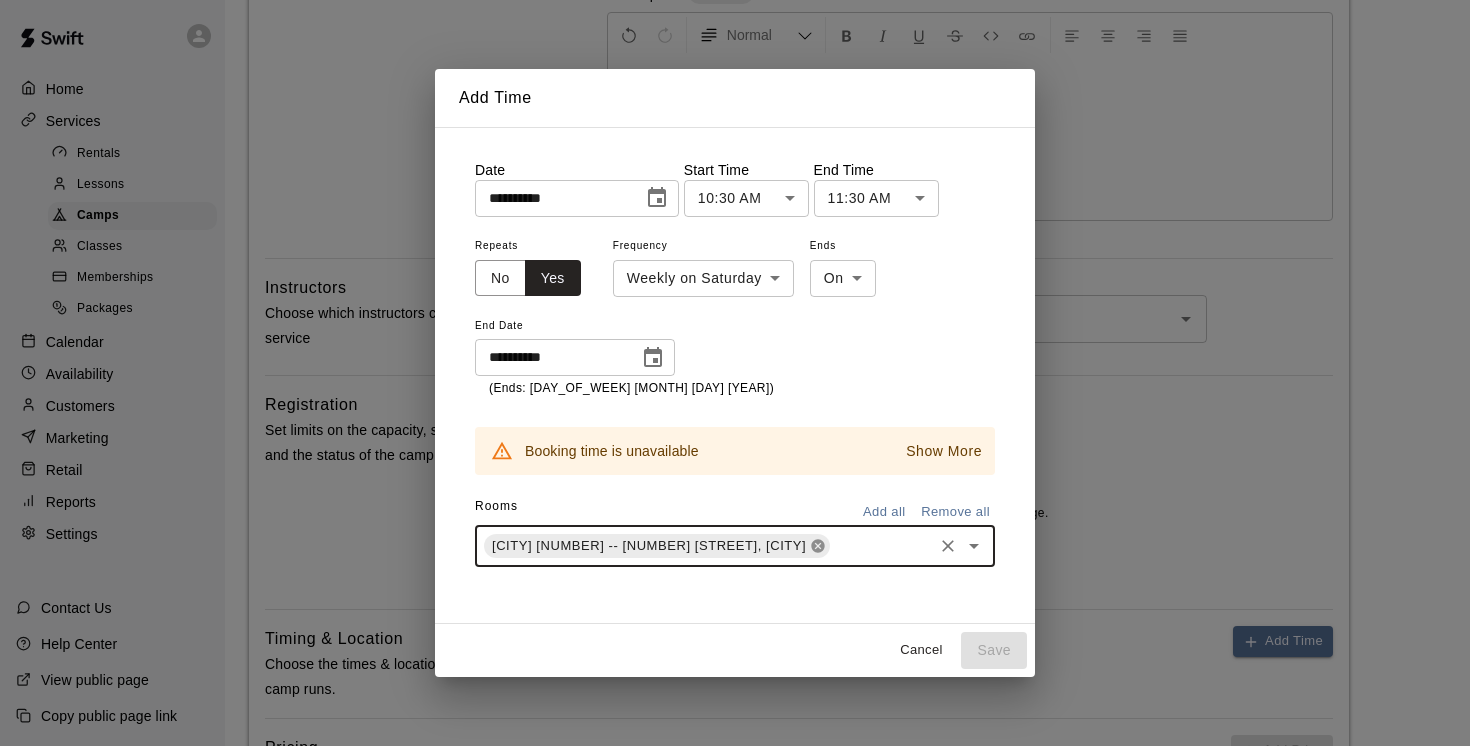 click 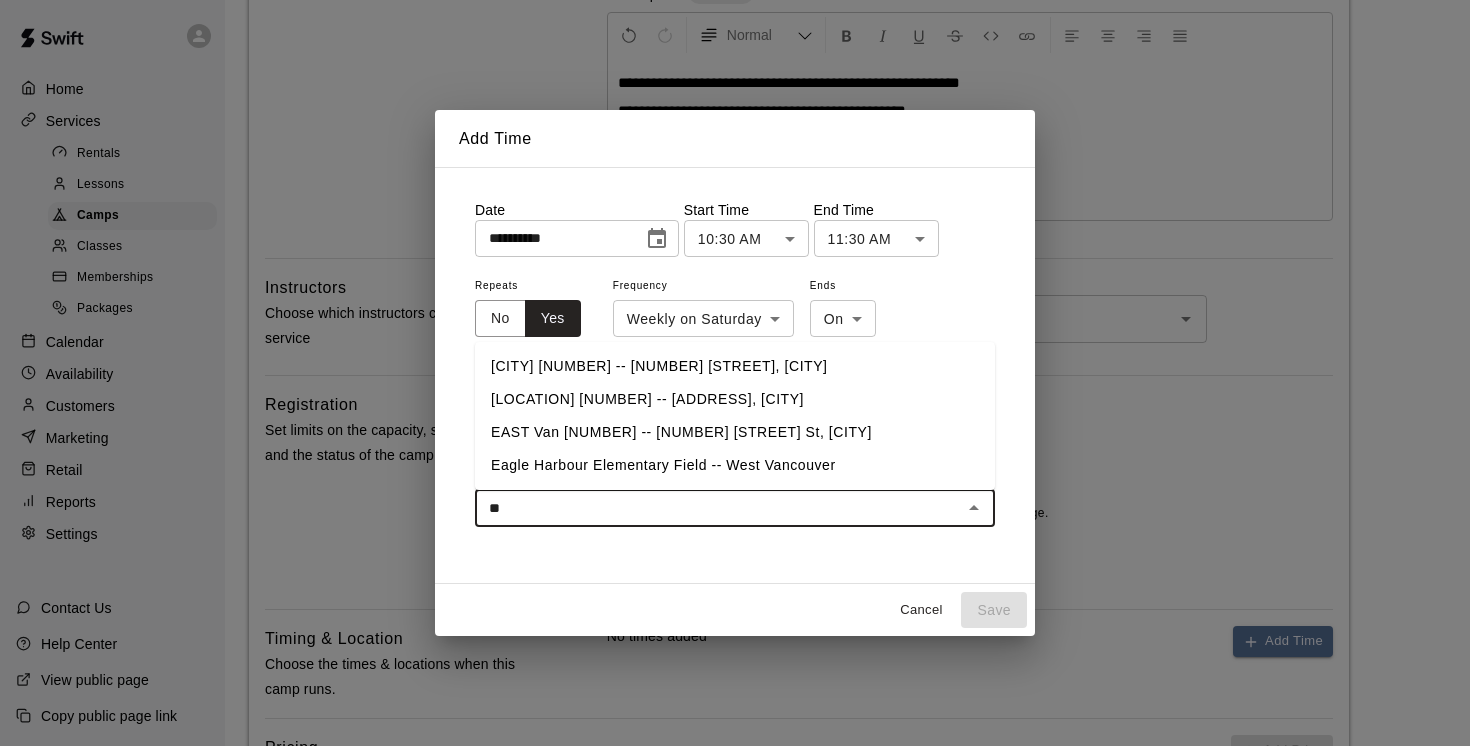 type on "***" 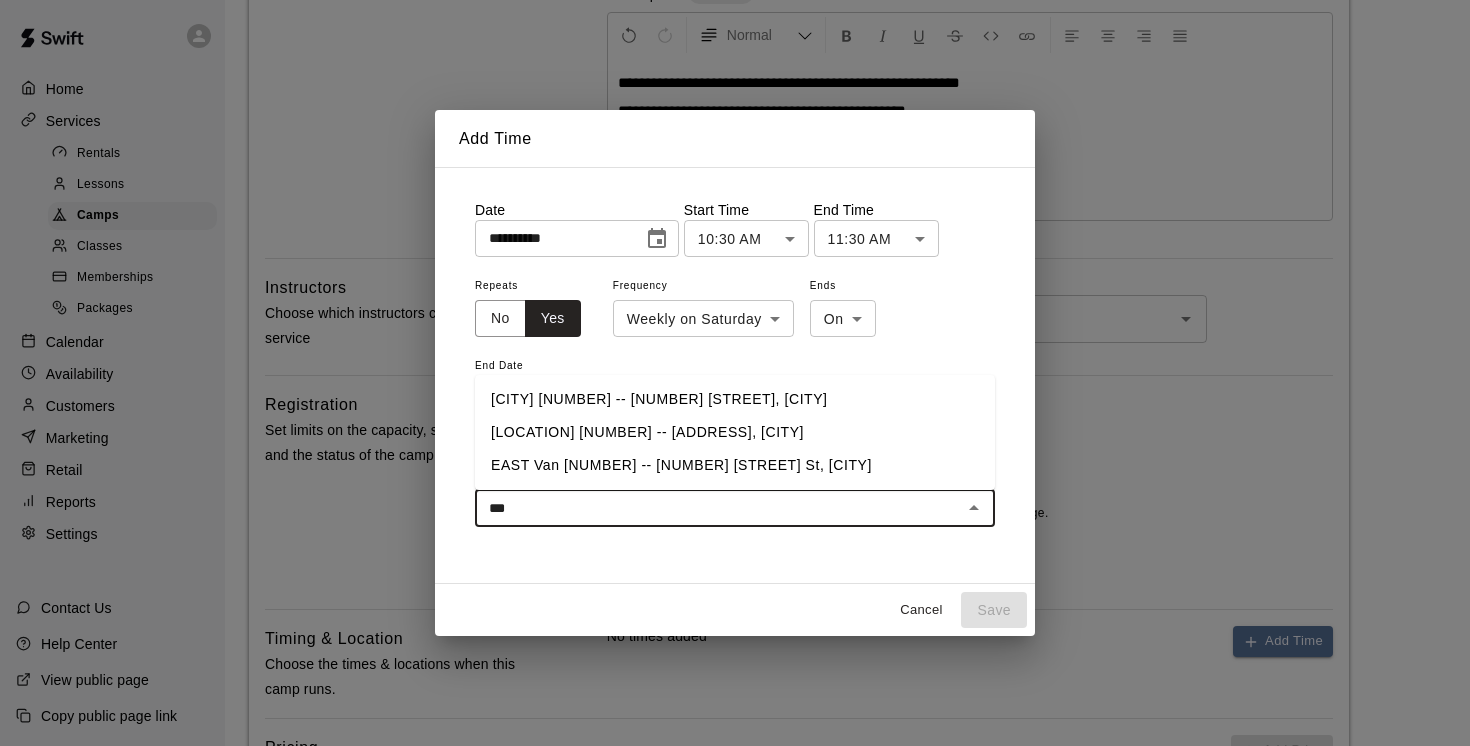 click on "[LOCATION] [NUMBER] -- [NUMBER] [STREET], [CITY]" at bounding box center [735, 432] 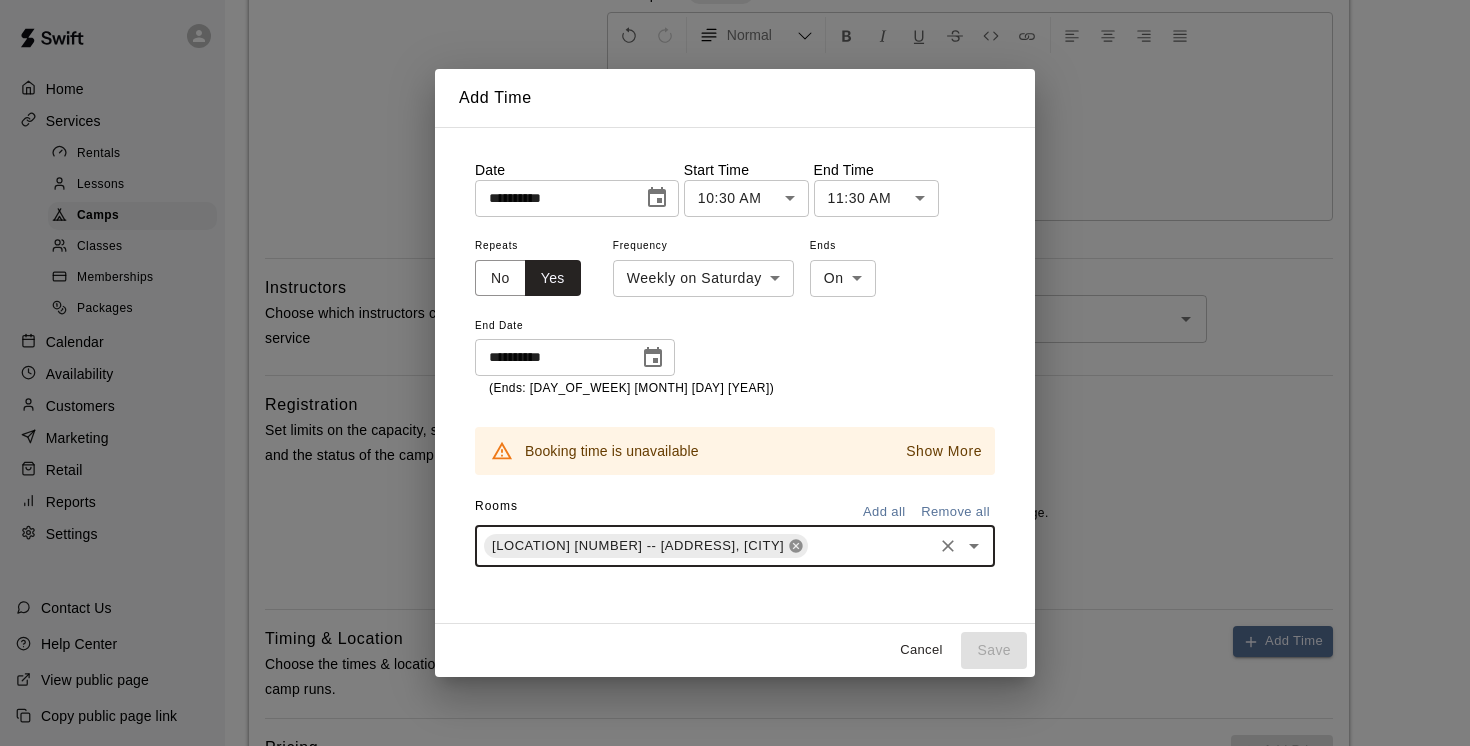 click 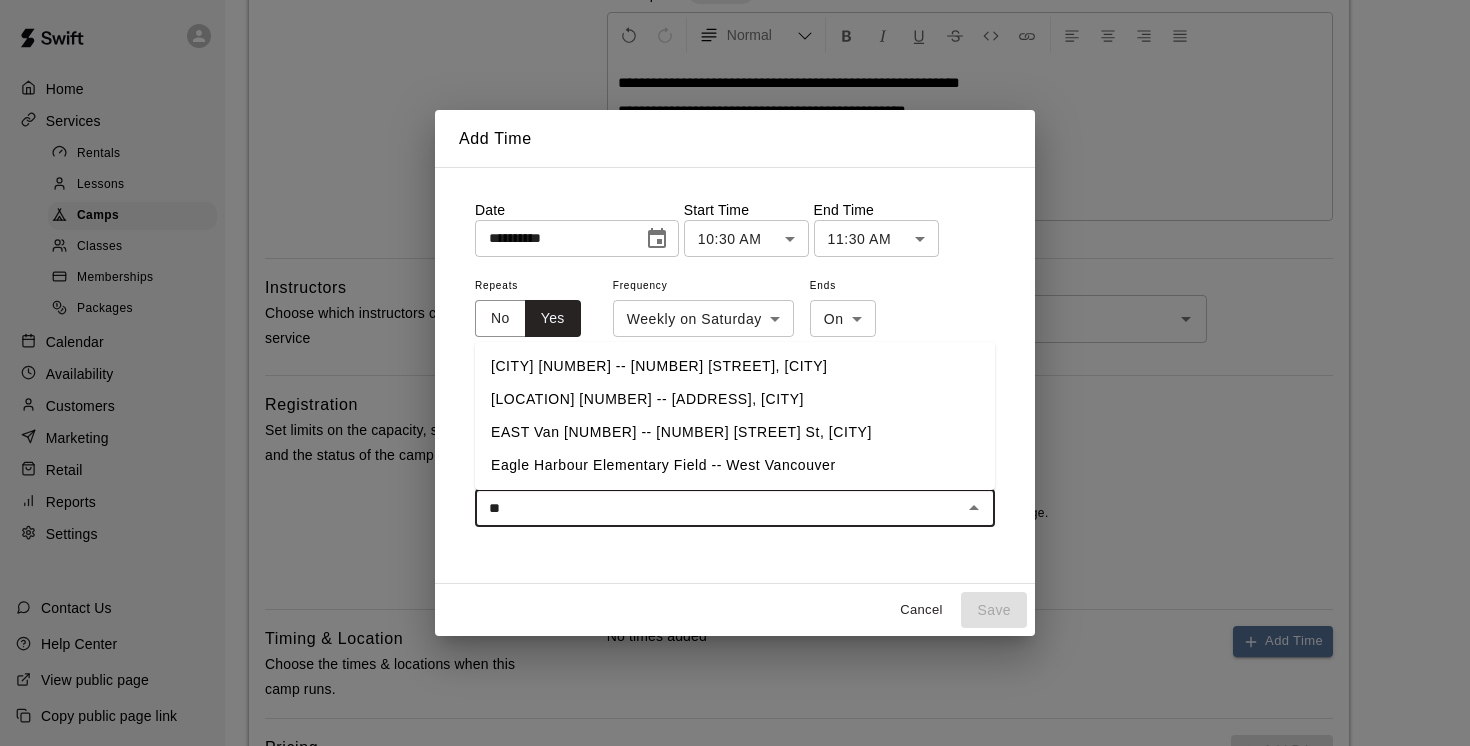 type on "***" 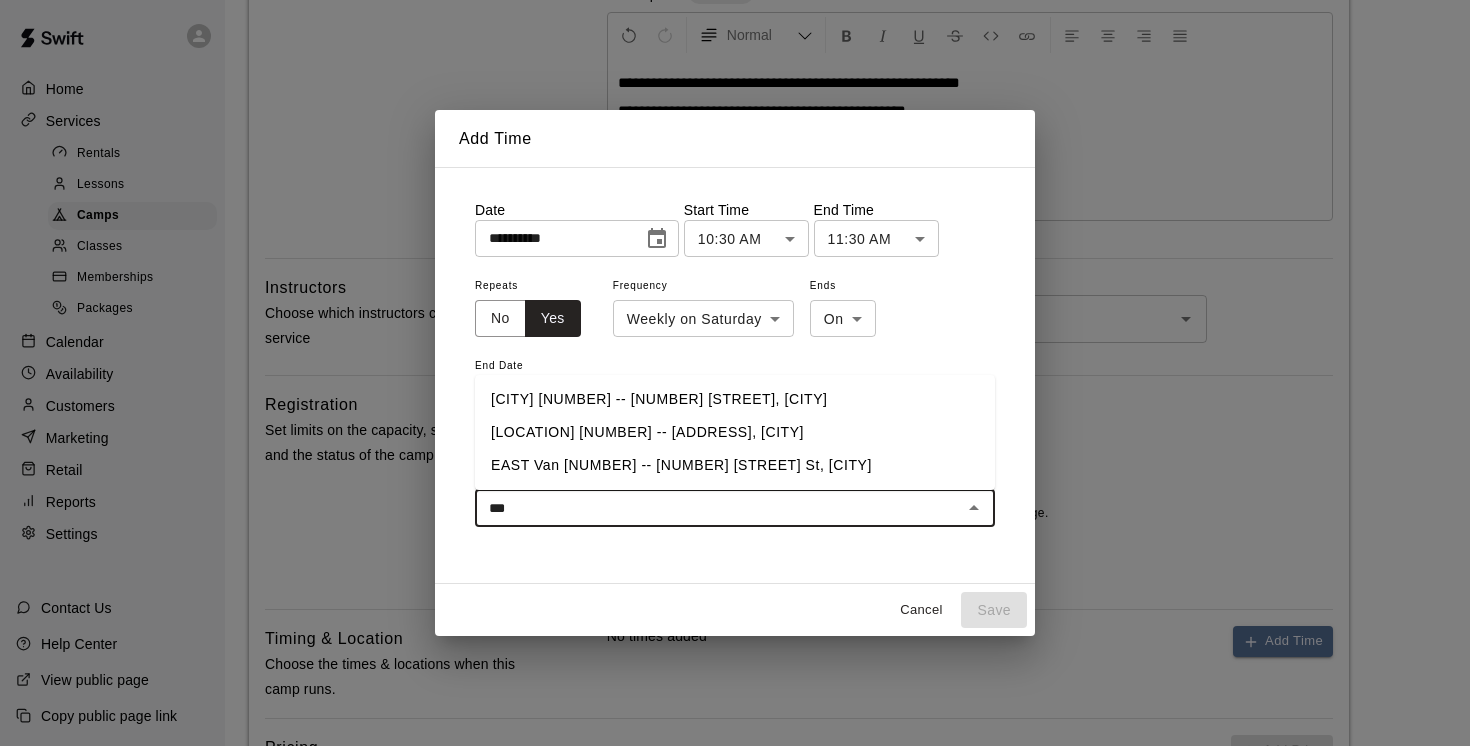 click on "[LOCATION] [NUMBER] -- [NUMBER] [STREET], [CITY]" at bounding box center [735, 432] 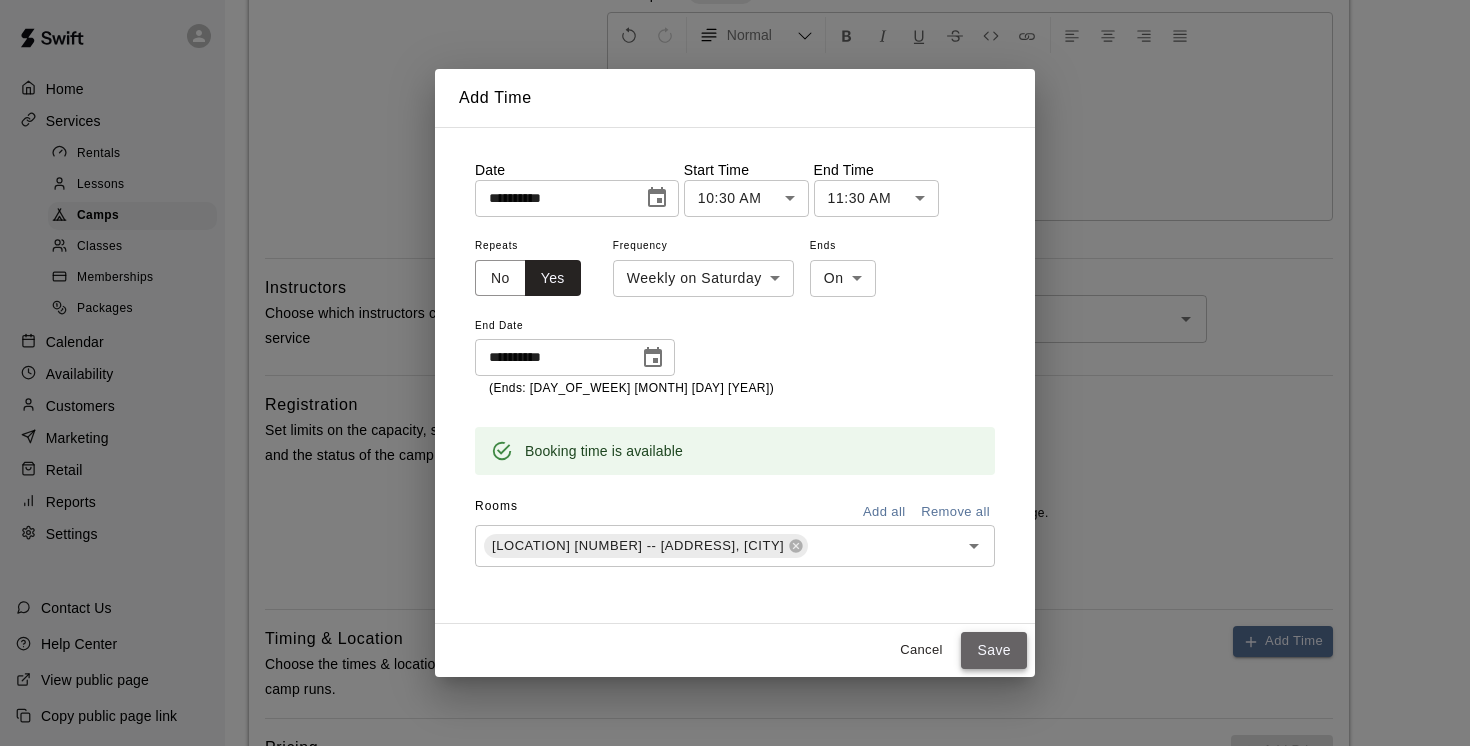 click on "Save" at bounding box center [994, 650] 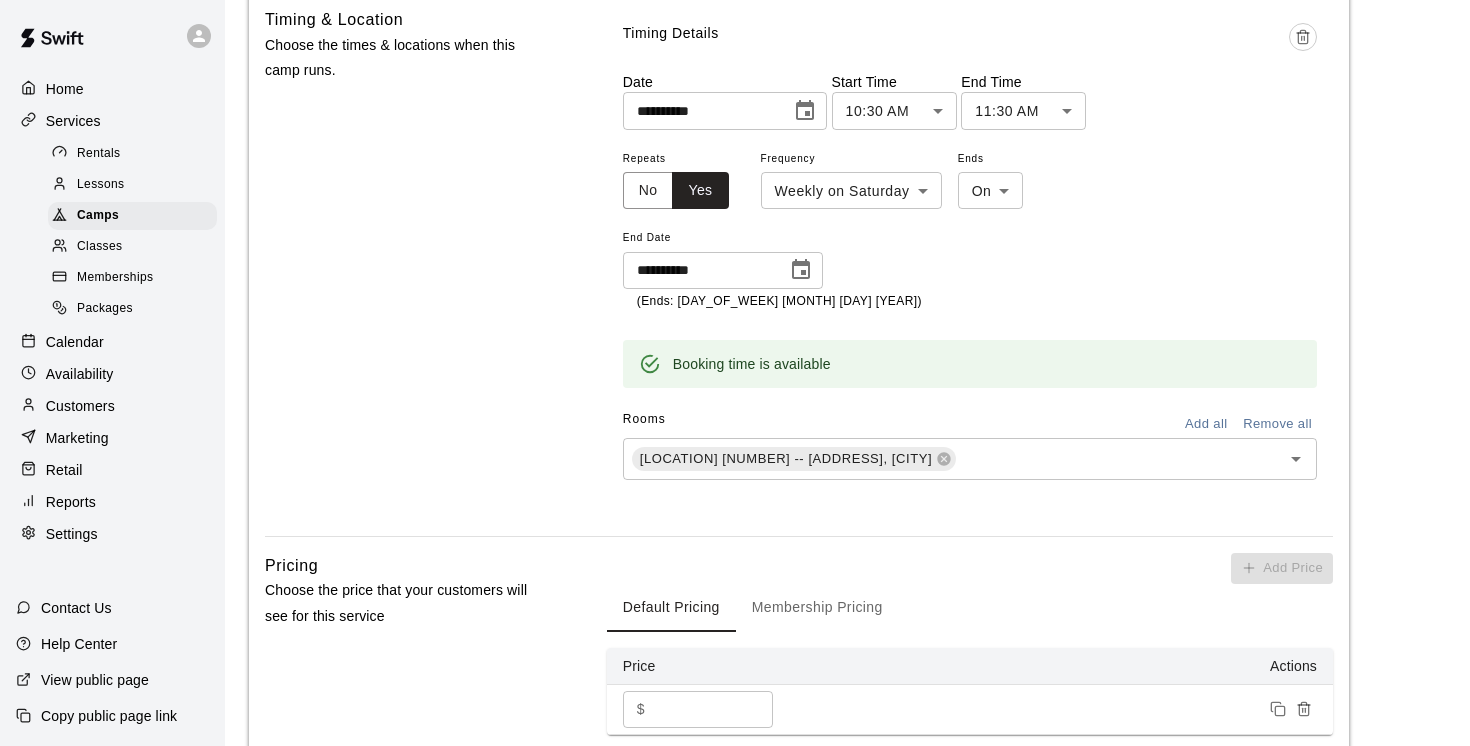 scroll, scrollTop: 1052, scrollLeft: 0, axis: vertical 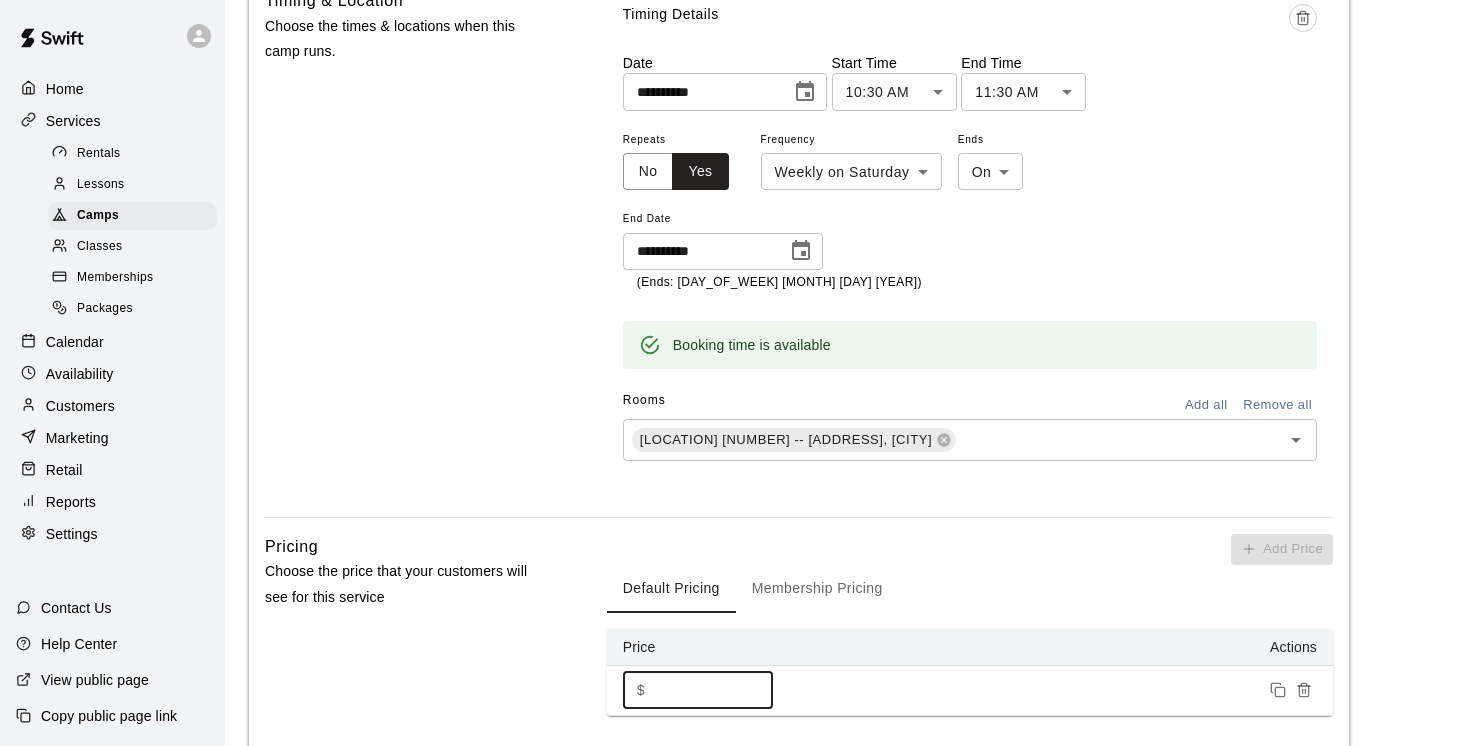 drag, startPoint x: 689, startPoint y: 603, endPoint x: 620, endPoint y: 602, distance: 69.00725 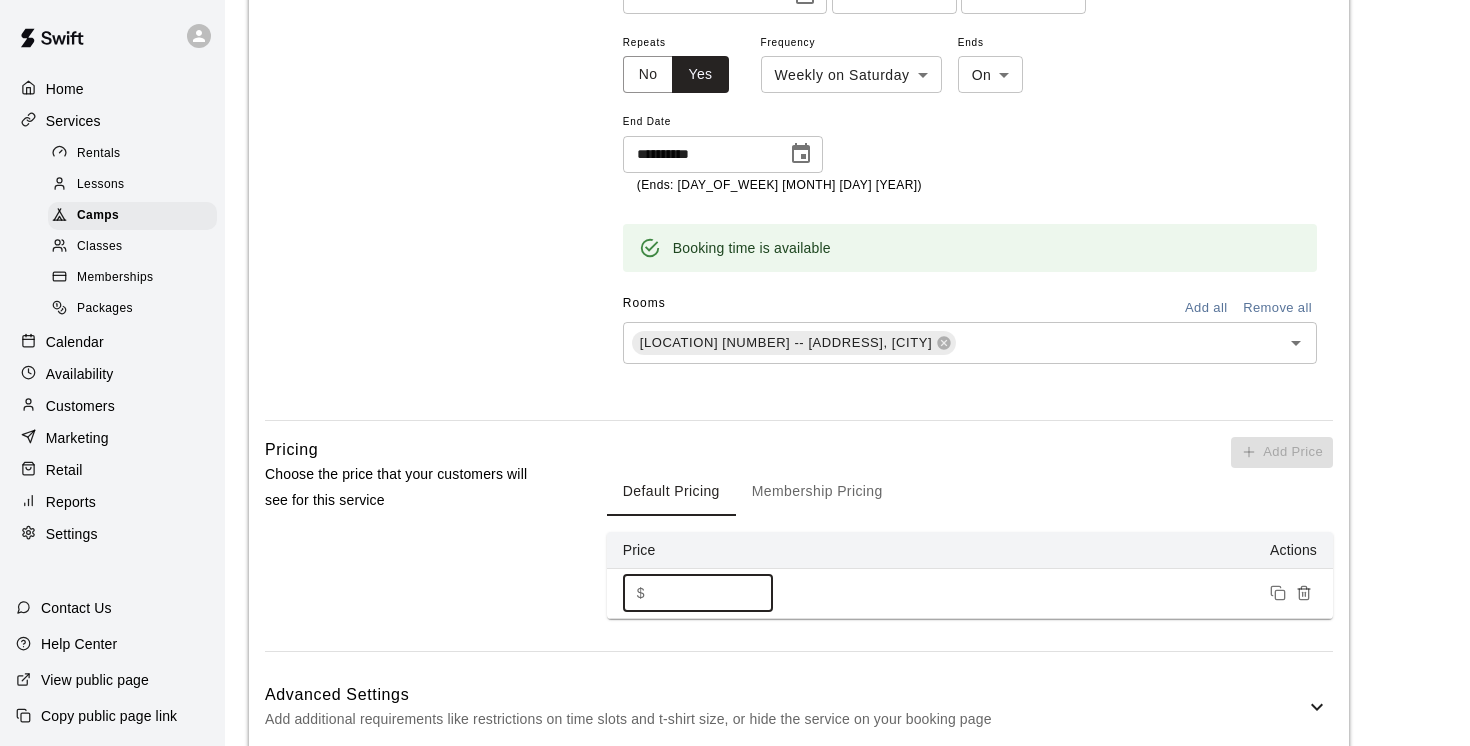 scroll, scrollTop: 1179, scrollLeft: 0, axis: vertical 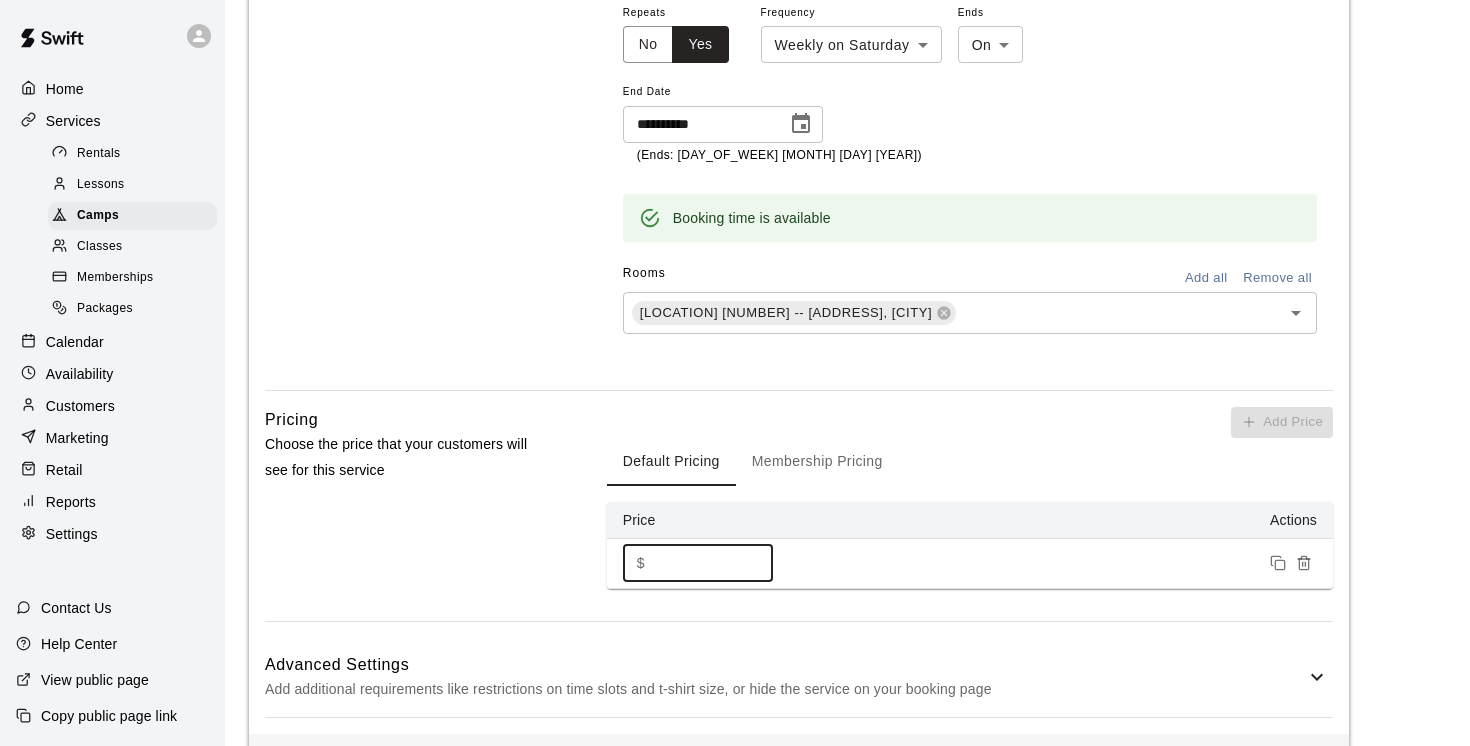 type on "*" 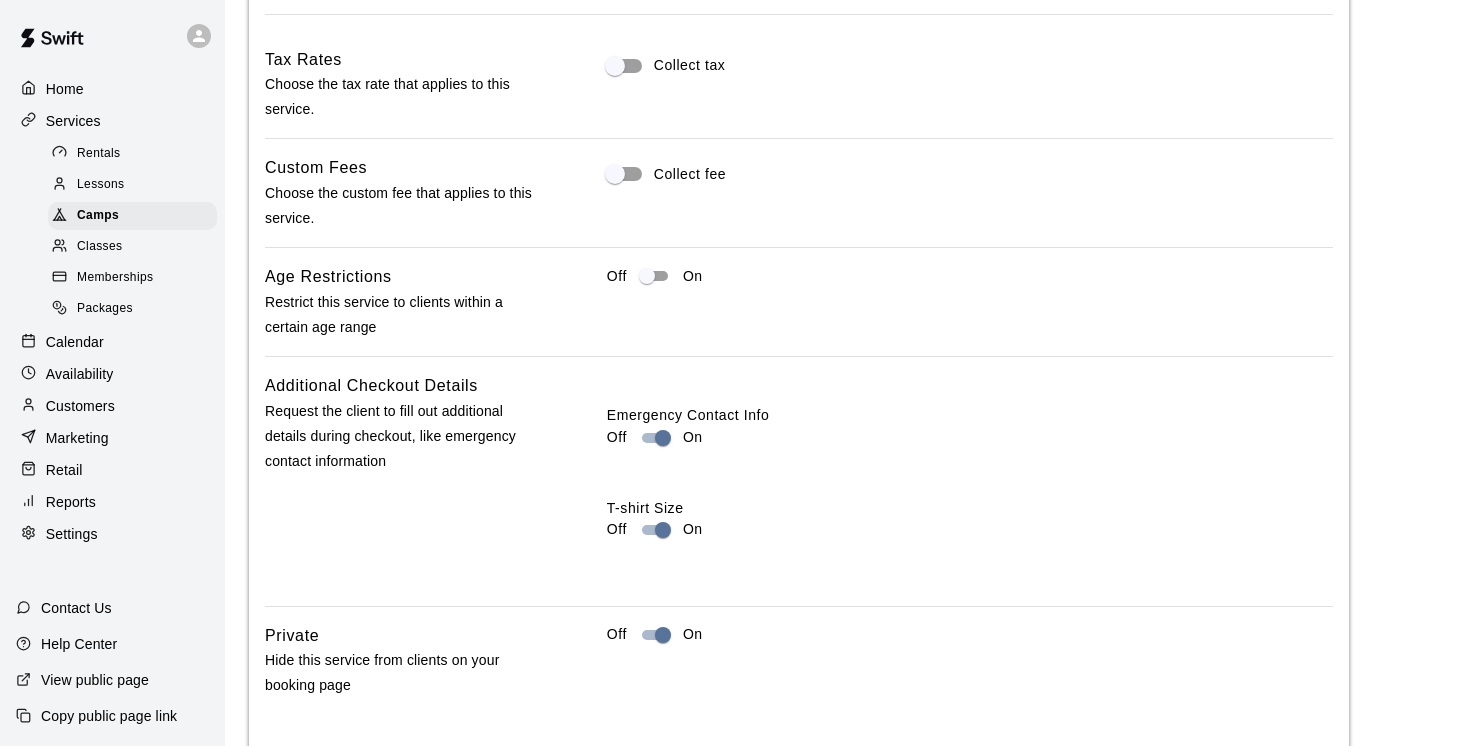 scroll, scrollTop: 1895, scrollLeft: 0, axis: vertical 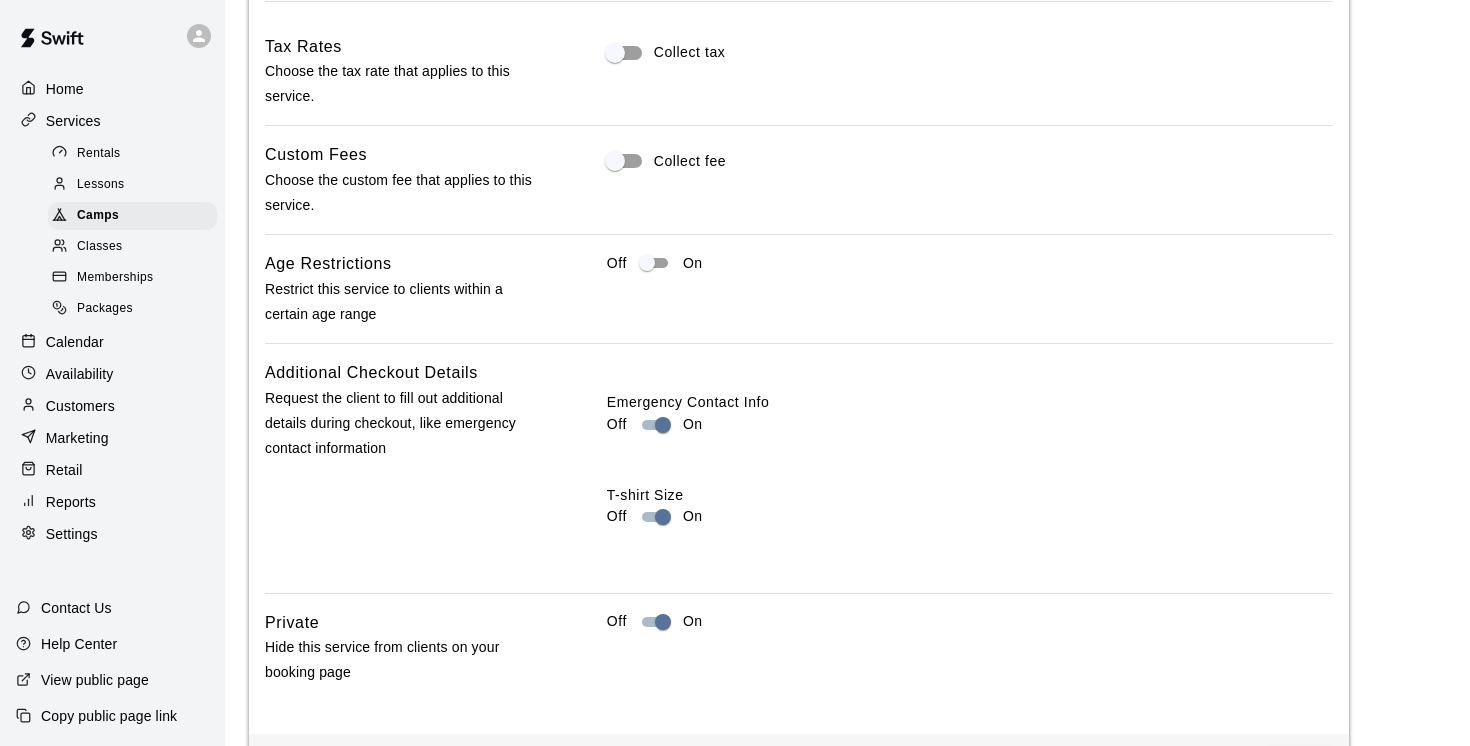 click on "Save" at bounding box center [1300, 768] 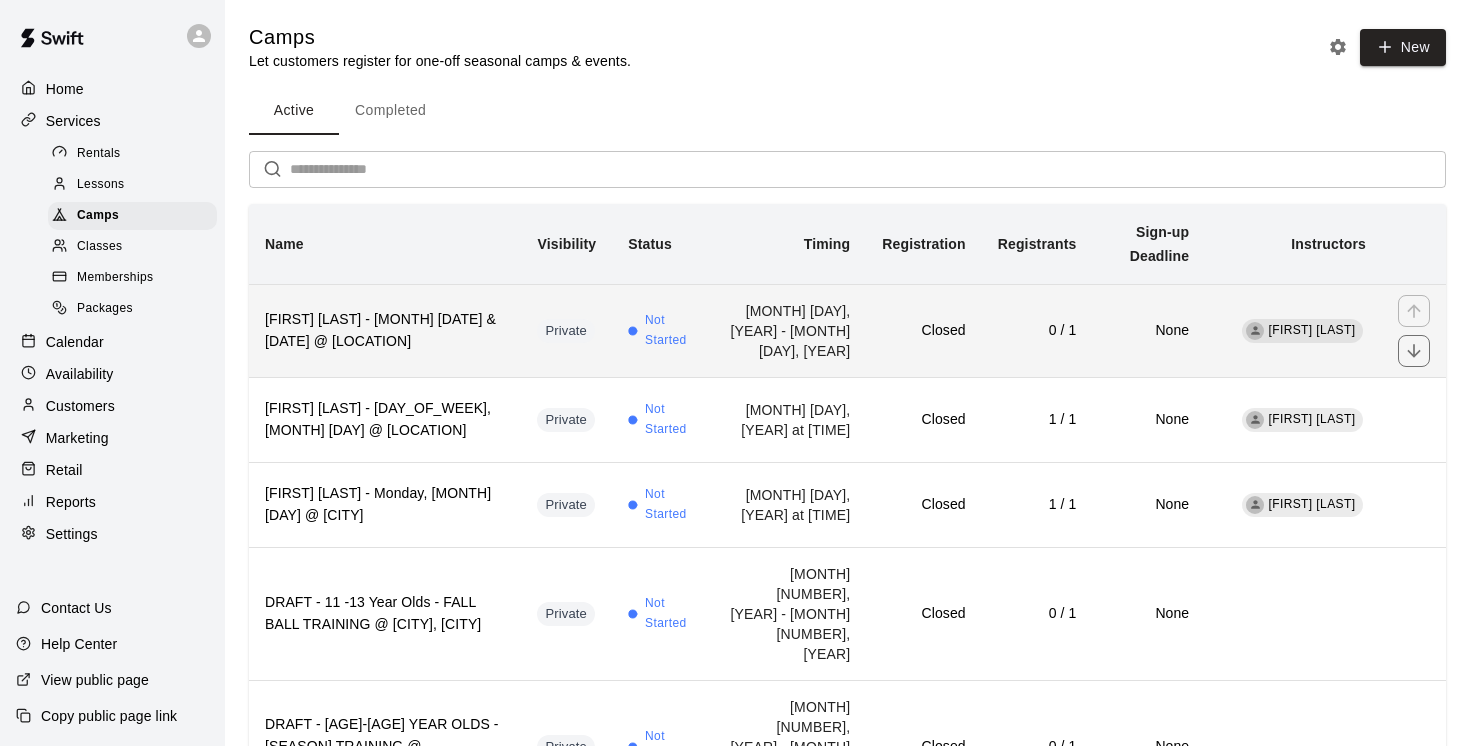 click on "Nathan Li - Sept 13 & 20 @ East Van" at bounding box center (385, 330) 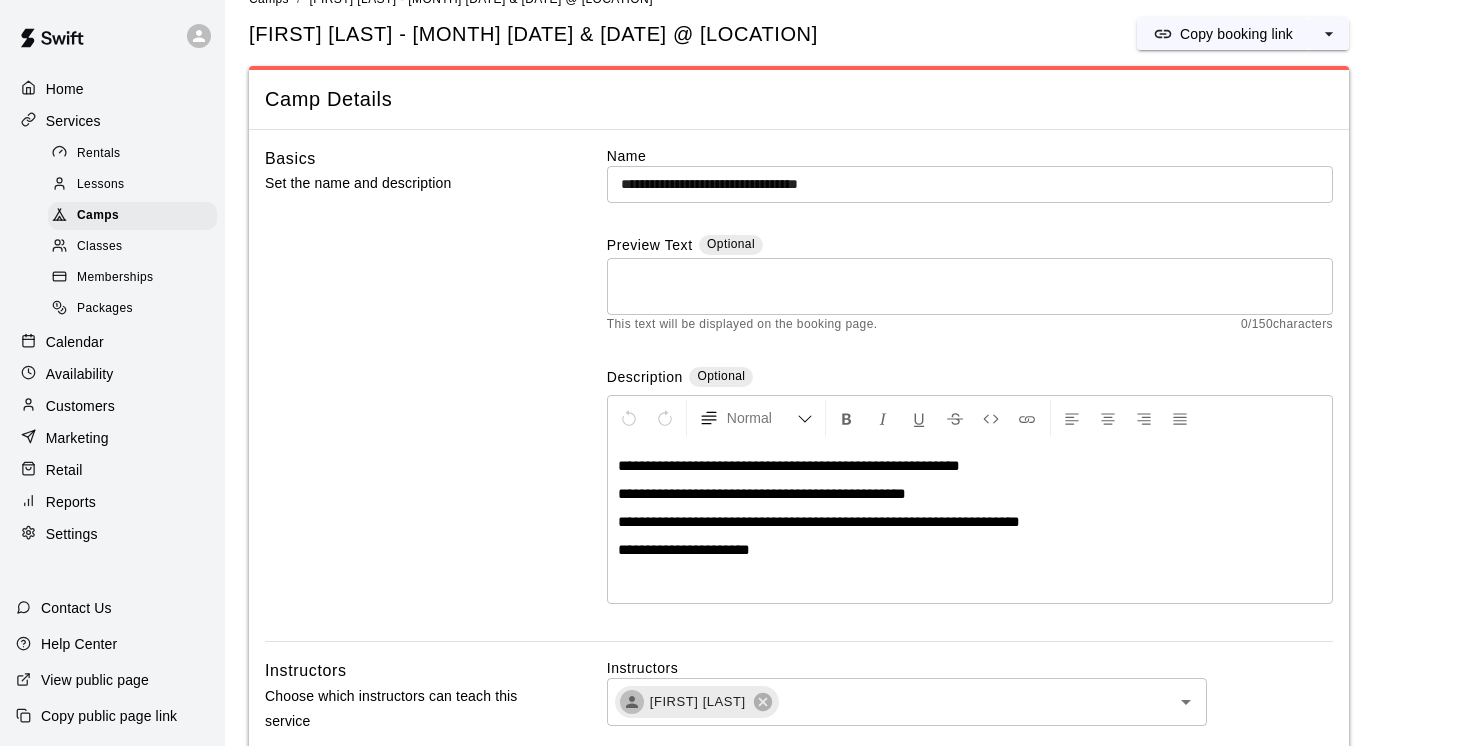 scroll, scrollTop: 24, scrollLeft: 0, axis: vertical 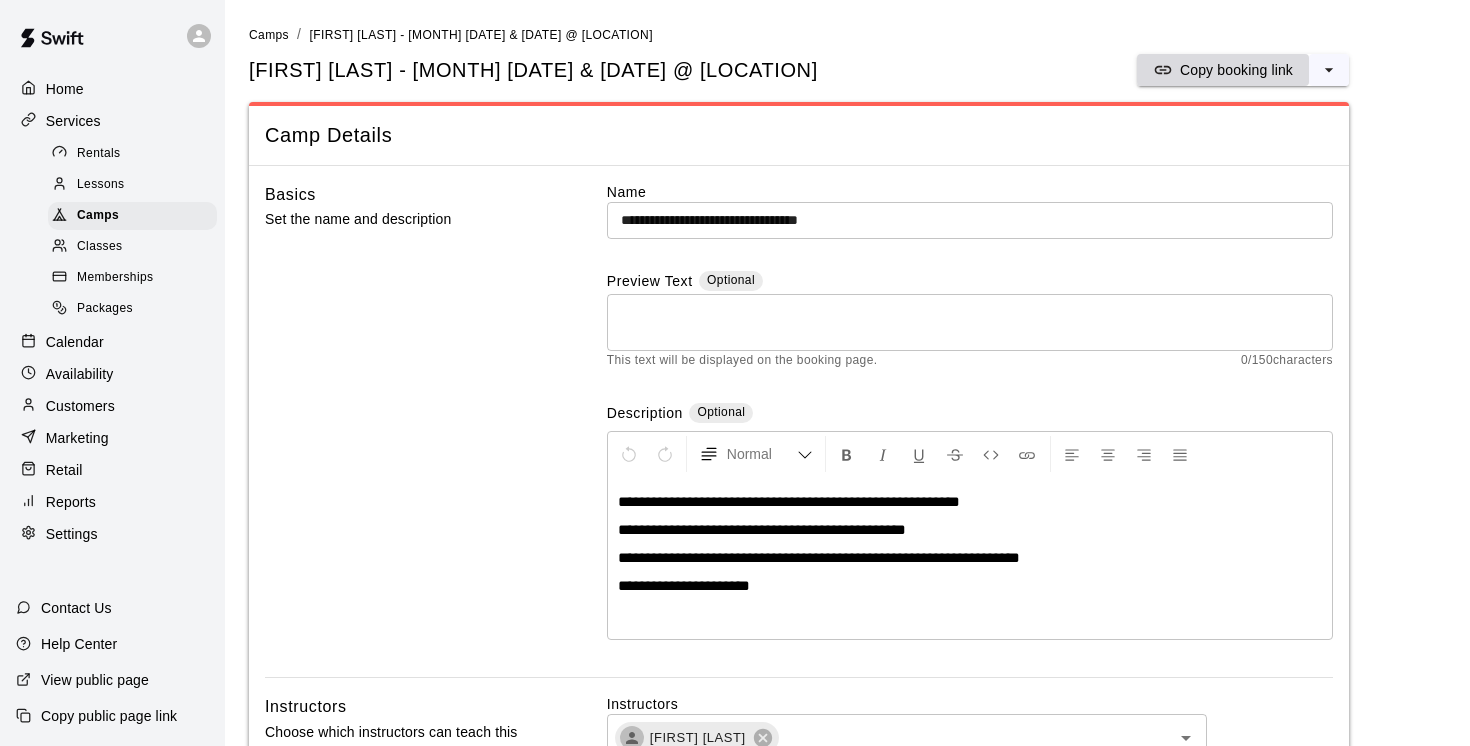 click on "Copy booking link" at bounding box center (1236, 70) 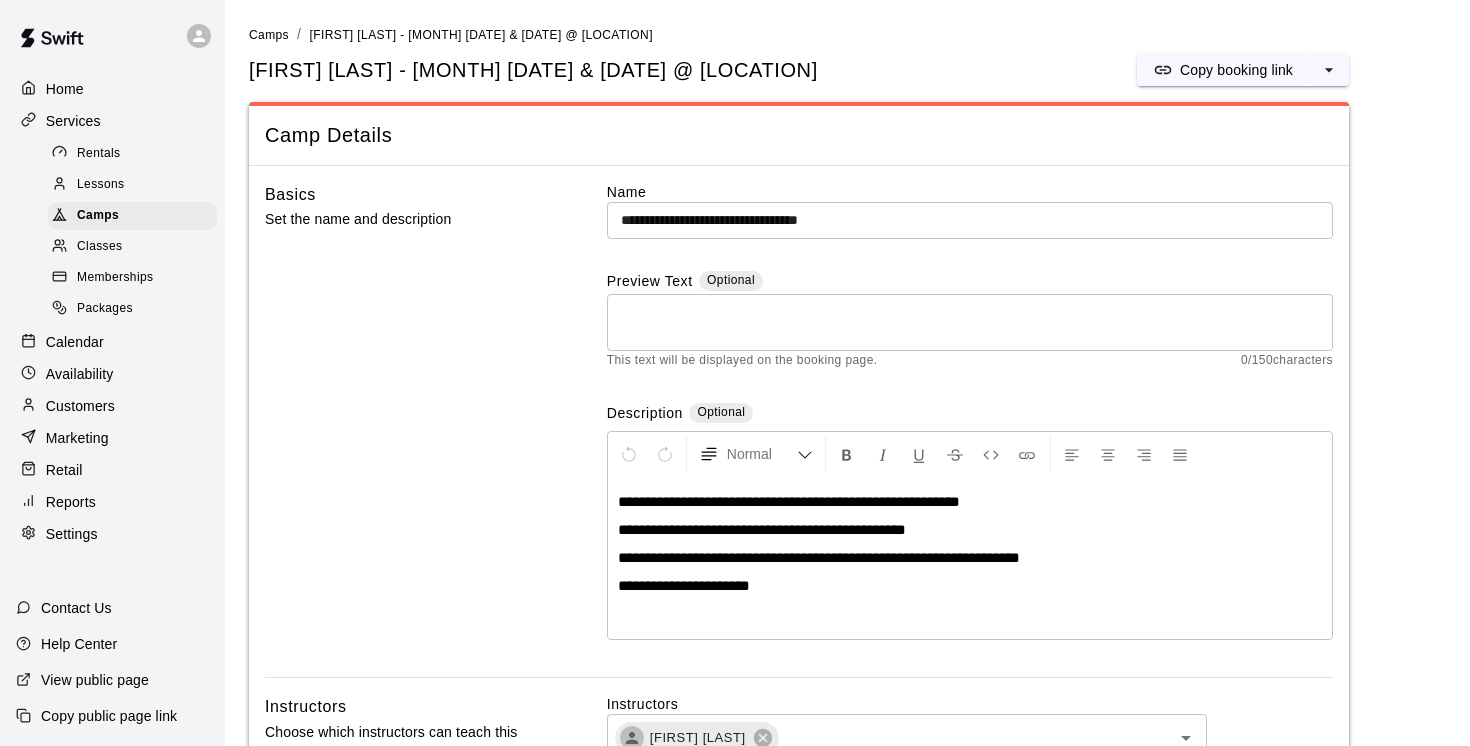 click on "**********" at bounding box center (819, 557) 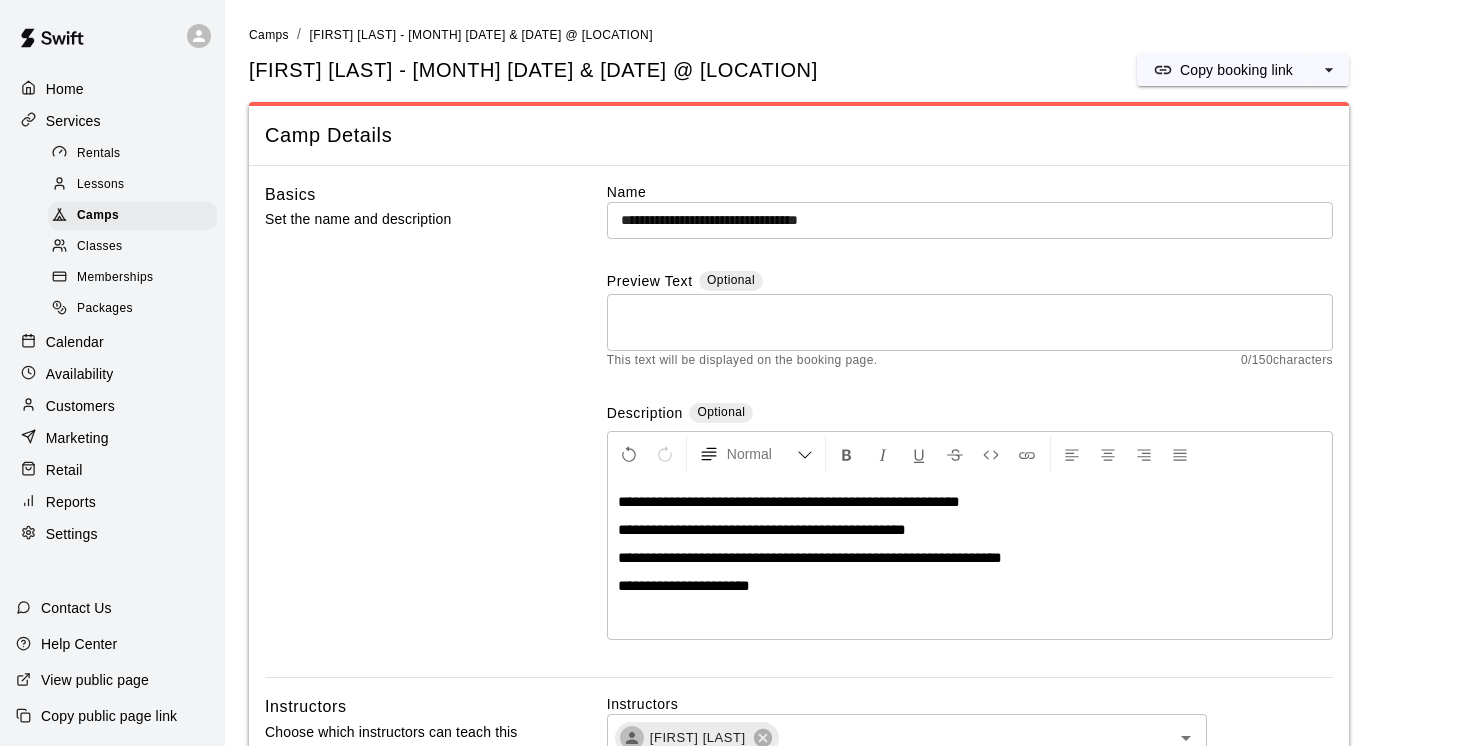 type 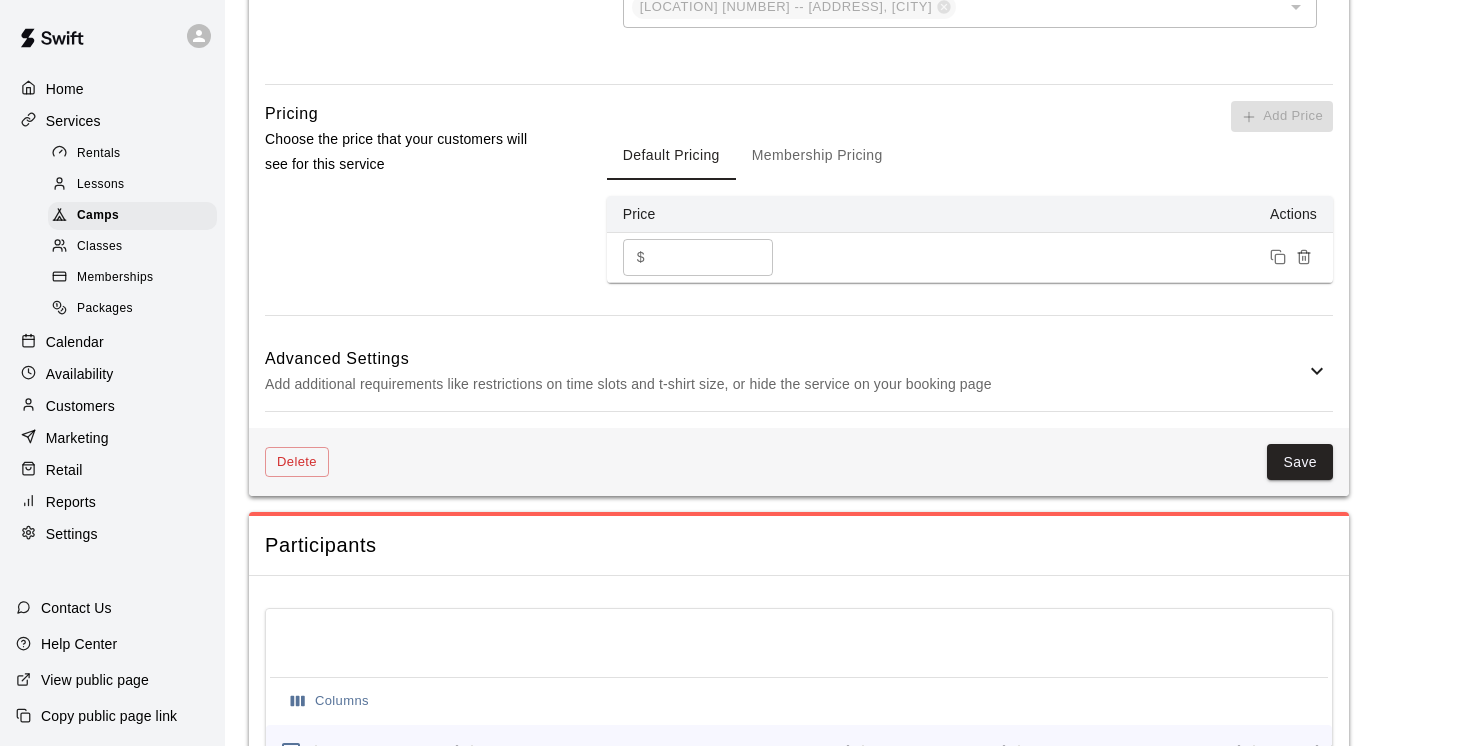 scroll, scrollTop: 1488, scrollLeft: 0, axis: vertical 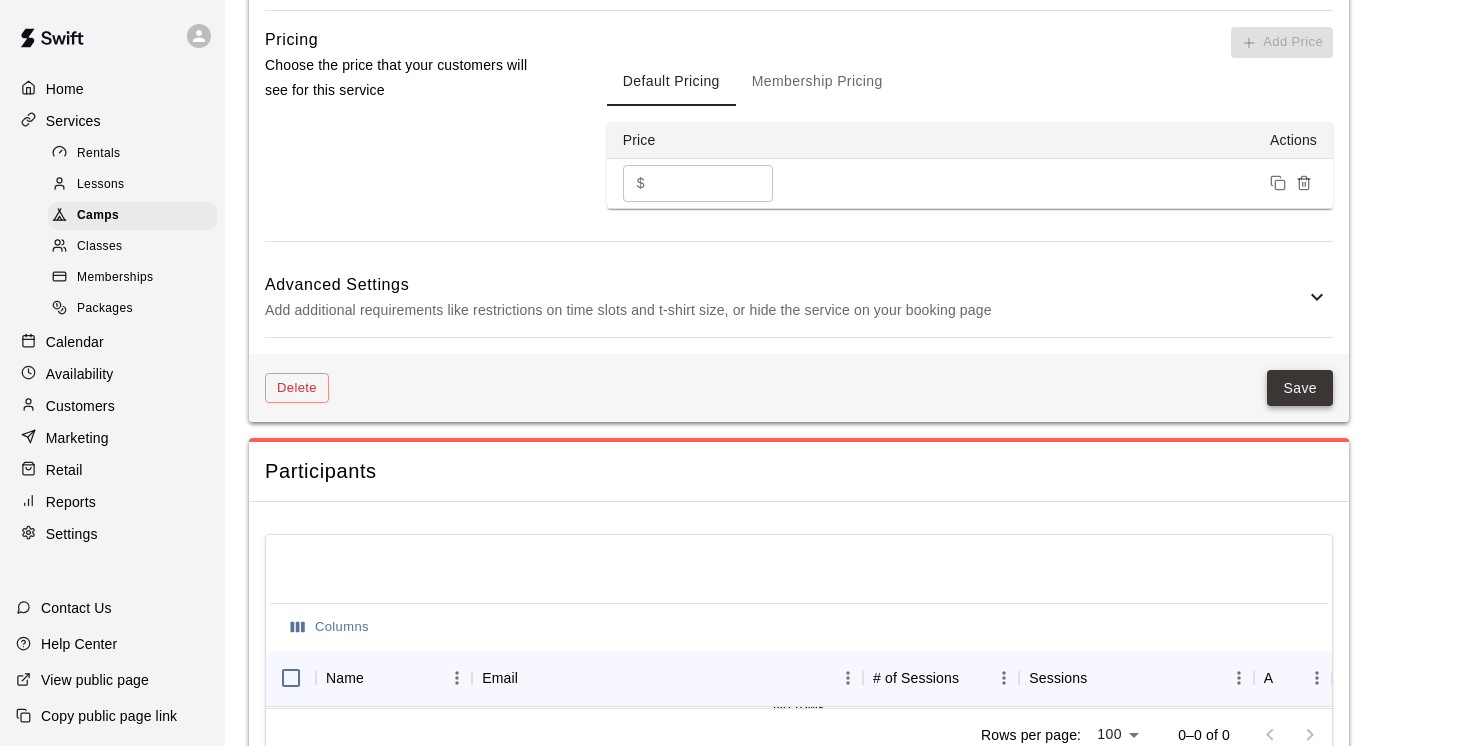 click on "Save" at bounding box center [1300, 388] 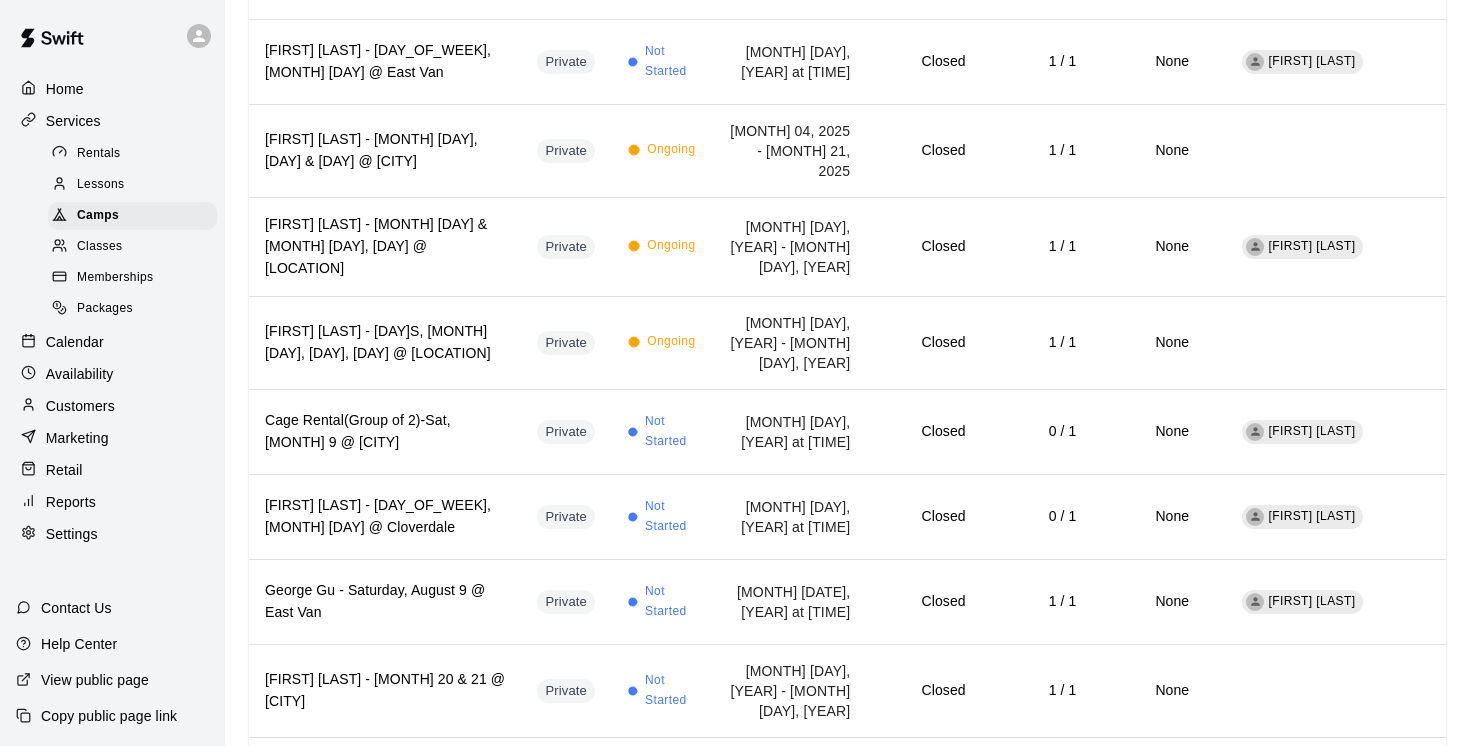 scroll, scrollTop: 0, scrollLeft: 0, axis: both 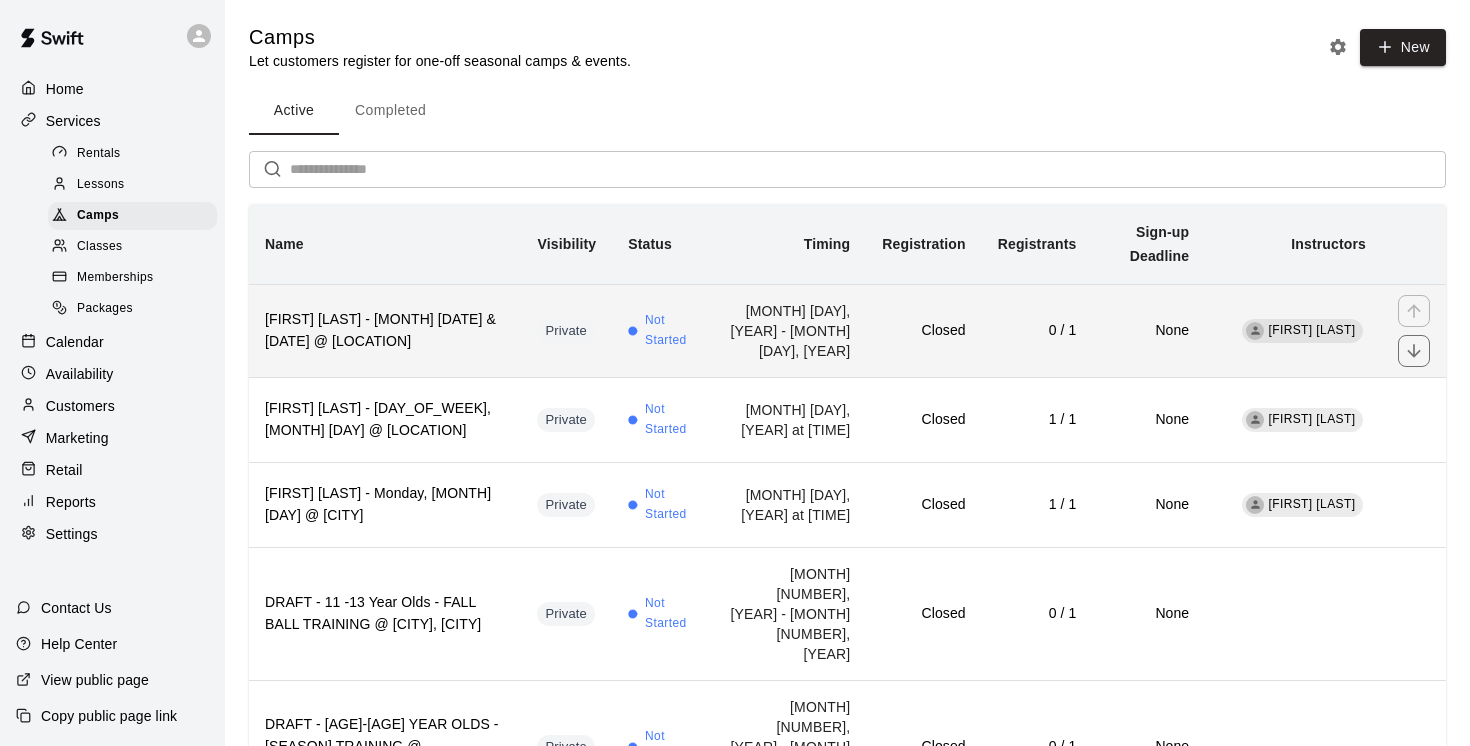 click on "Nathan Li - Sept 13 & 20 @ East Van" at bounding box center (385, 330) 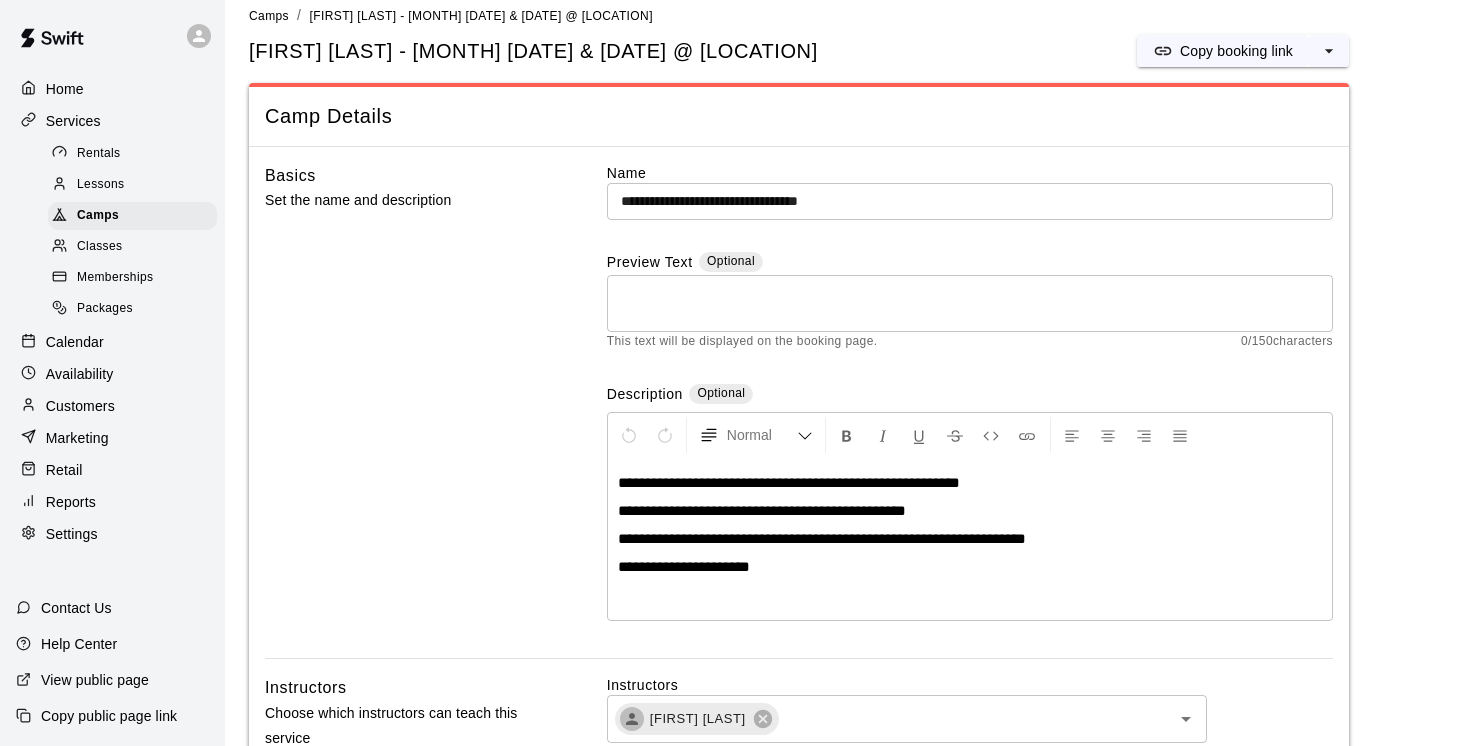 scroll, scrollTop: 0, scrollLeft: 0, axis: both 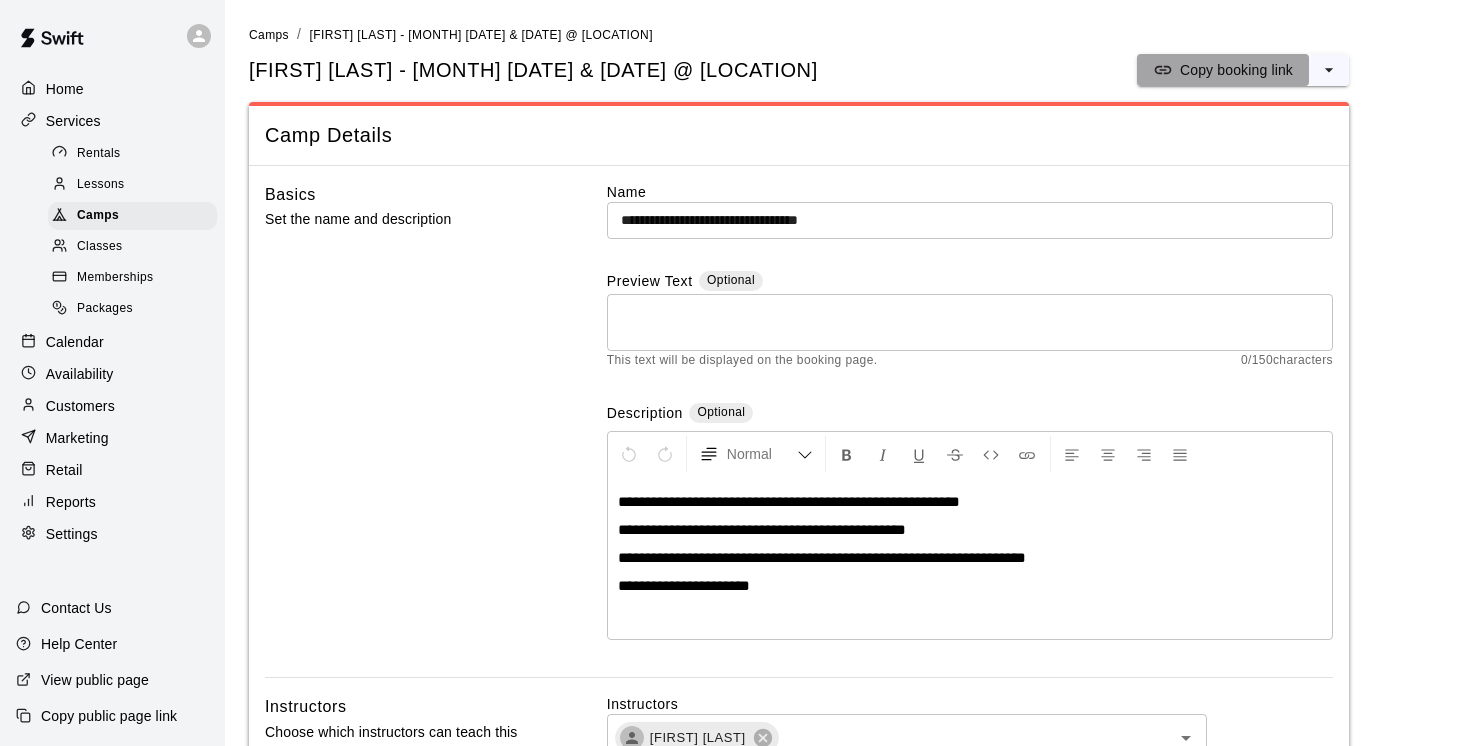 click on "Copy booking link" at bounding box center (1236, 70) 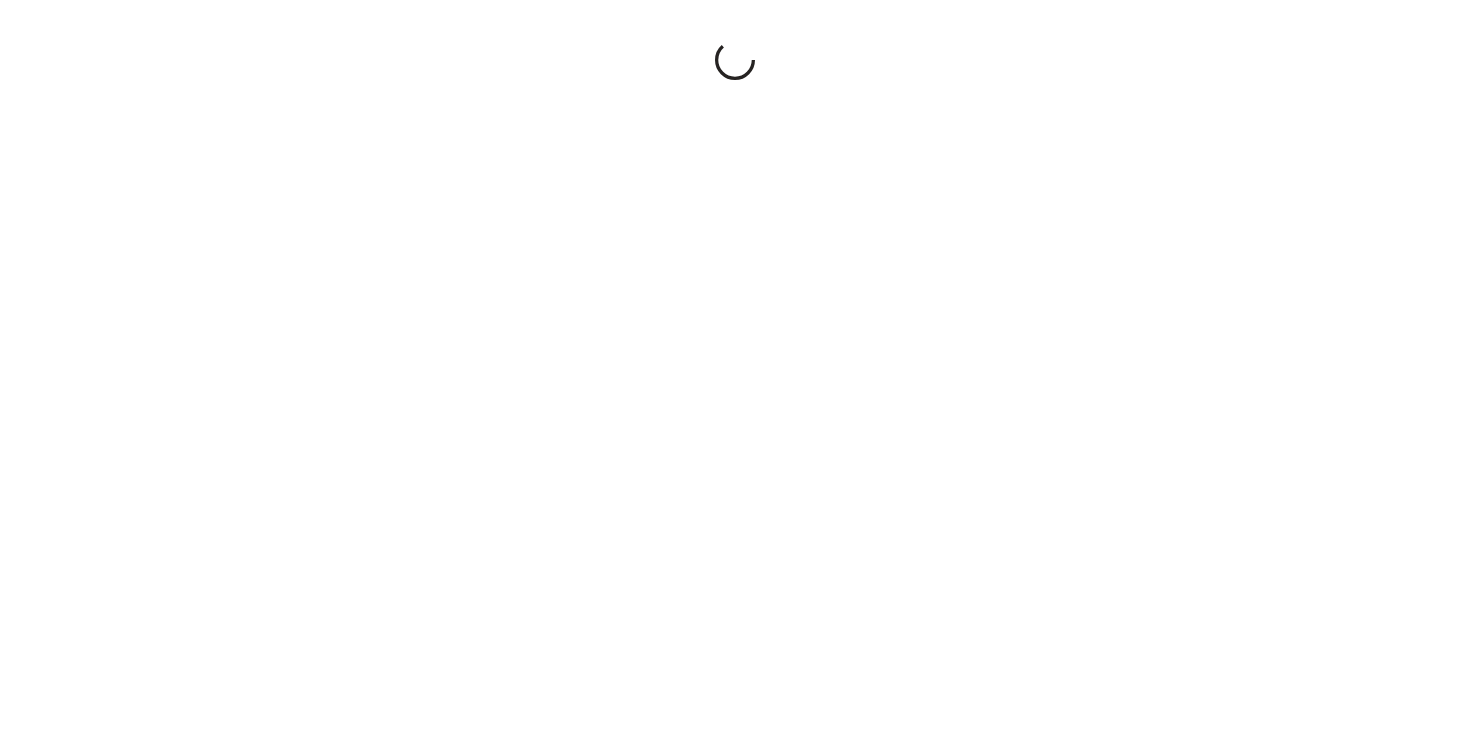 scroll, scrollTop: 0, scrollLeft: 0, axis: both 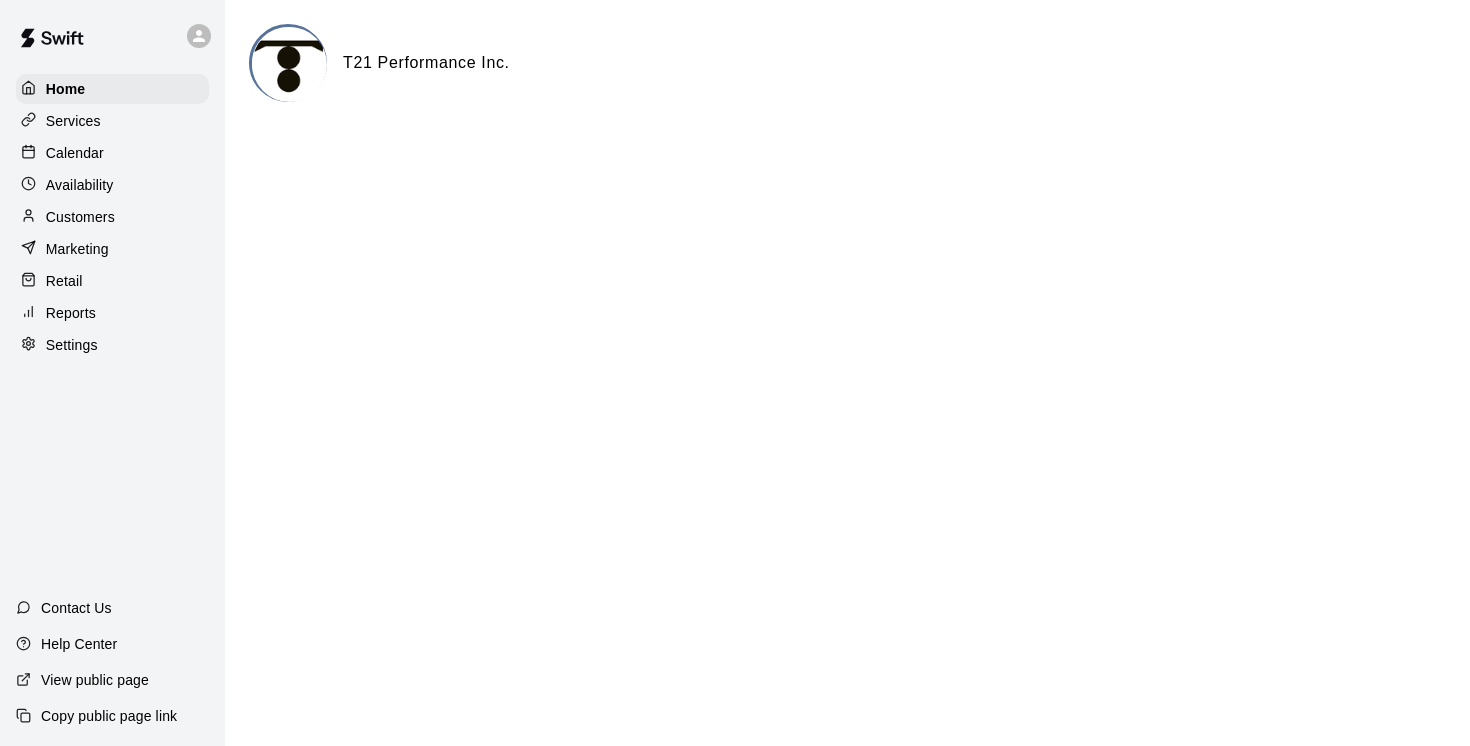 click on "Calendar" at bounding box center (75, 153) 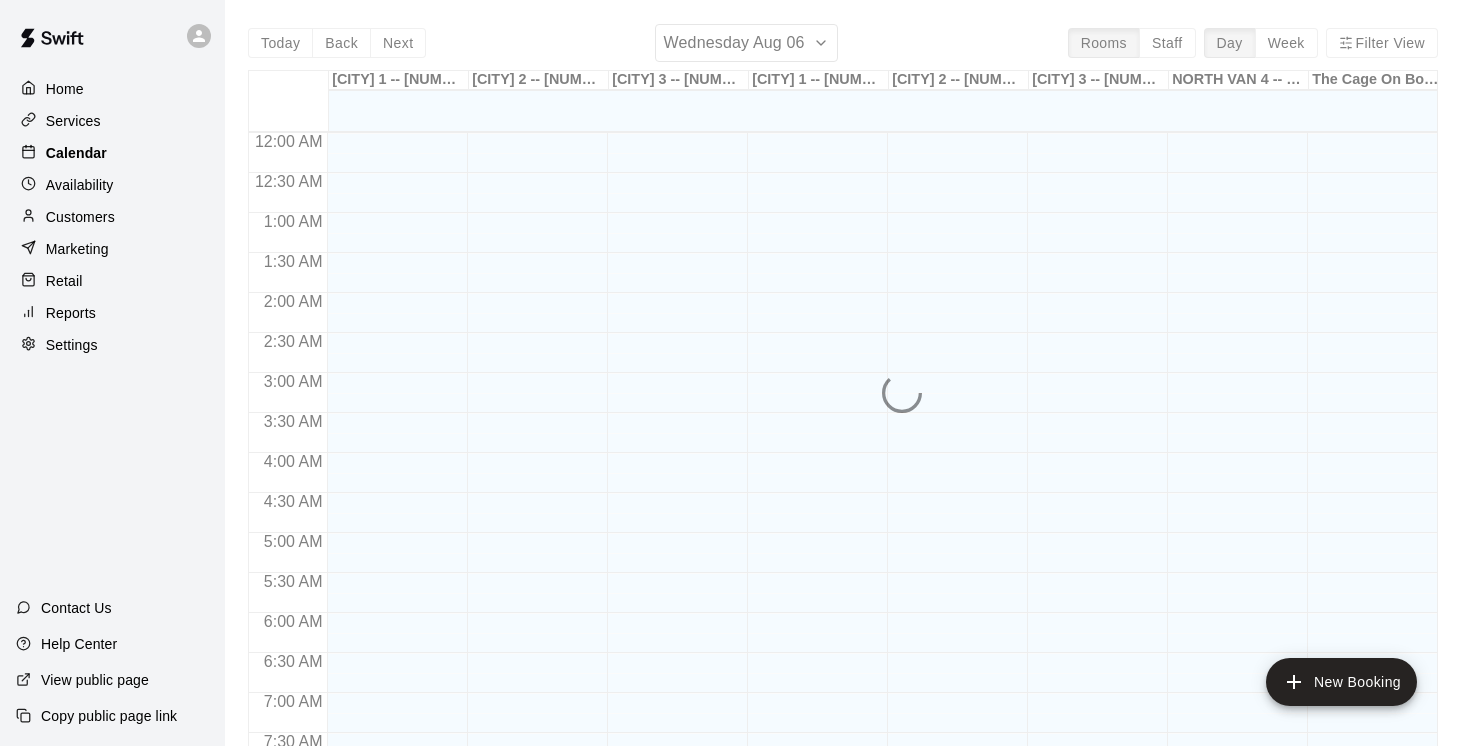 scroll, scrollTop: 748, scrollLeft: 0, axis: vertical 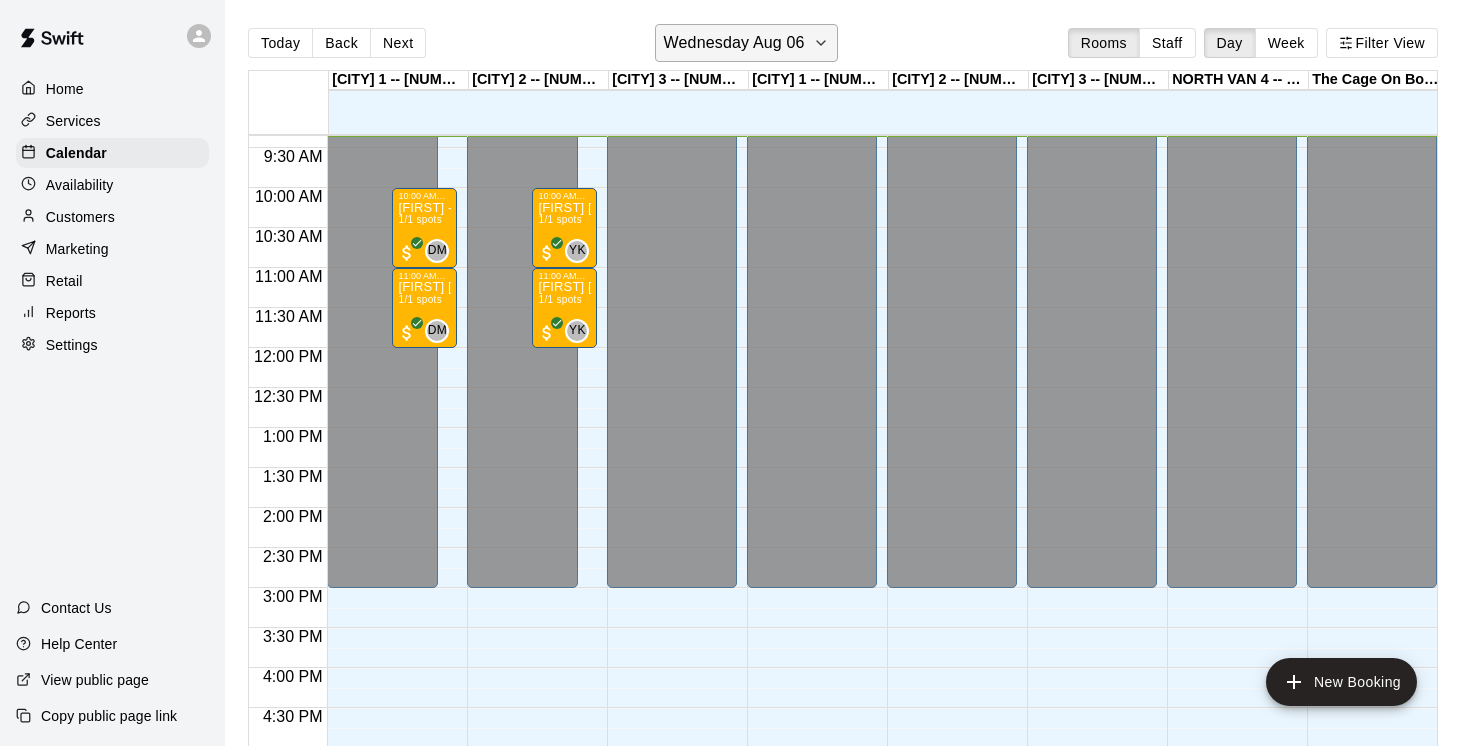 click 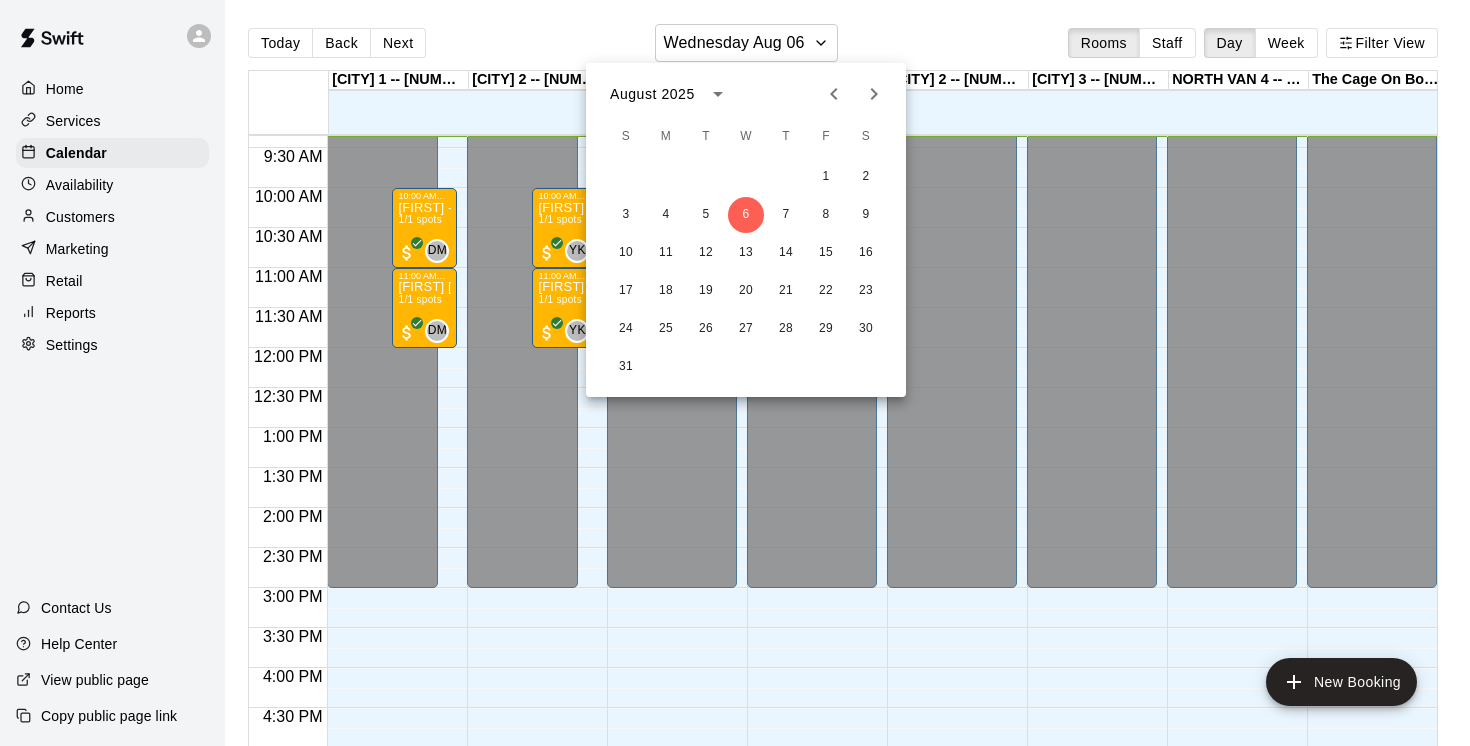 click 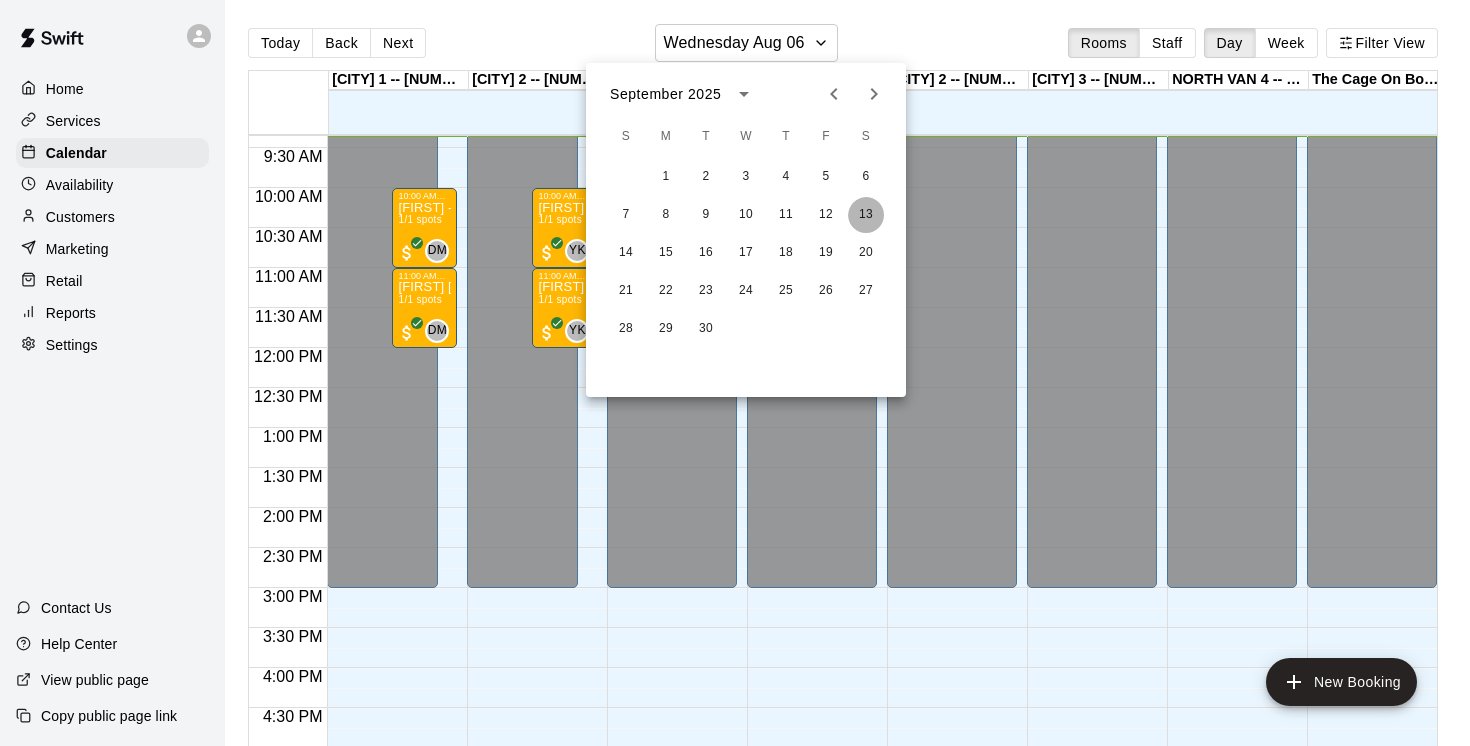 click on "13" at bounding box center [866, 215] 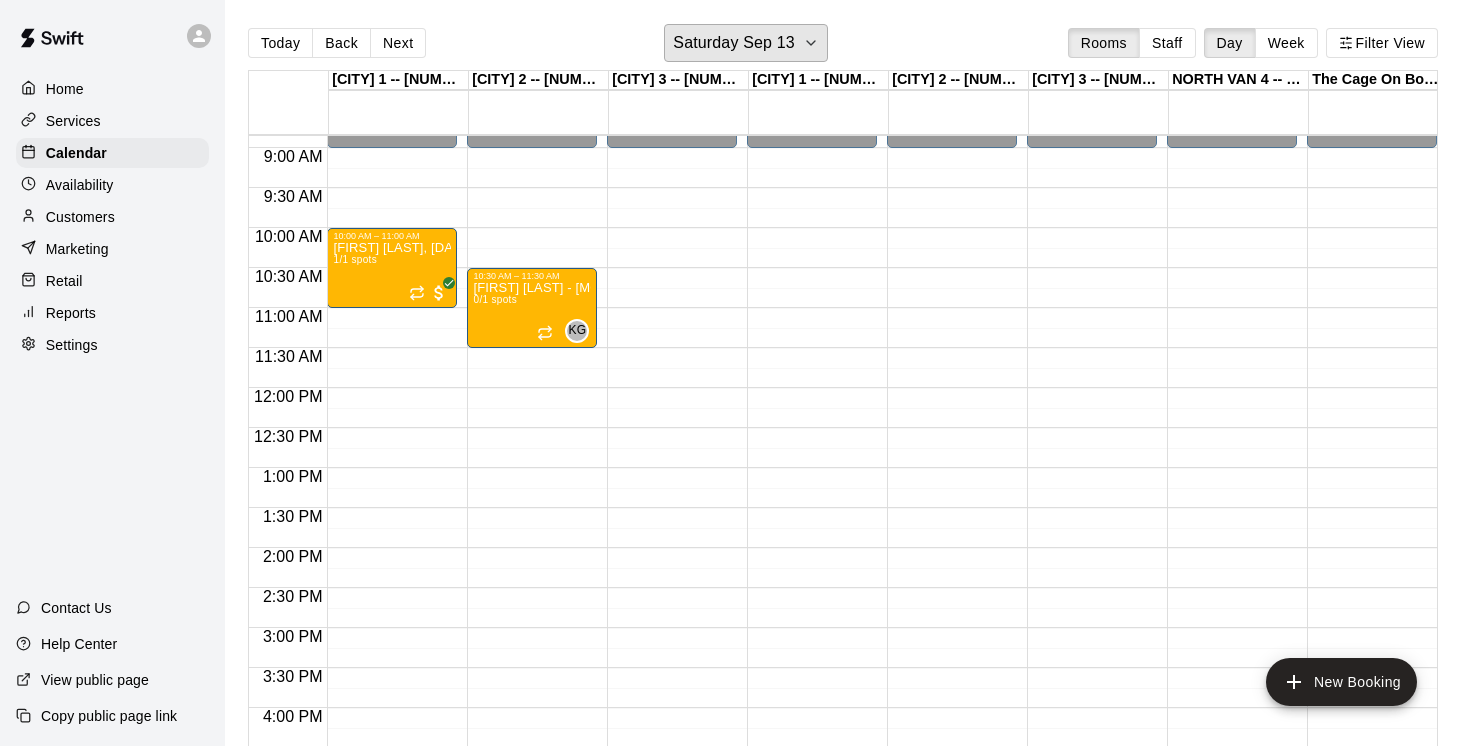 scroll, scrollTop: 708, scrollLeft: 2, axis: both 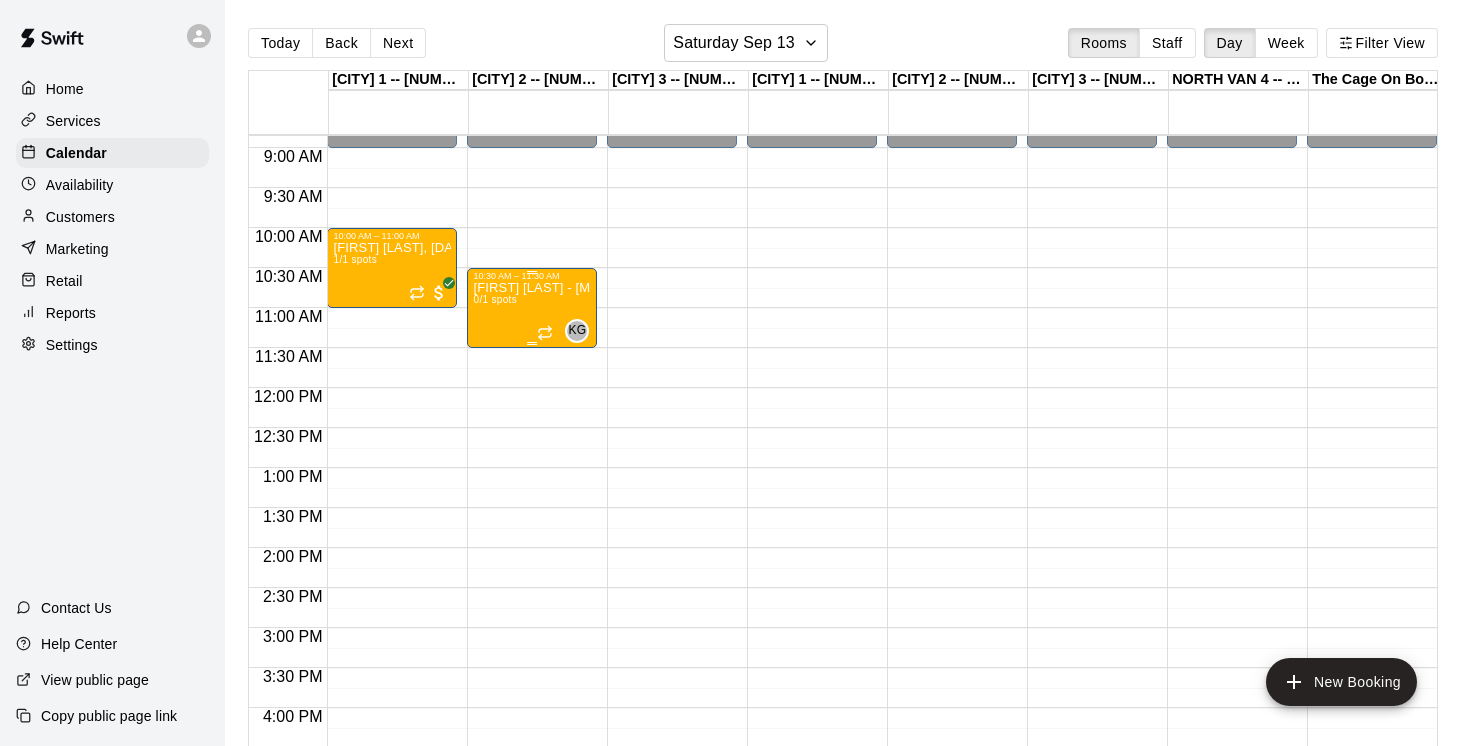 click on "Nathan Li - Sept 13 & 20 @ East Van 0/1 spots" at bounding box center [532, 654] 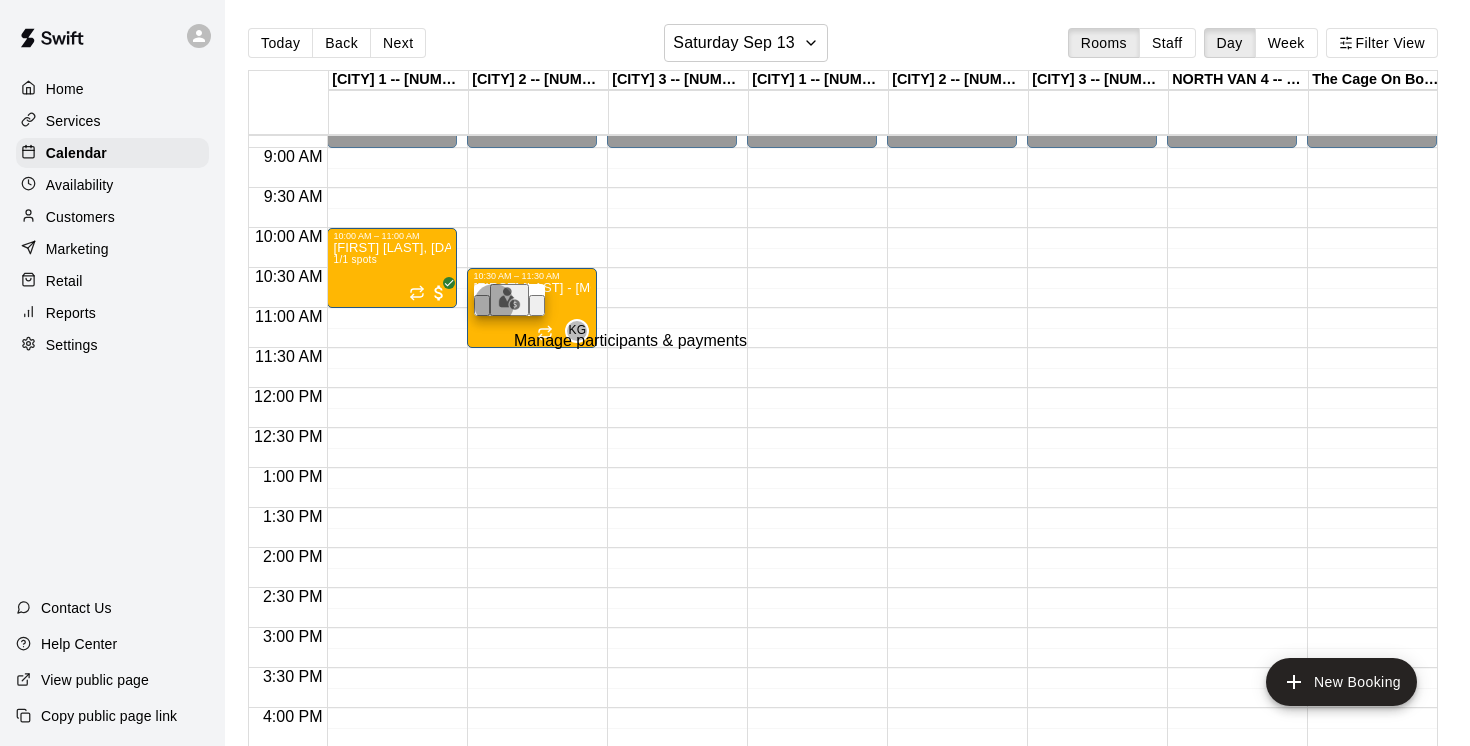 click at bounding box center (509, 298) 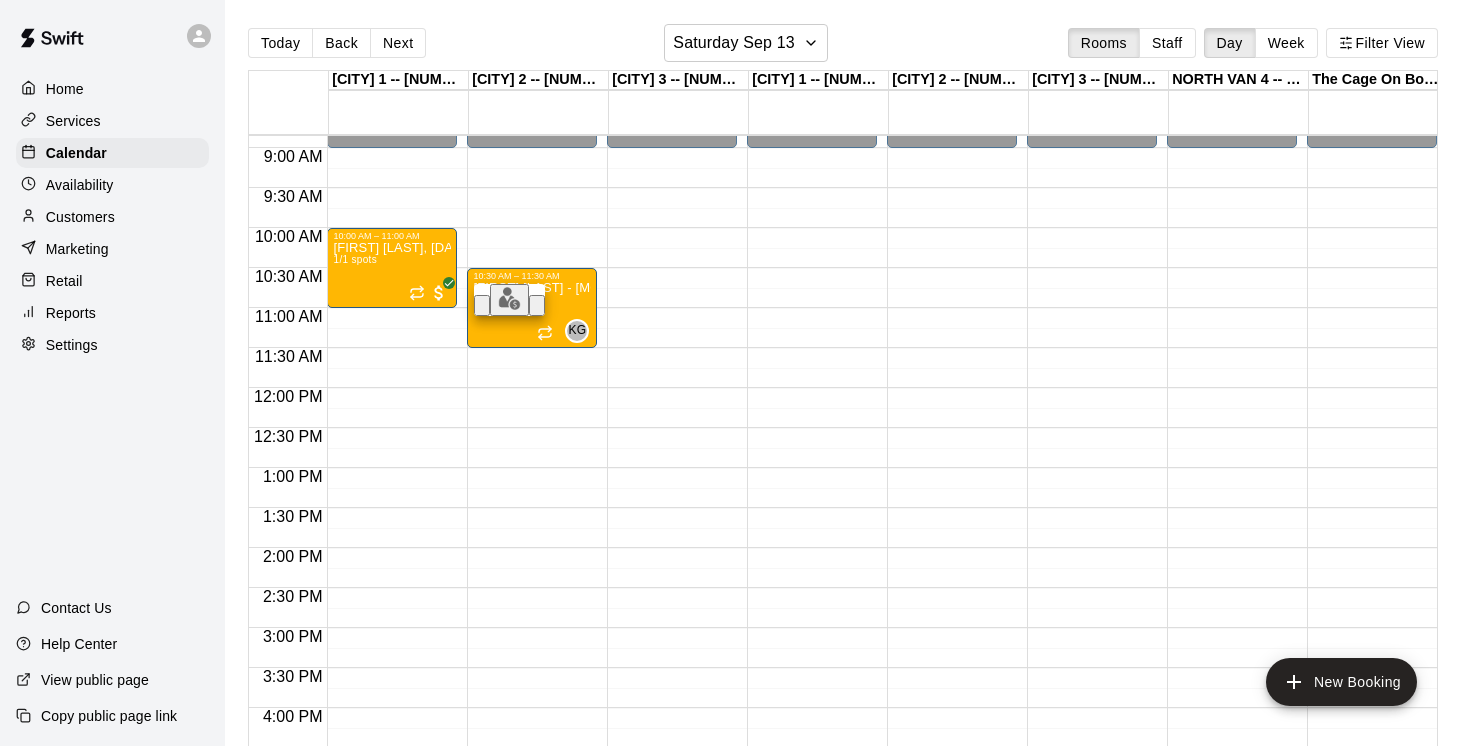 click at bounding box center (71, 5183) 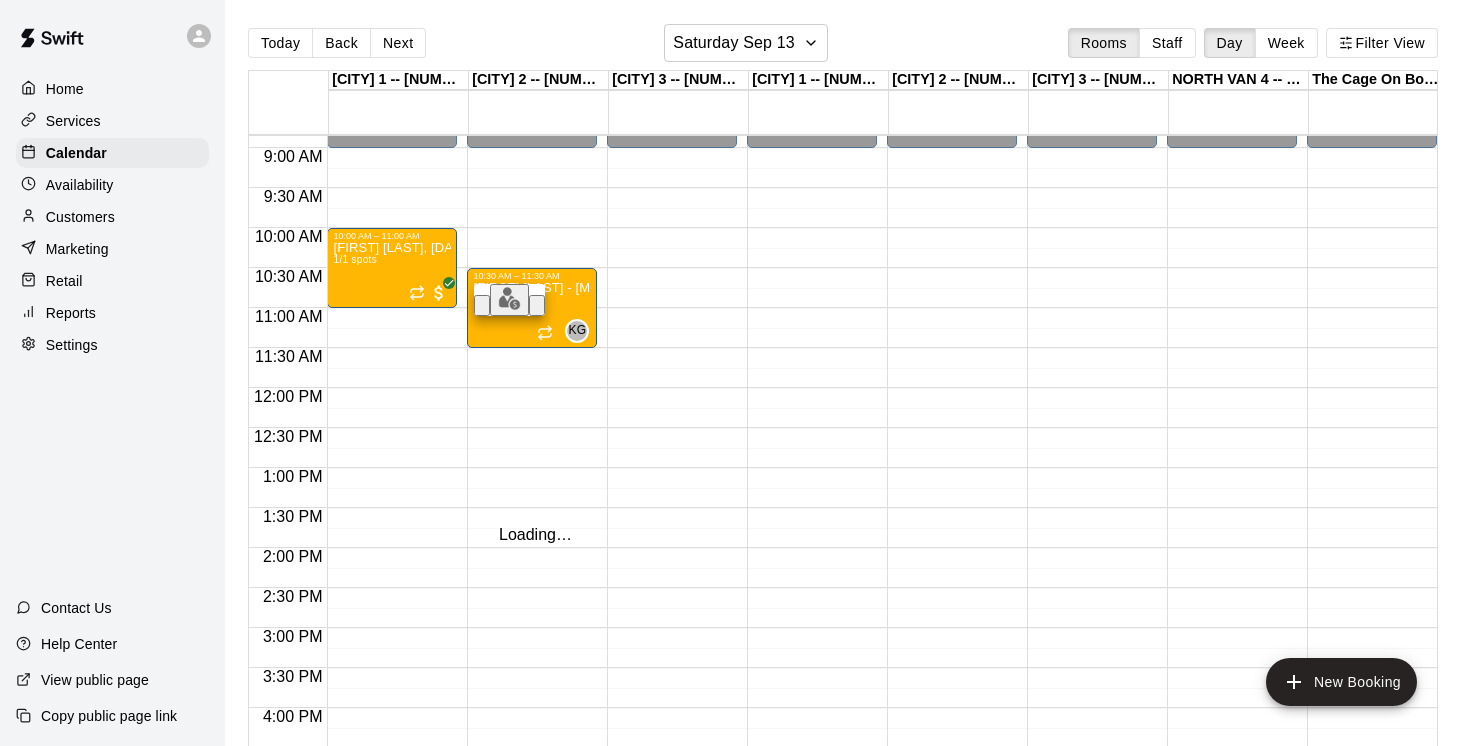 type on "*********" 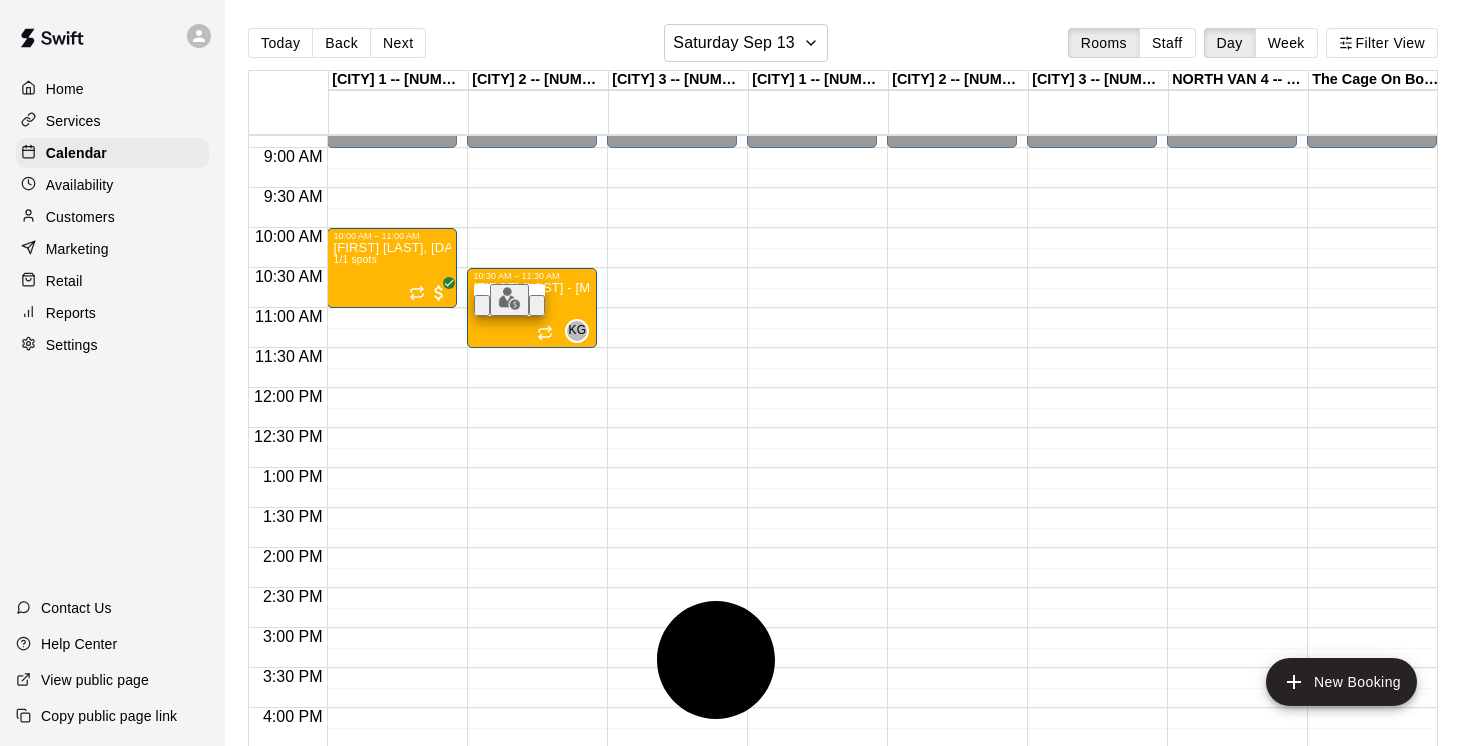 click on "Nathan Li" at bounding box center [593, 925] 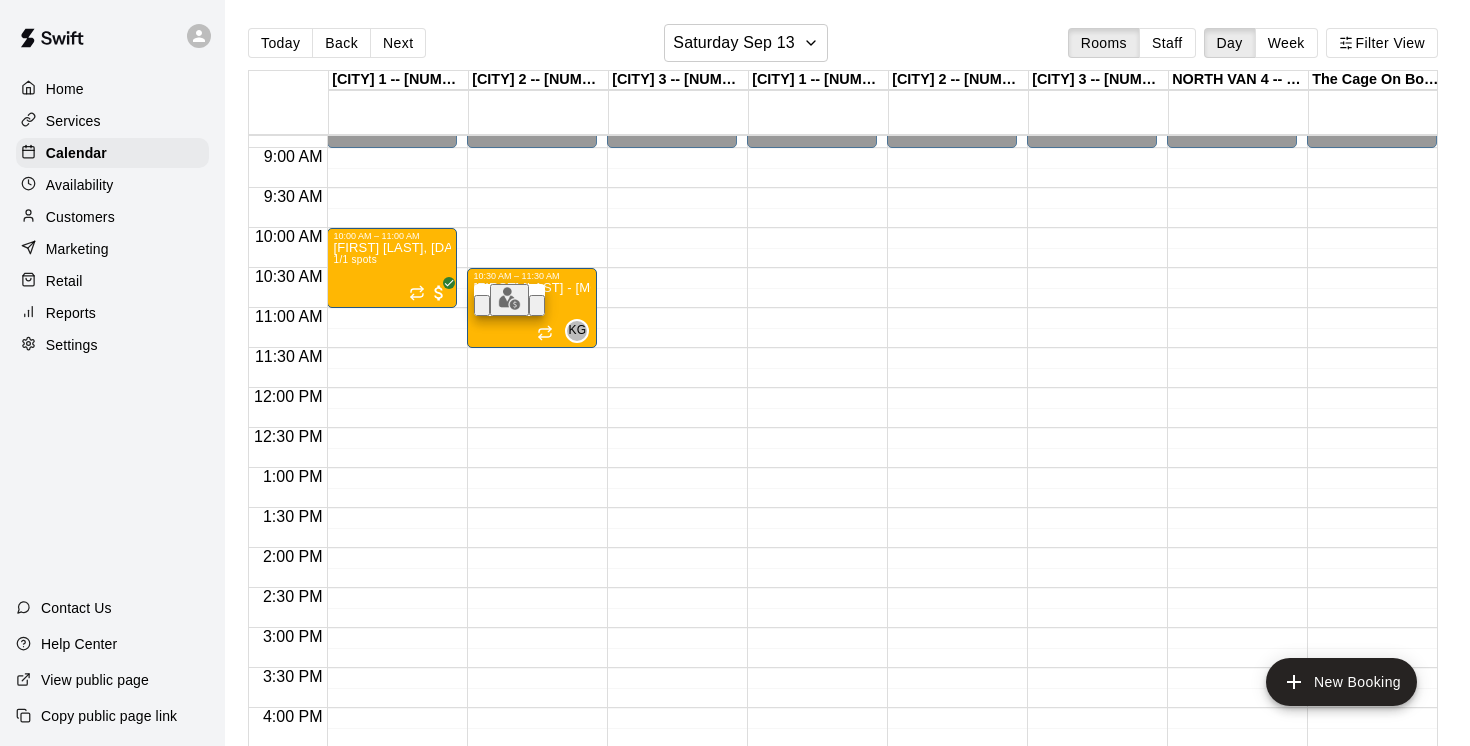 click on "Saturday, September 13: 10:30 AM (Current)" at bounding box center [149, 5421] 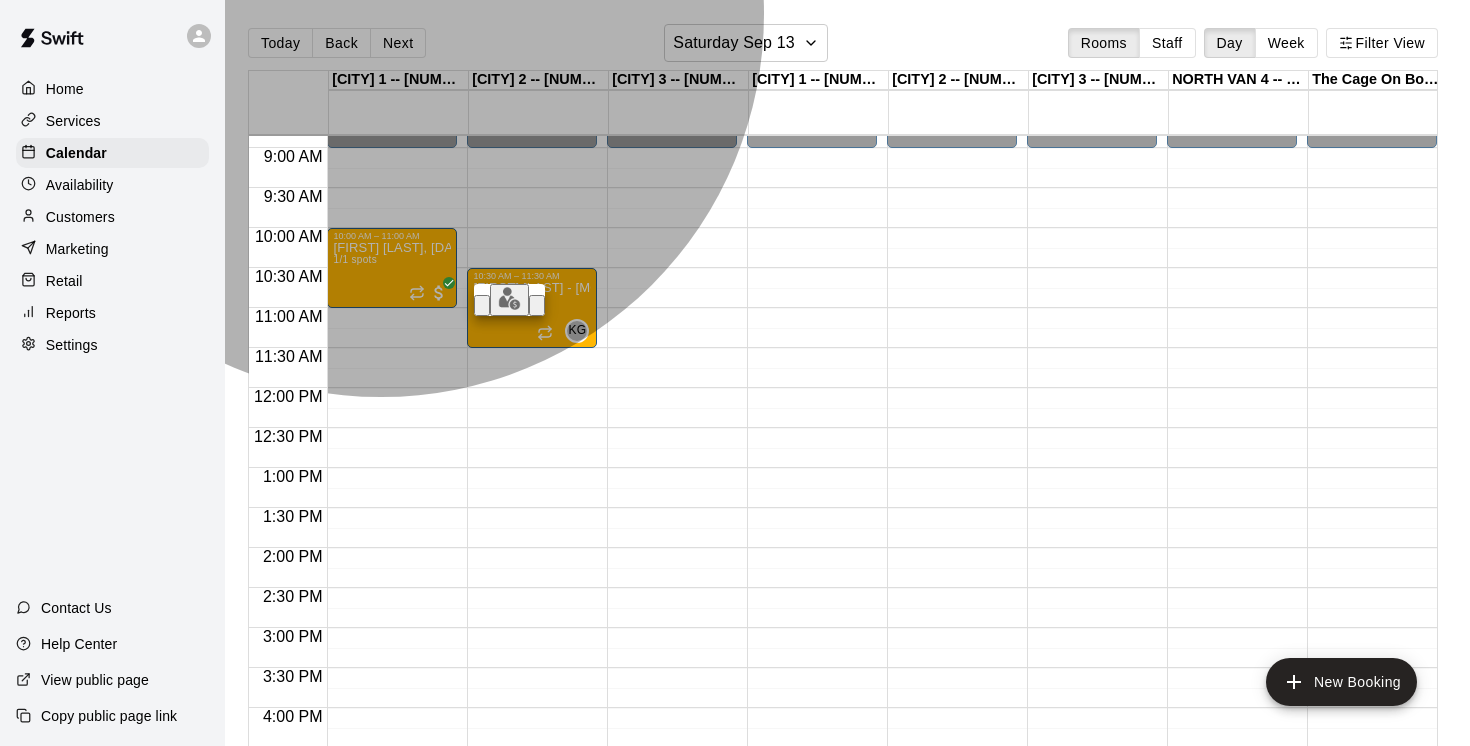 click on "Saturday, September 20: 10:30 AM" at bounding box center (122, 5466) 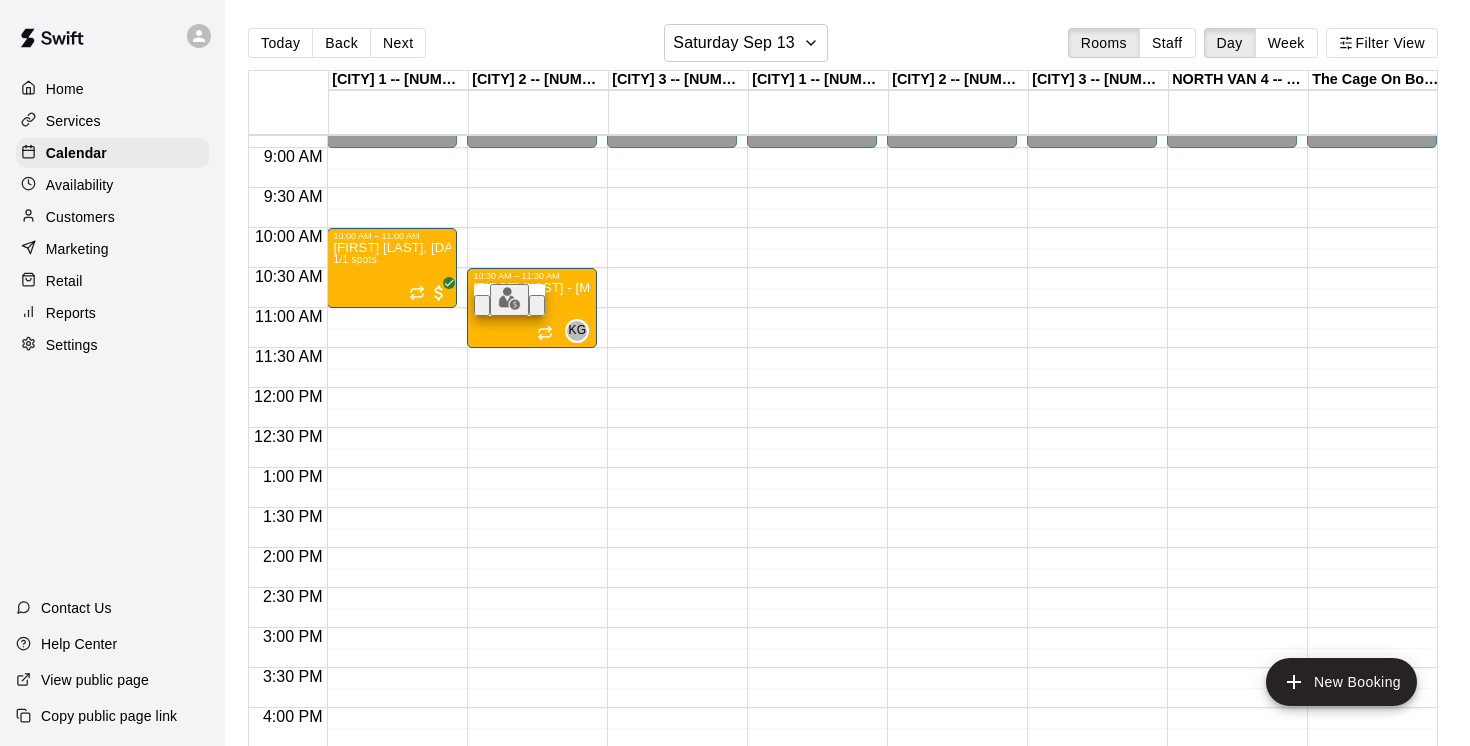 click on "Add customer" at bounding box center (49, 7607) 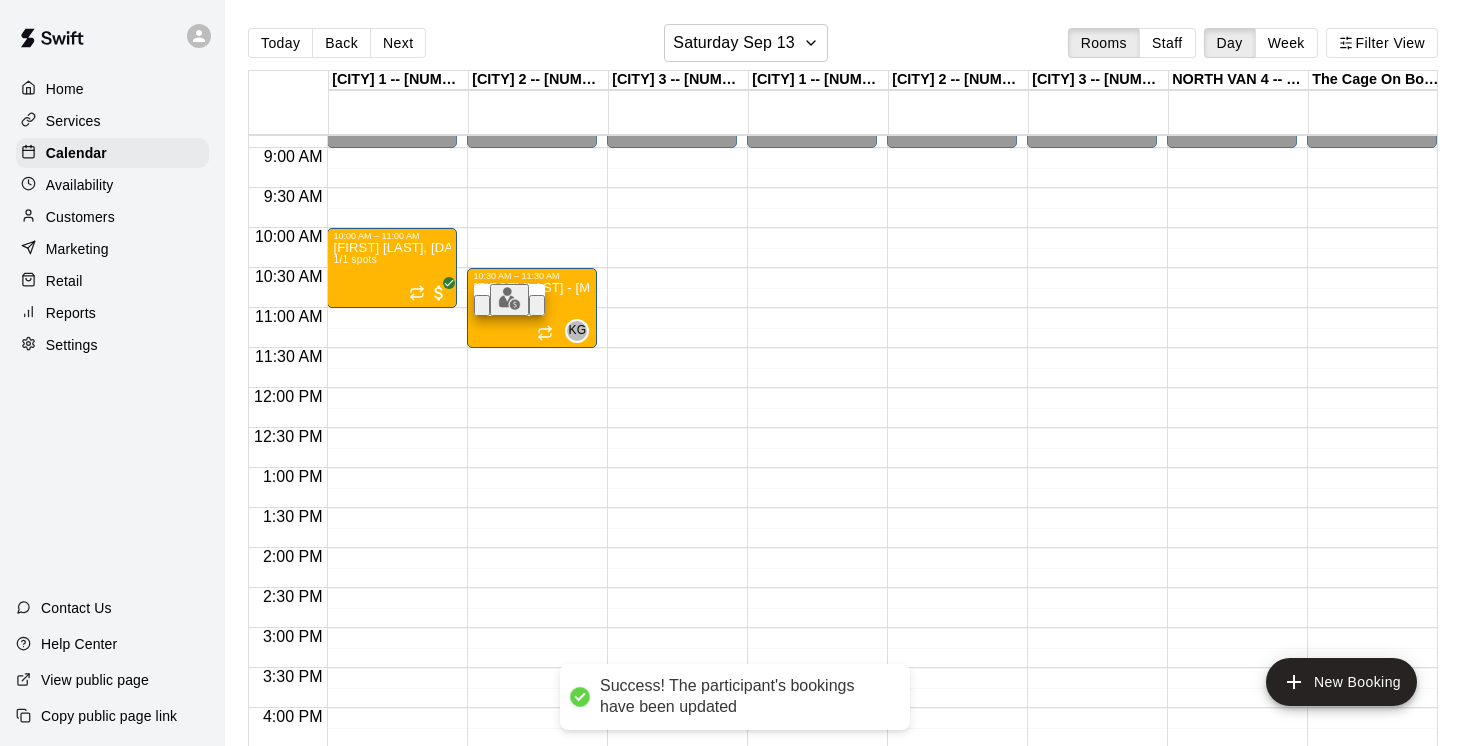 click on "Done" at bounding box center (24, 7925) 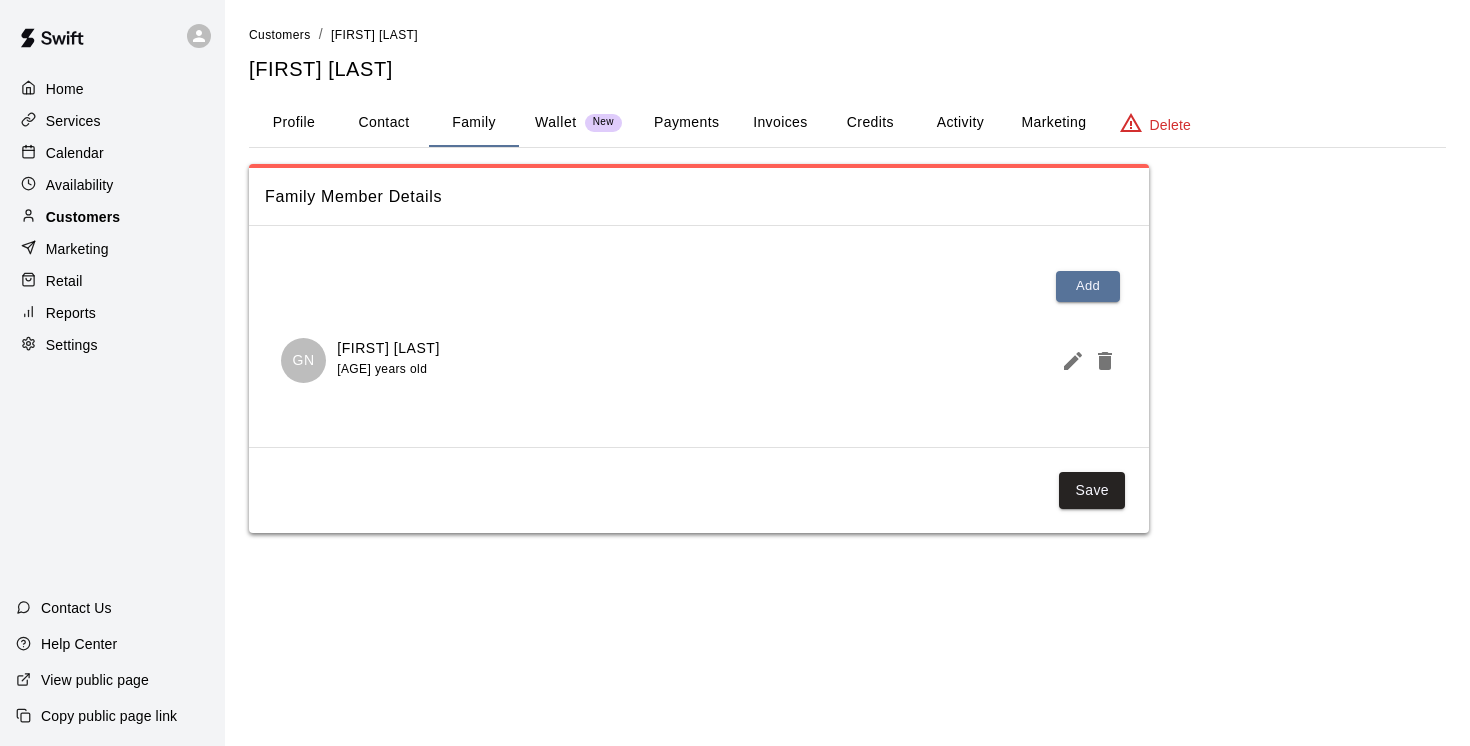 scroll, scrollTop: 0, scrollLeft: 0, axis: both 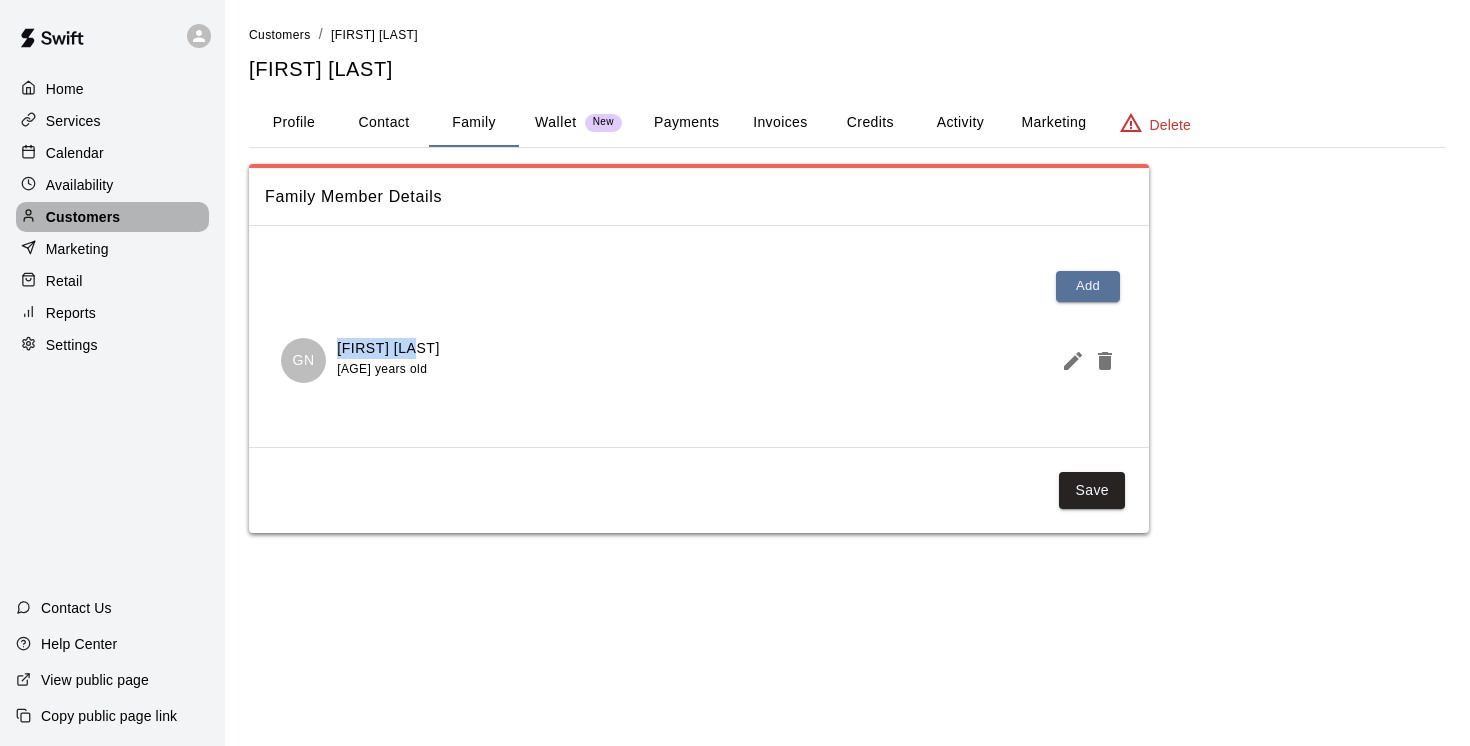 click on "Customers" at bounding box center (83, 217) 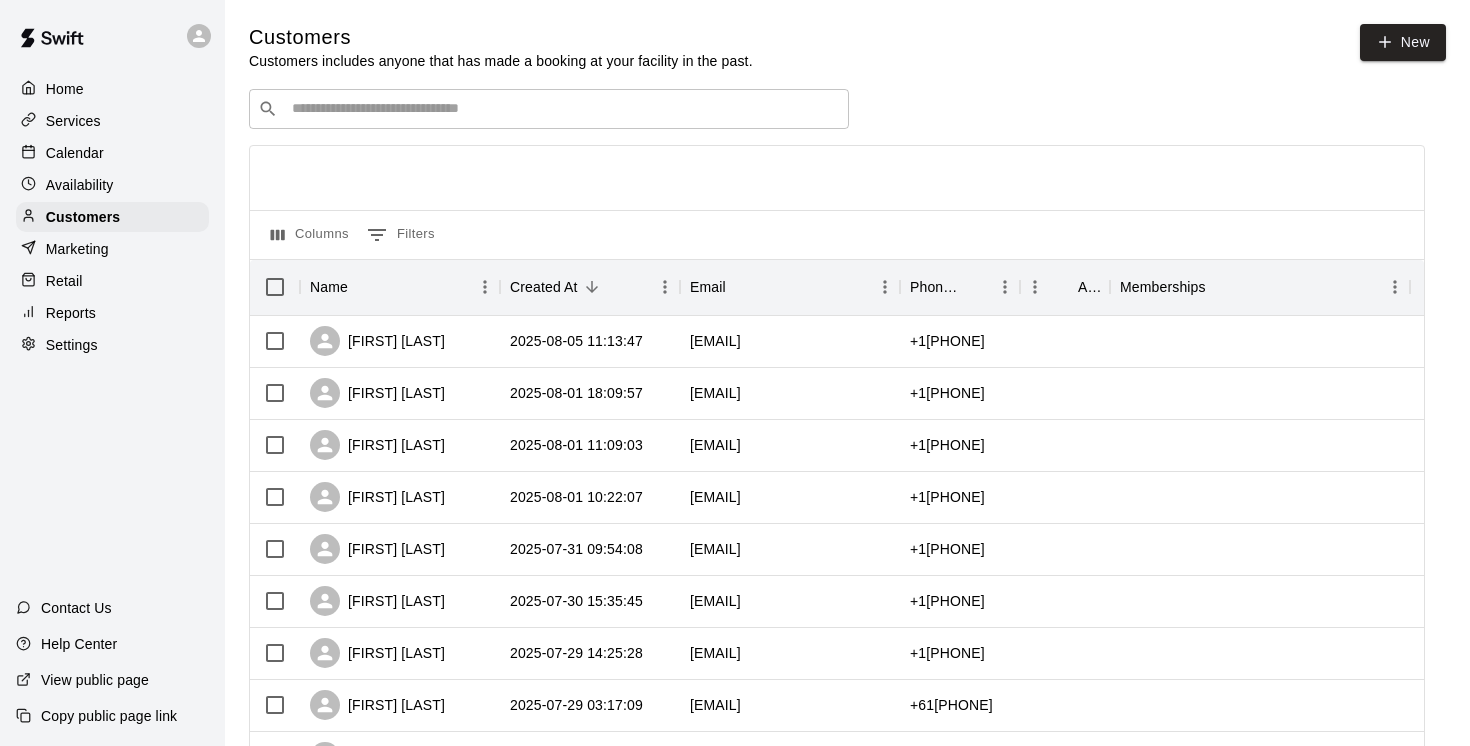 click at bounding box center (563, 109) 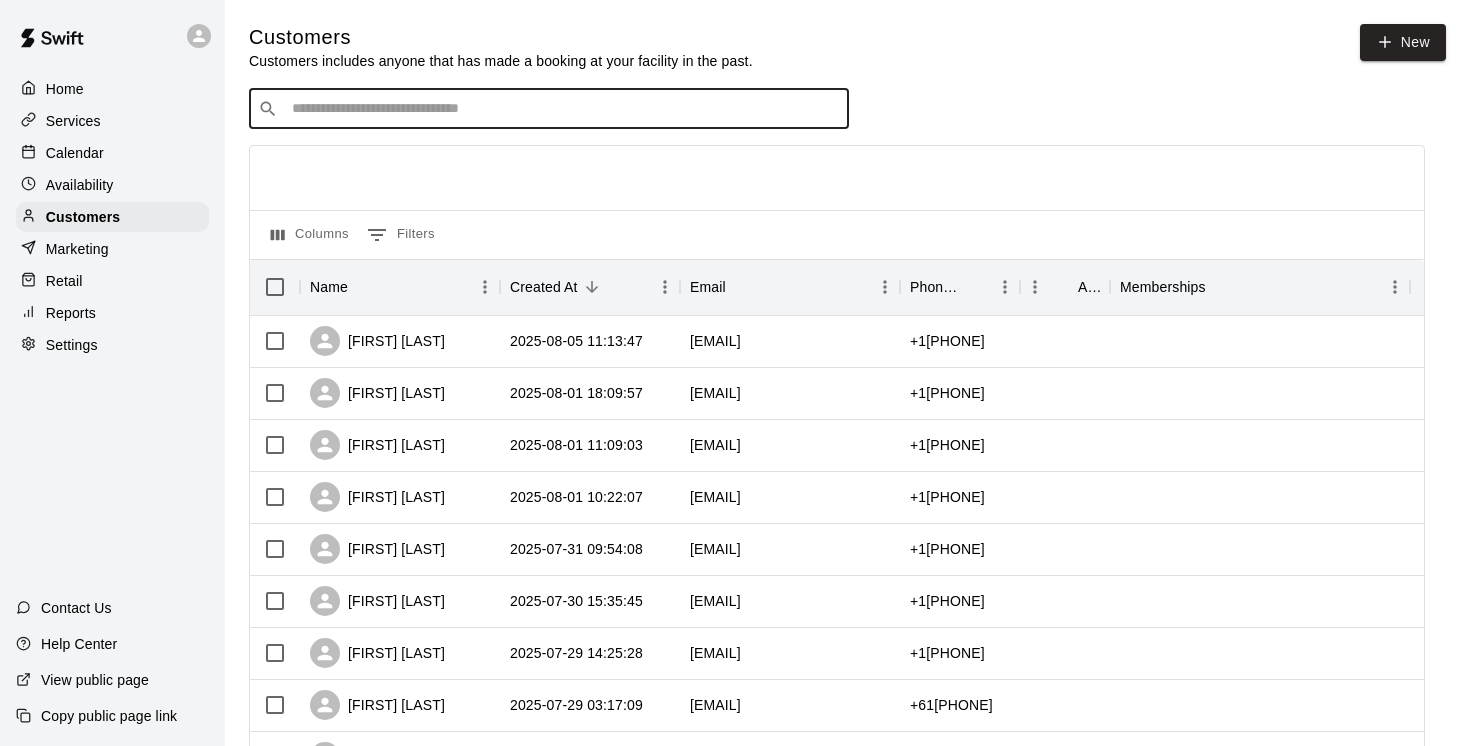 paste on "**********" 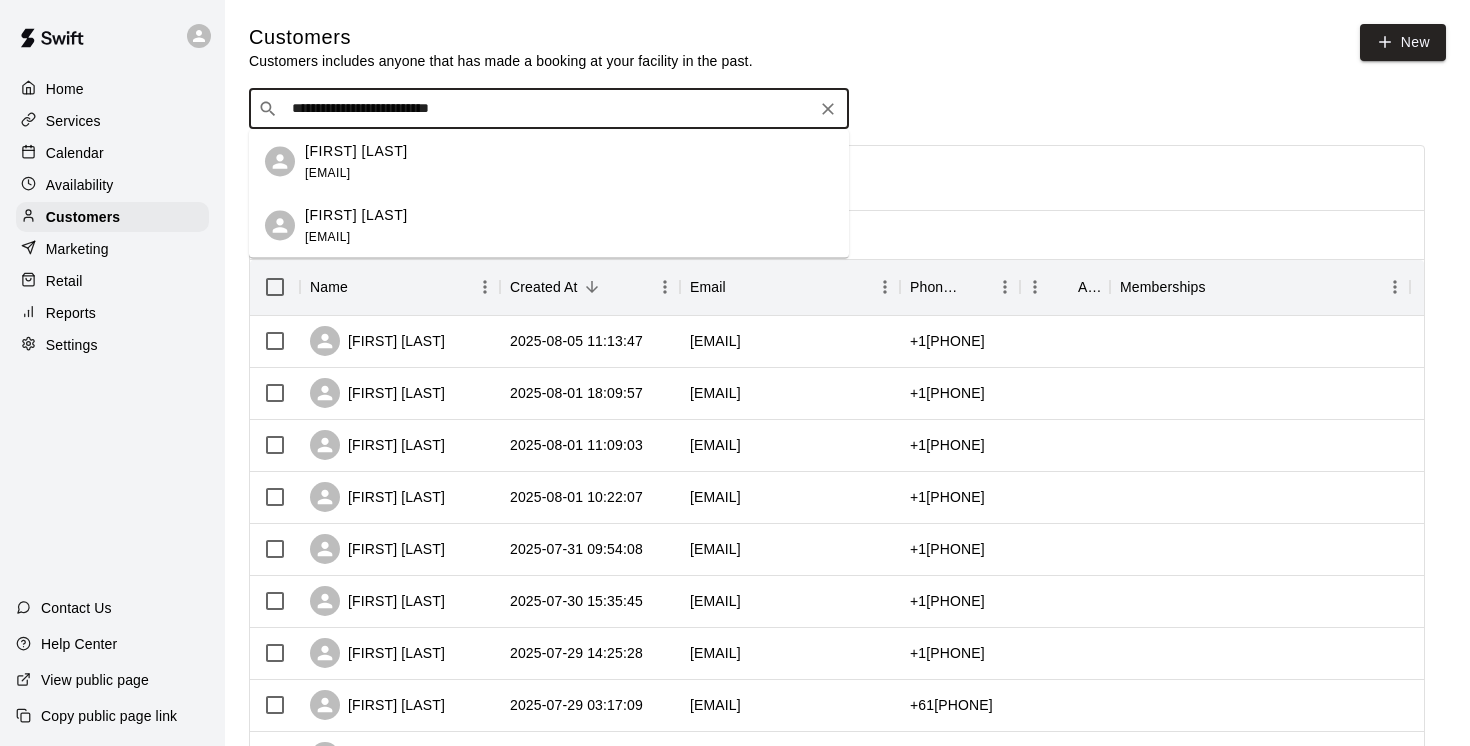 click on "[FIRST] [LAST]" at bounding box center [356, 150] 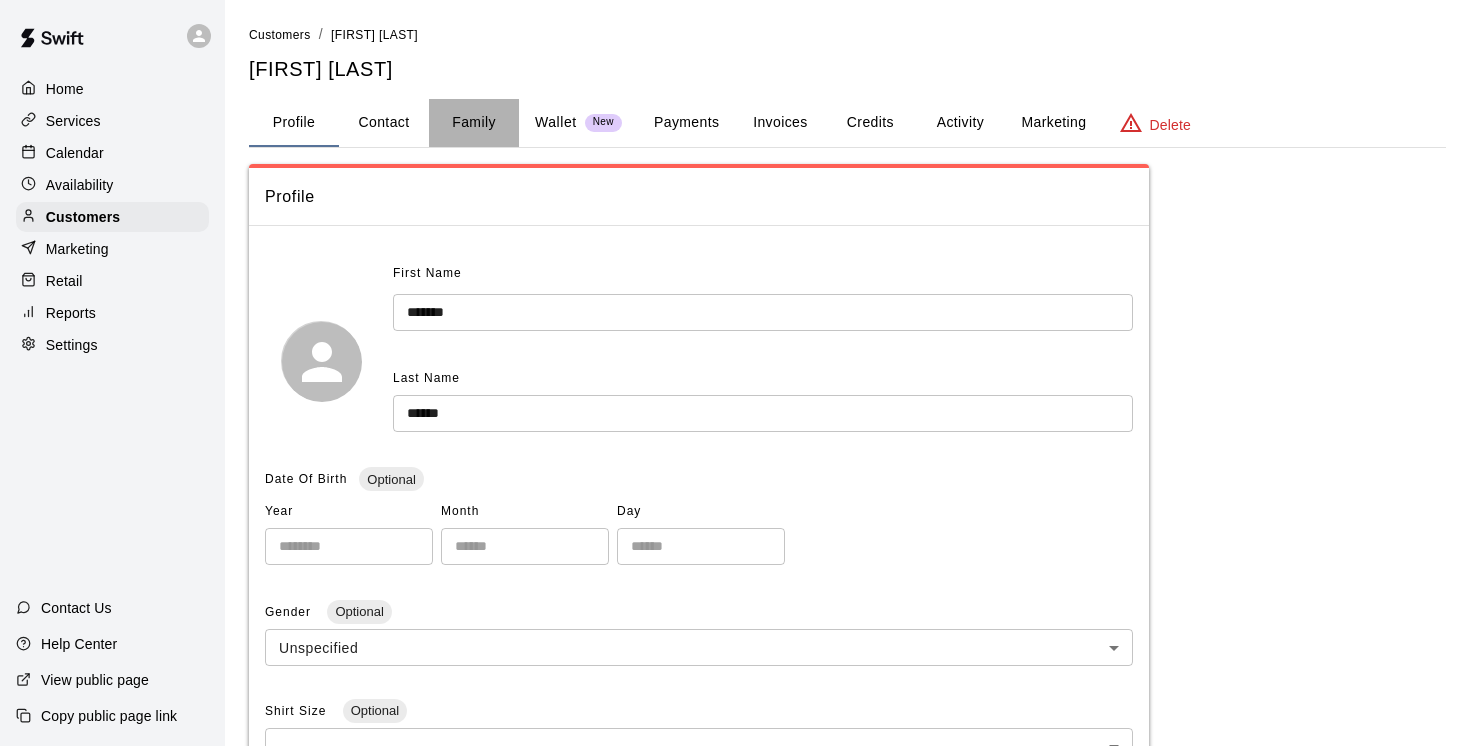 click on "Family" at bounding box center (474, 123) 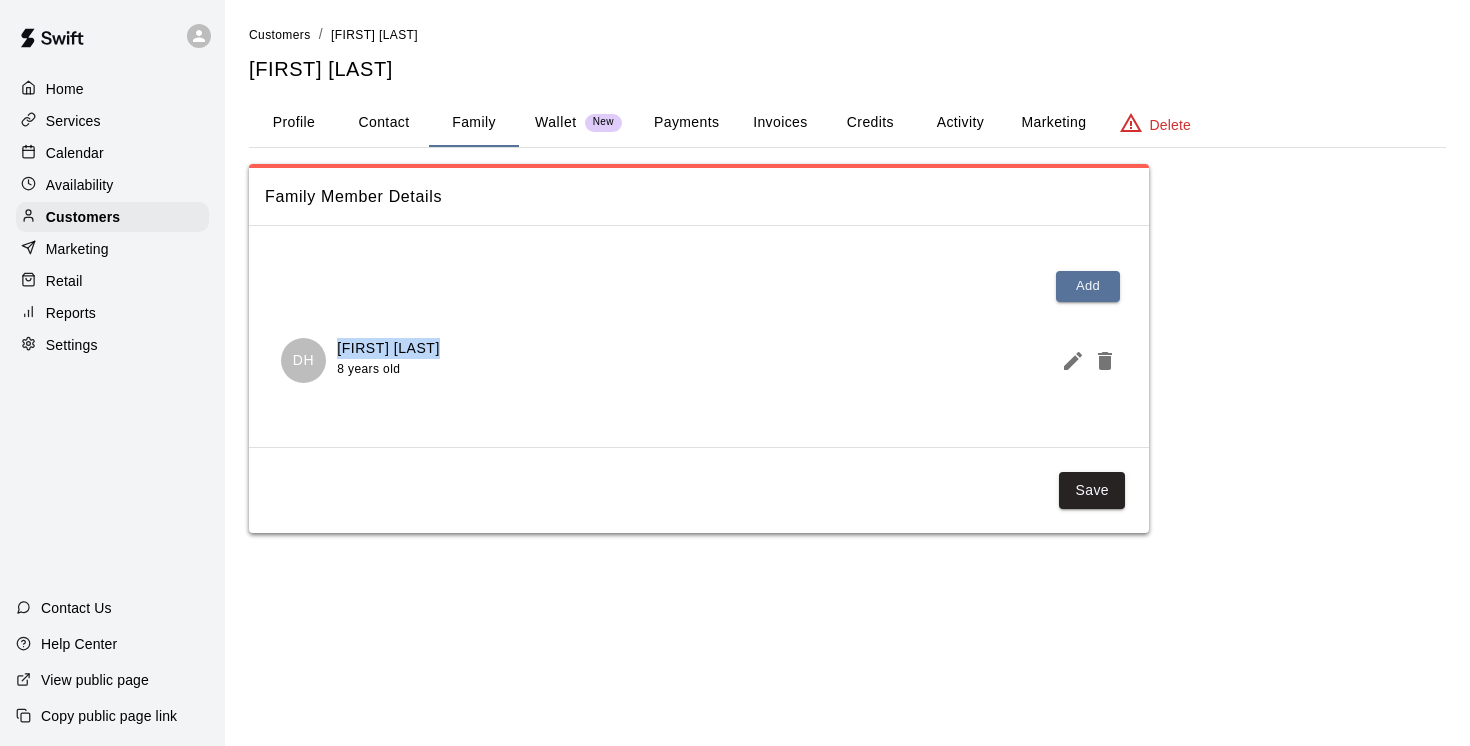 drag, startPoint x: 440, startPoint y: 346, endPoint x: 336, endPoint y: 341, distance: 104.120125 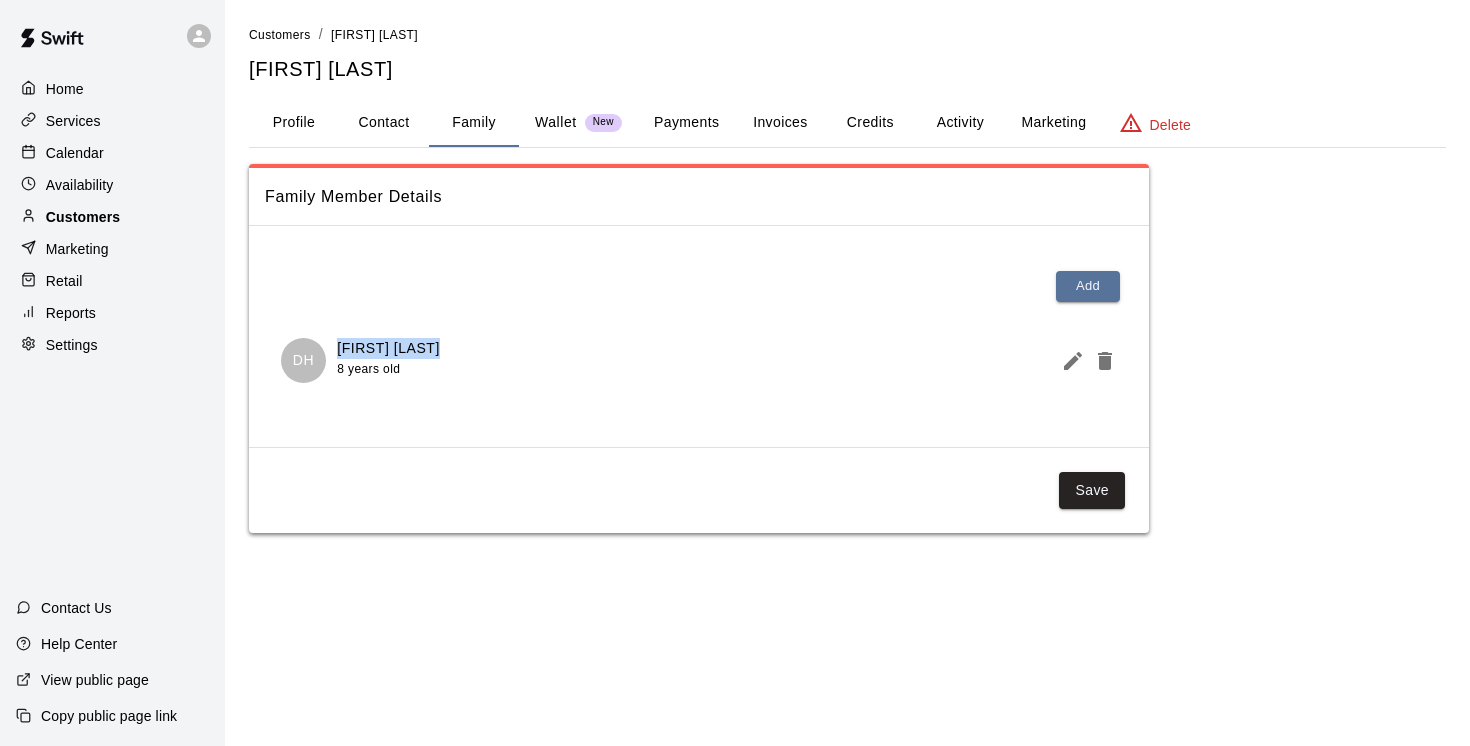click on "Customers" at bounding box center [83, 217] 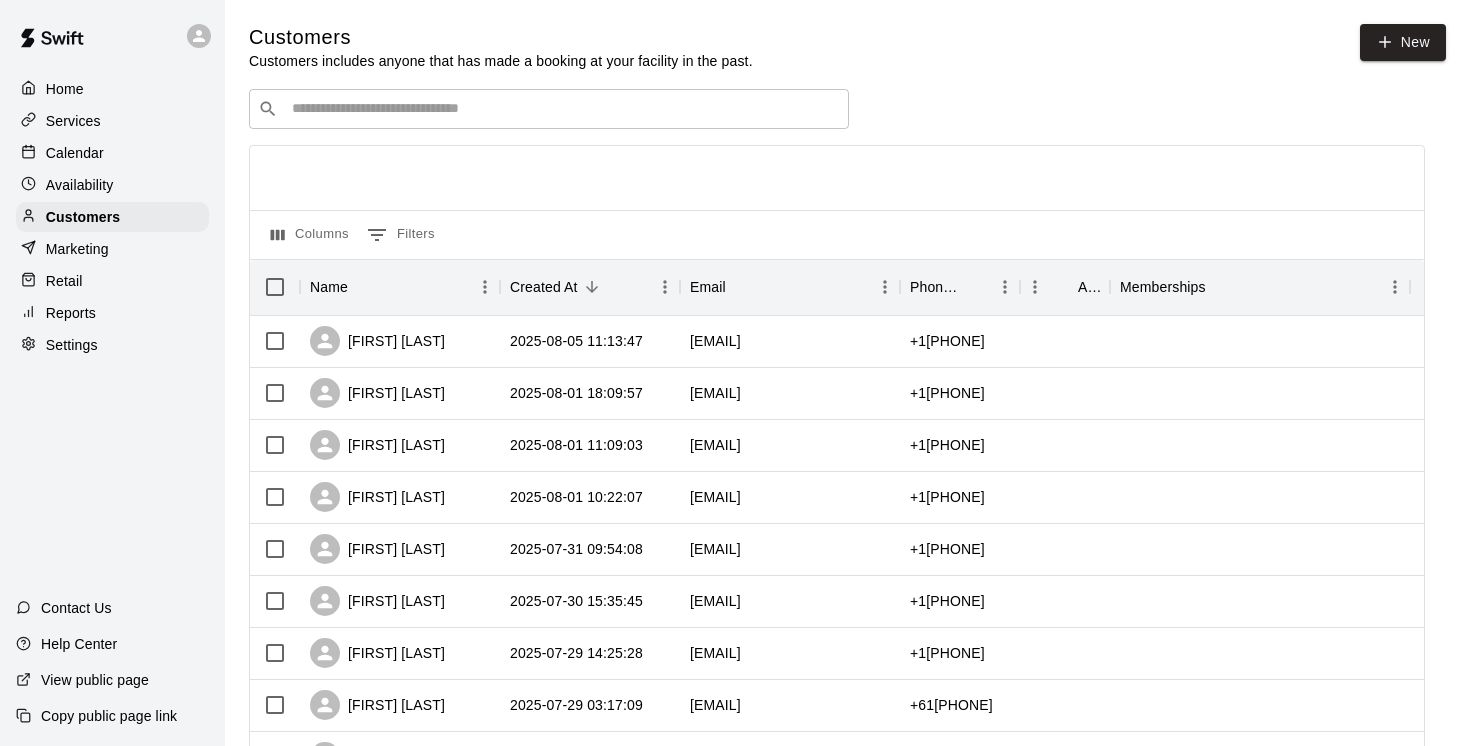 click at bounding box center [563, 109] 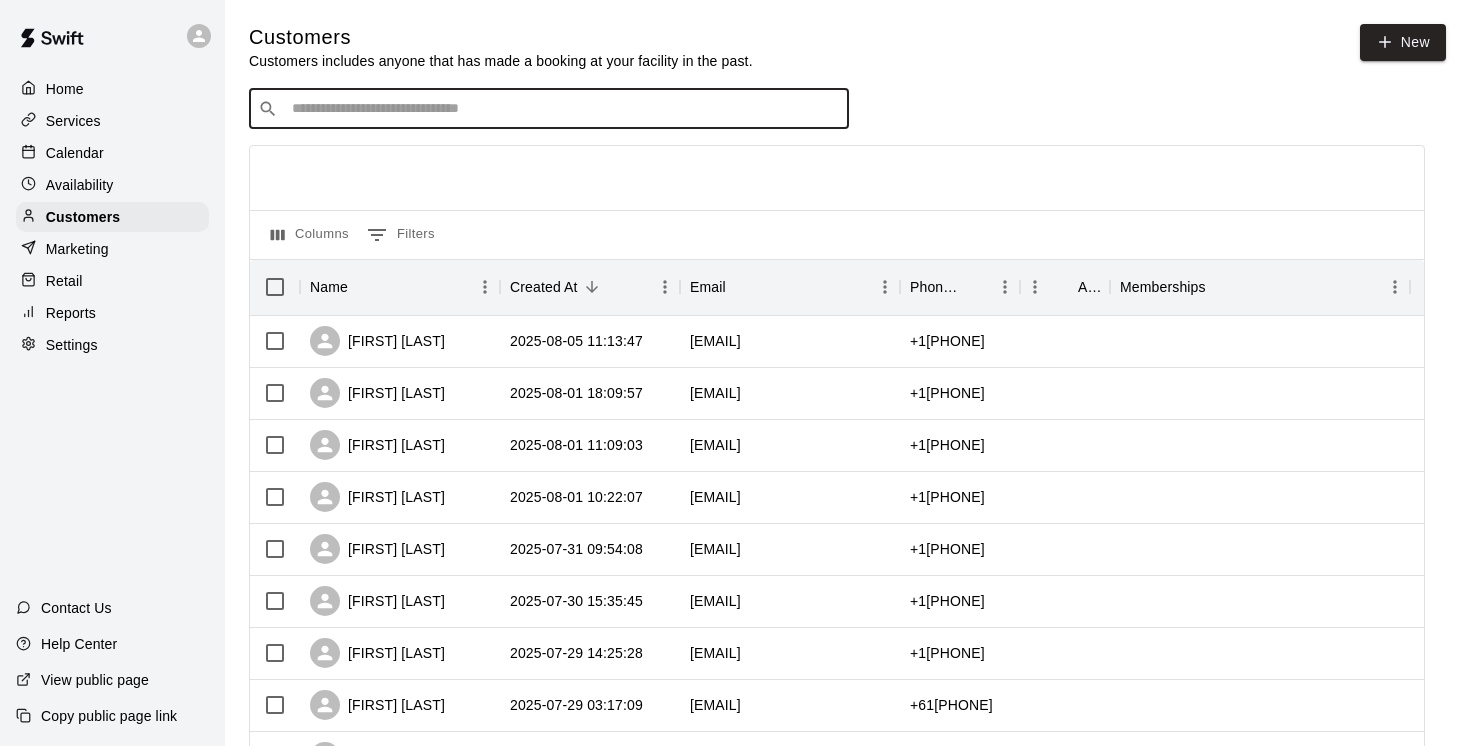 paste on "**********" 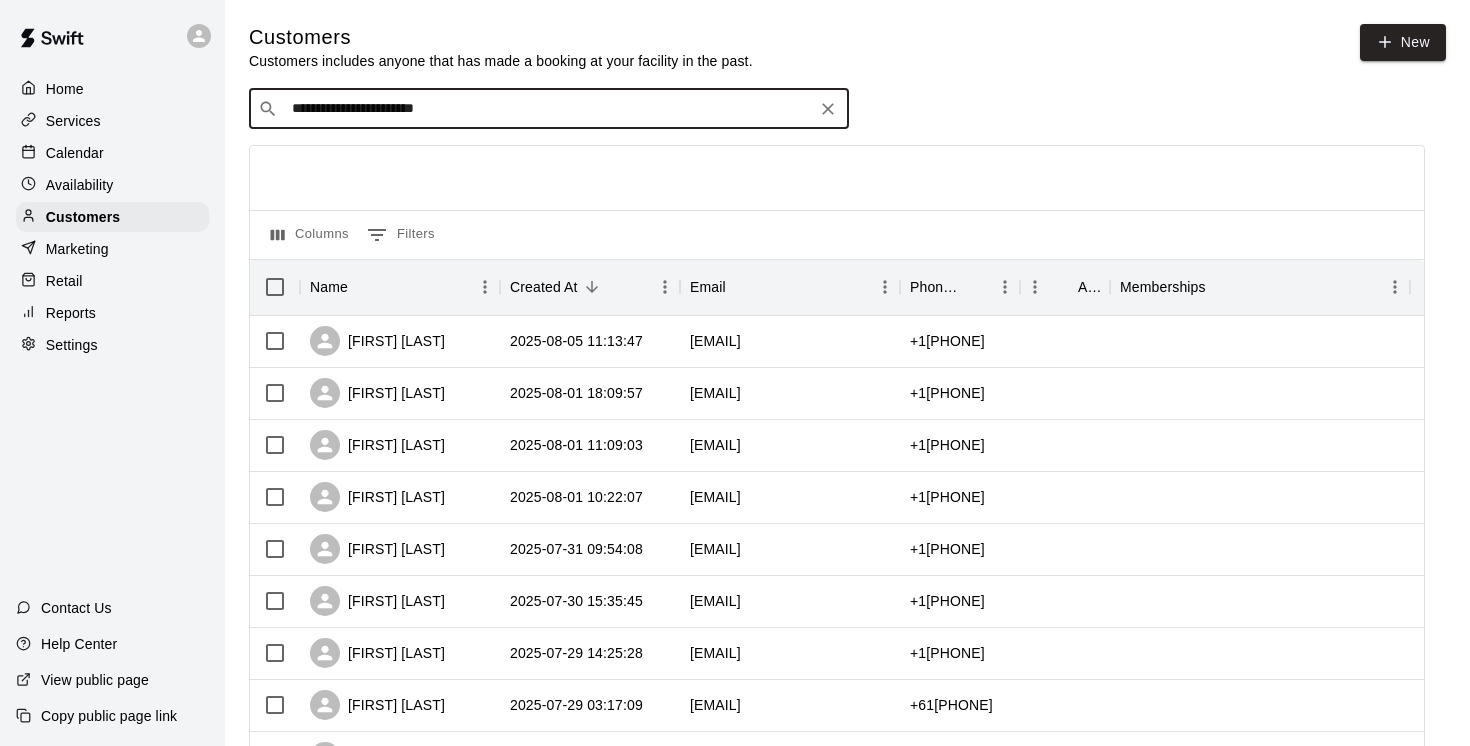 type on "**********" 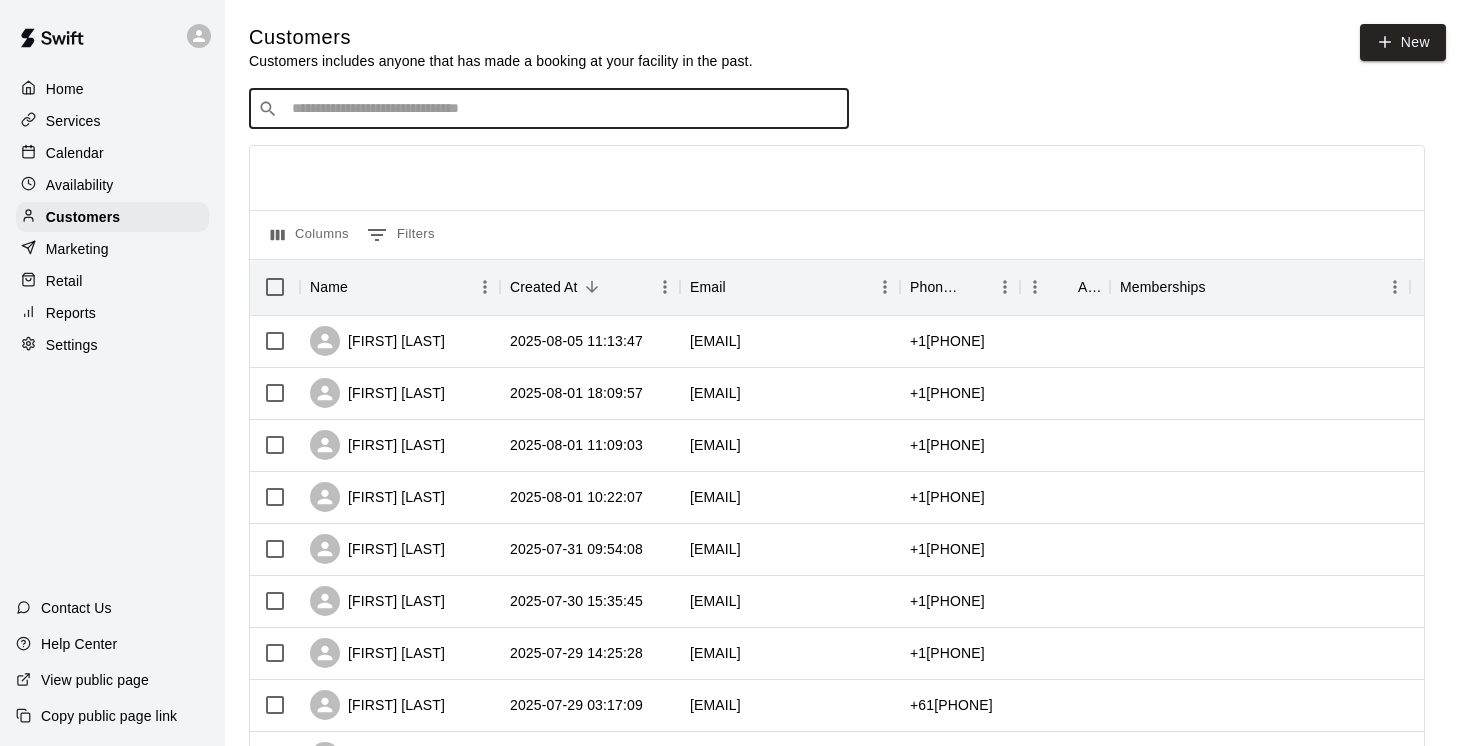 paste on "**********" 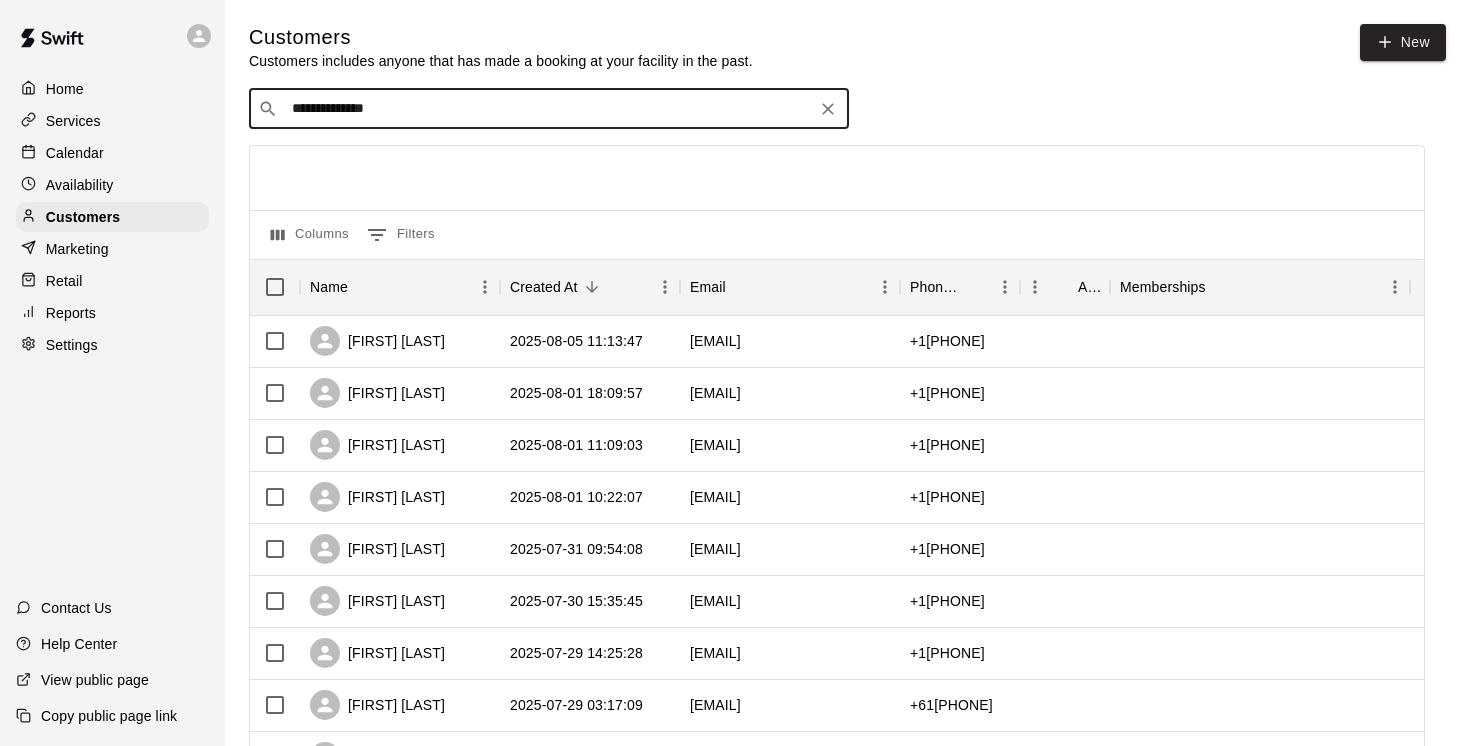 click on "**********" at bounding box center [549, 109] 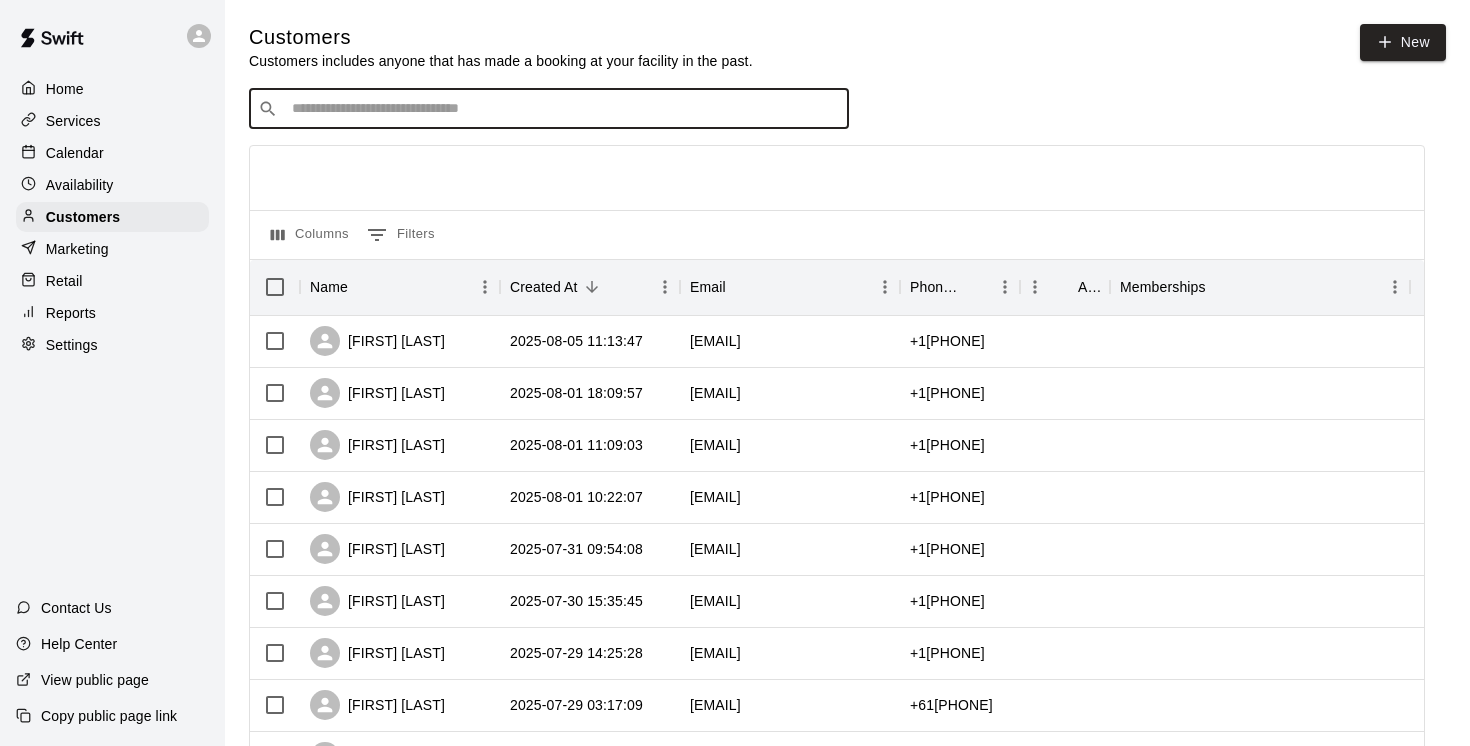 paste on "**********" 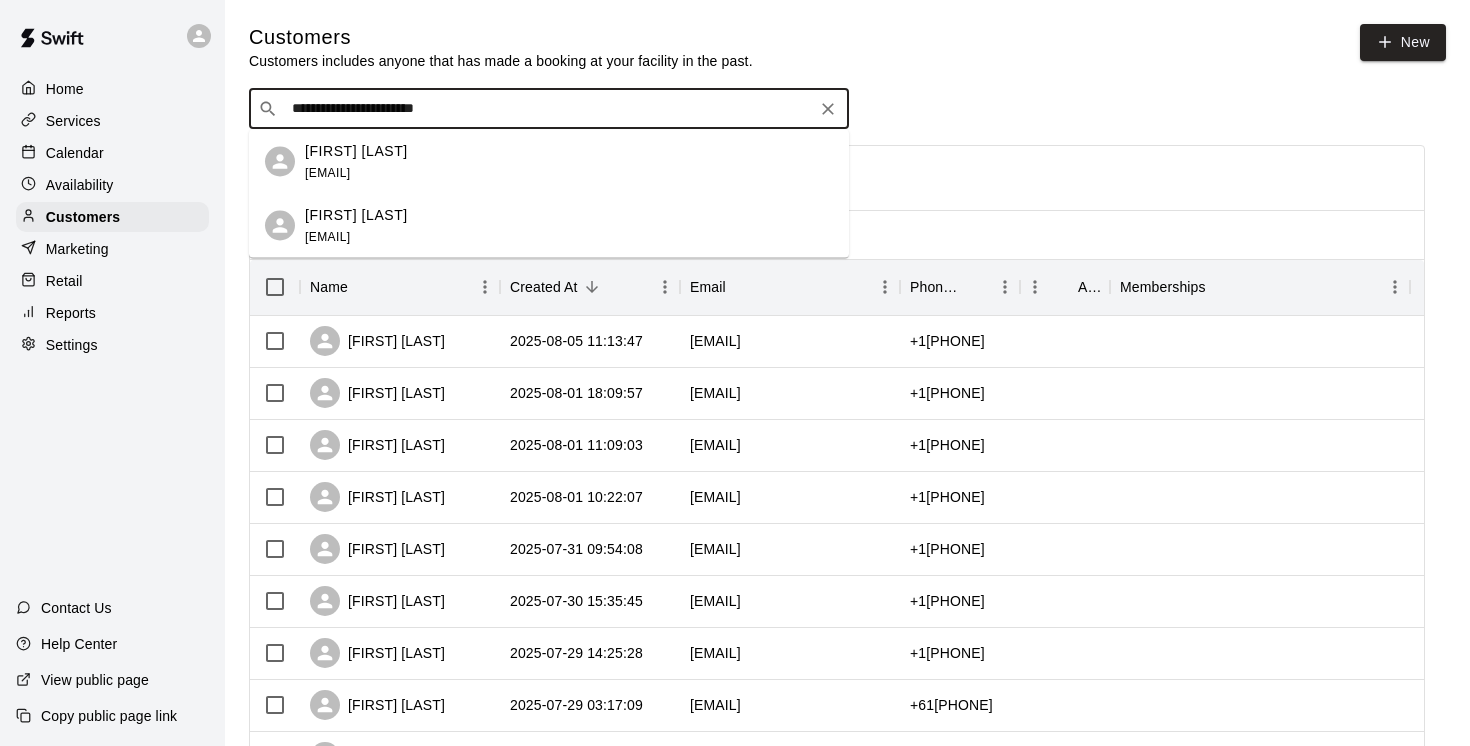 click on "[FIRST] [LAST]" at bounding box center (356, 150) 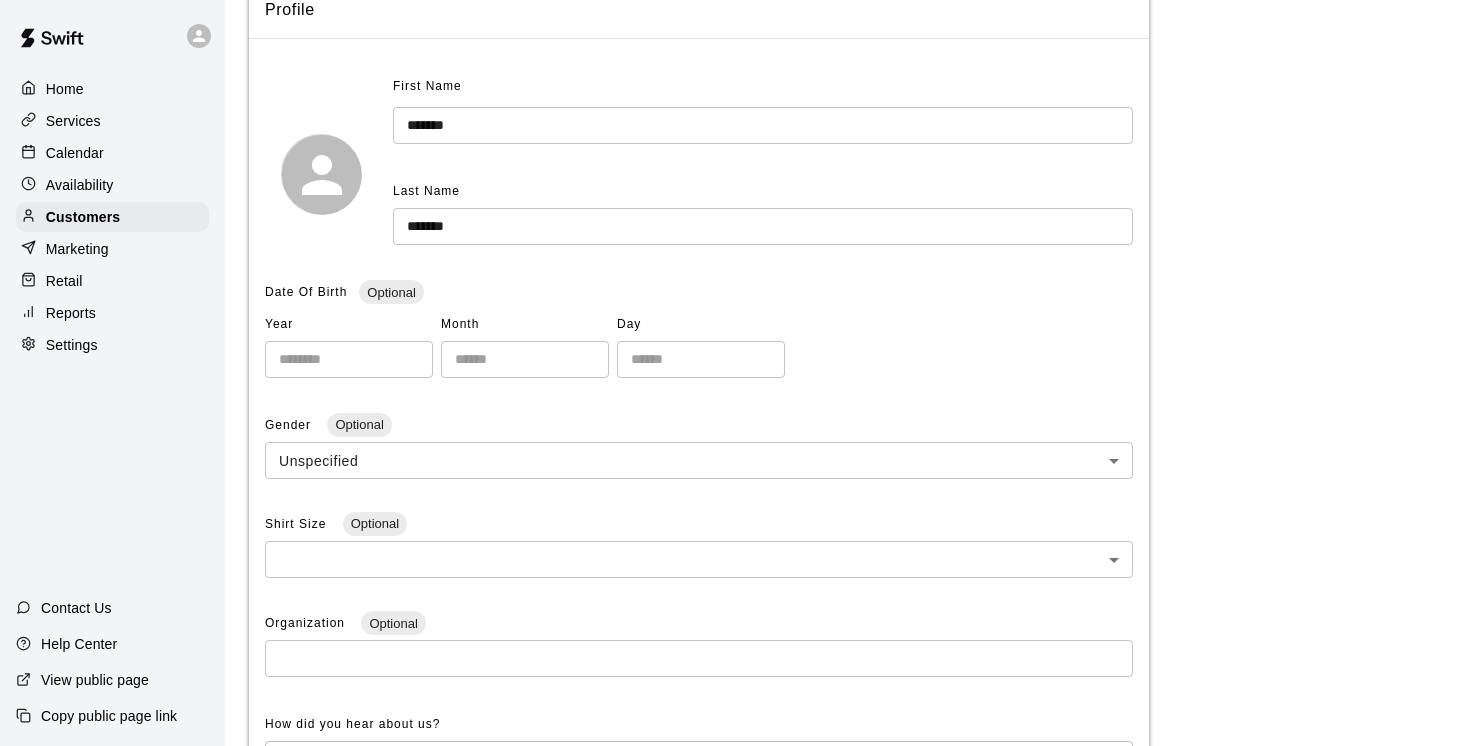 scroll, scrollTop: 0, scrollLeft: 0, axis: both 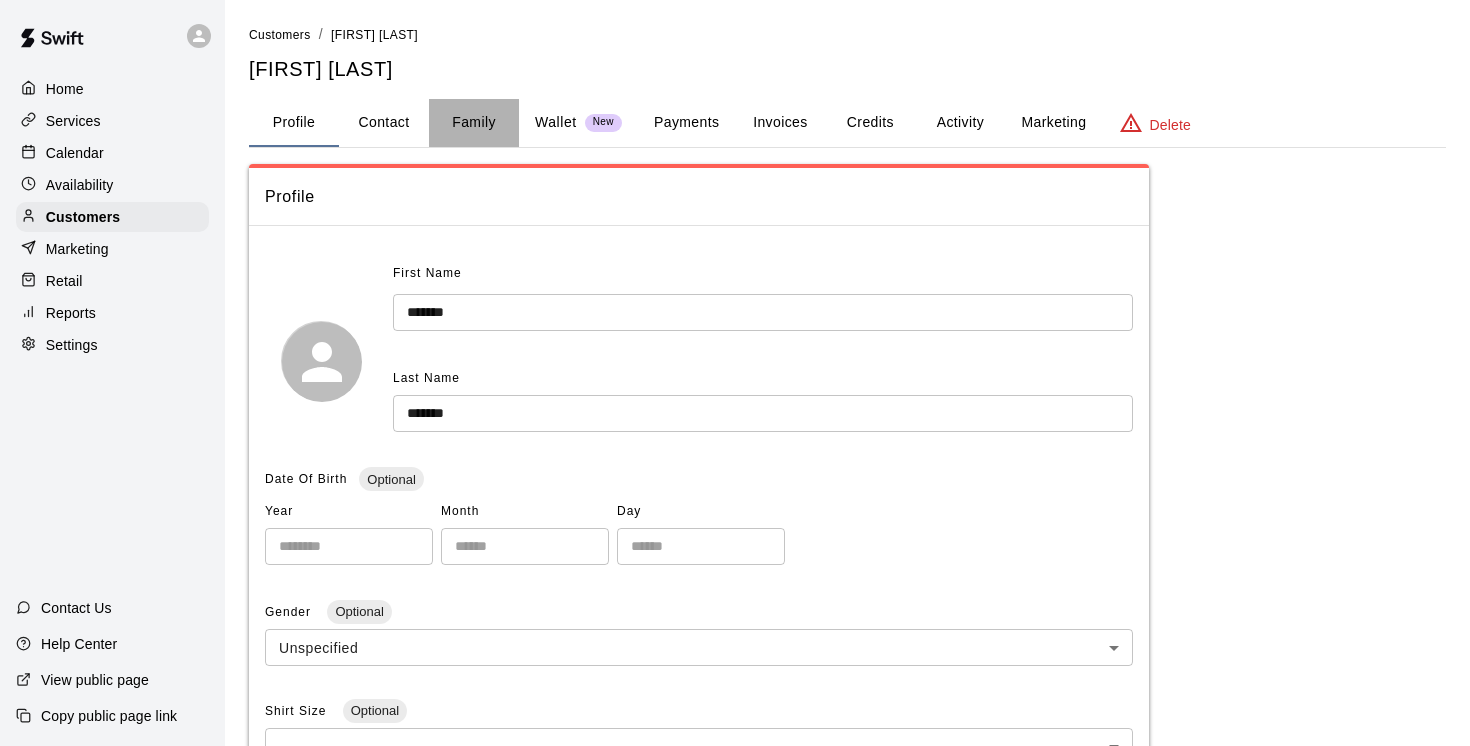 click on "Family" at bounding box center (474, 123) 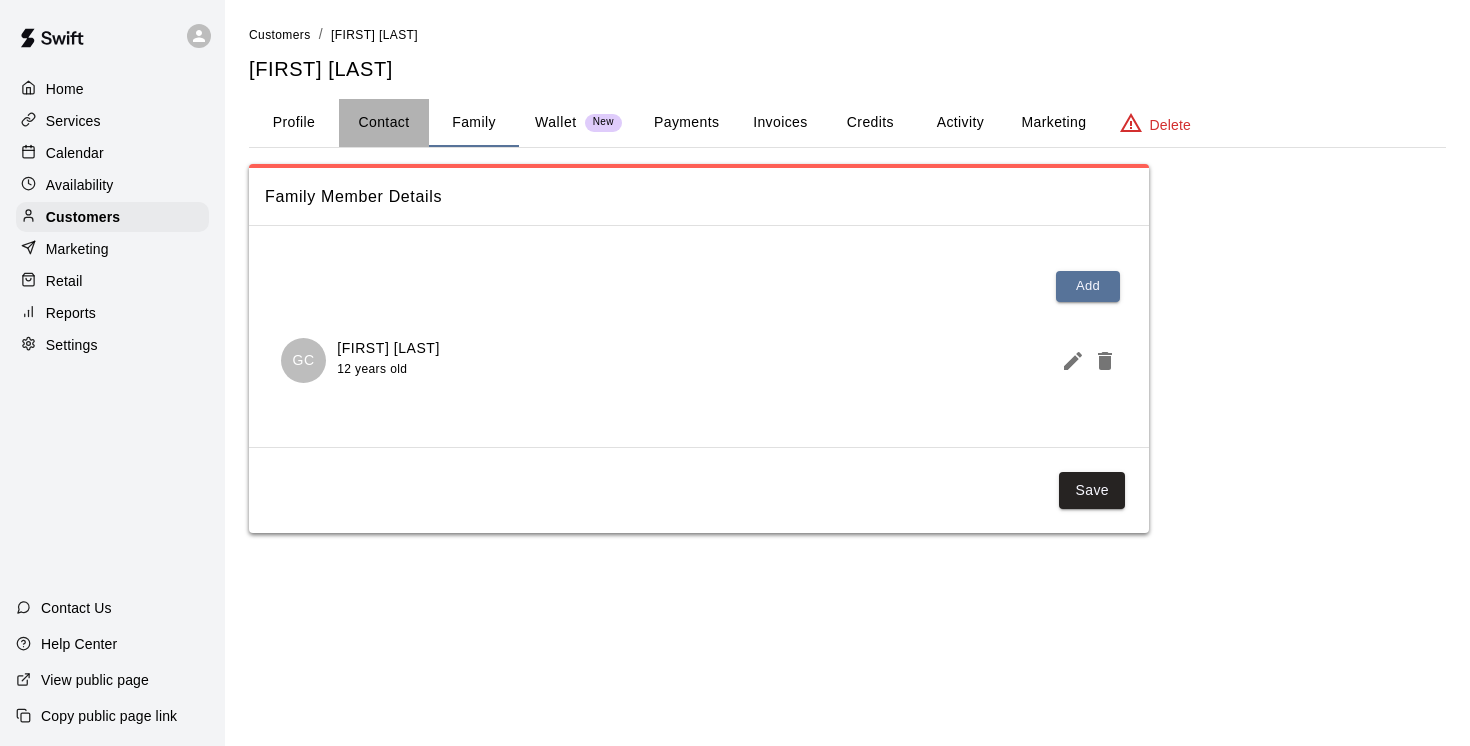 click on "Contact" at bounding box center (384, 123) 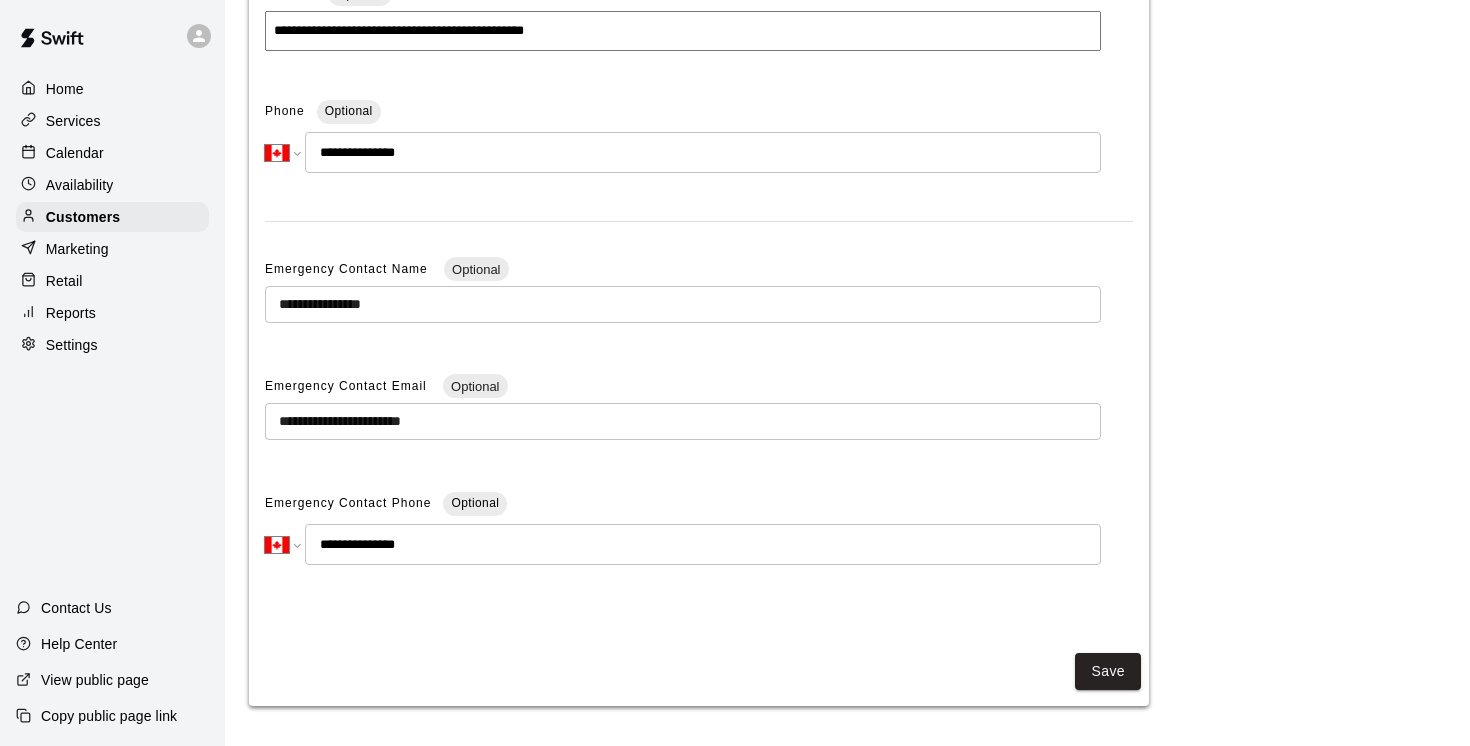 scroll, scrollTop: 0, scrollLeft: 0, axis: both 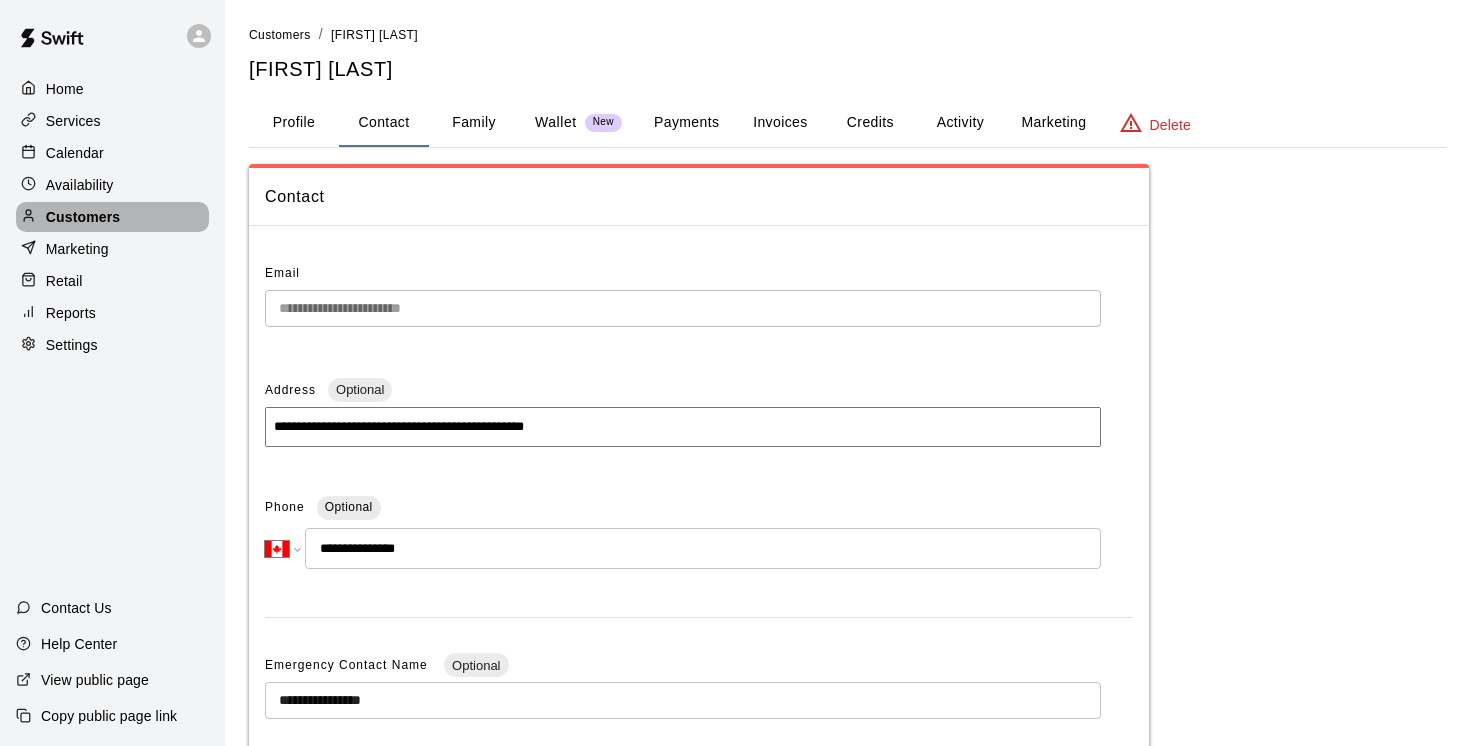 click on "Customers" at bounding box center (83, 217) 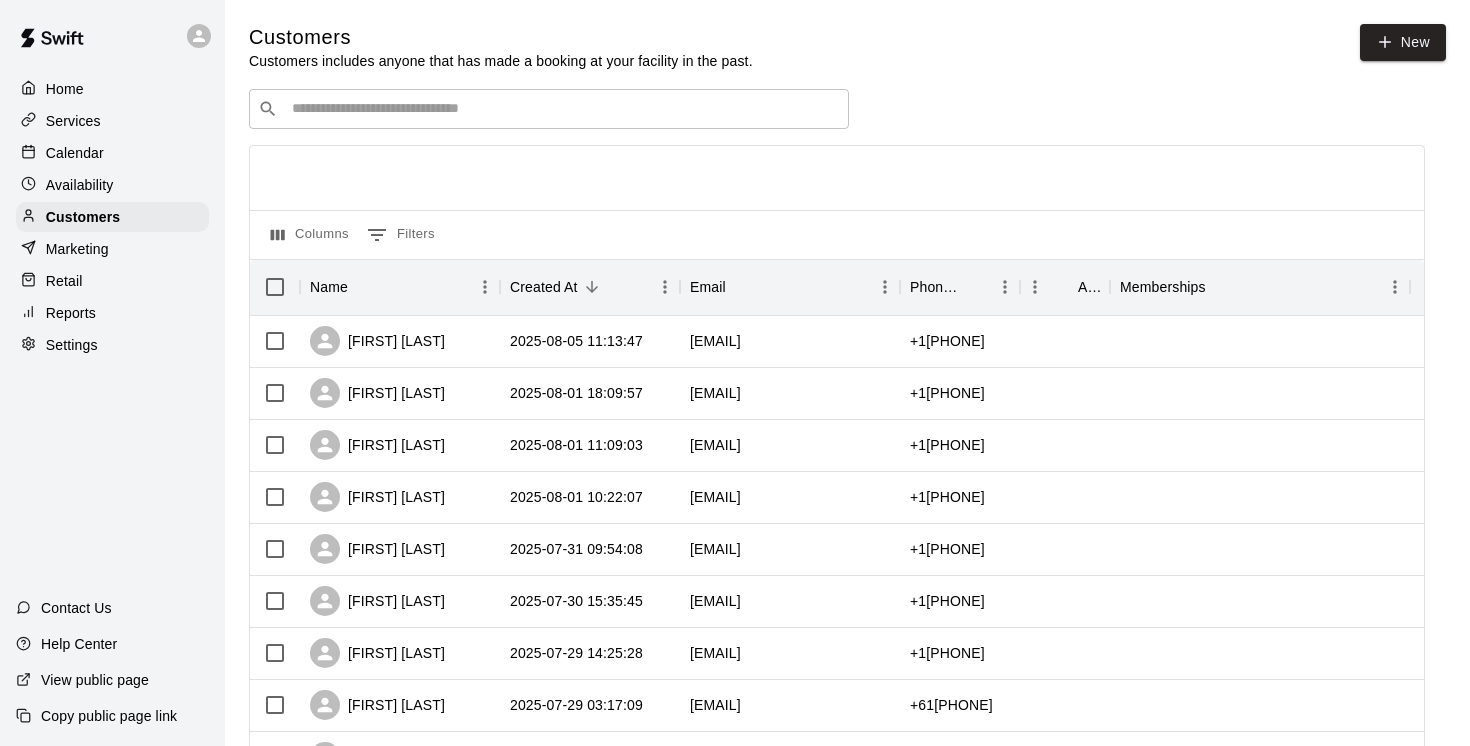 click at bounding box center (563, 109) 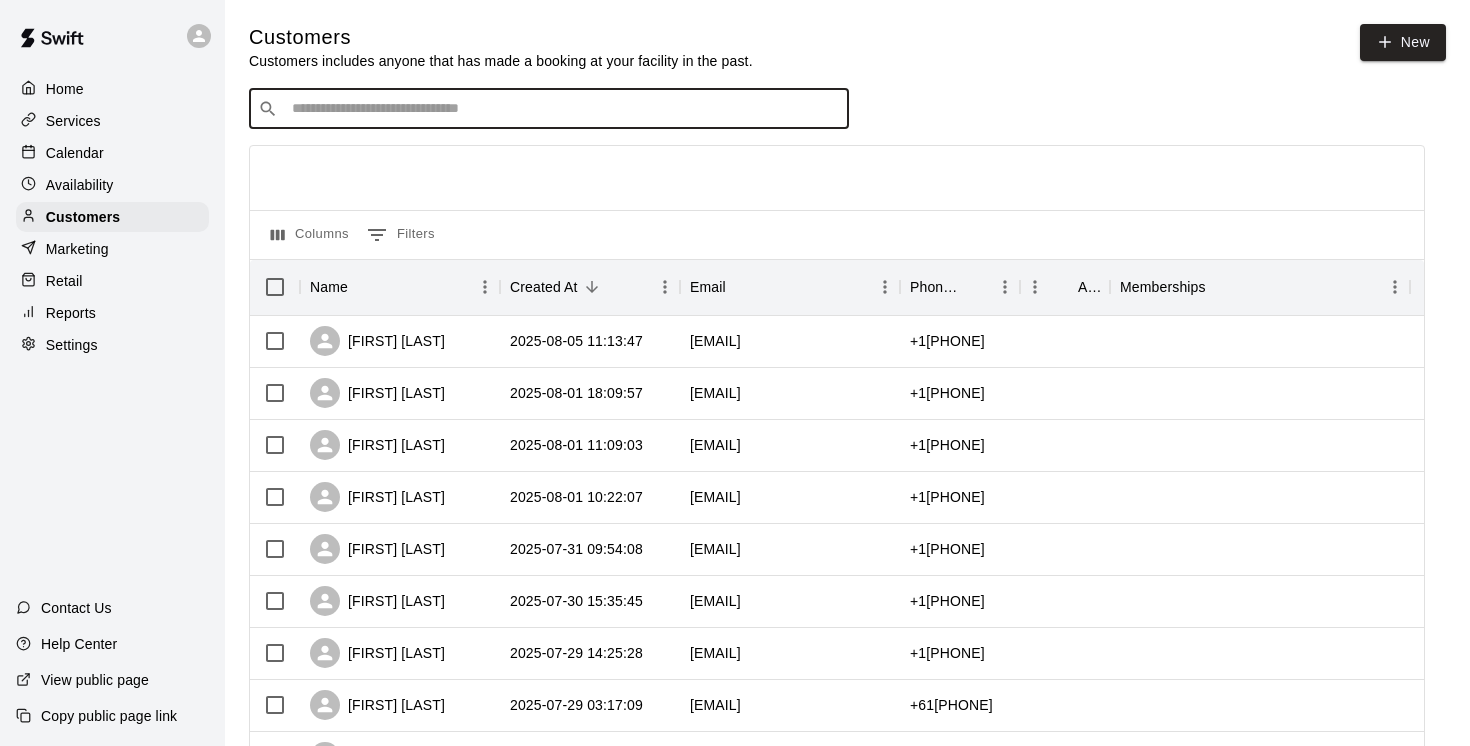 paste on "**********" 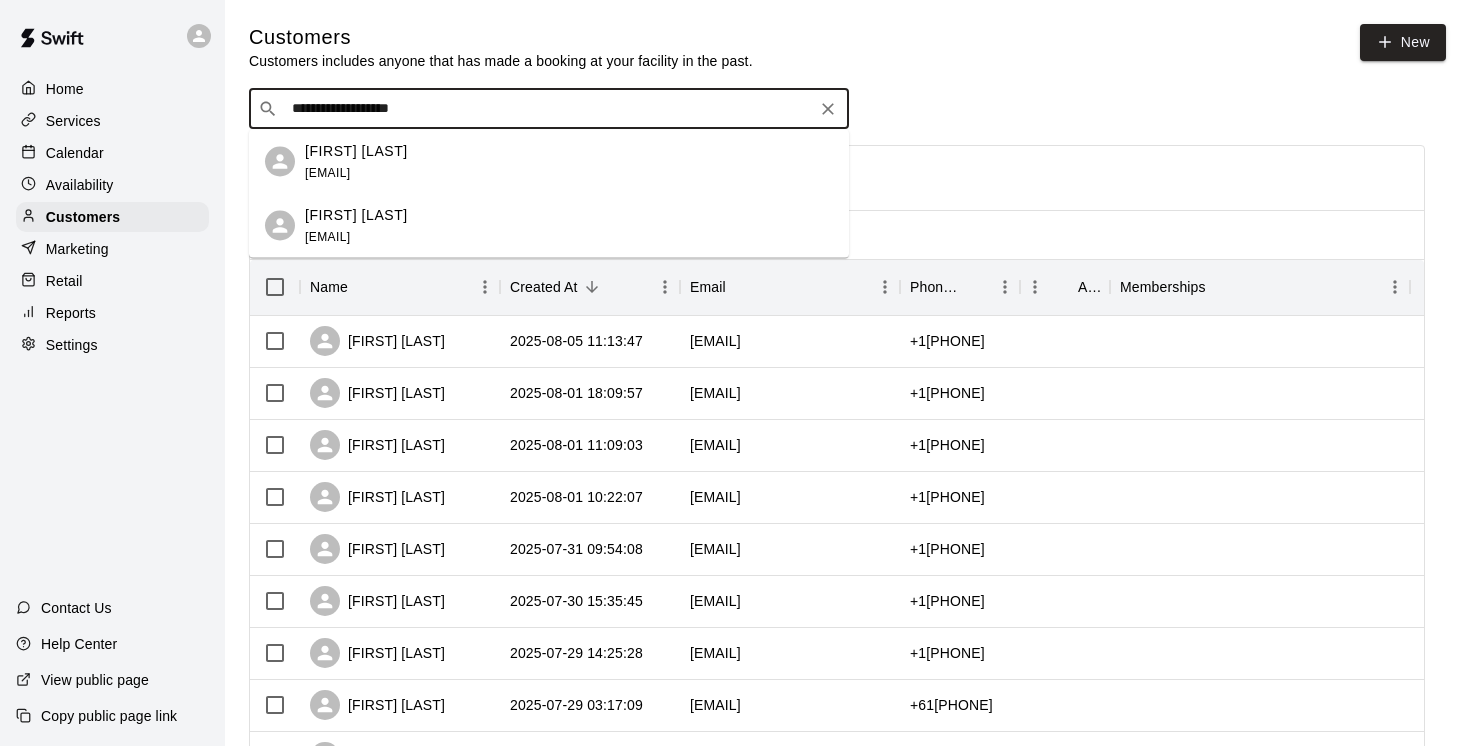 type on "**********" 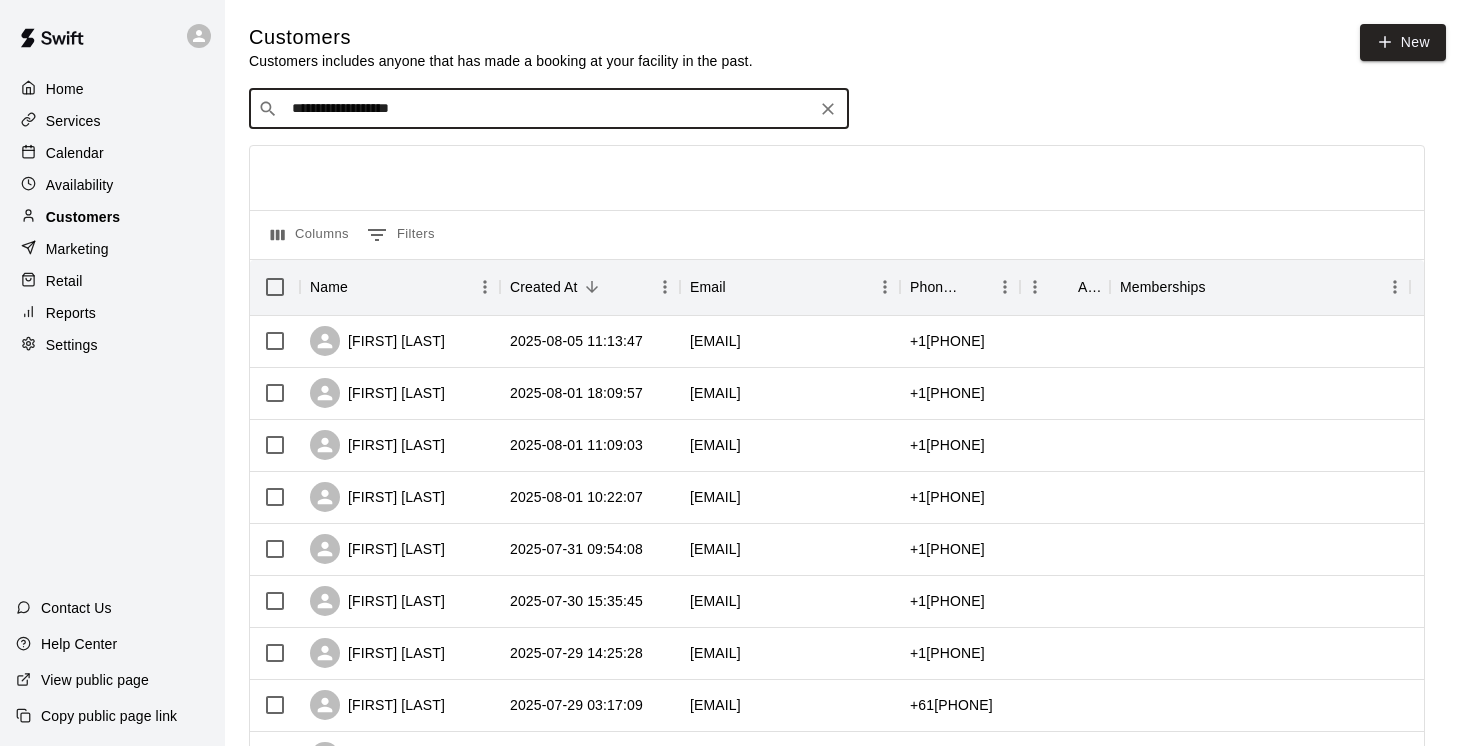 click on "Customers" at bounding box center [83, 217] 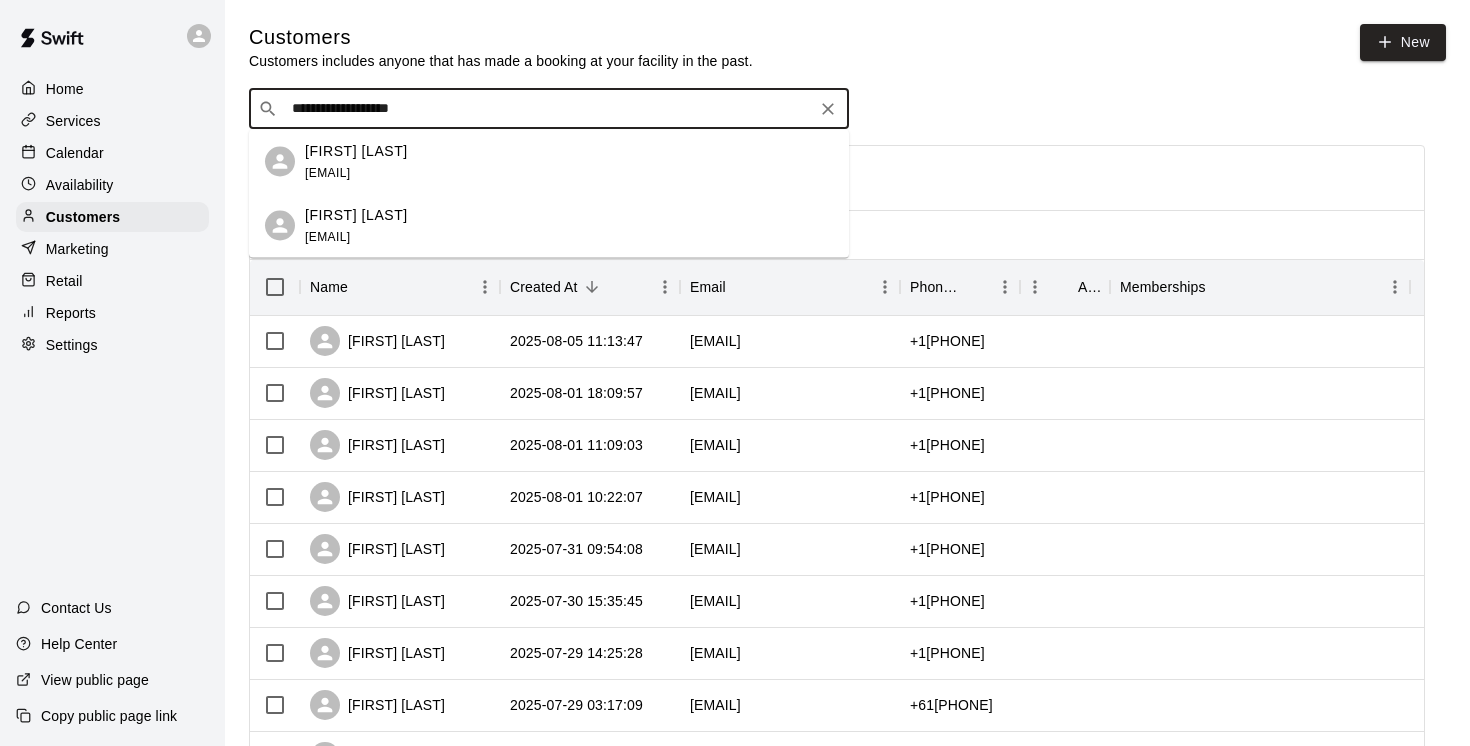 click on "**********" at bounding box center [548, 109] 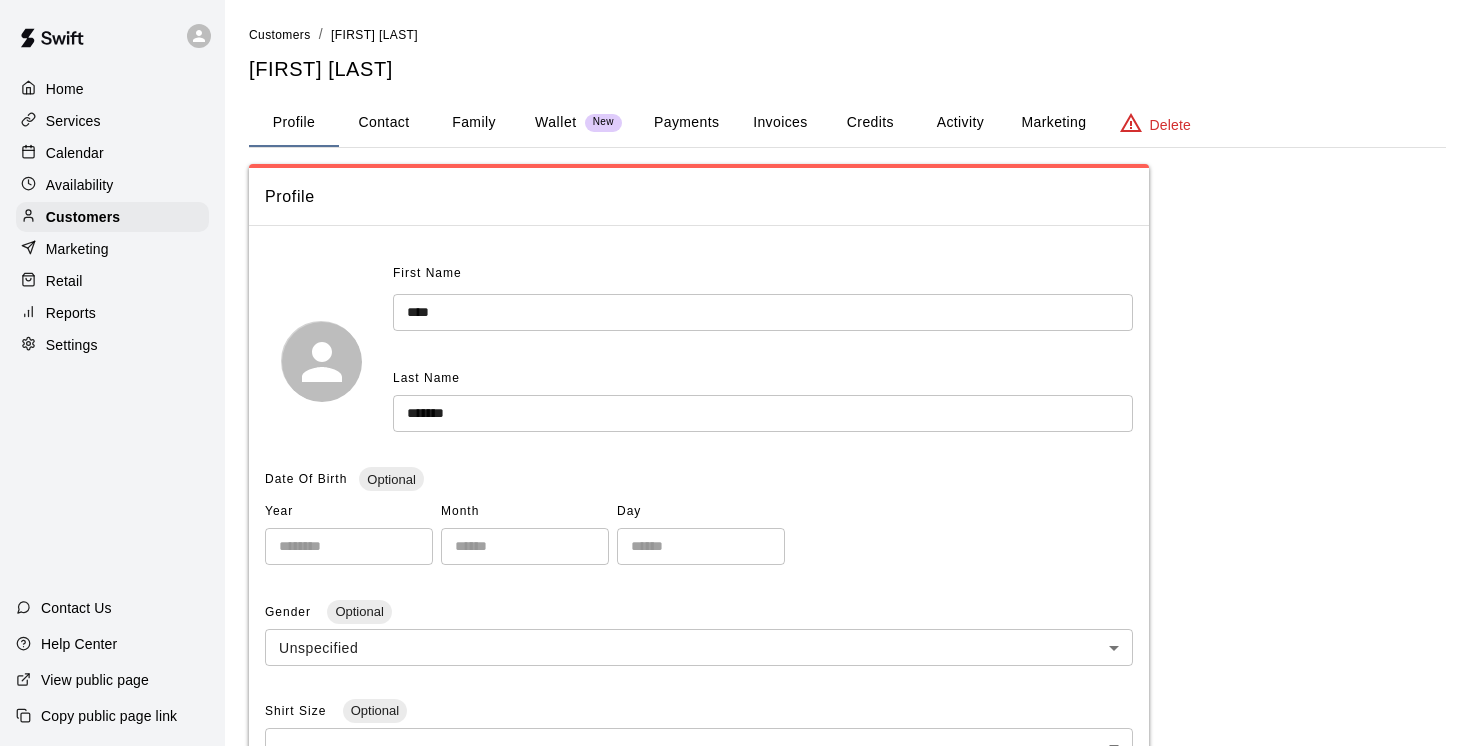 click on "Family" at bounding box center (474, 123) 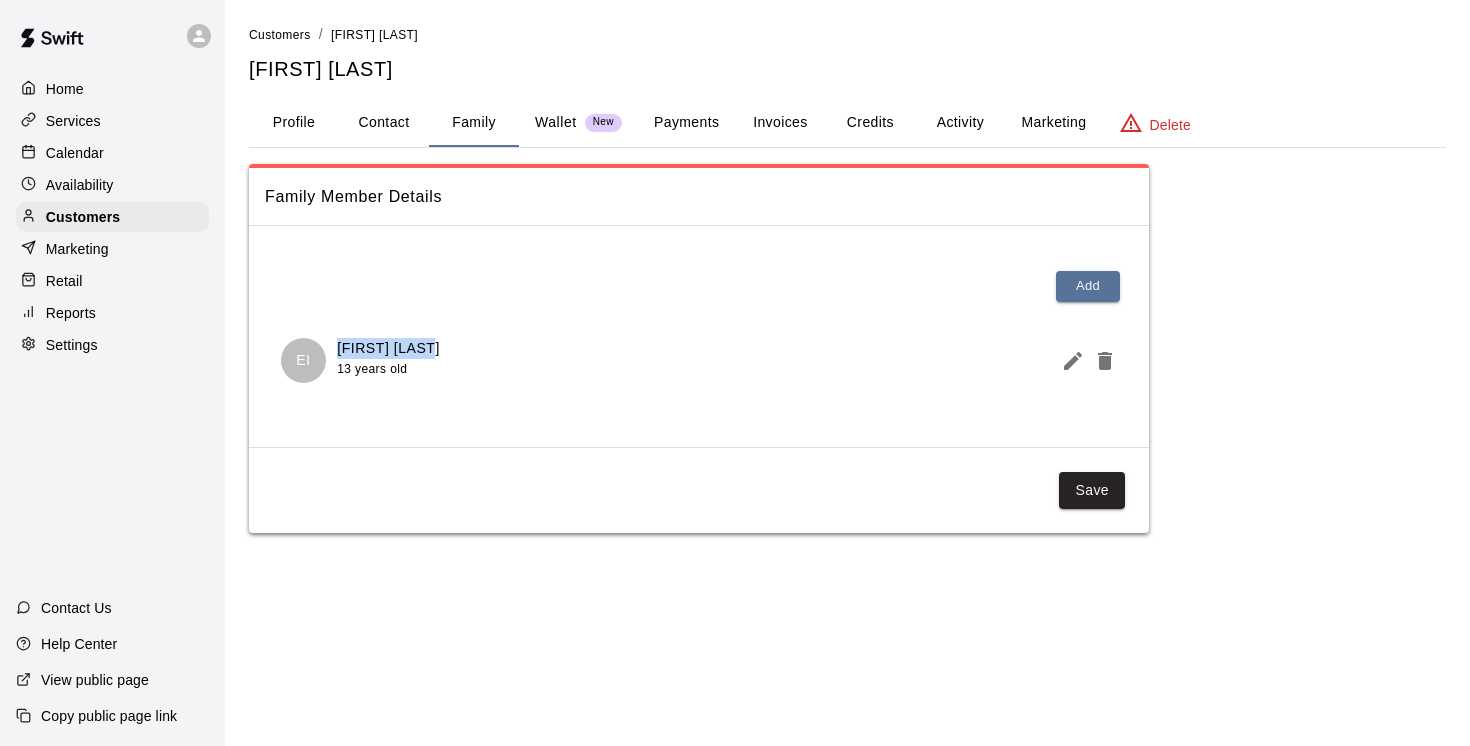 drag, startPoint x: 428, startPoint y: 351, endPoint x: 338, endPoint y: 352, distance: 90.005554 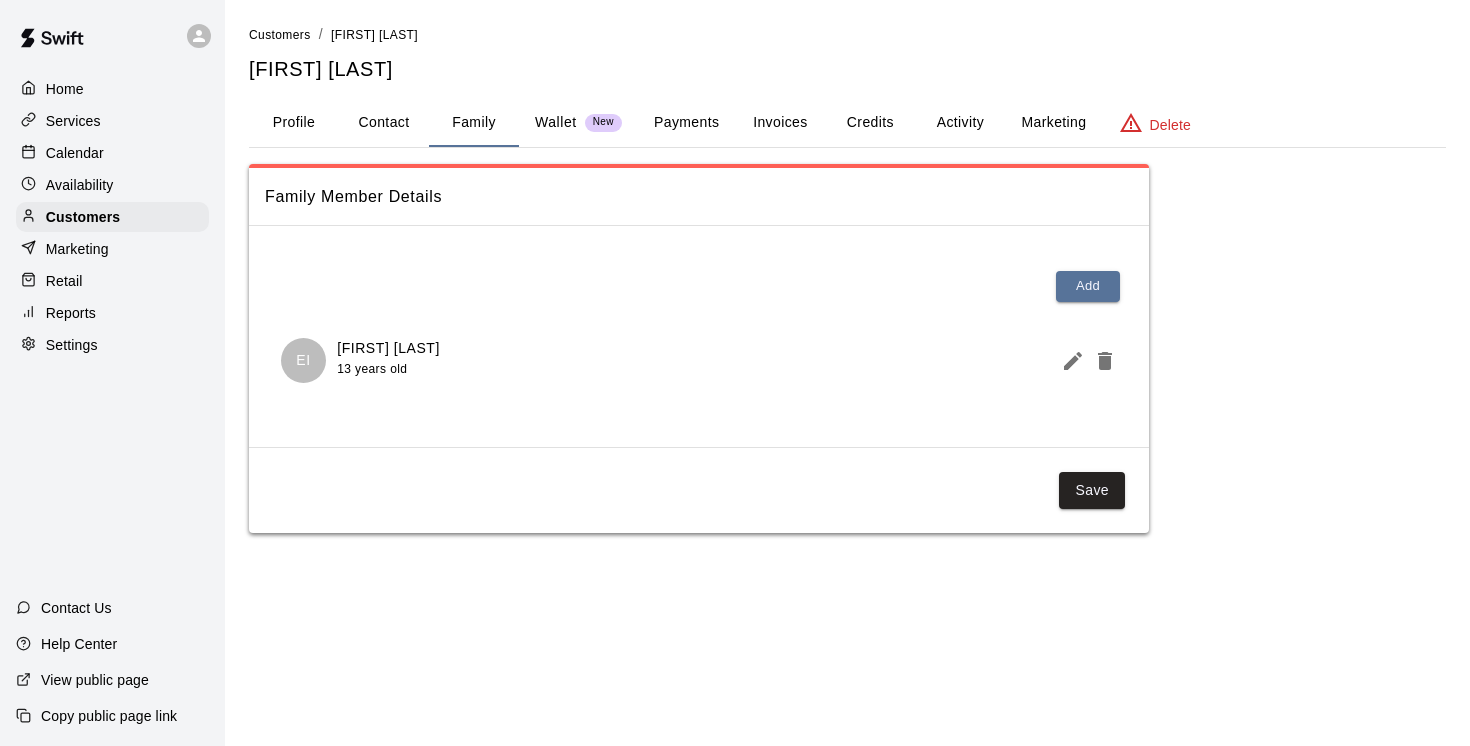 click on "[FIRST] [LAST] [AGE] years old" at bounding box center [699, 360] 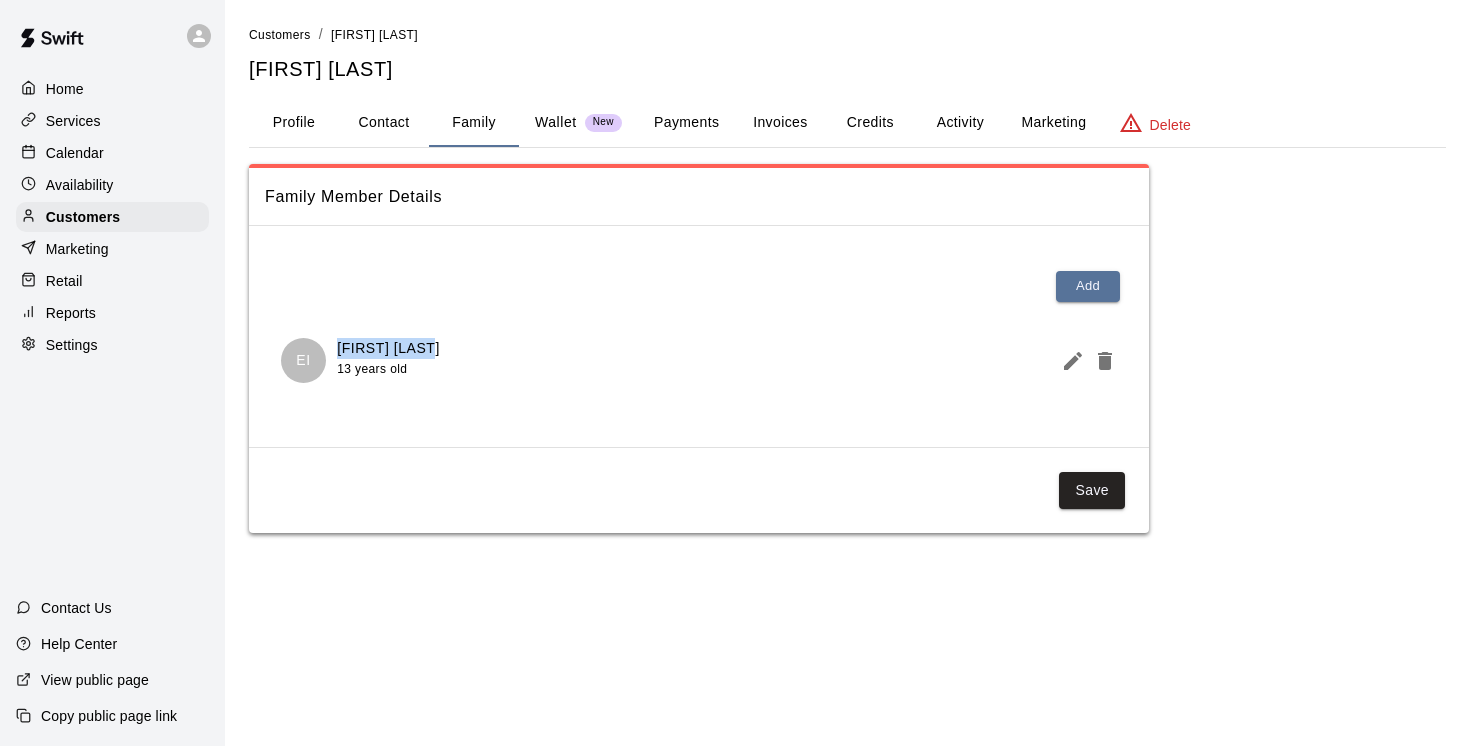 drag, startPoint x: 427, startPoint y: 346, endPoint x: 324, endPoint y: 340, distance: 103.17461 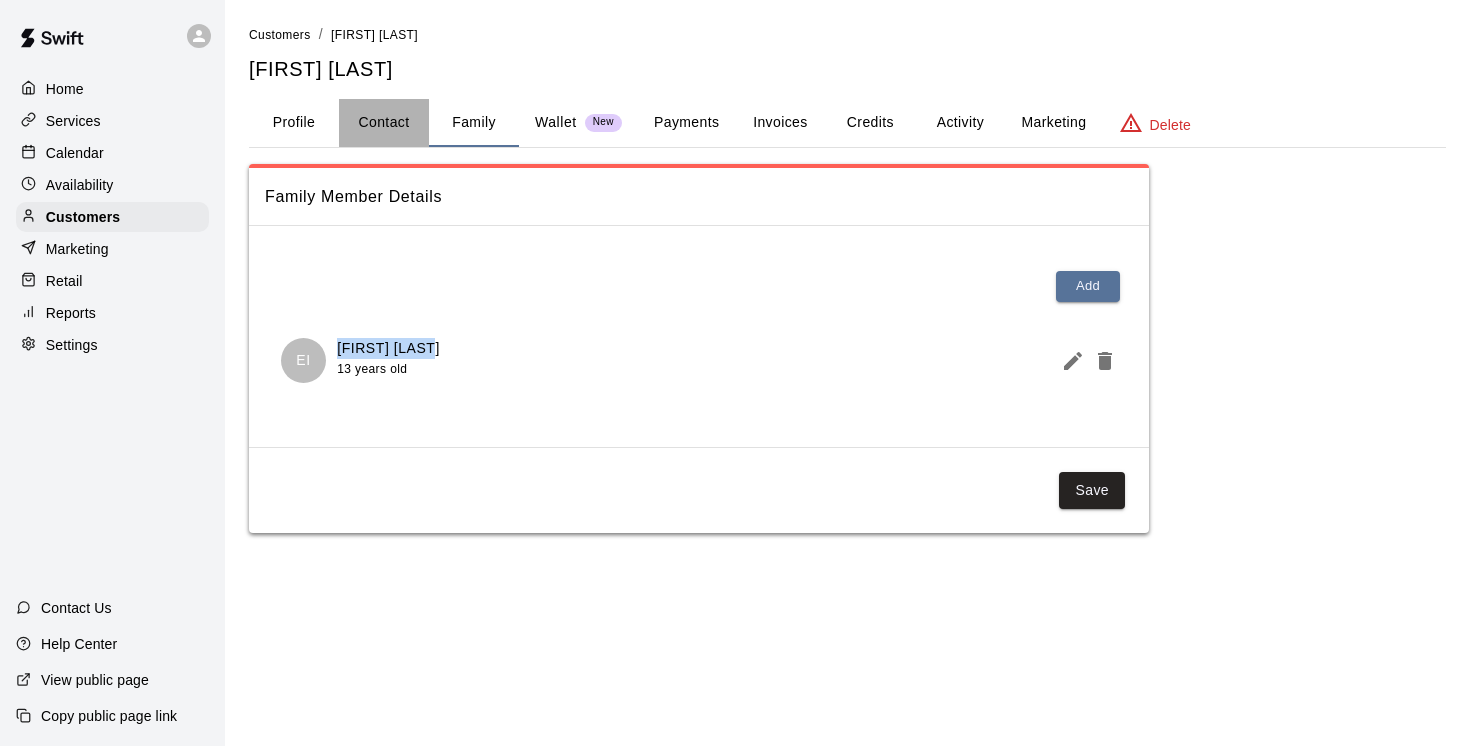 click on "Contact" at bounding box center [384, 123] 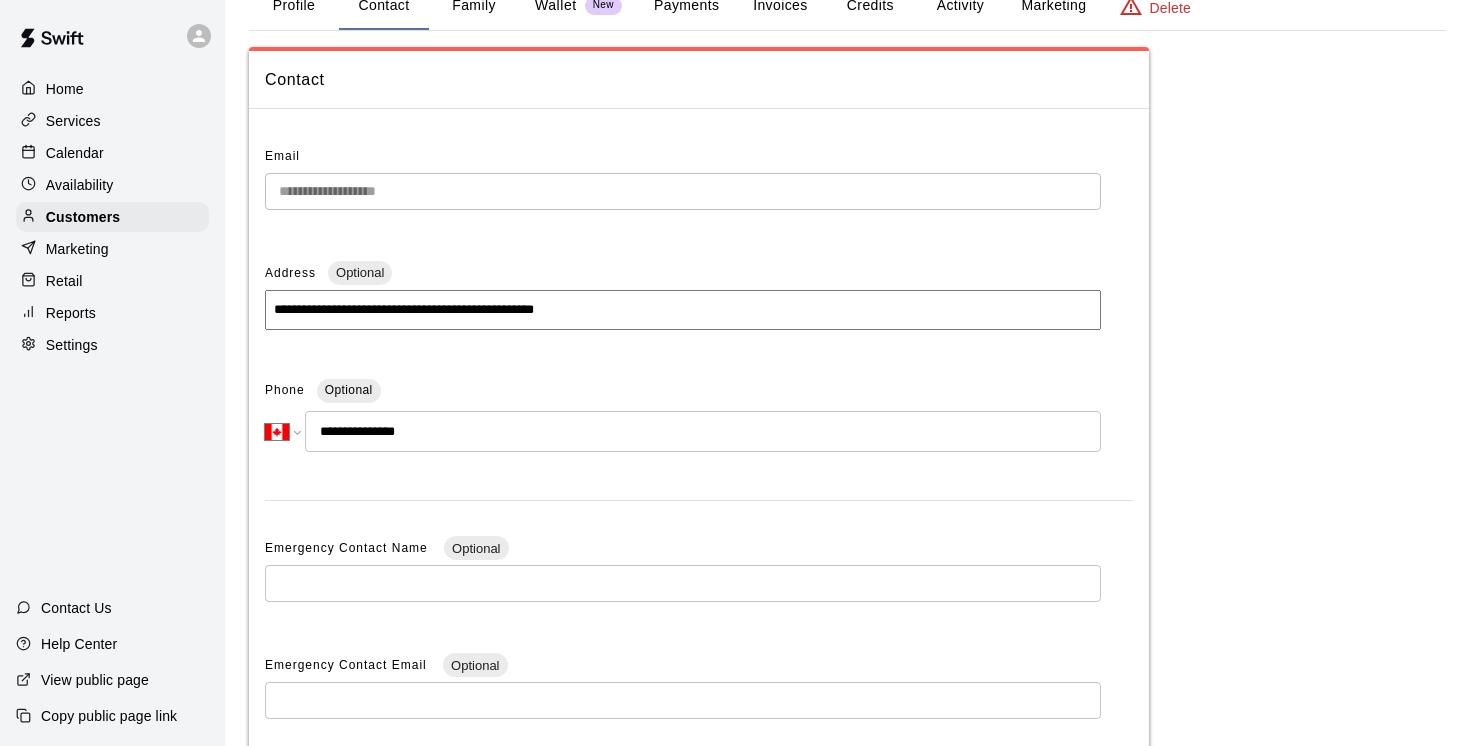 scroll, scrollTop: 129, scrollLeft: 0, axis: vertical 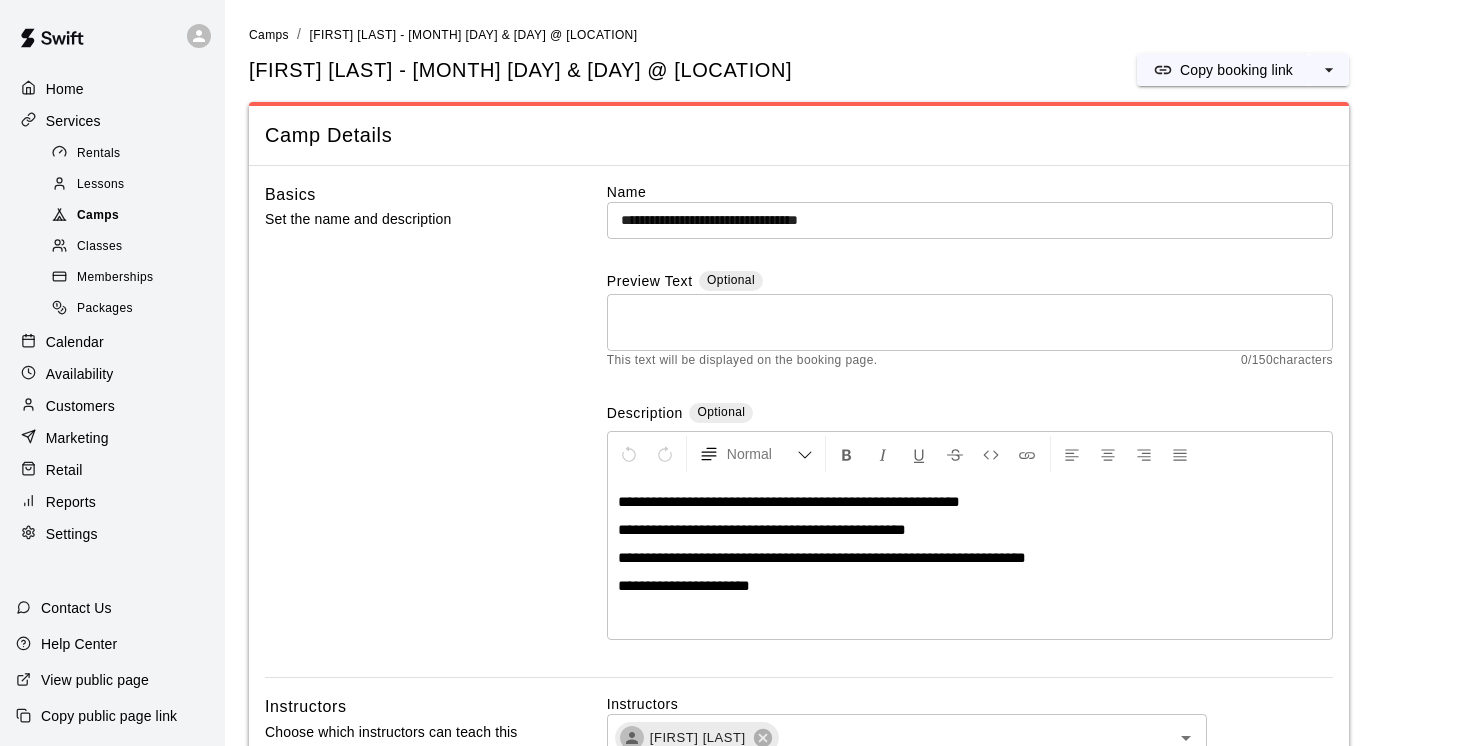 click on "Camps" at bounding box center [98, 216] 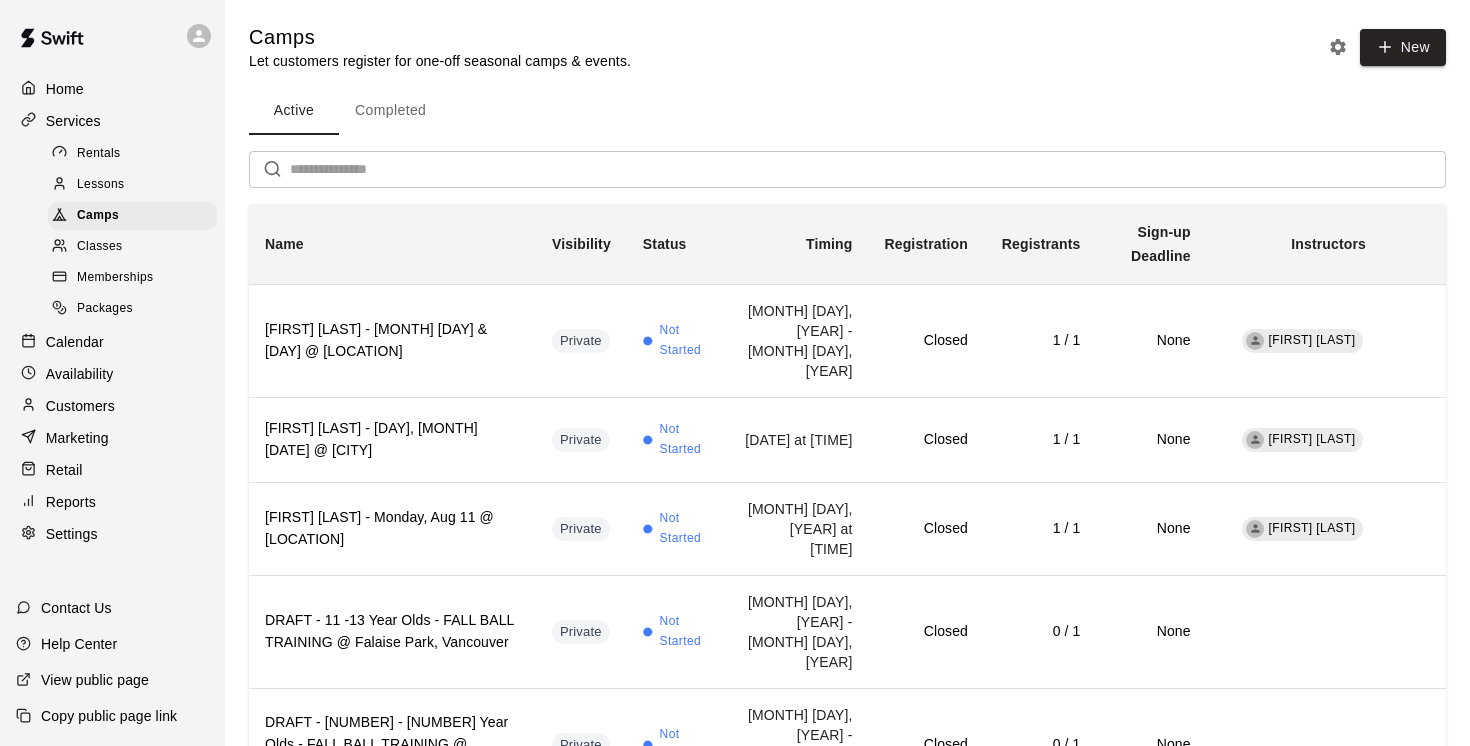 click on "Completed" at bounding box center [390, 111] 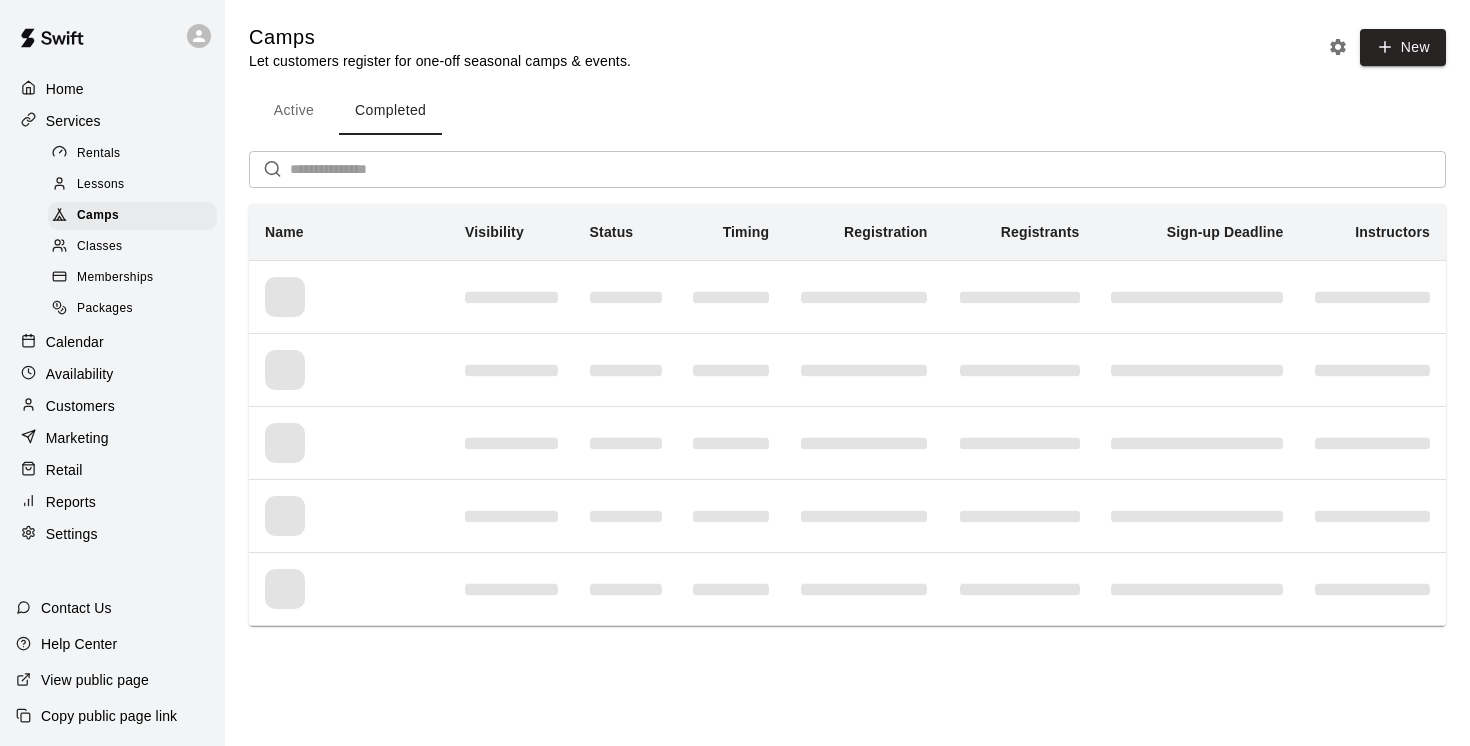 click at bounding box center (868, 169) 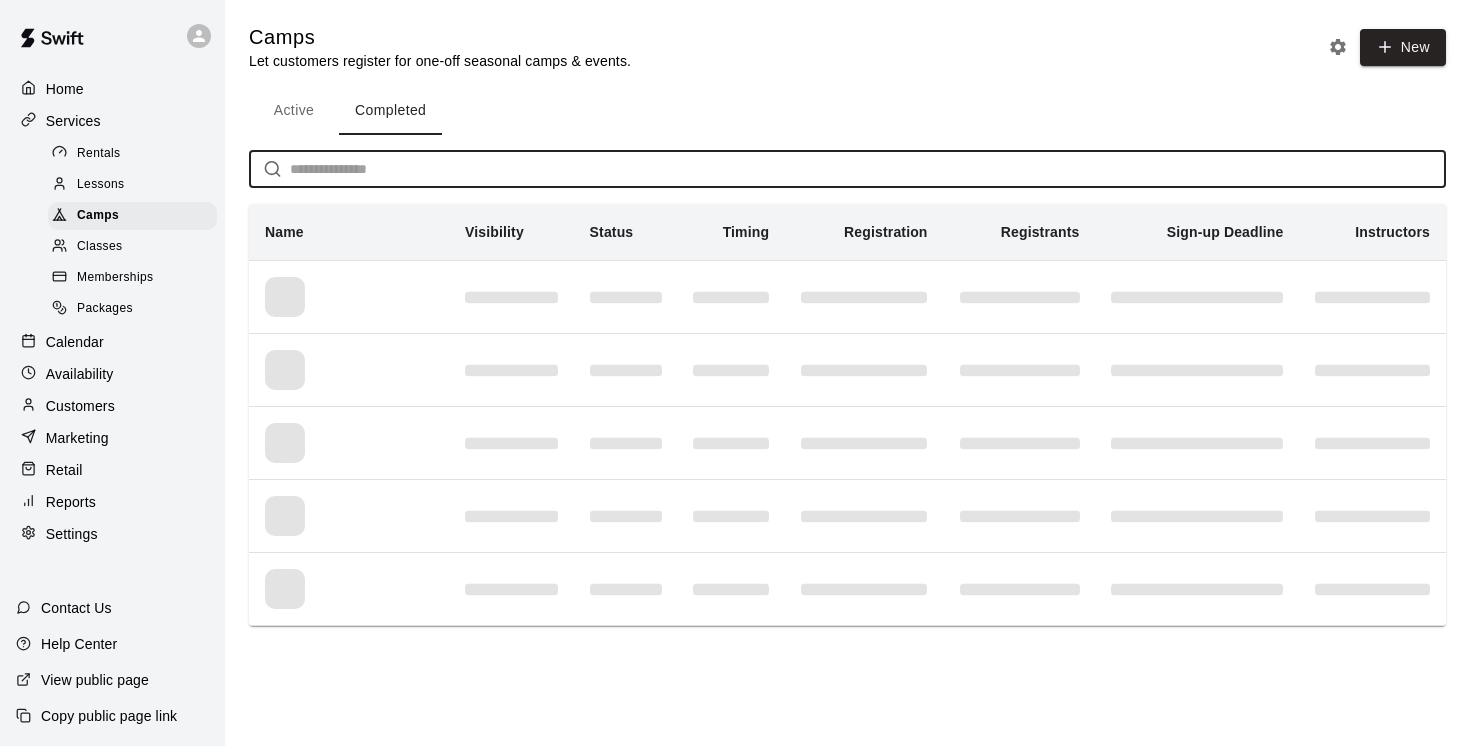 paste on "**********" 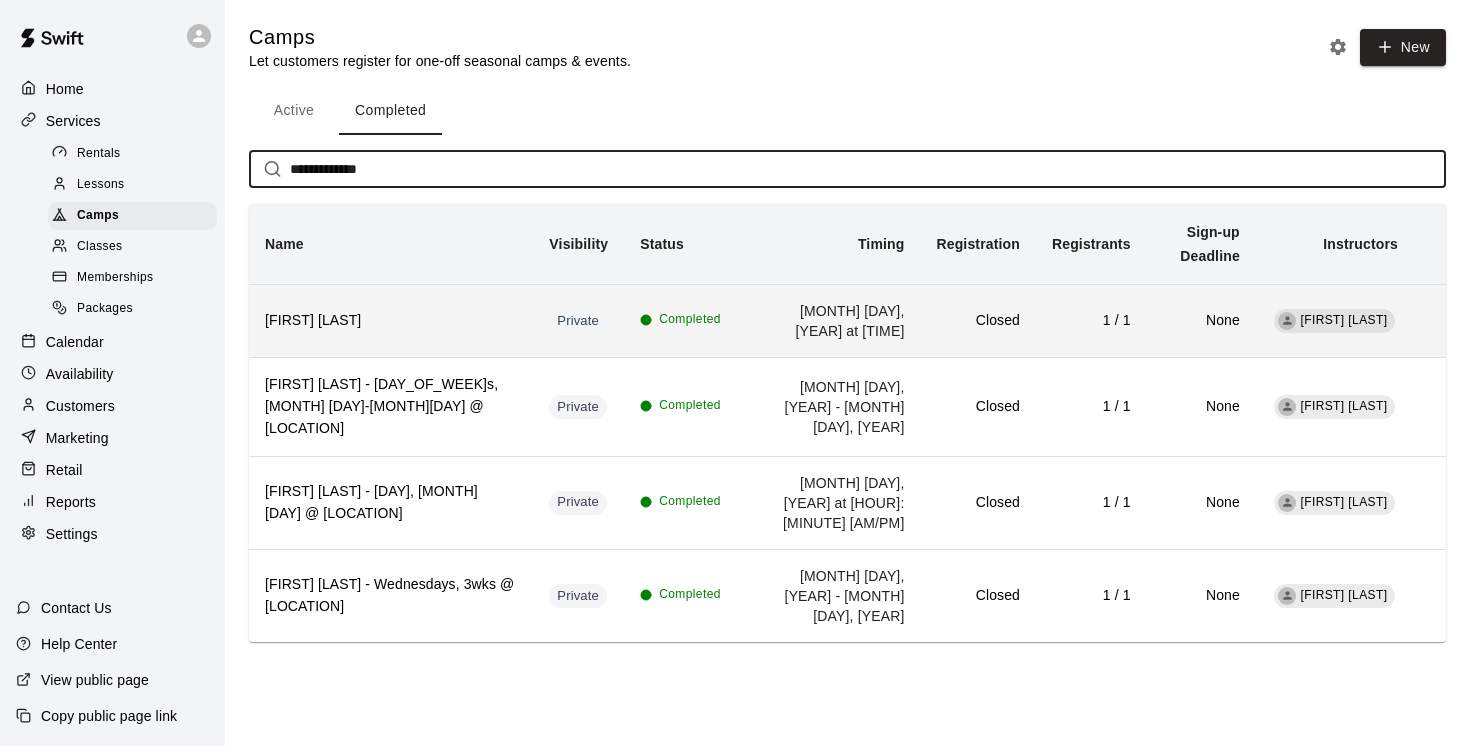 type on "**********" 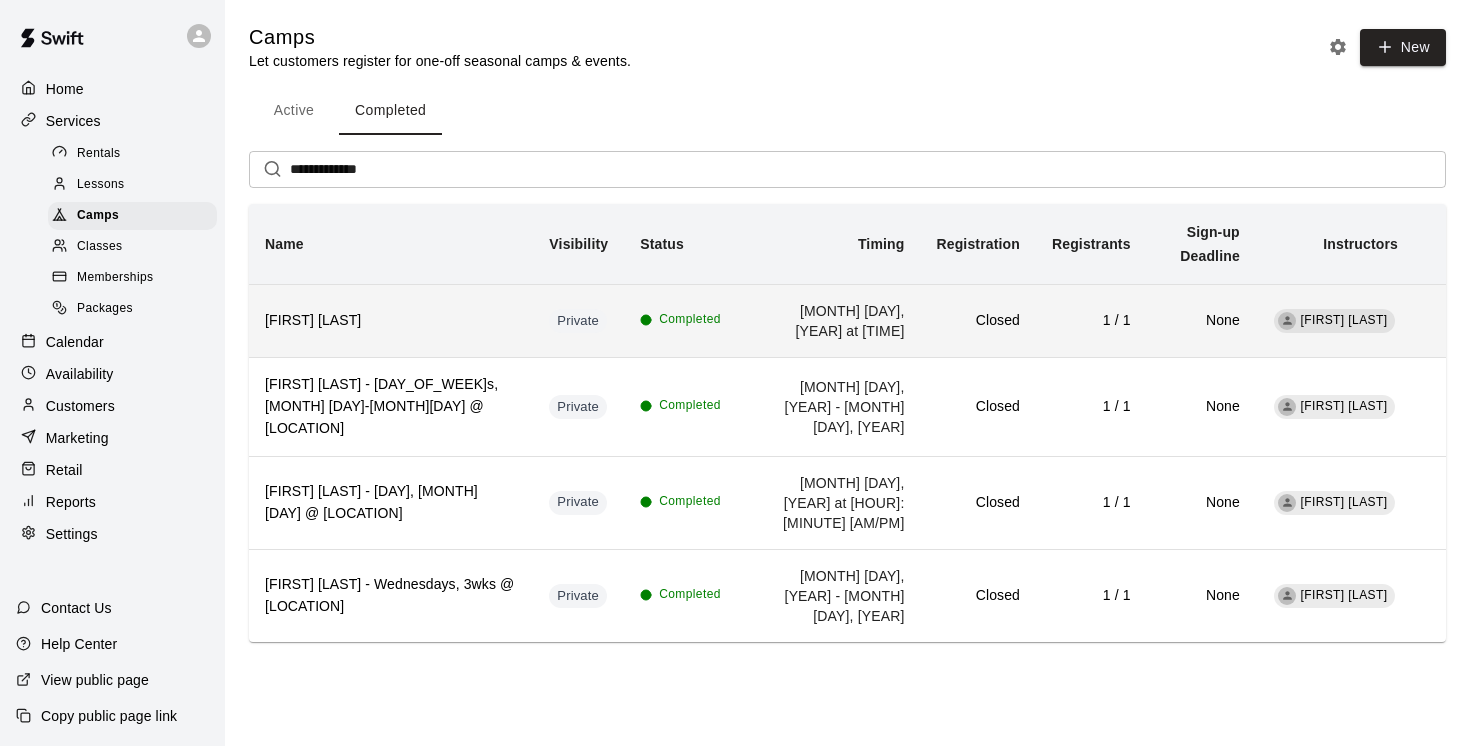 click on "Deacon Hunter" at bounding box center (391, 321) 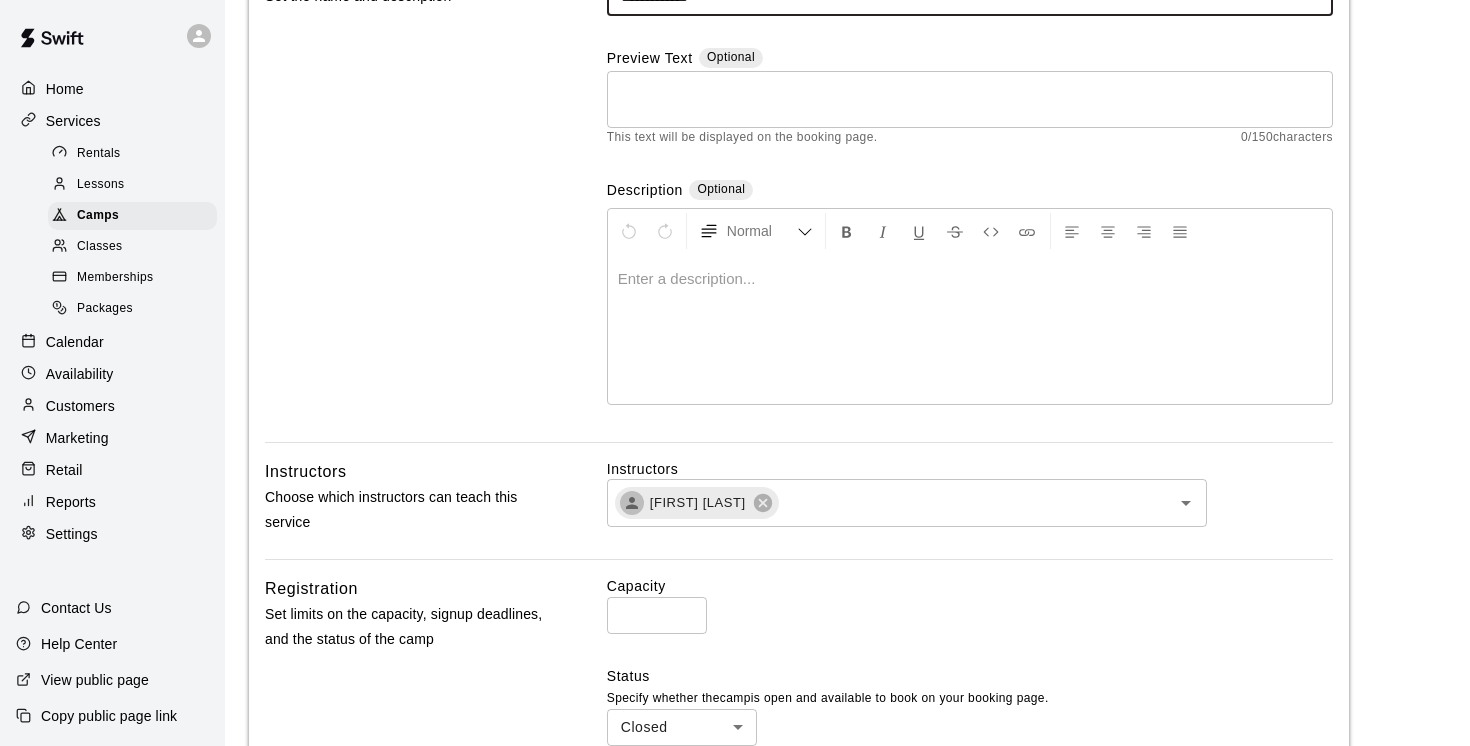scroll, scrollTop: 0, scrollLeft: 0, axis: both 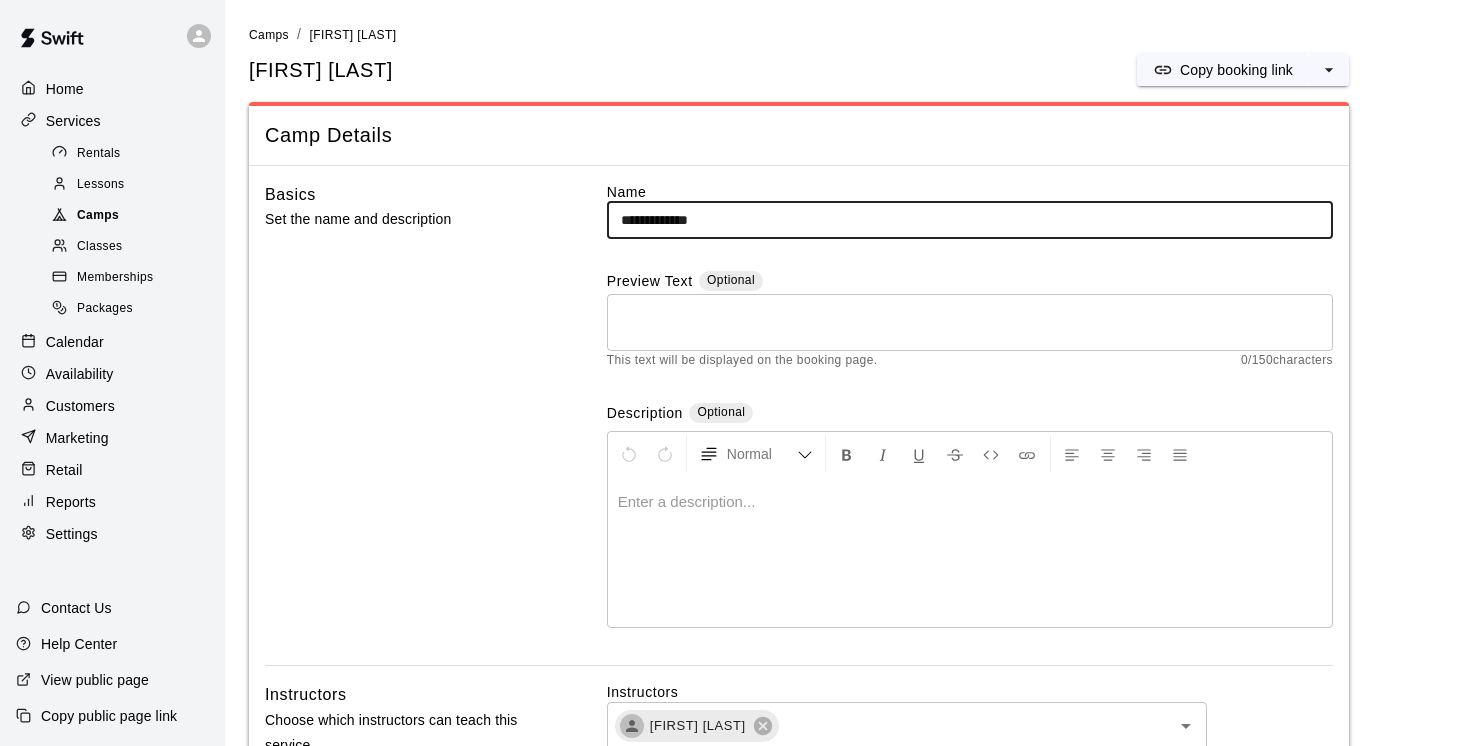 click on "Camps" at bounding box center [98, 216] 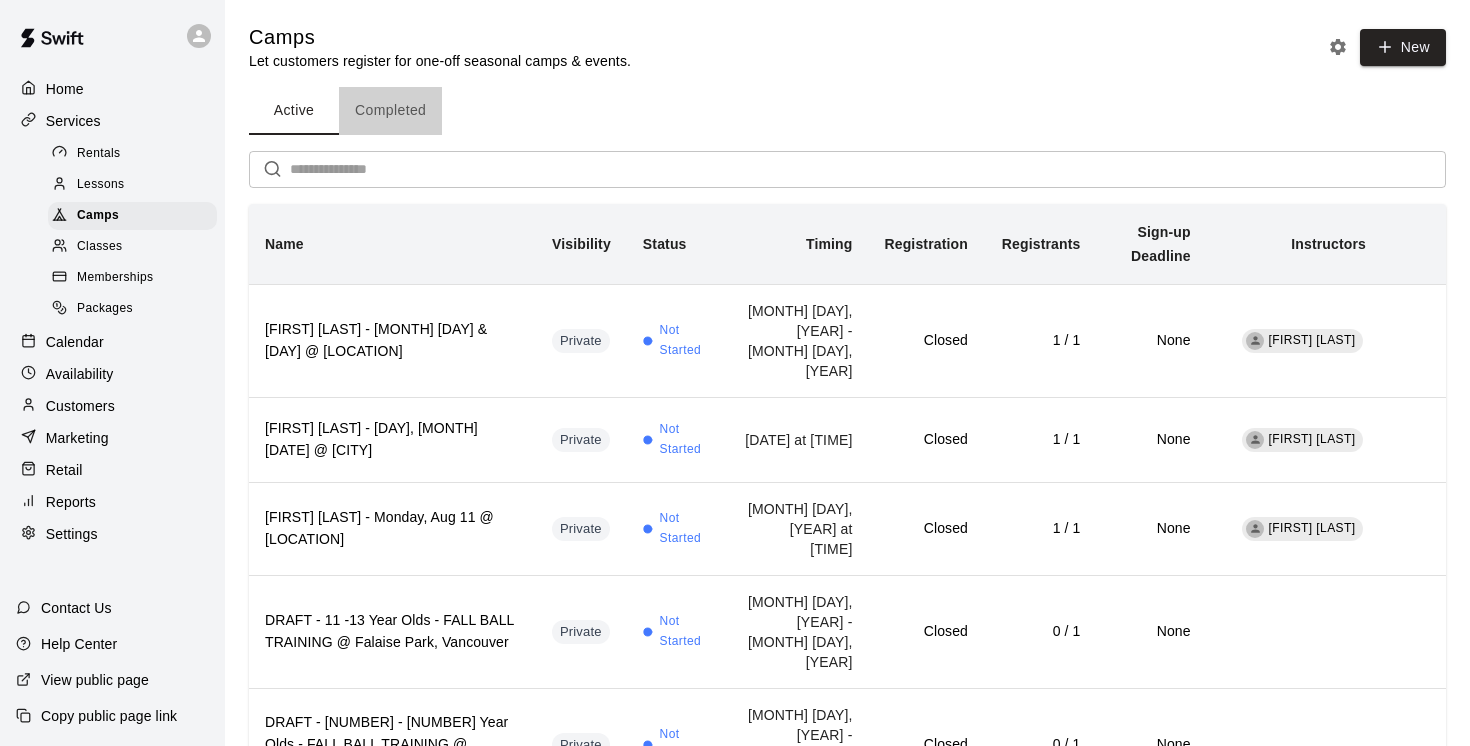 click on "Completed" at bounding box center (390, 111) 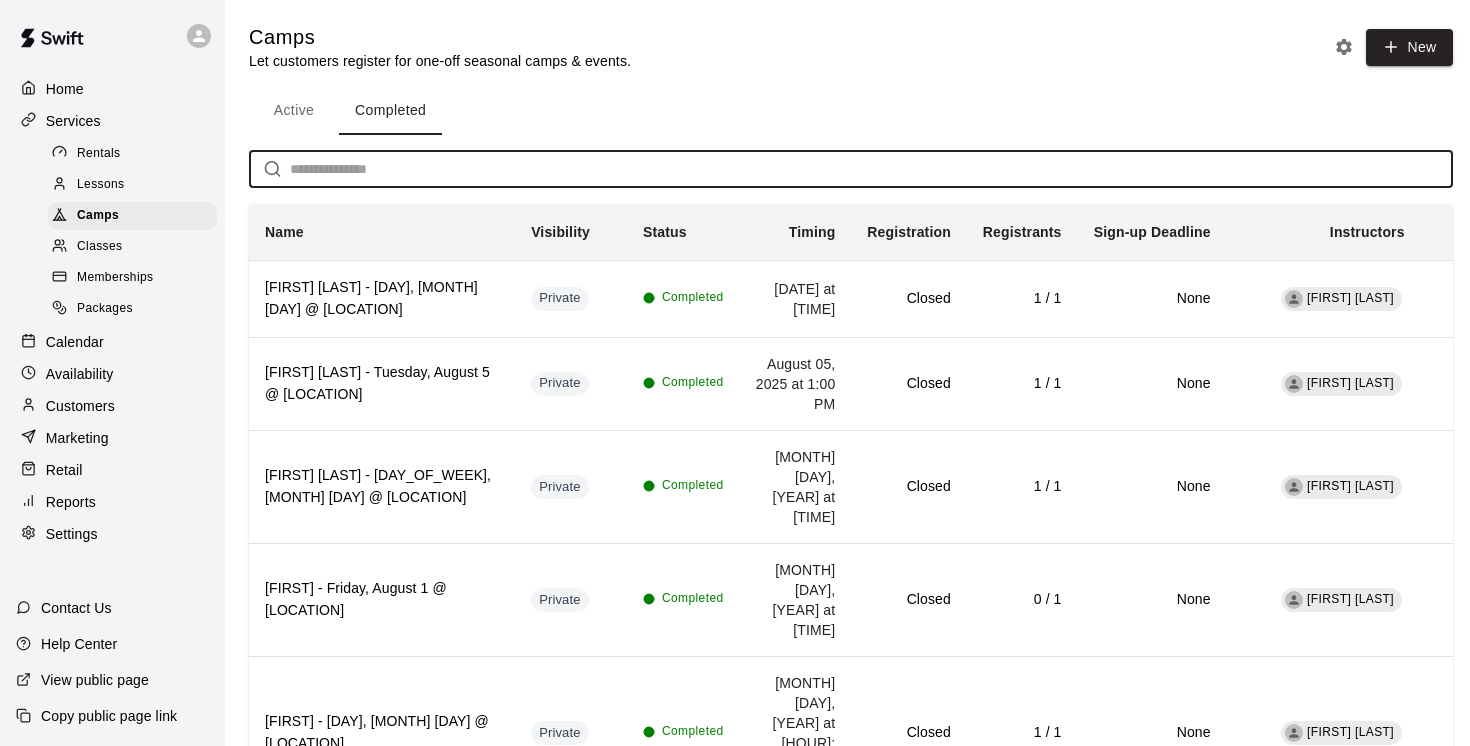 paste on "**********" 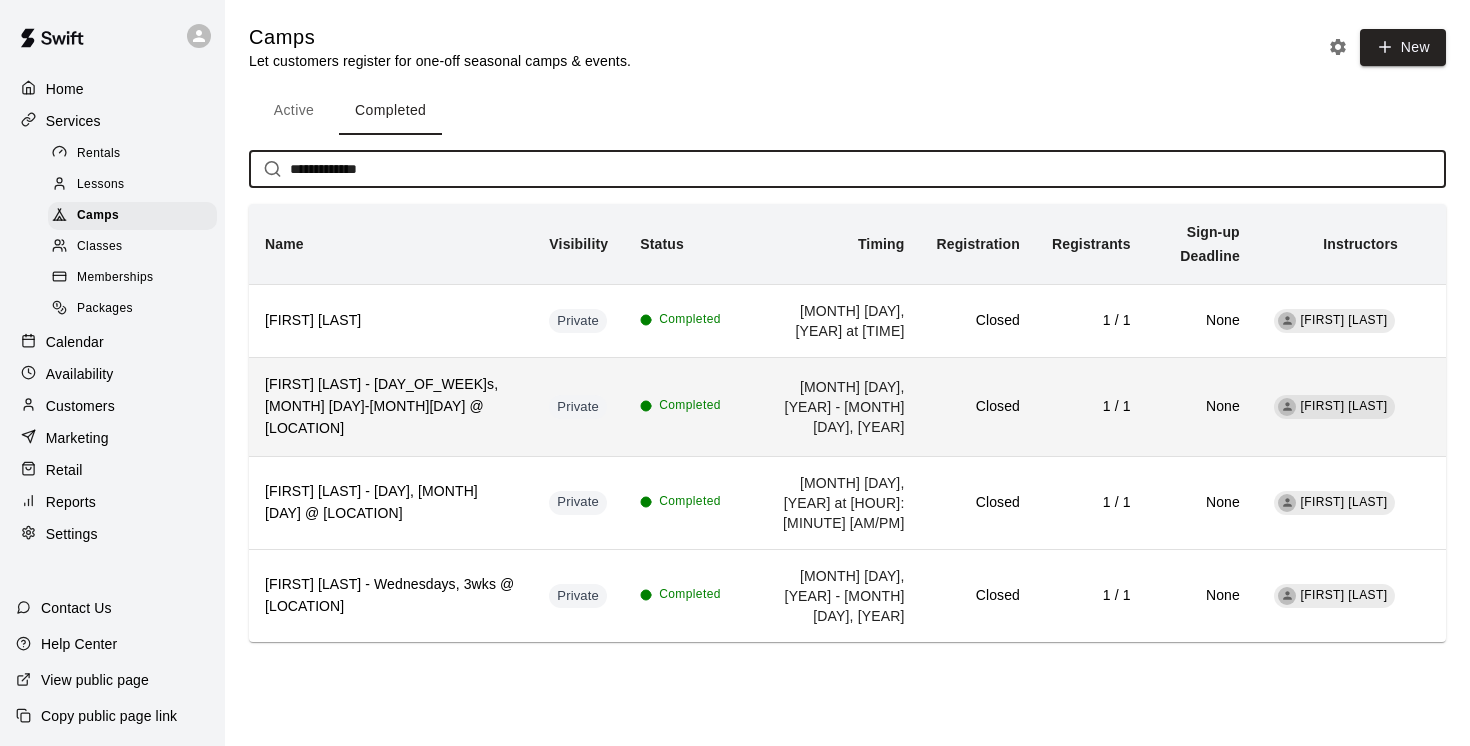 type on "**********" 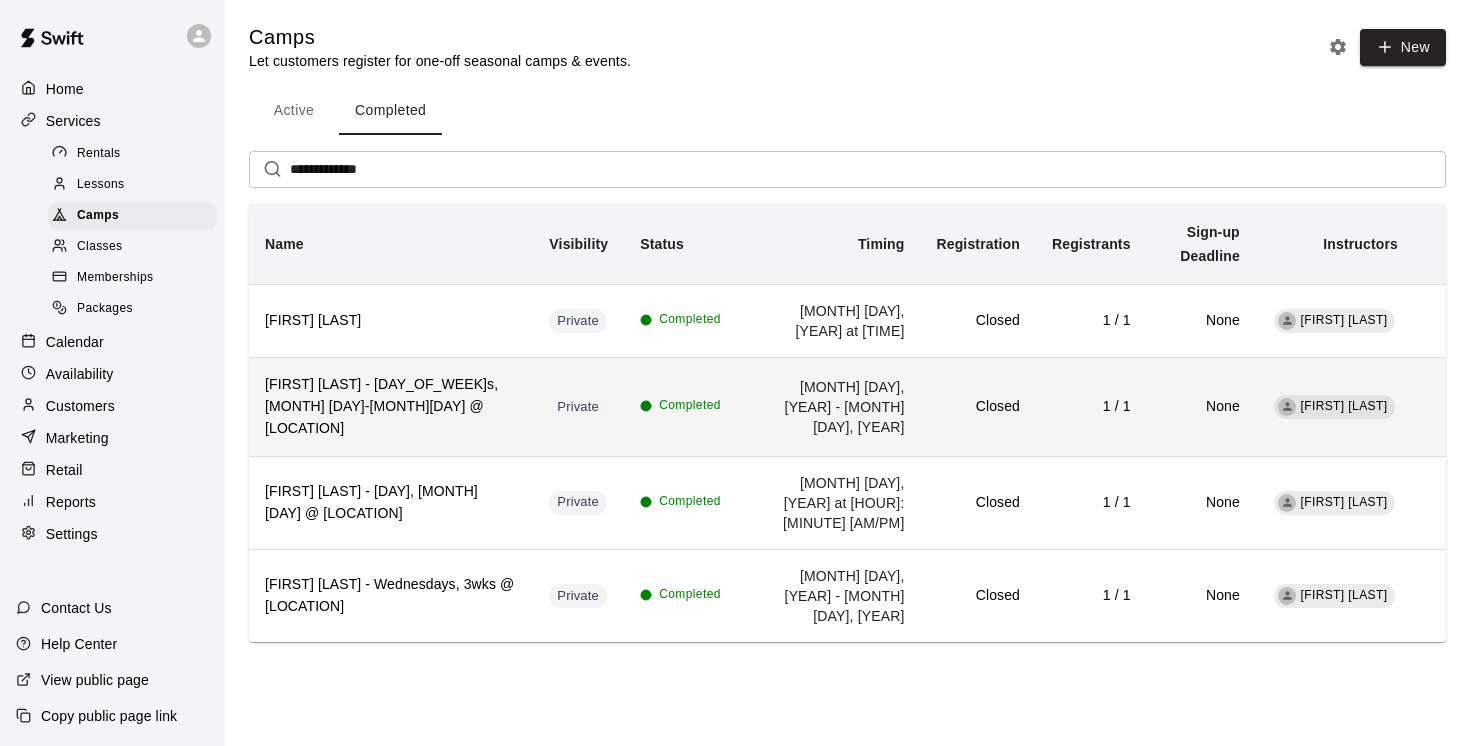 click on "[FIRST] [LAST] - [DAY_OF_WEEK], [MONTH] [DAY]-[DAY] @ [LOCATION]" at bounding box center [391, 407] 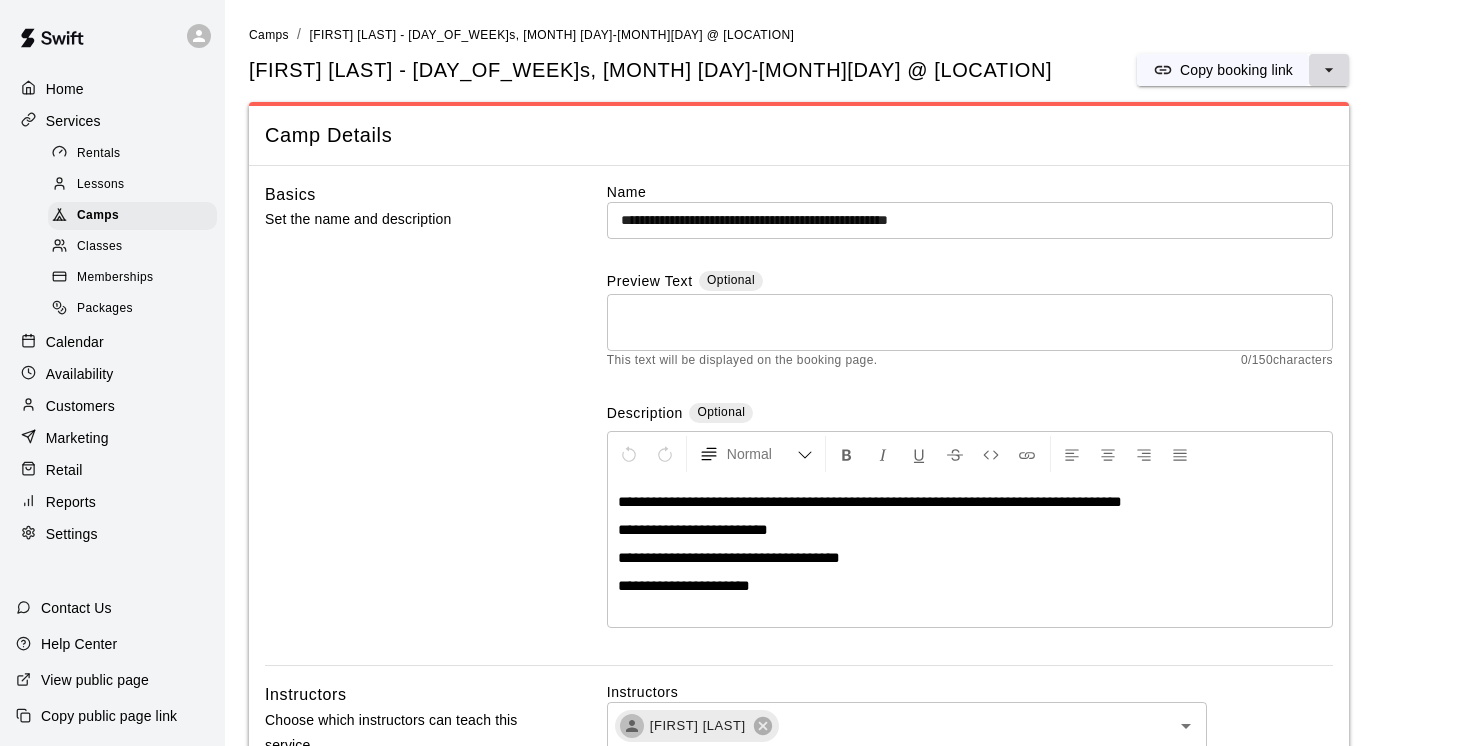 click 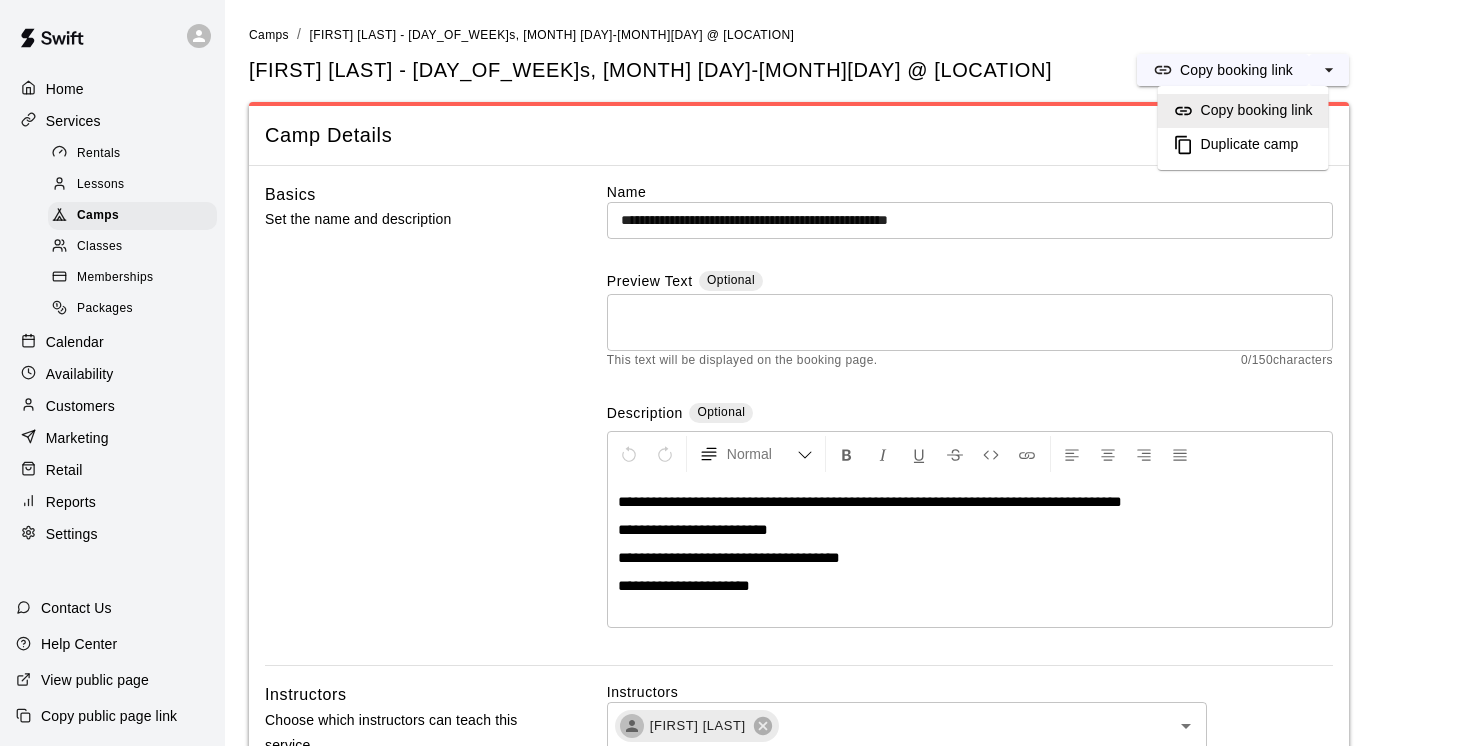 click on "Duplicate camp" at bounding box center [1250, 145] 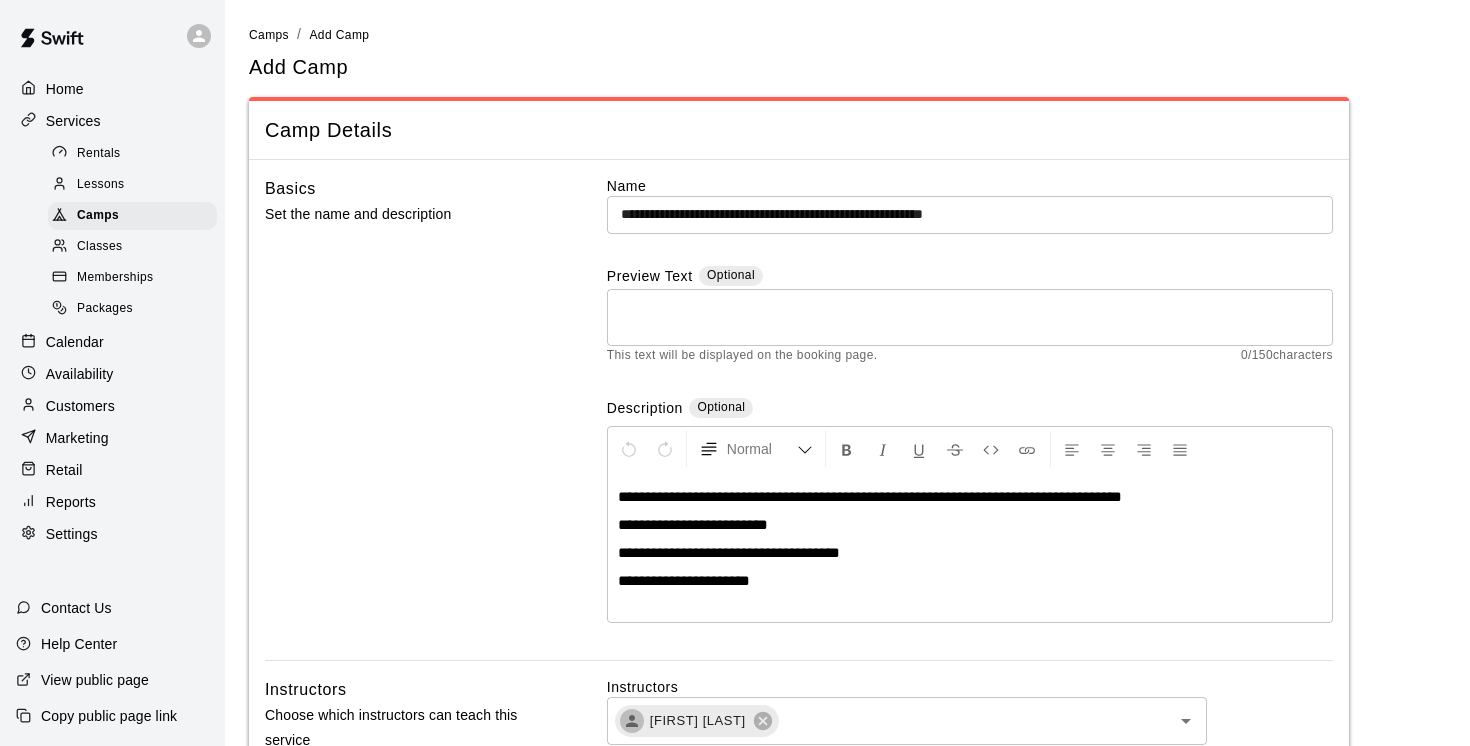 click on "**********" at bounding box center (970, 547) 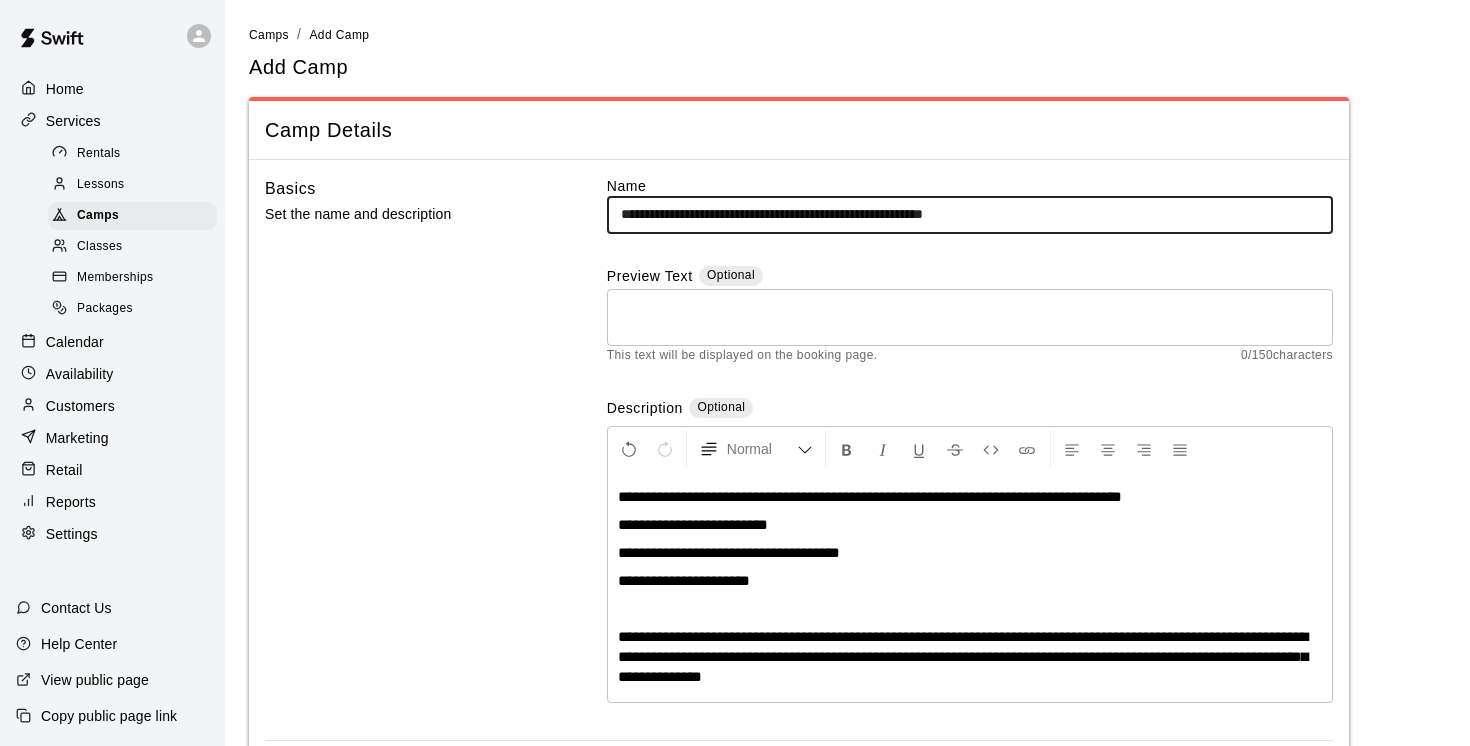 click on "**********" at bounding box center (970, 214) 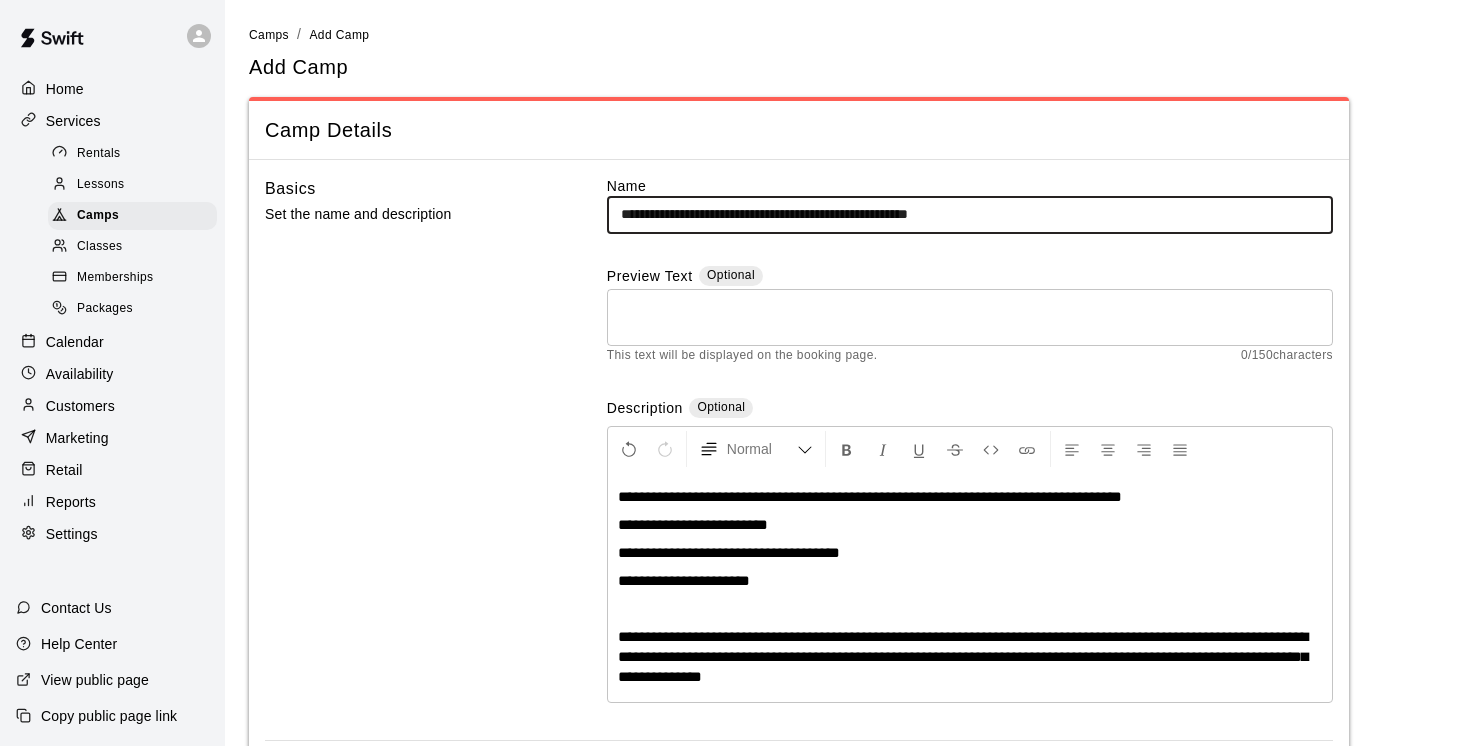 drag, startPoint x: 906, startPoint y: 213, endPoint x: 795, endPoint y: 210, distance: 111.040535 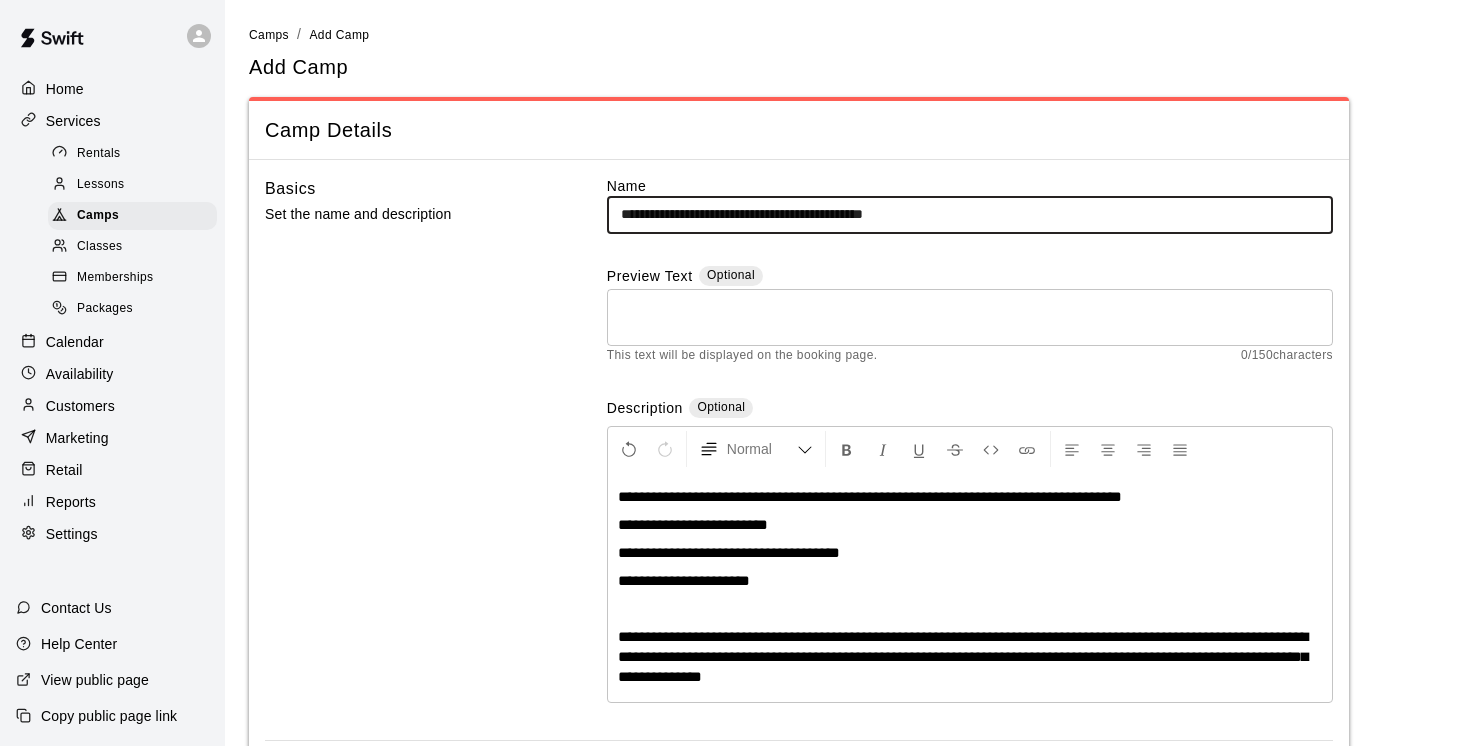click on "**********" at bounding box center [970, 214] 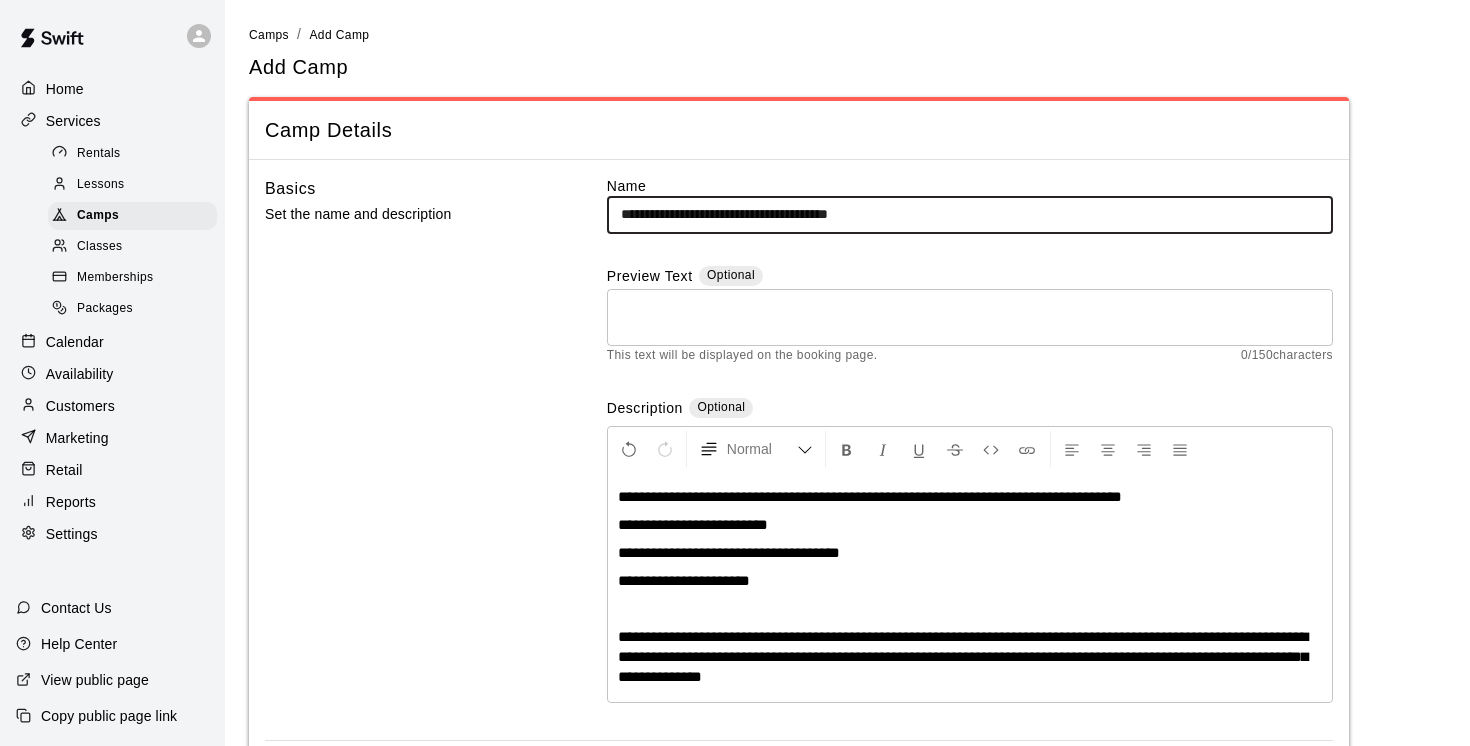 type on "**********" 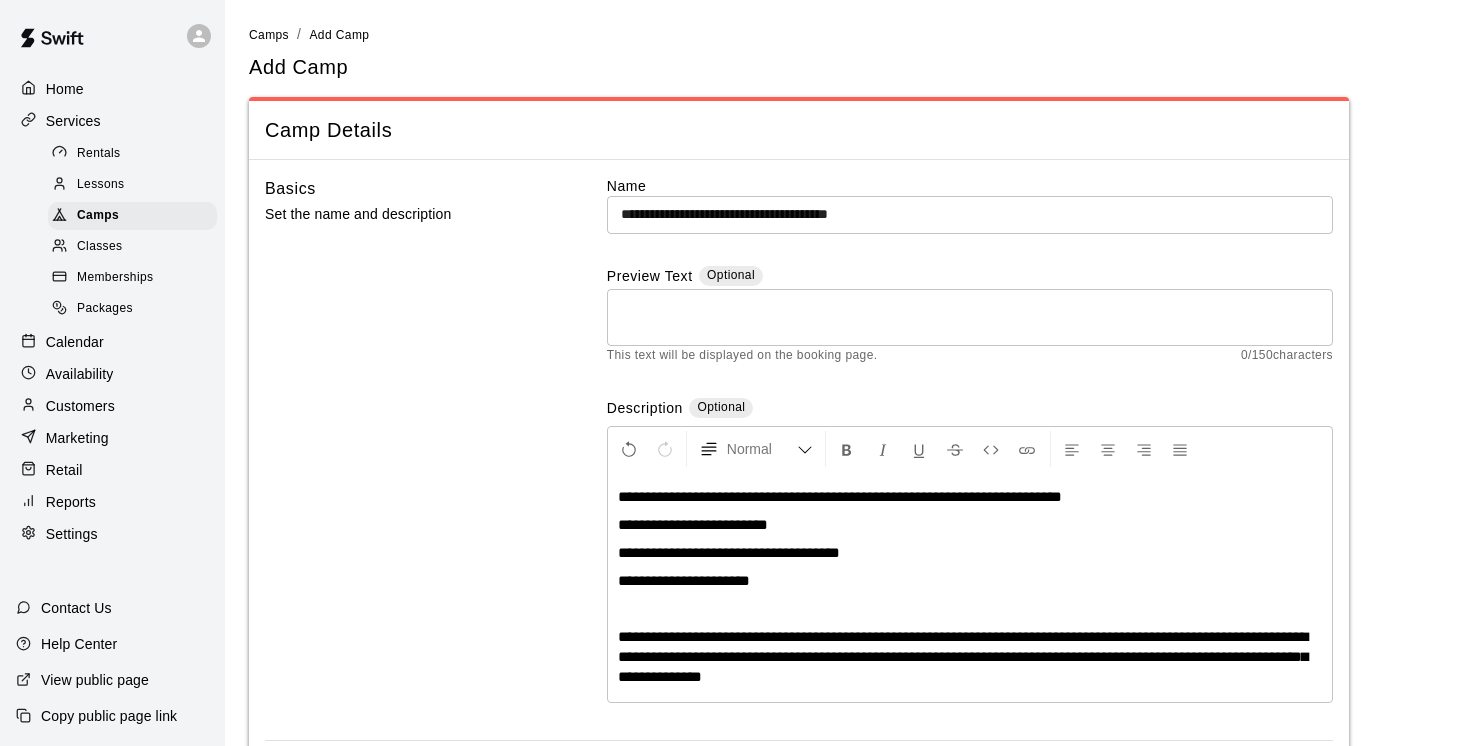 type 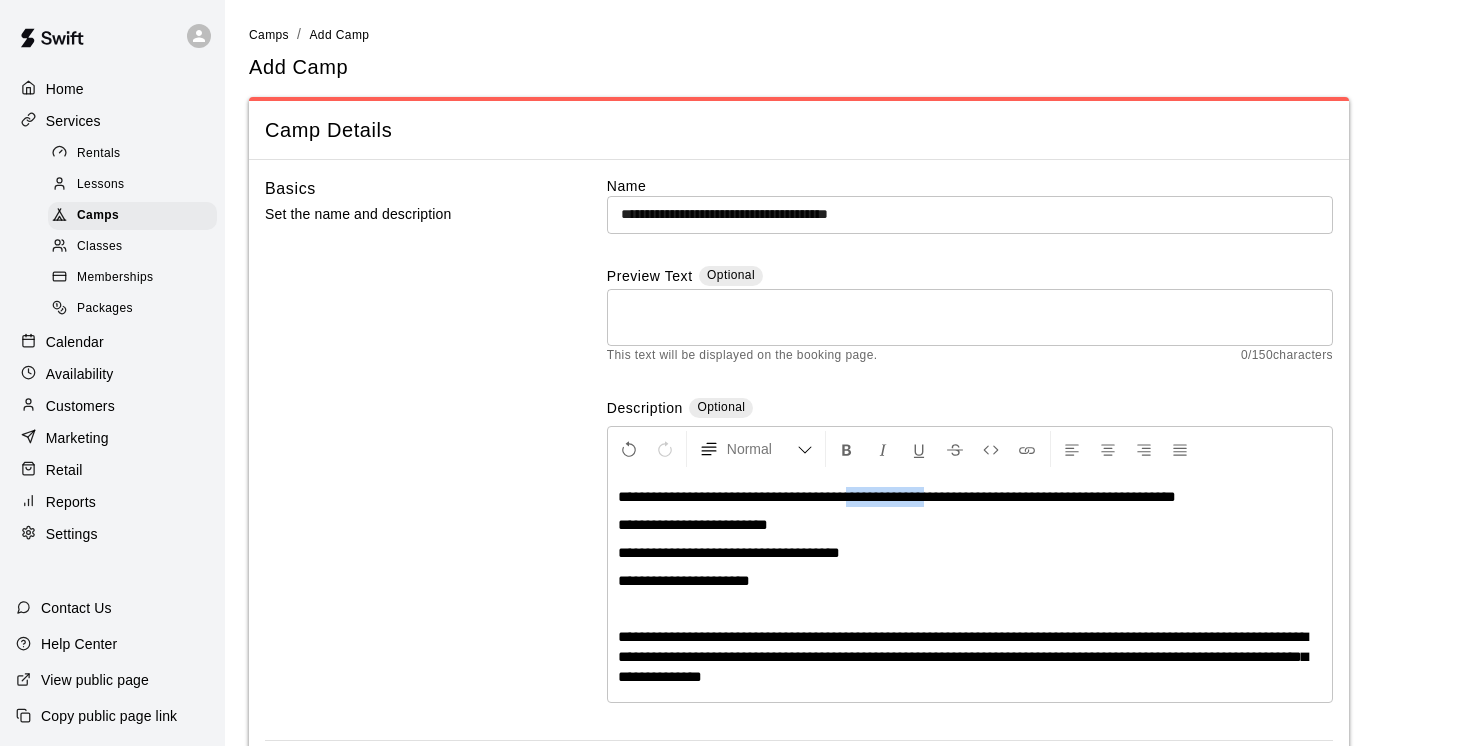 drag, startPoint x: 967, startPoint y: 496, endPoint x: 883, endPoint y: 493, distance: 84.05355 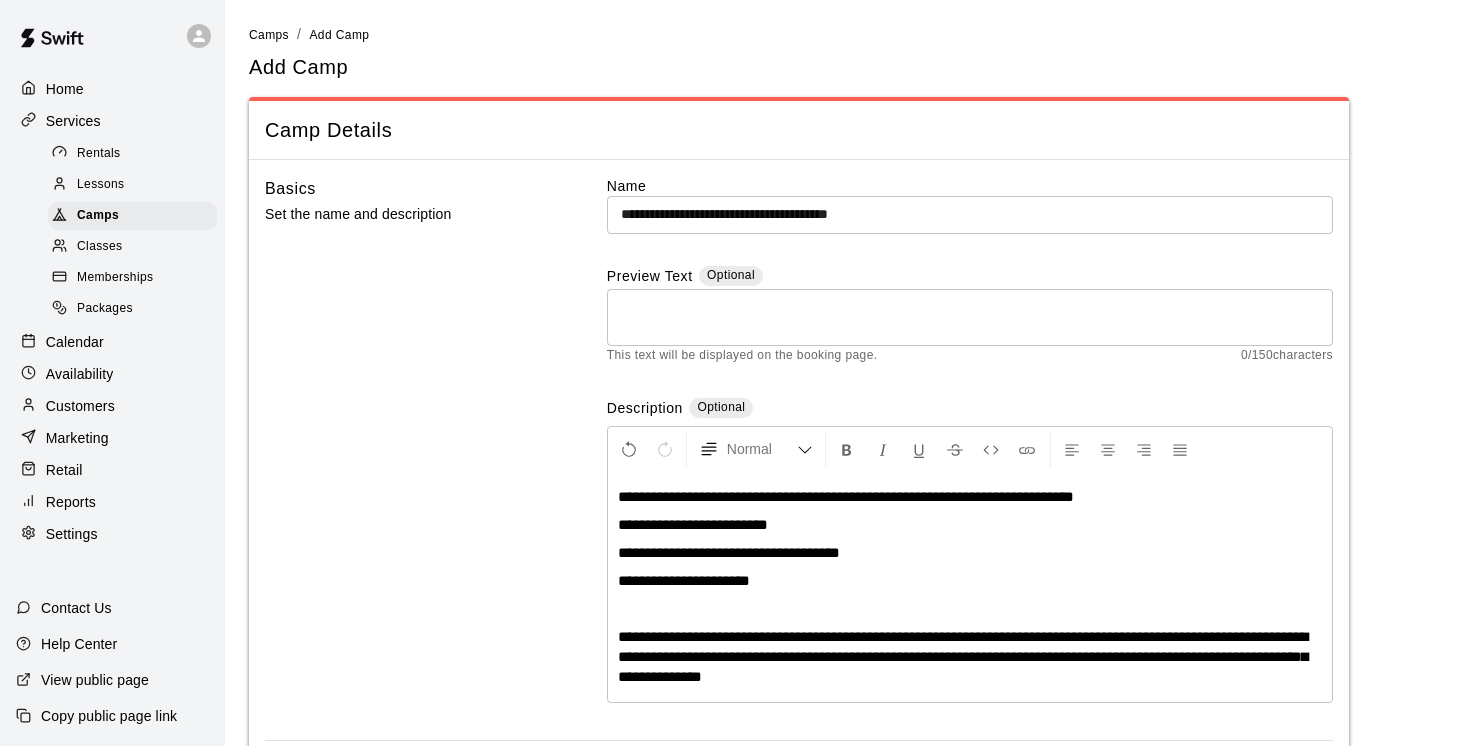 click on "**********" at bounding box center (846, 496) 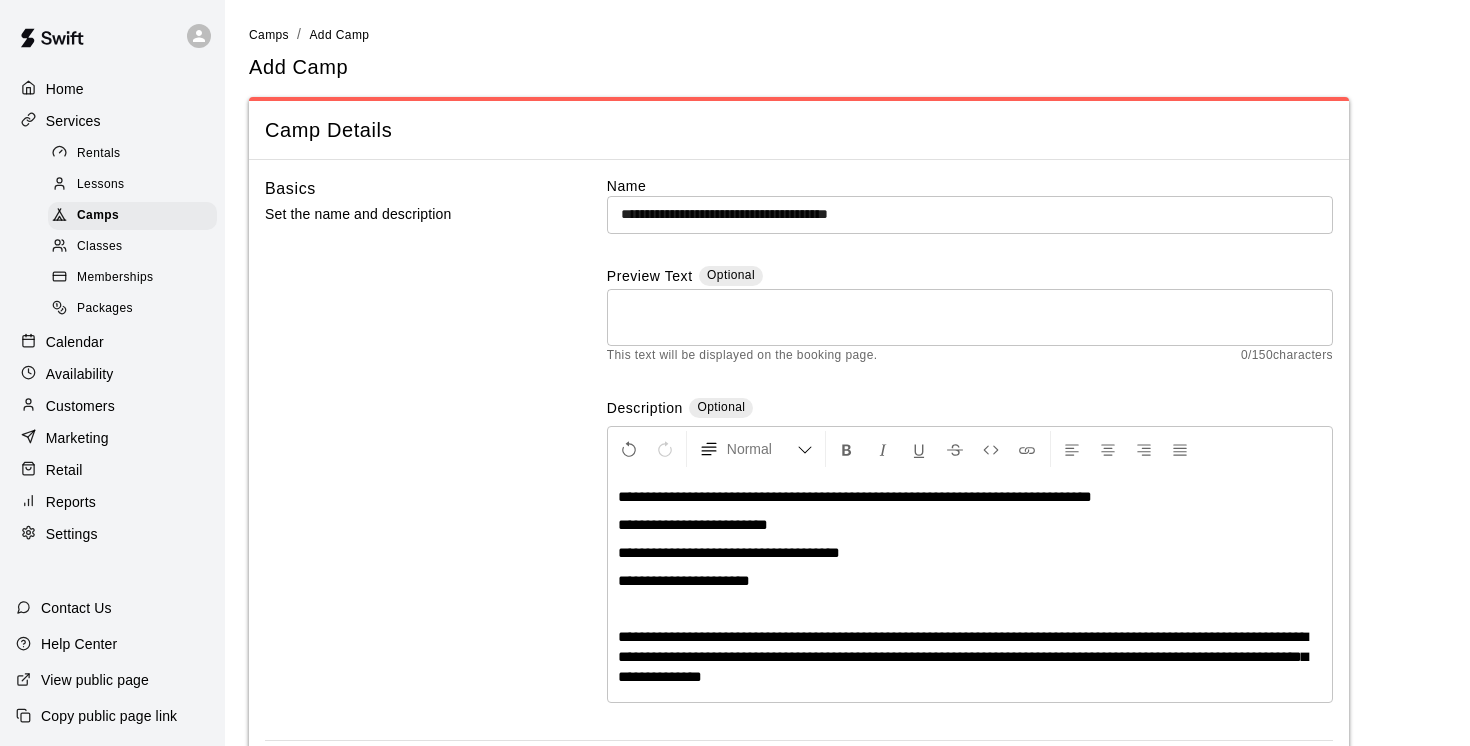click on "**********" at bounding box center (855, 496) 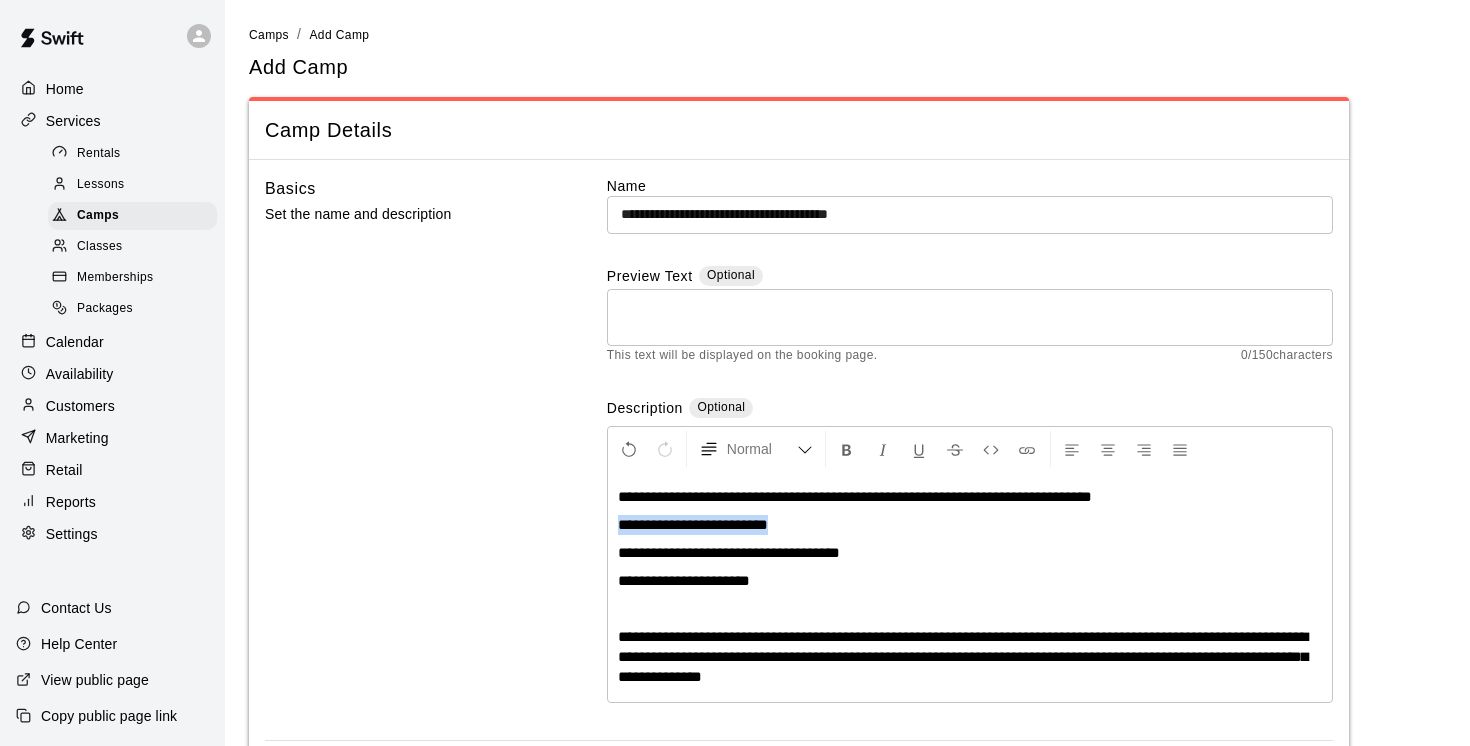 drag, startPoint x: 810, startPoint y: 519, endPoint x: 565, endPoint y: 519, distance: 245 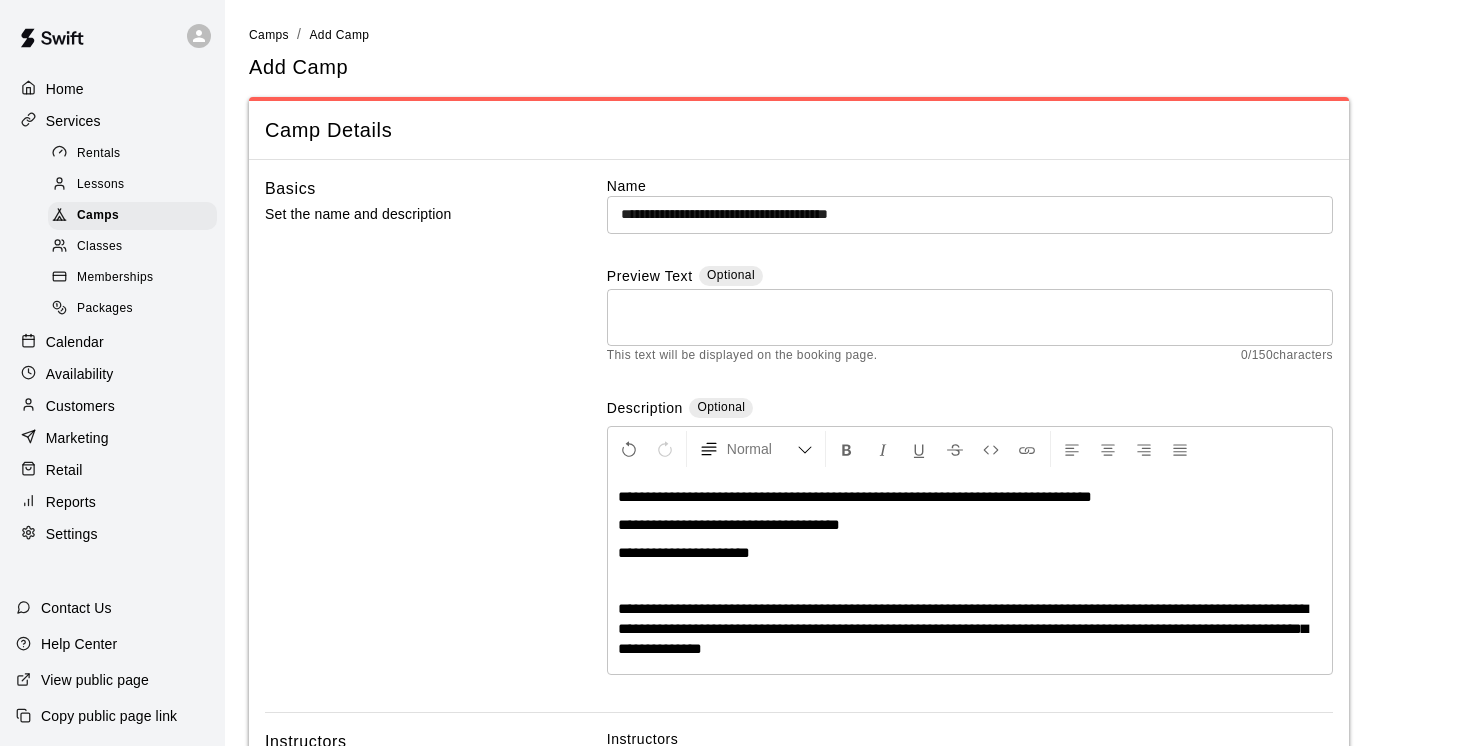 click on "**********" at bounding box center (729, 524) 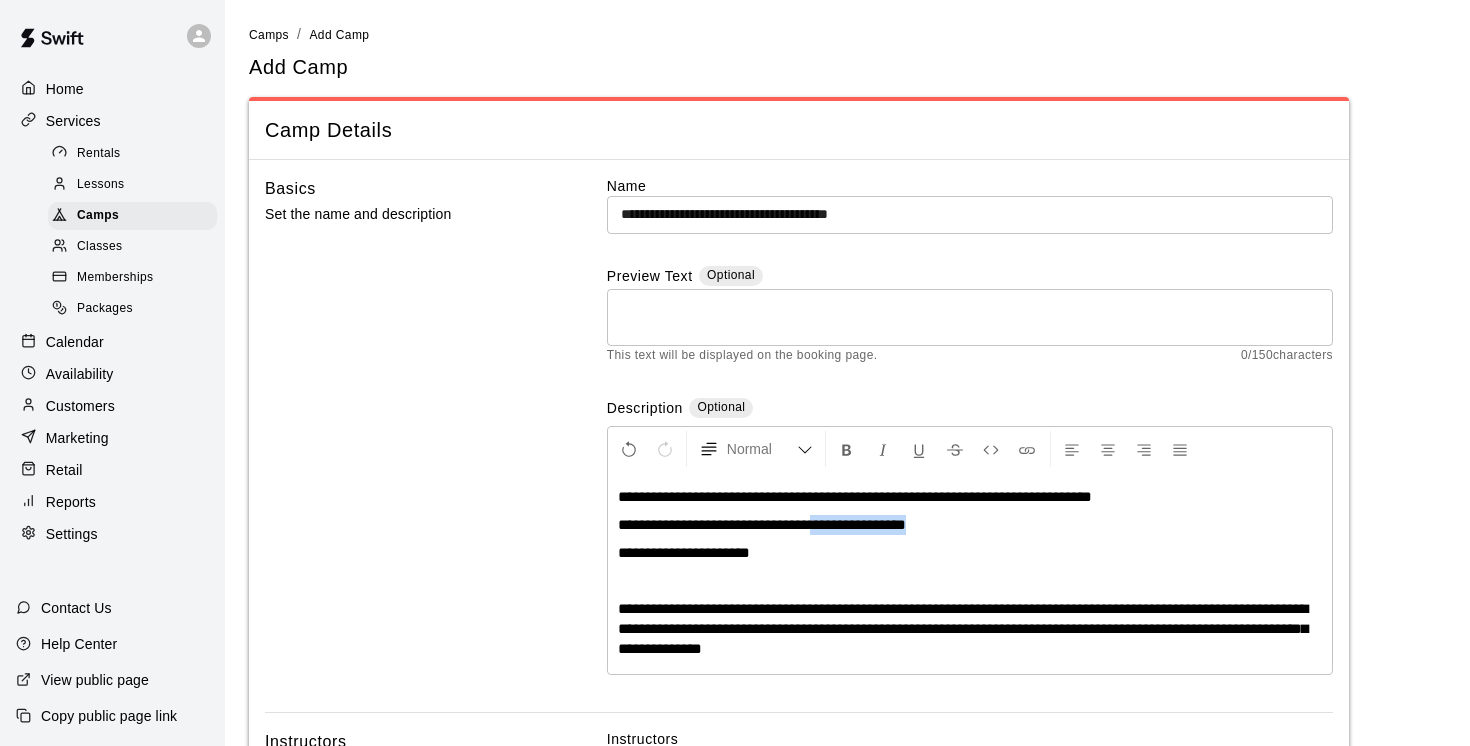 drag, startPoint x: 968, startPoint y: 523, endPoint x: 834, endPoint y: 523, distance: 134 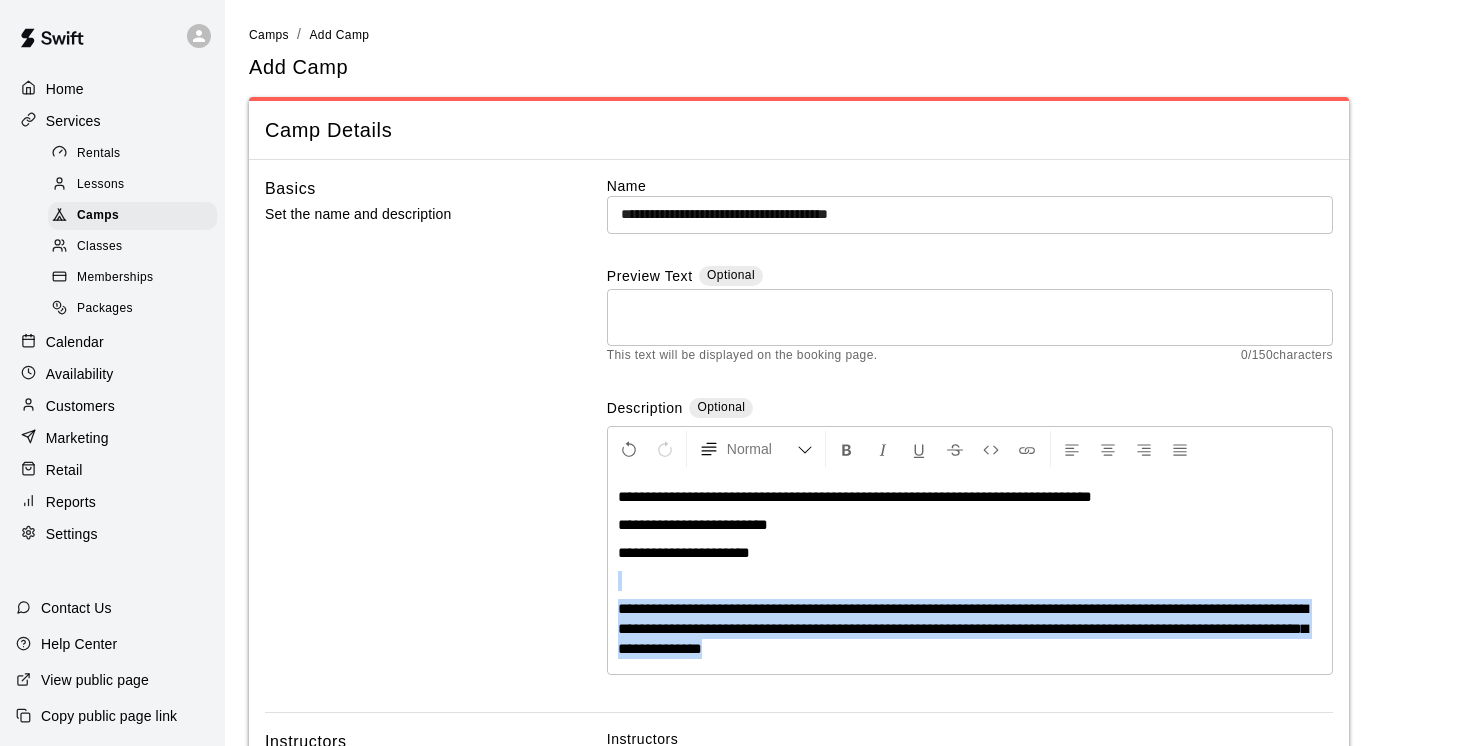 drag, startPoint x: 645, startPoint y: 585, endPoint x: 672, endPoint y: 667, distance: 86.33076 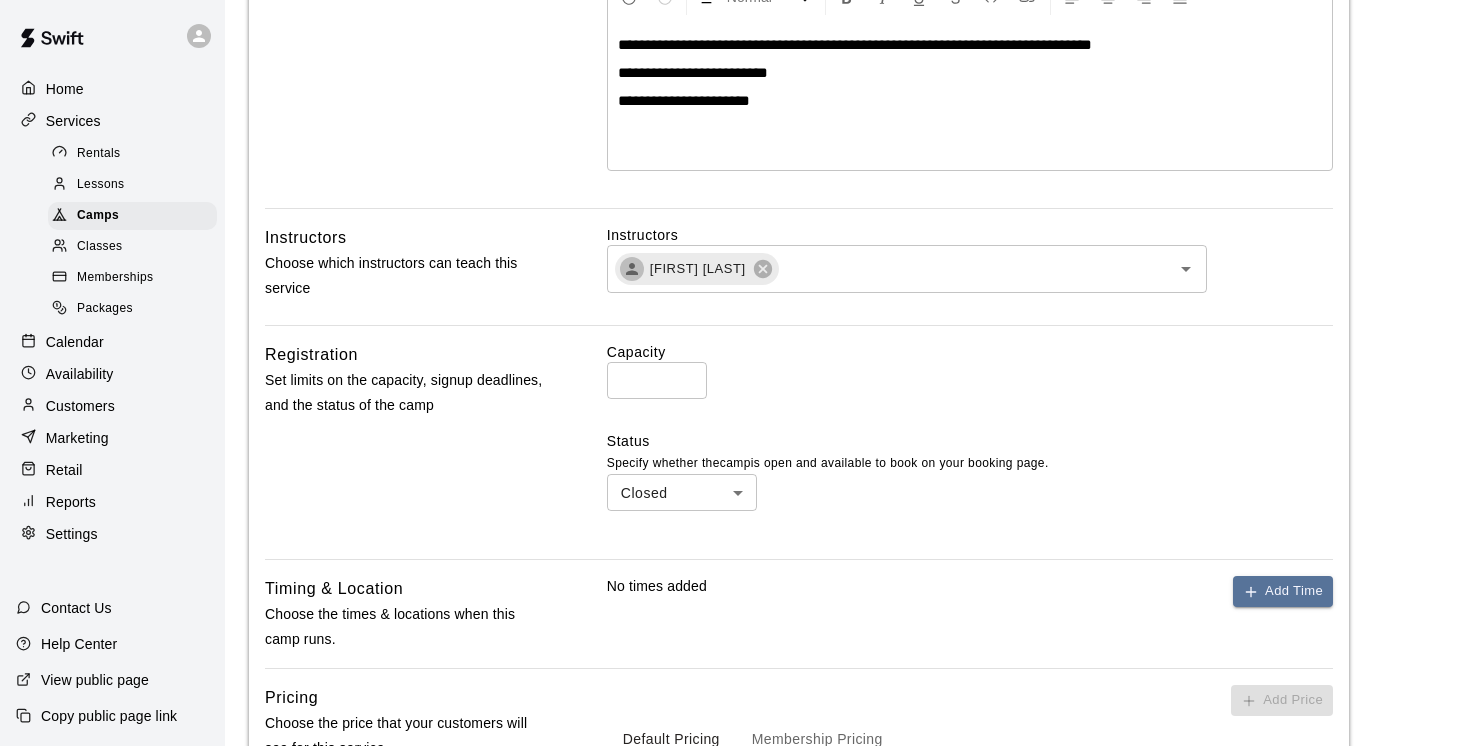 scroll, scrollTop: 459, scrollLeft: 0, axis: vertical 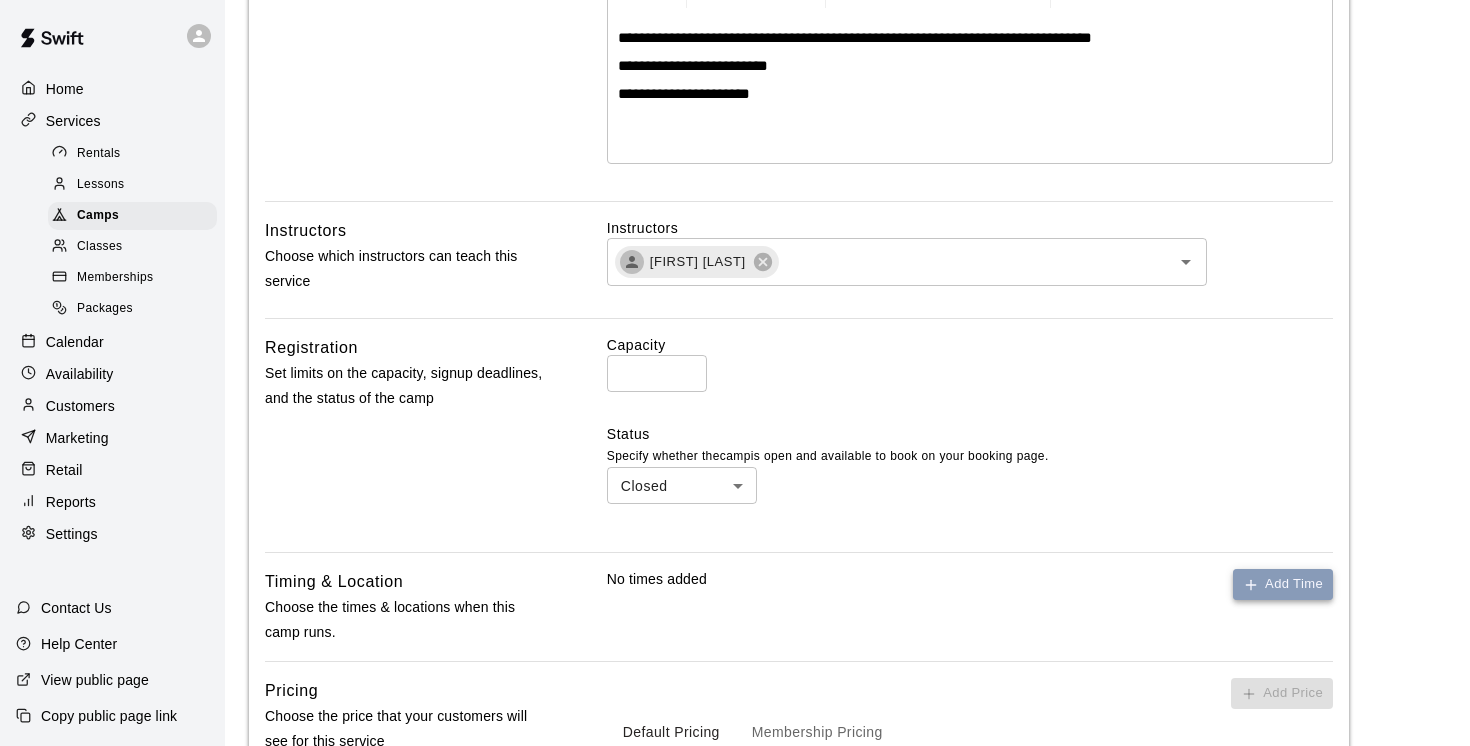 click on "Add Time" at bounding box center (1283, 584) 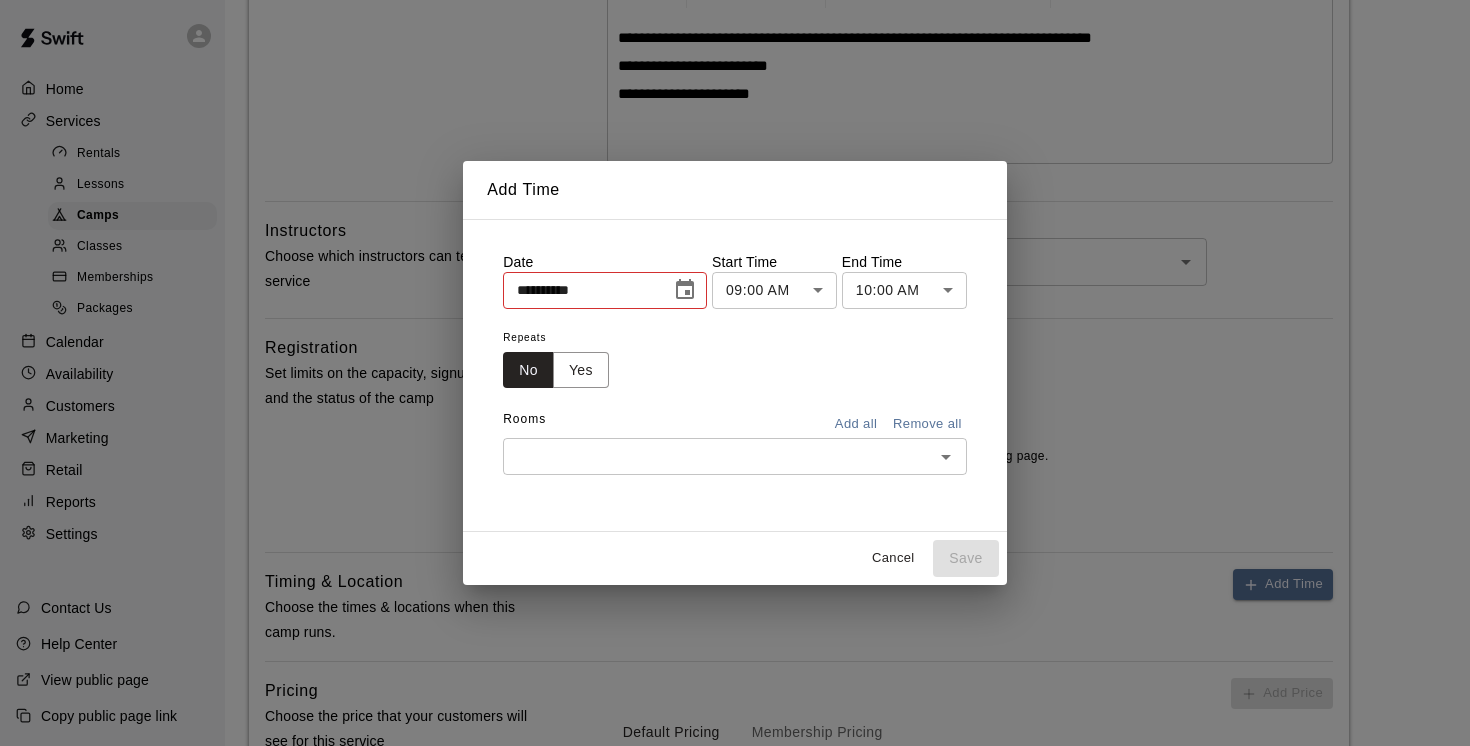 click 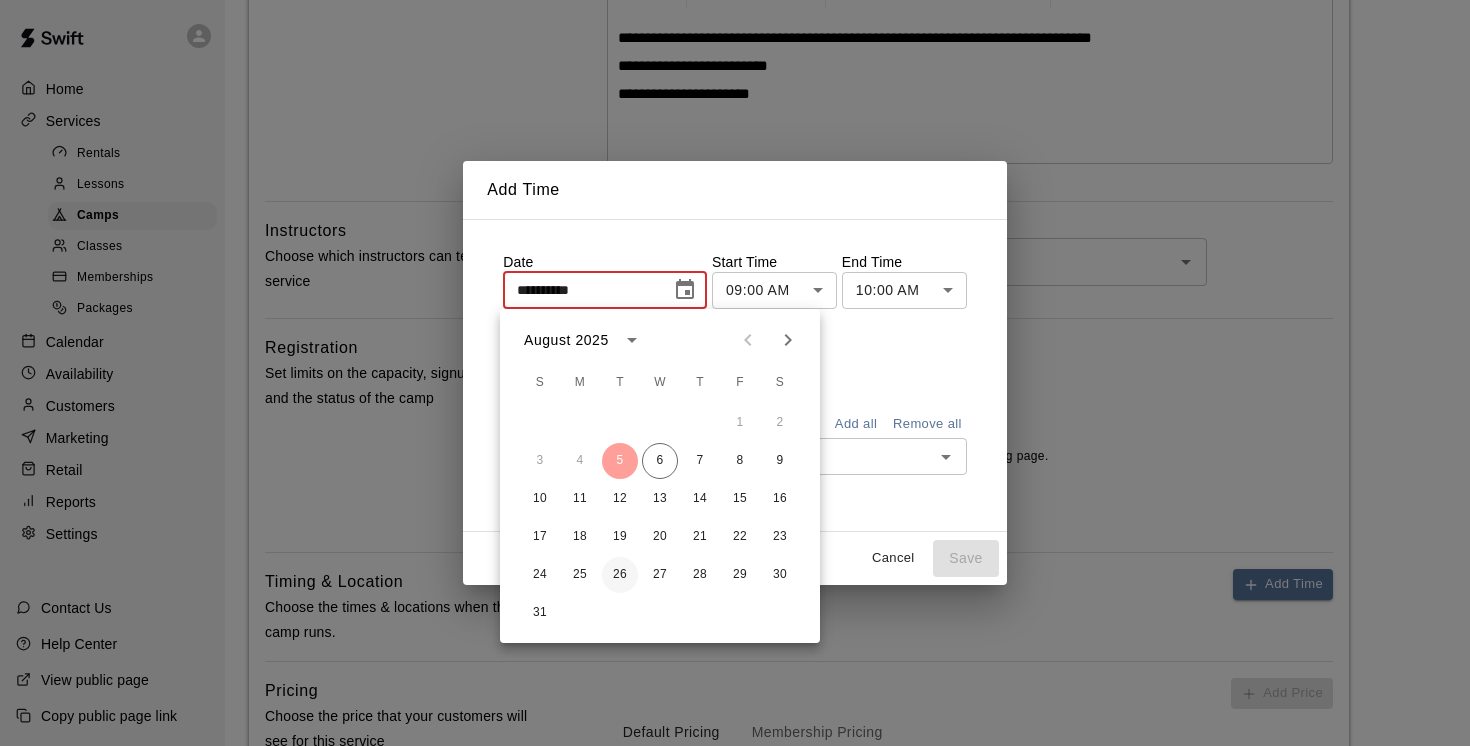 click on "26" at bounding box center [620, 575] 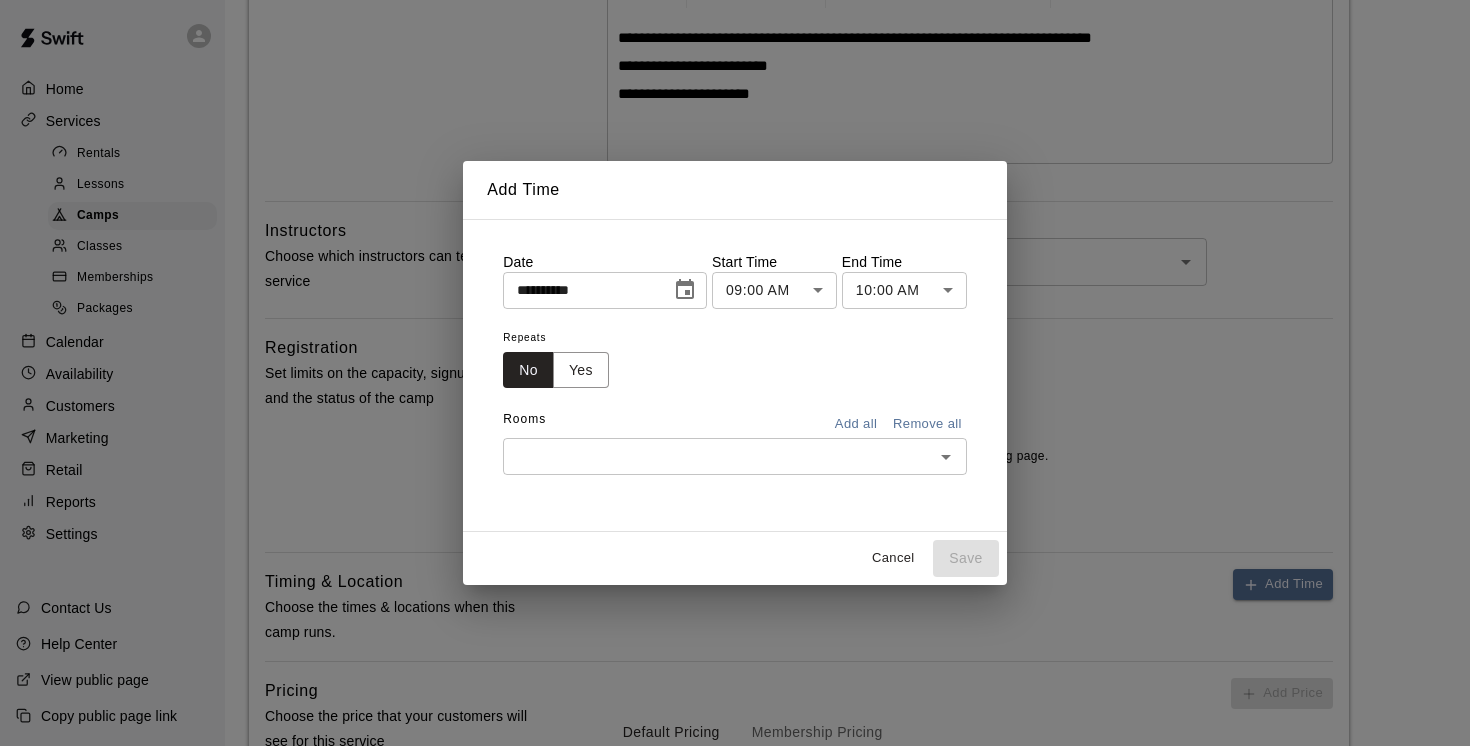 click on "**********" at bounding box center [735, 319] 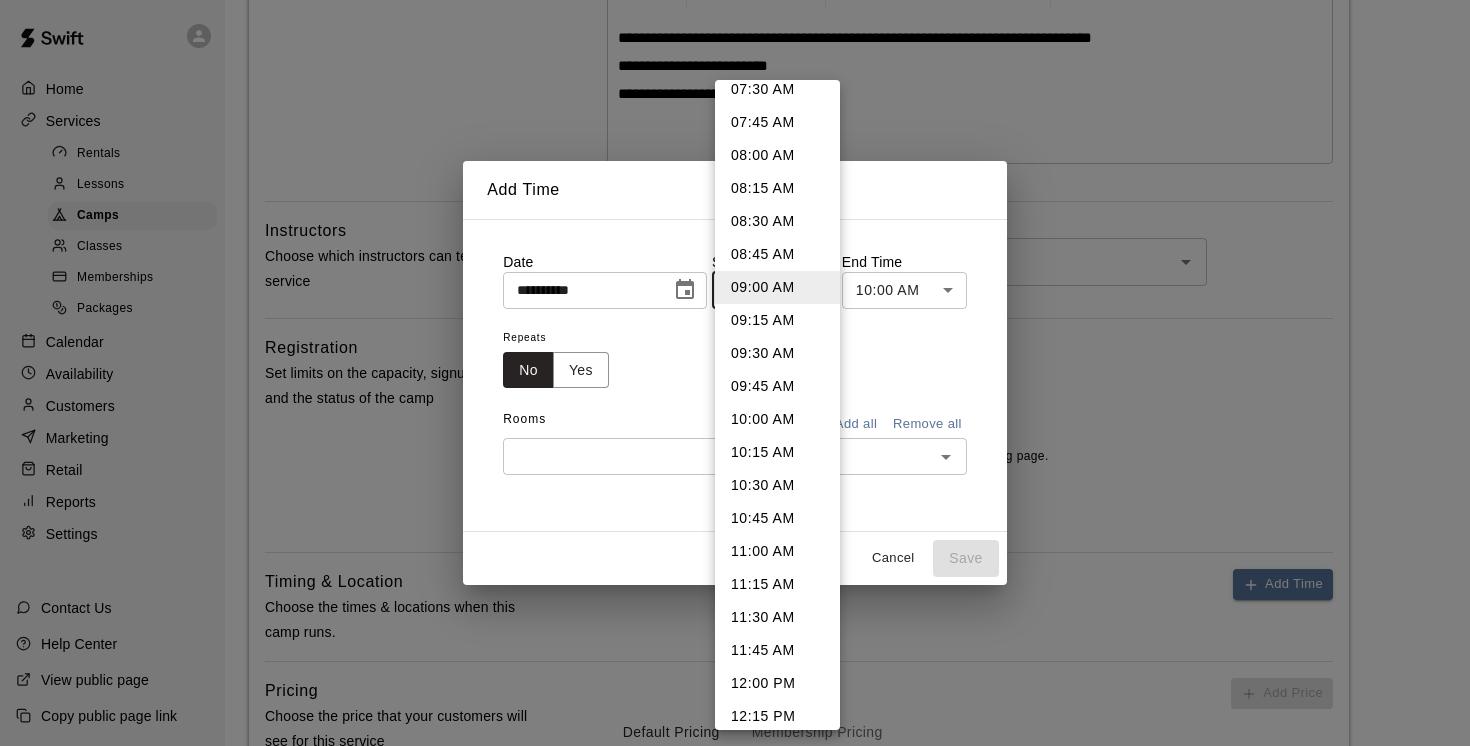 scroll, scrollTop: 1017, scrollLeft: 0, axis: vertical 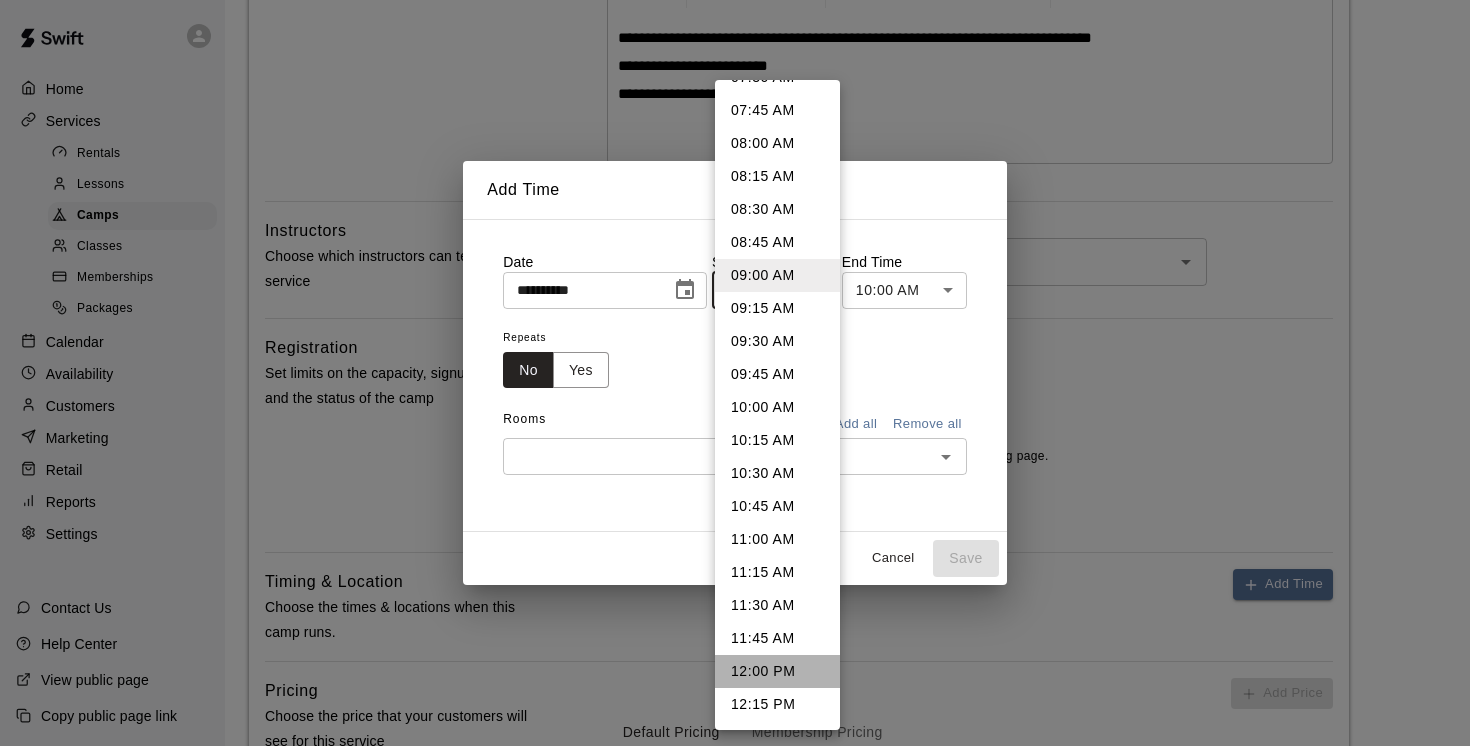 click on "12:00 PM" at bounding box center (777, 671) 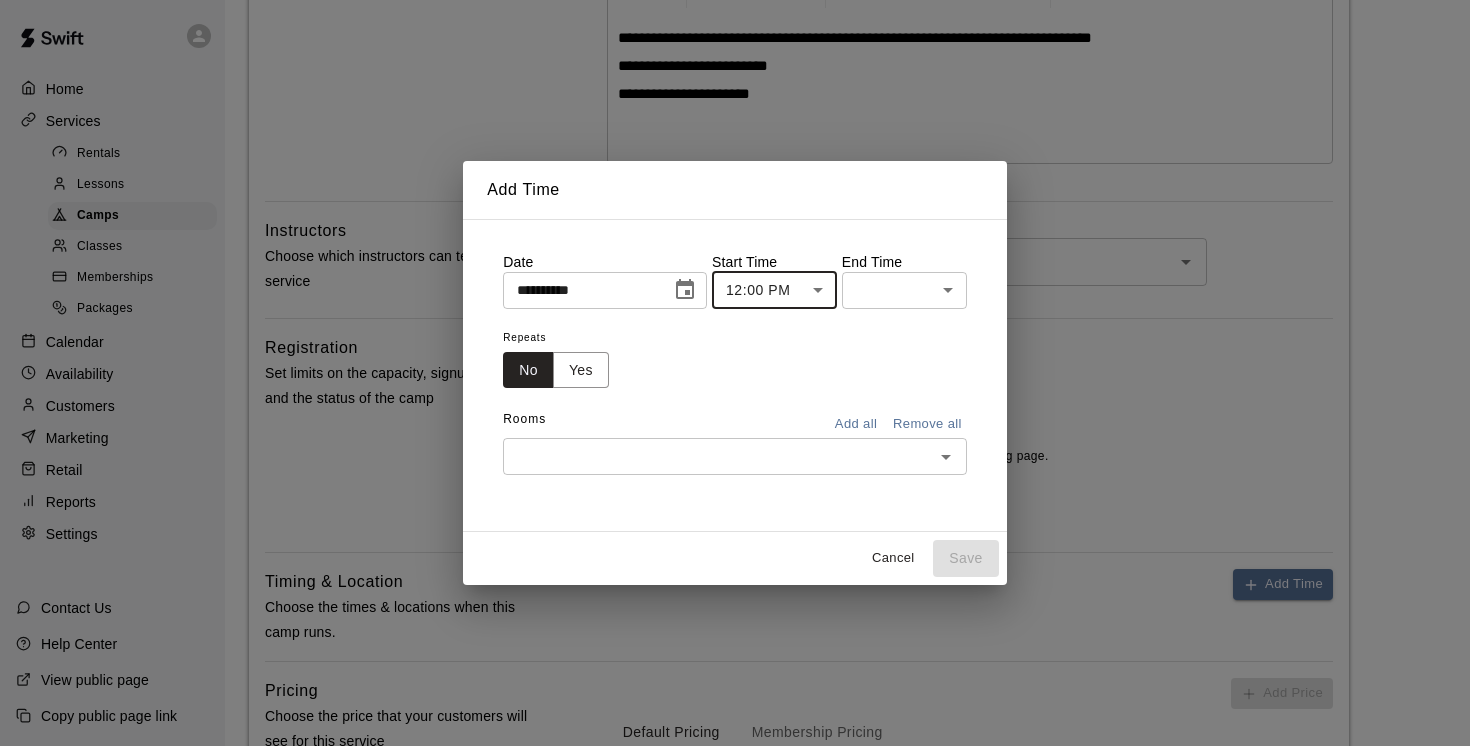 click on "**********" at bounding box center (735, 319) 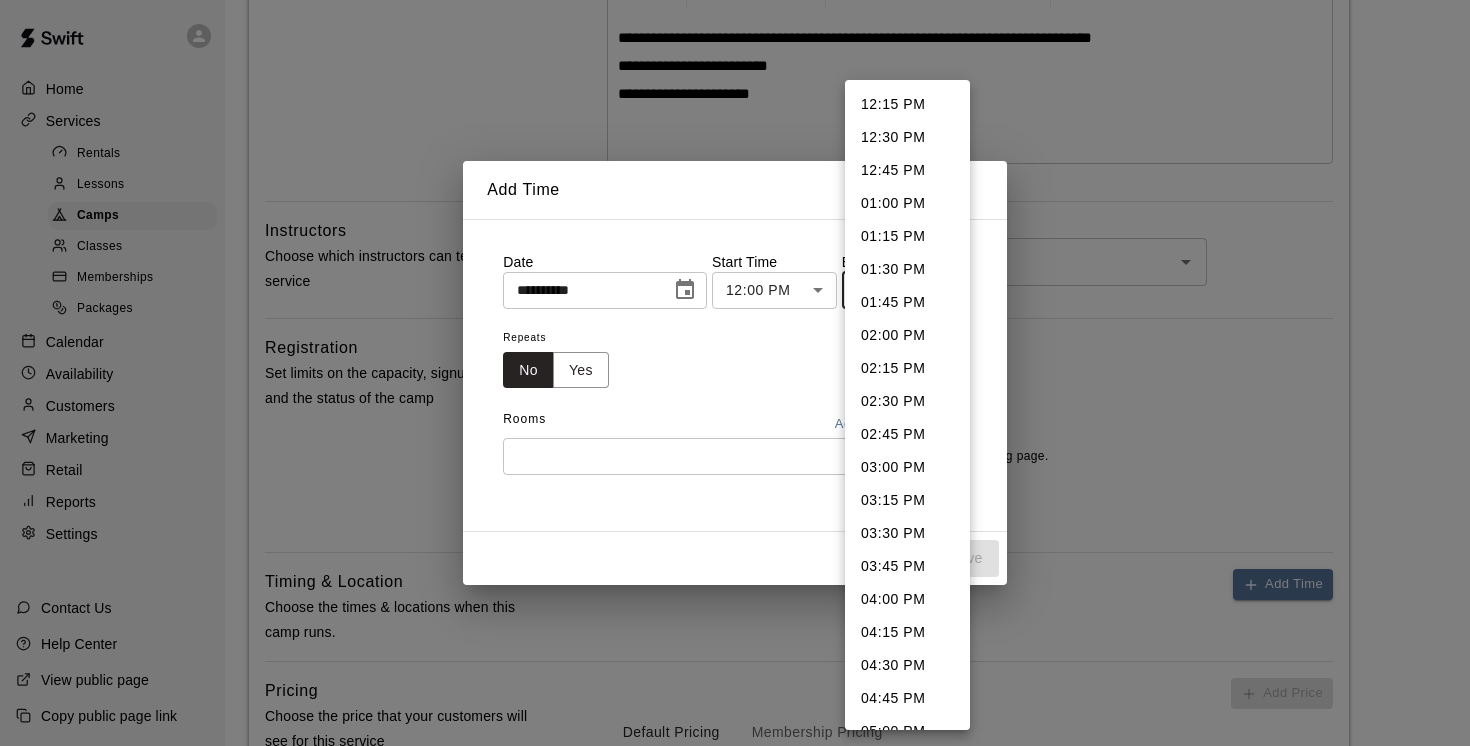 click on "02:00 PM" at bounding box center [907, 335] 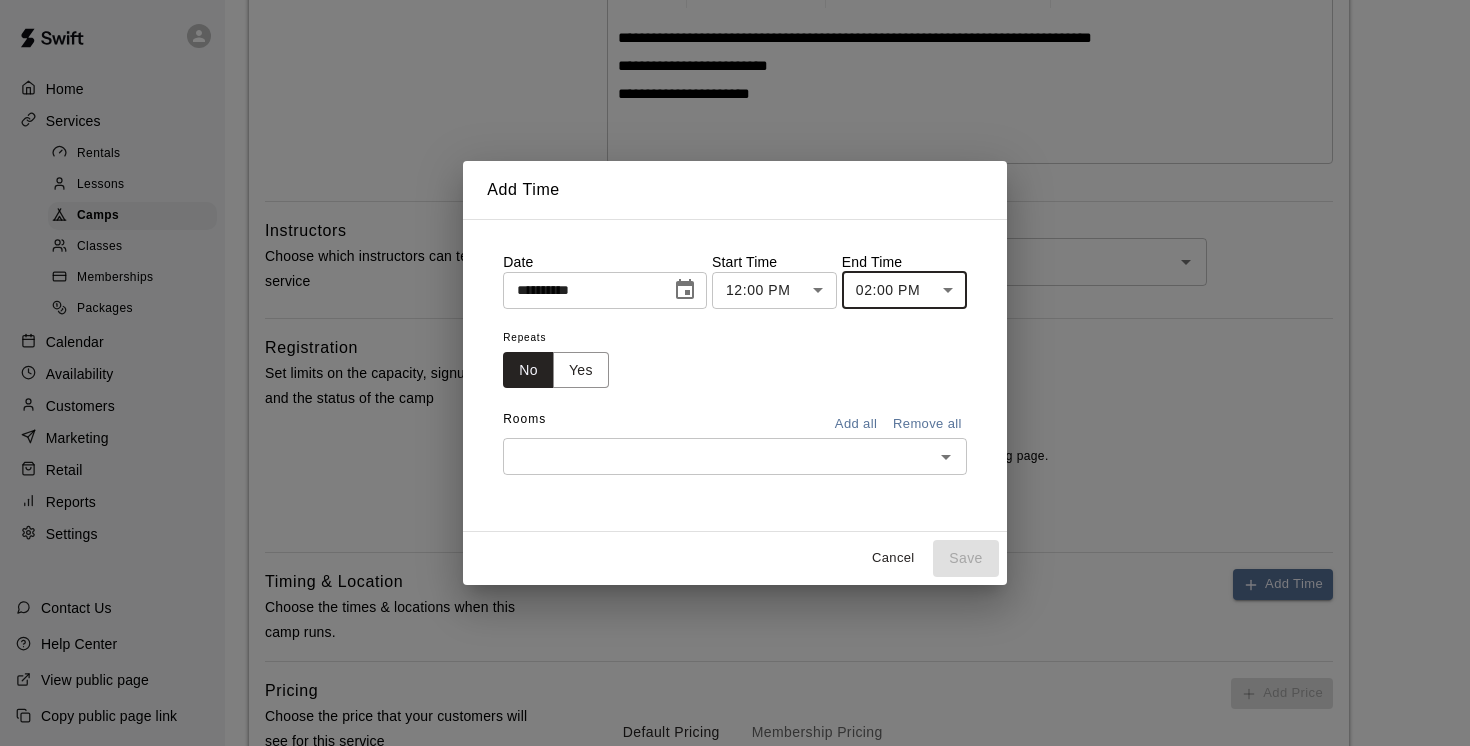 click at bounding box center (718, 456) 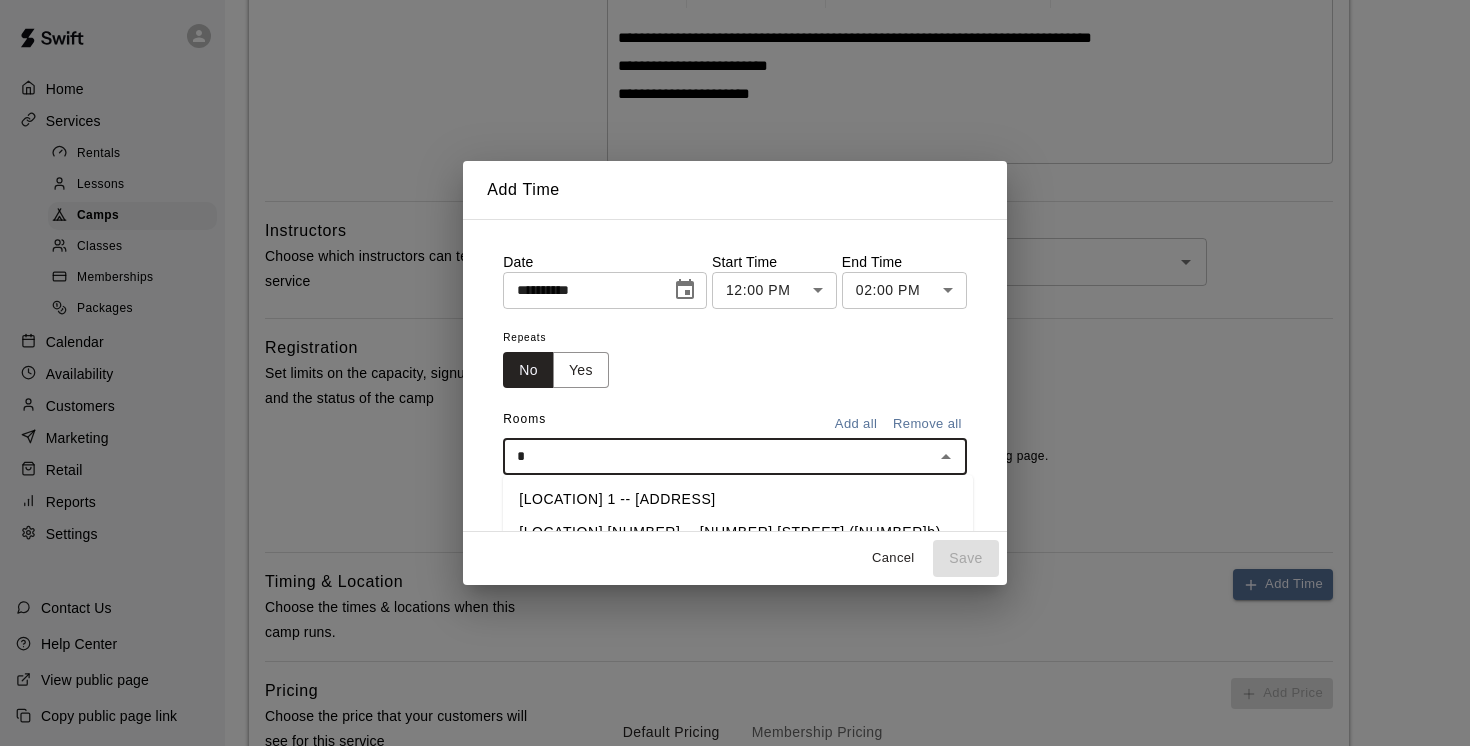 type on "**" 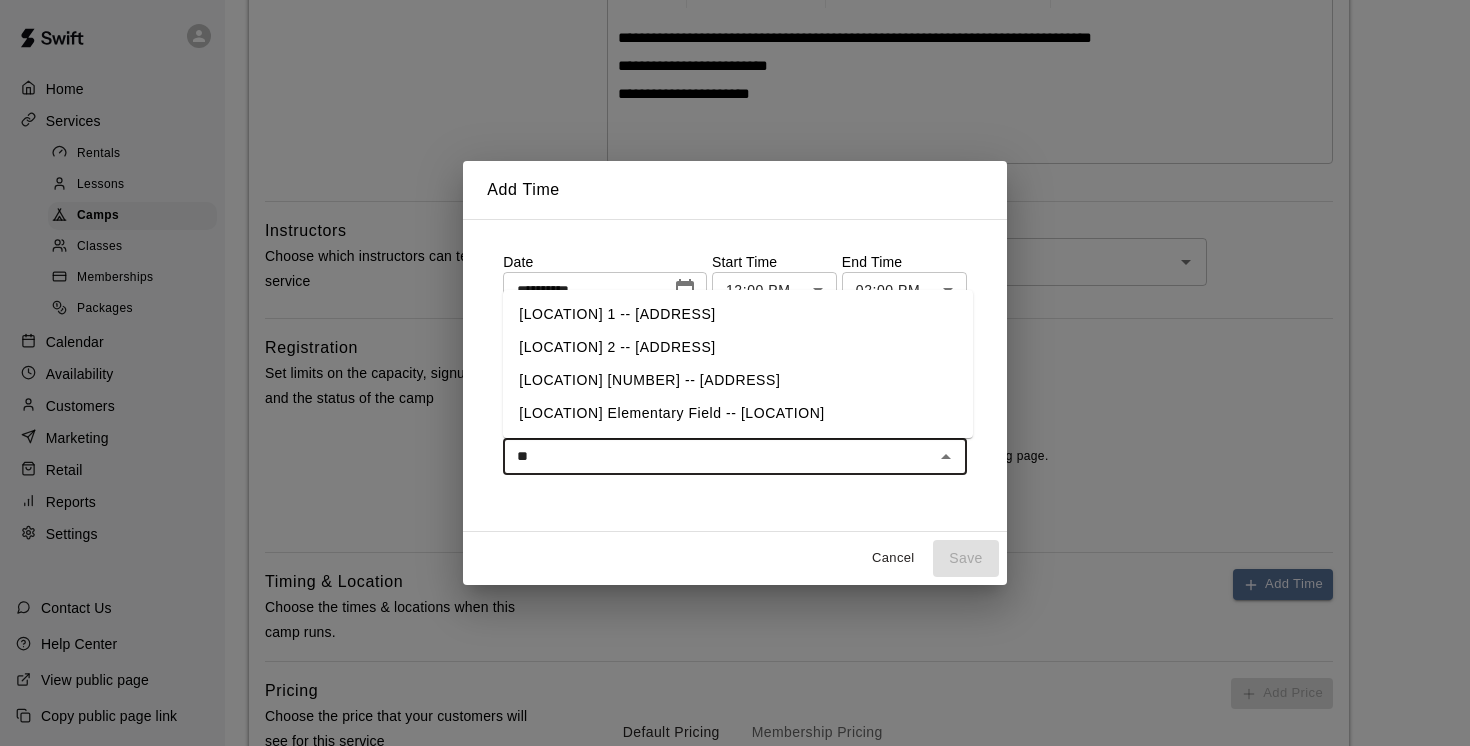 click on "[LOCATION] [NUMBER] -- [NUMBER] [STREET], [CITY]" at bounding box center [738, 314] 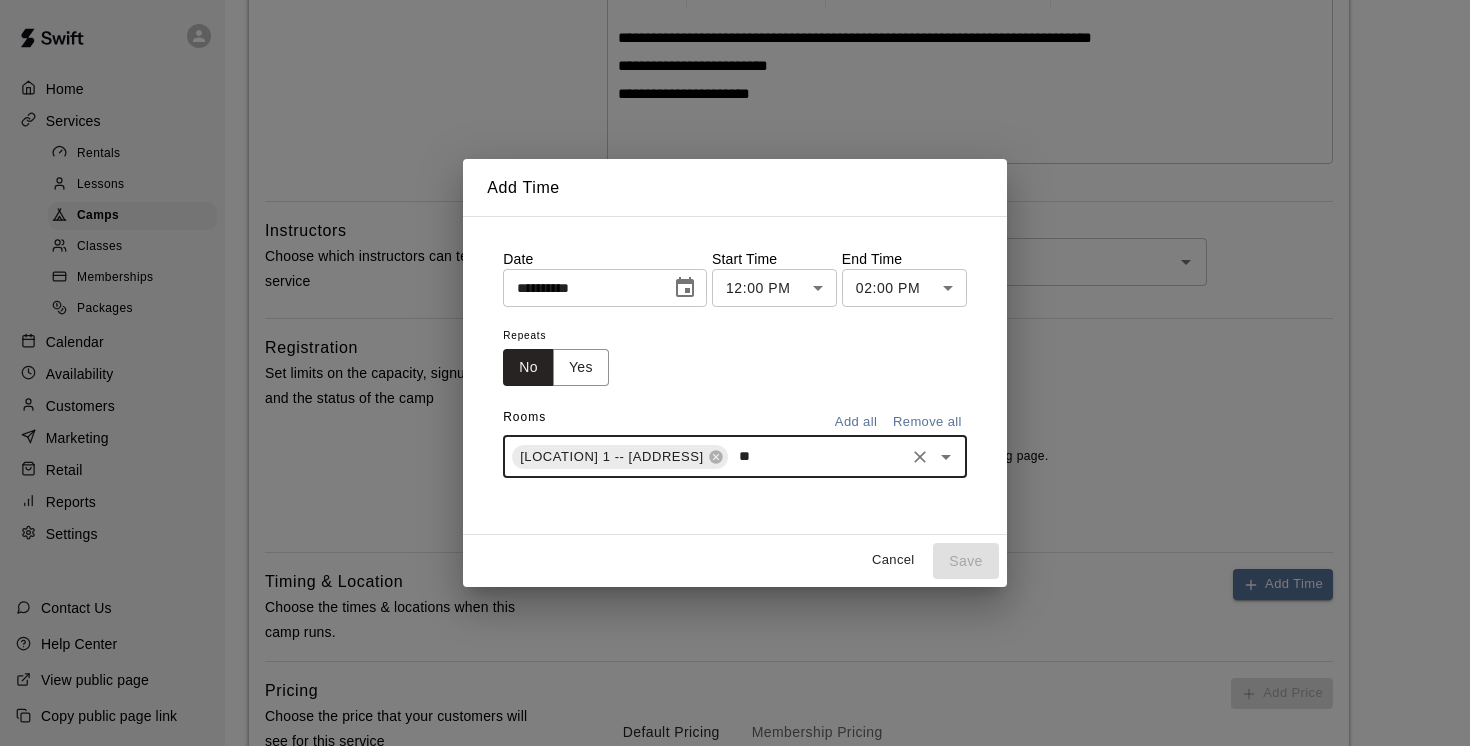type 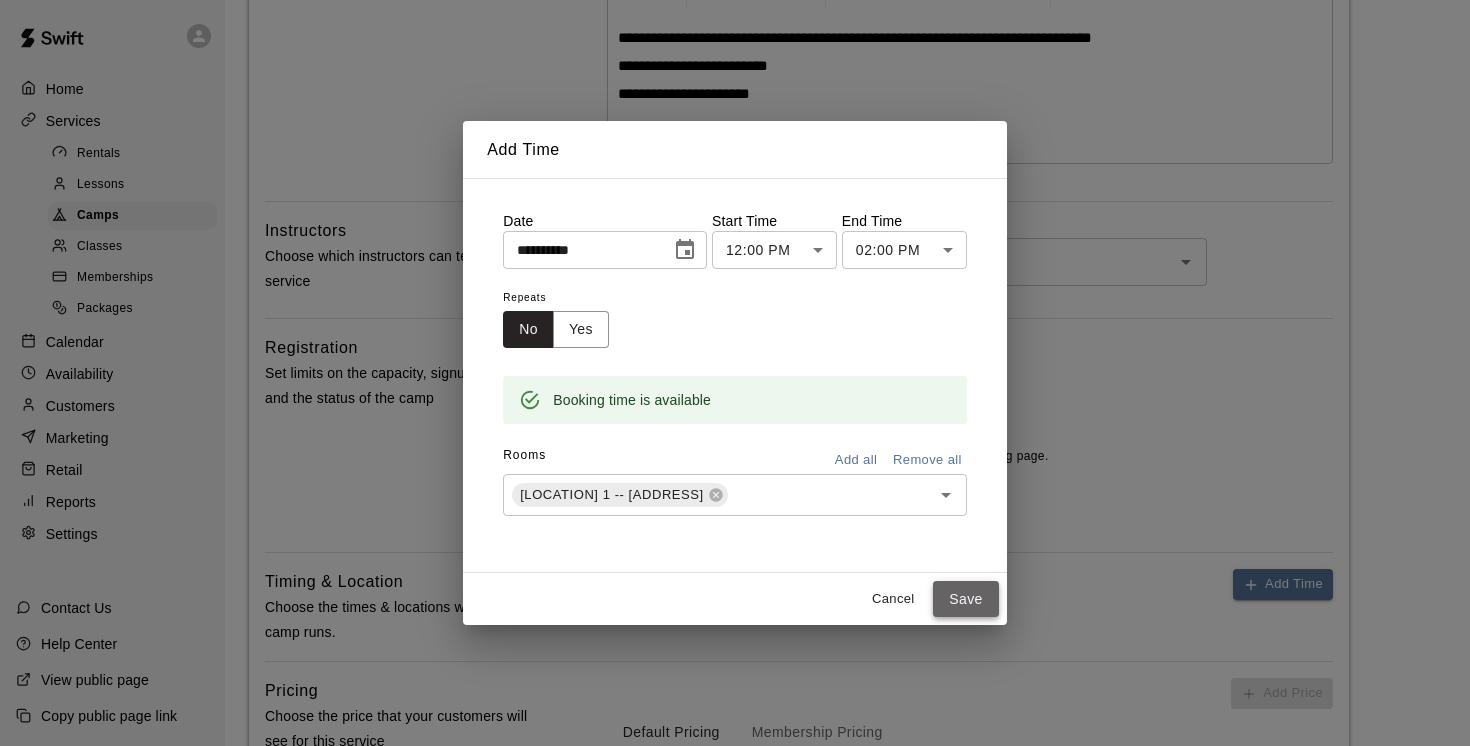 click on "Save" at bounding box center [966, 599] 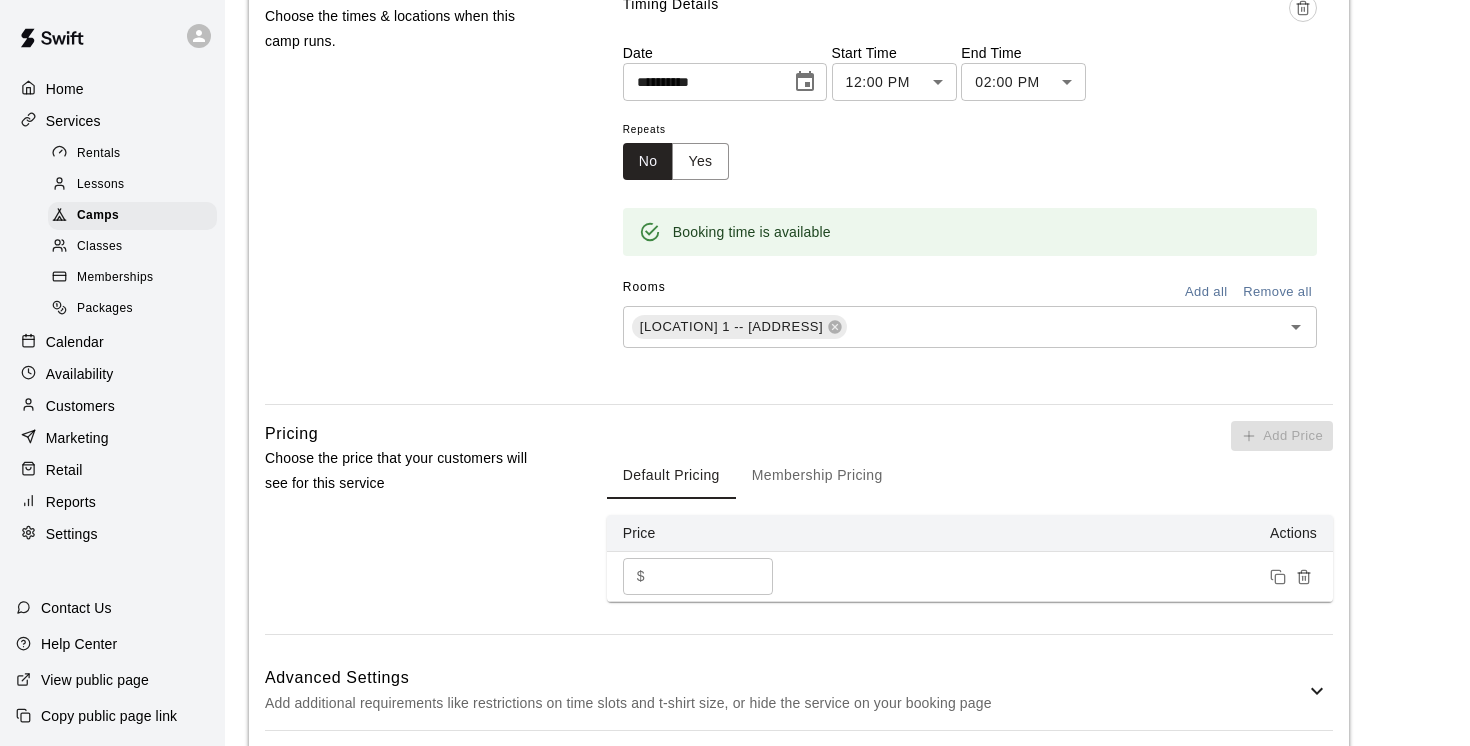 scroll, scrollTop: 1085, scrollLeft: 0, axis: vertical 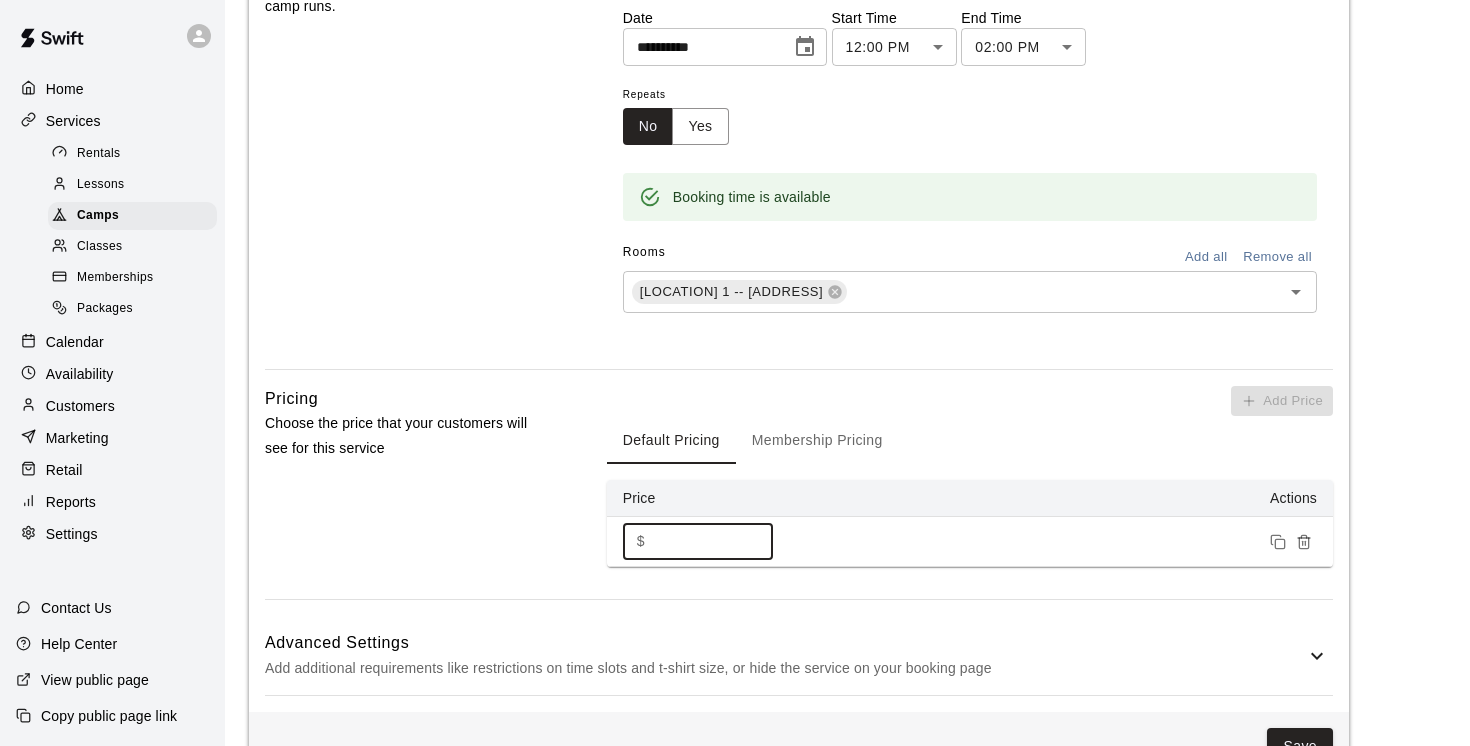 drag, startPoint x: 695, startPoint y: 542, endPoint x: 616, endPoint y: 542, distance: 79 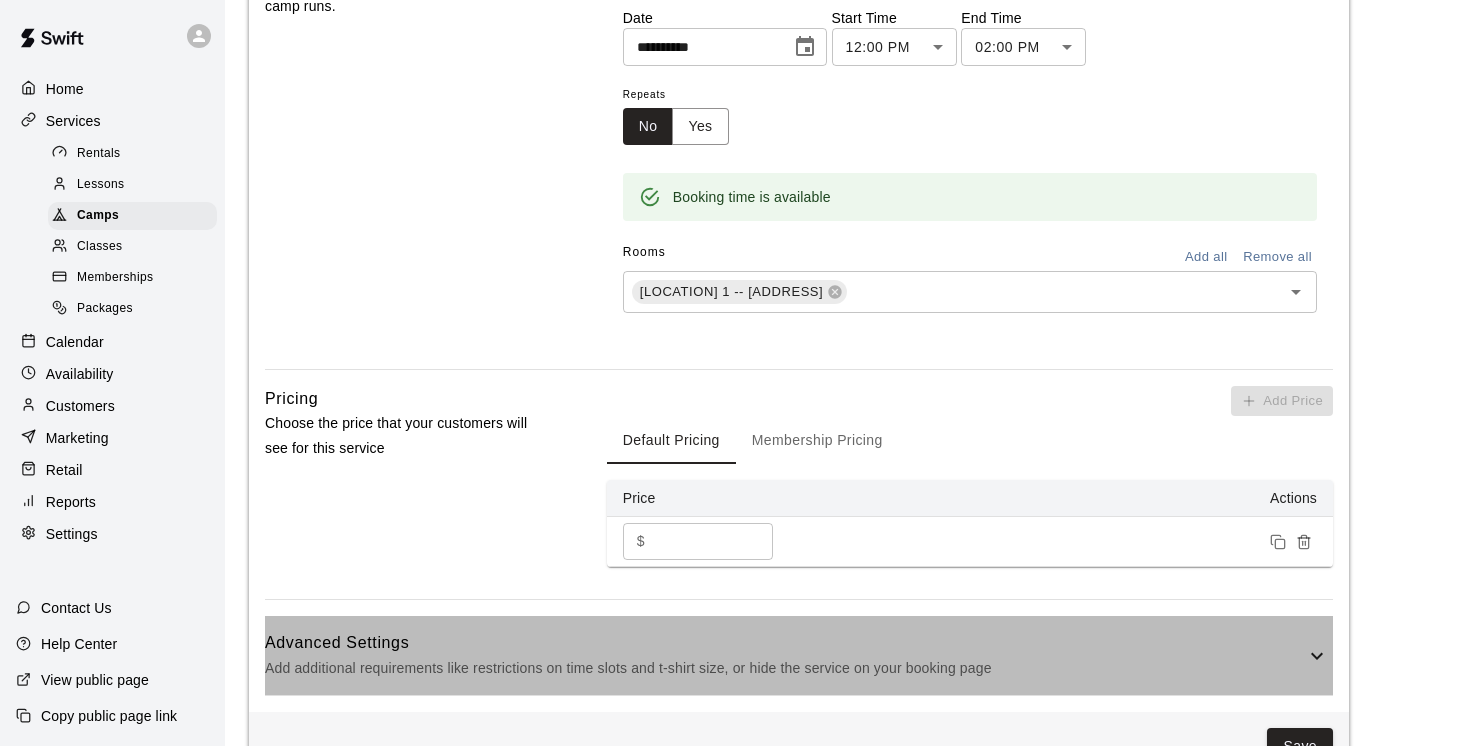 click 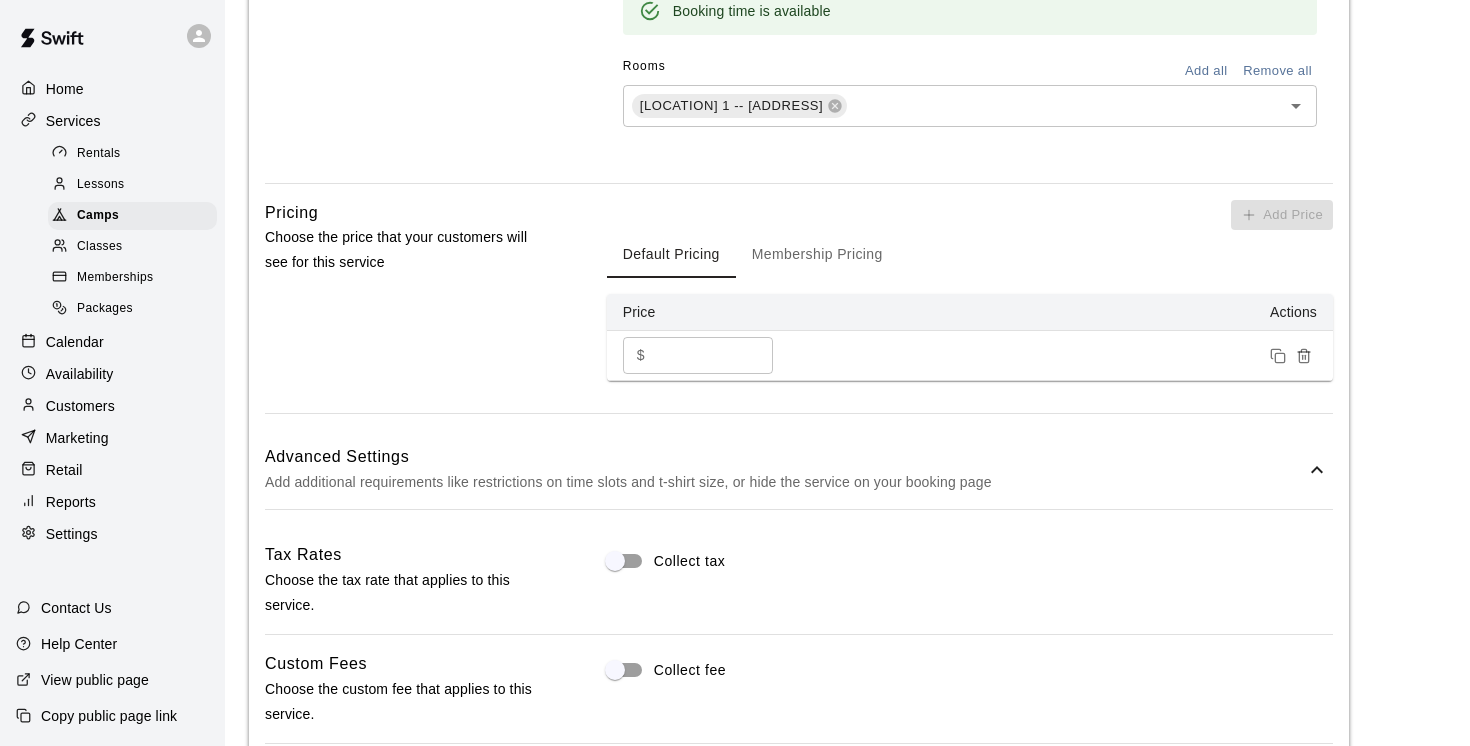 scroll, scrollTop: 1287, scrollLeft: 0, axis: vertical 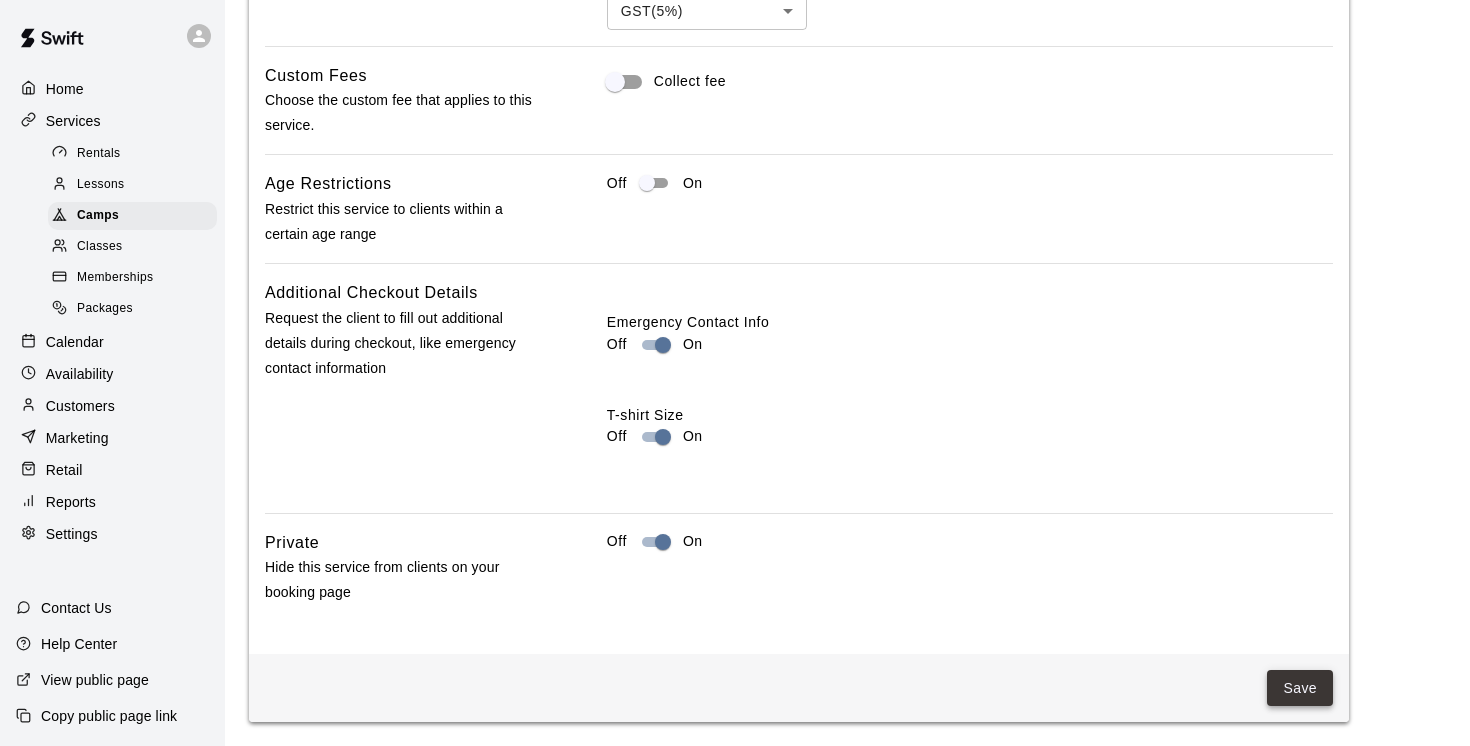 click on "Save" at bounding box center (1300, 688) 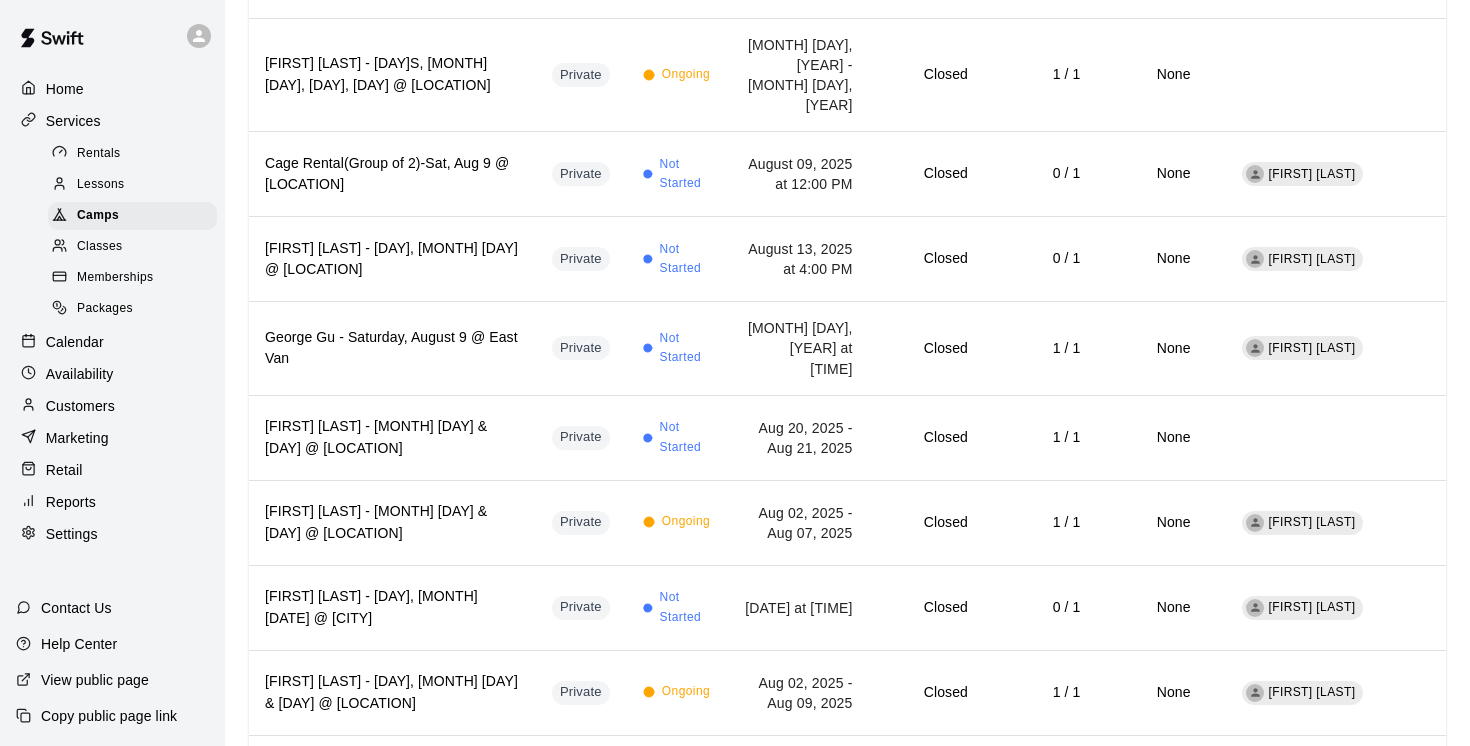 scroll, scrollTop: 0, scrollLeft: 0, axis: both 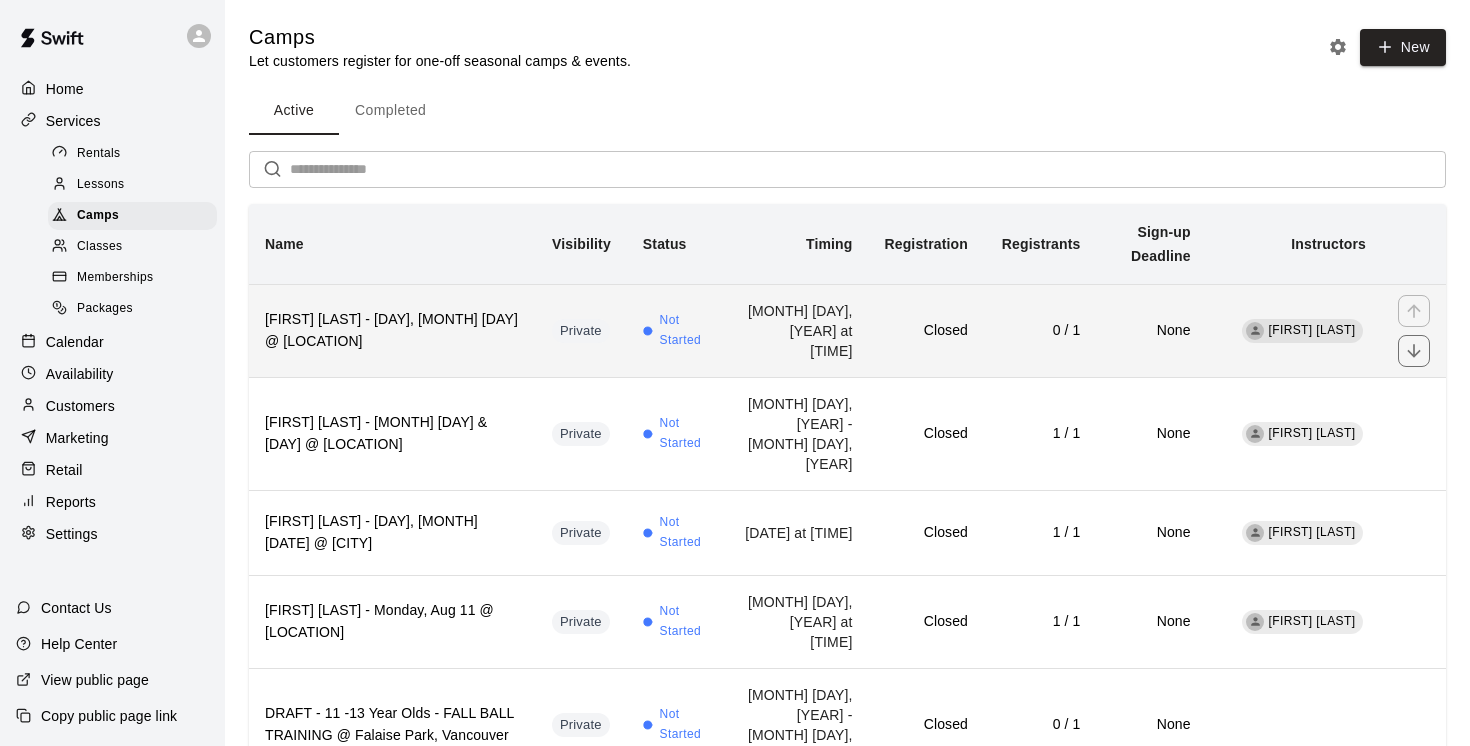 click on "Deacon Hunter - Tuesday, Aug 26 @ EastVan" at bounding box center [392, 331] 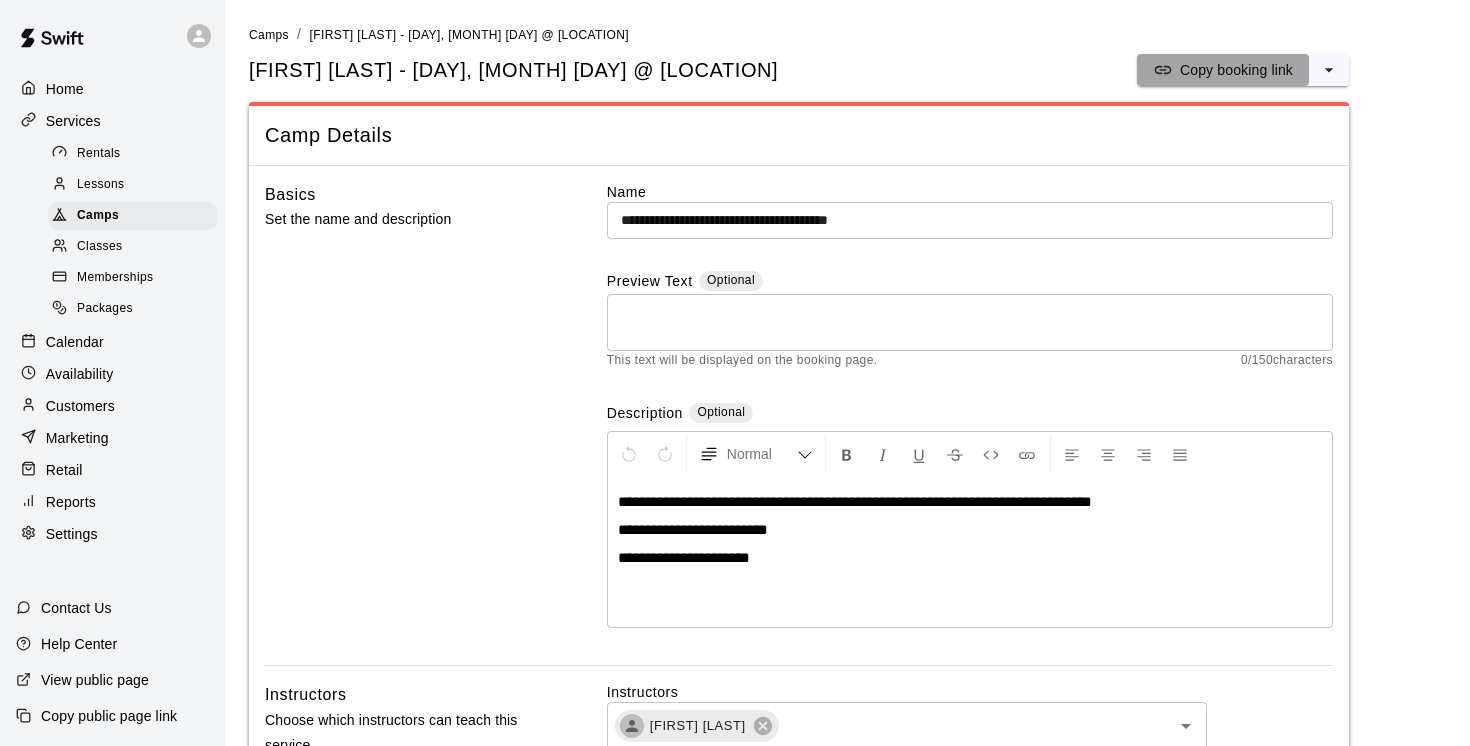 click on "Copy booking link" at bounding box center [1236, 70] 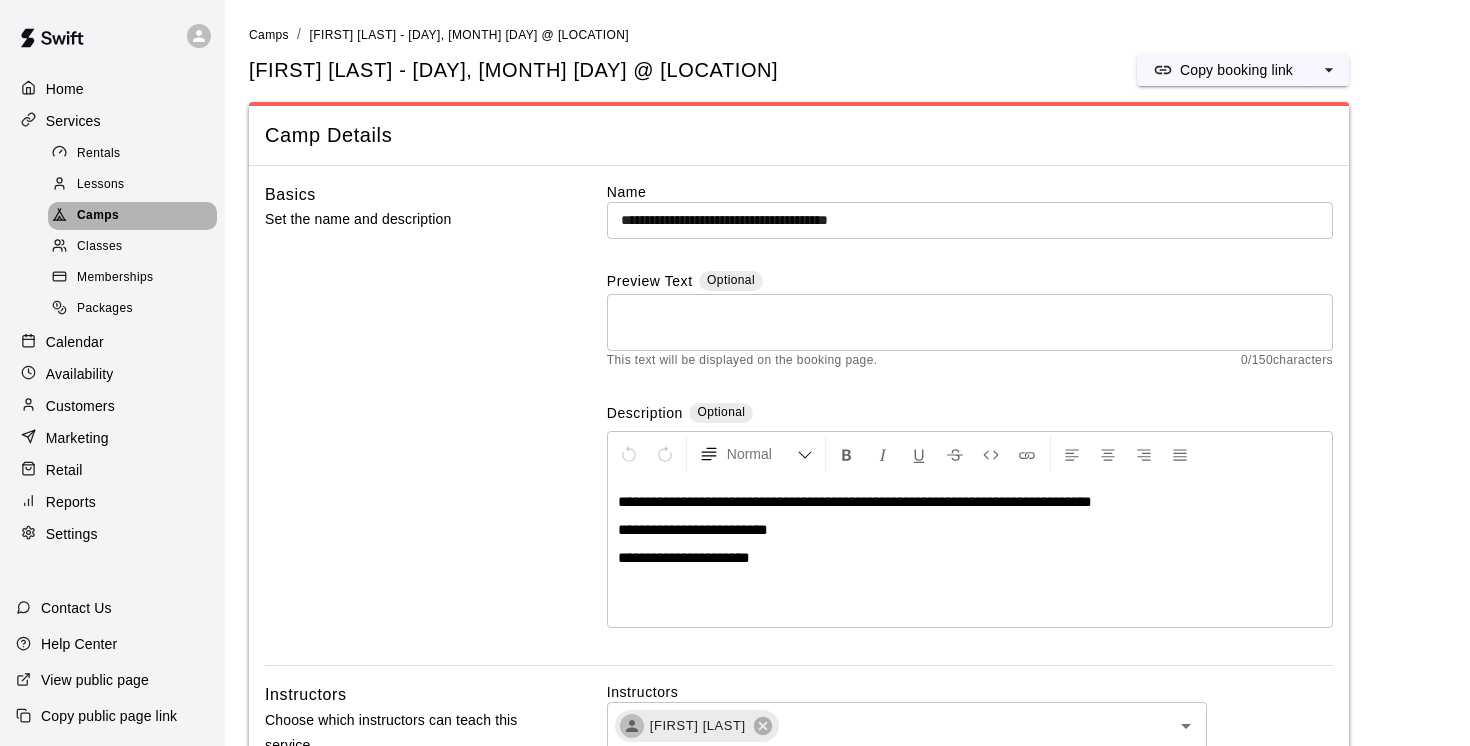 click on "Camps" at bounding box center (98, 216) 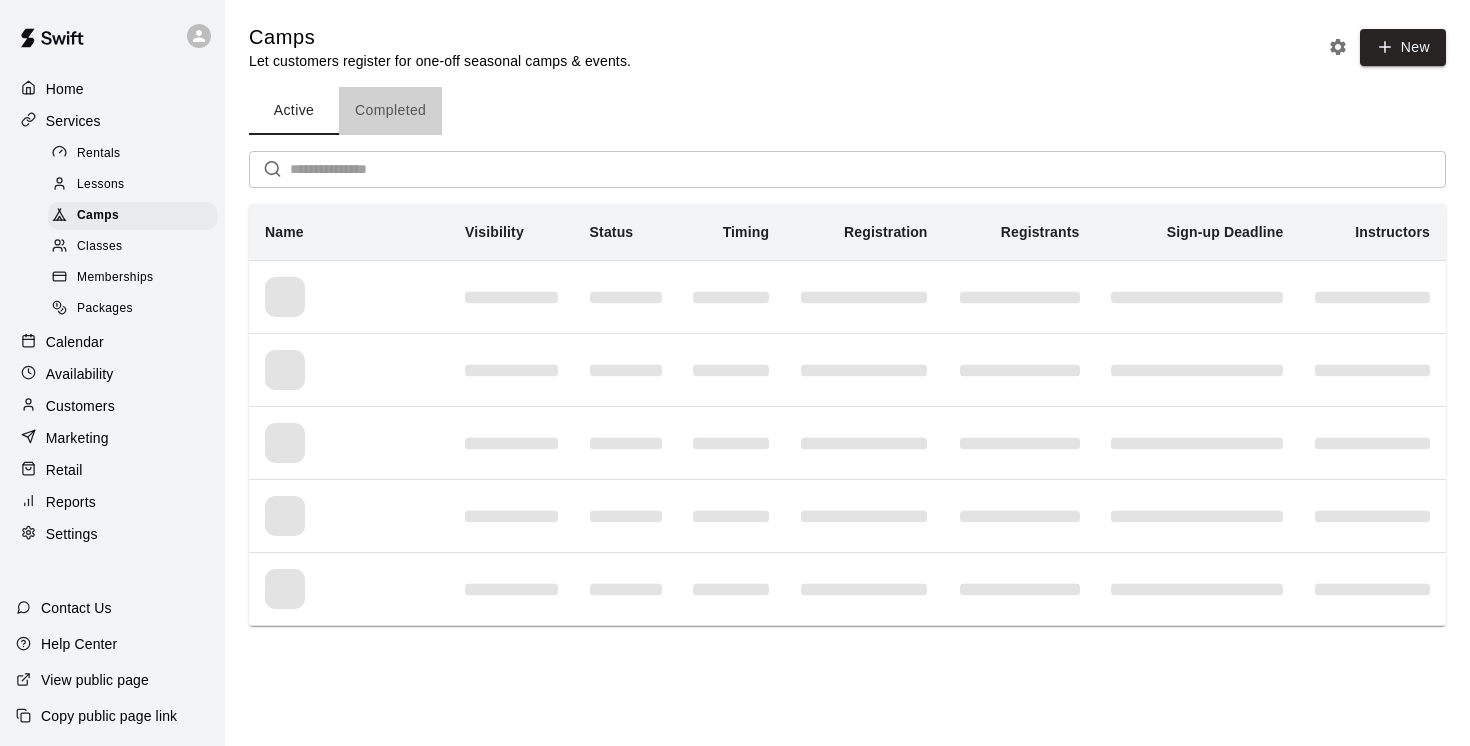 click on "Completed" at bounding box center [390, 111] 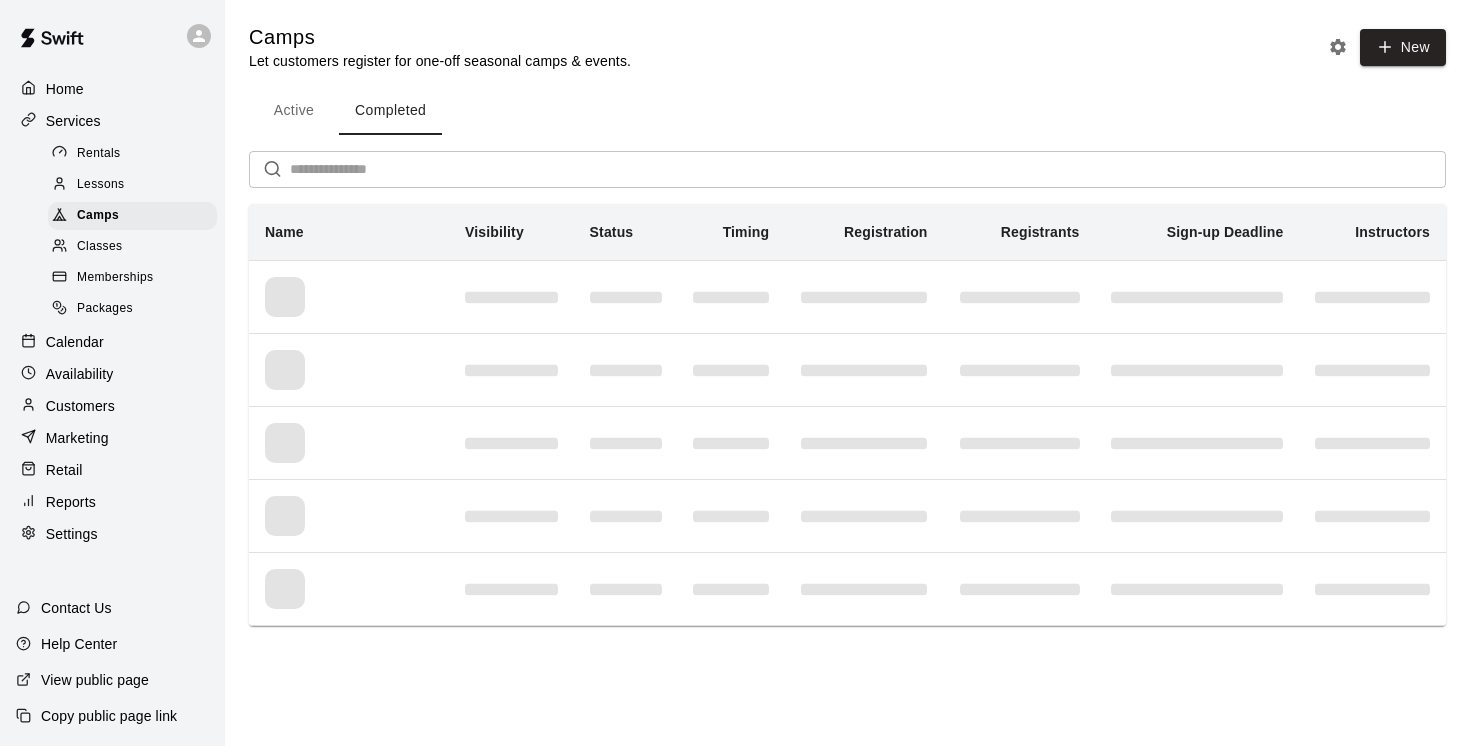 click at bounding box center [868, 169] 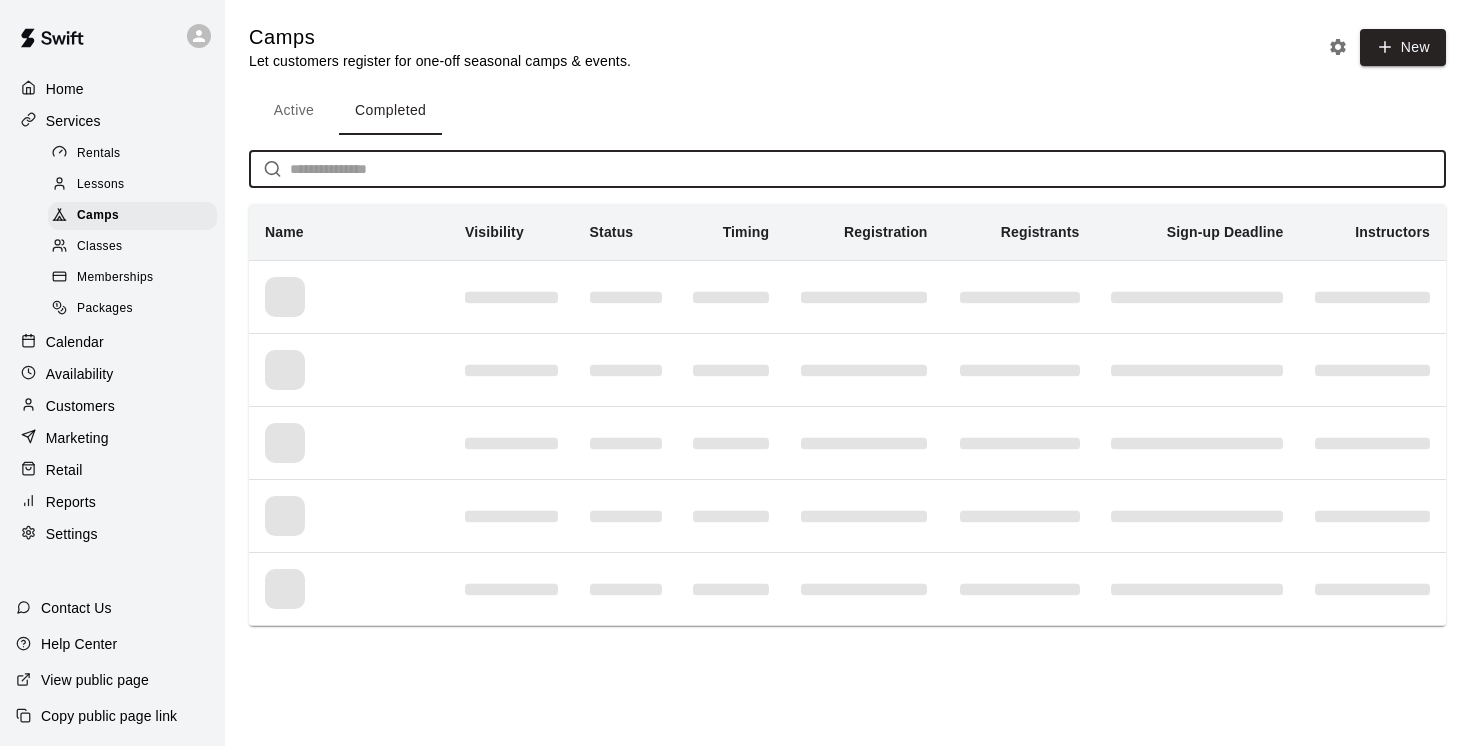 paste on "**********" 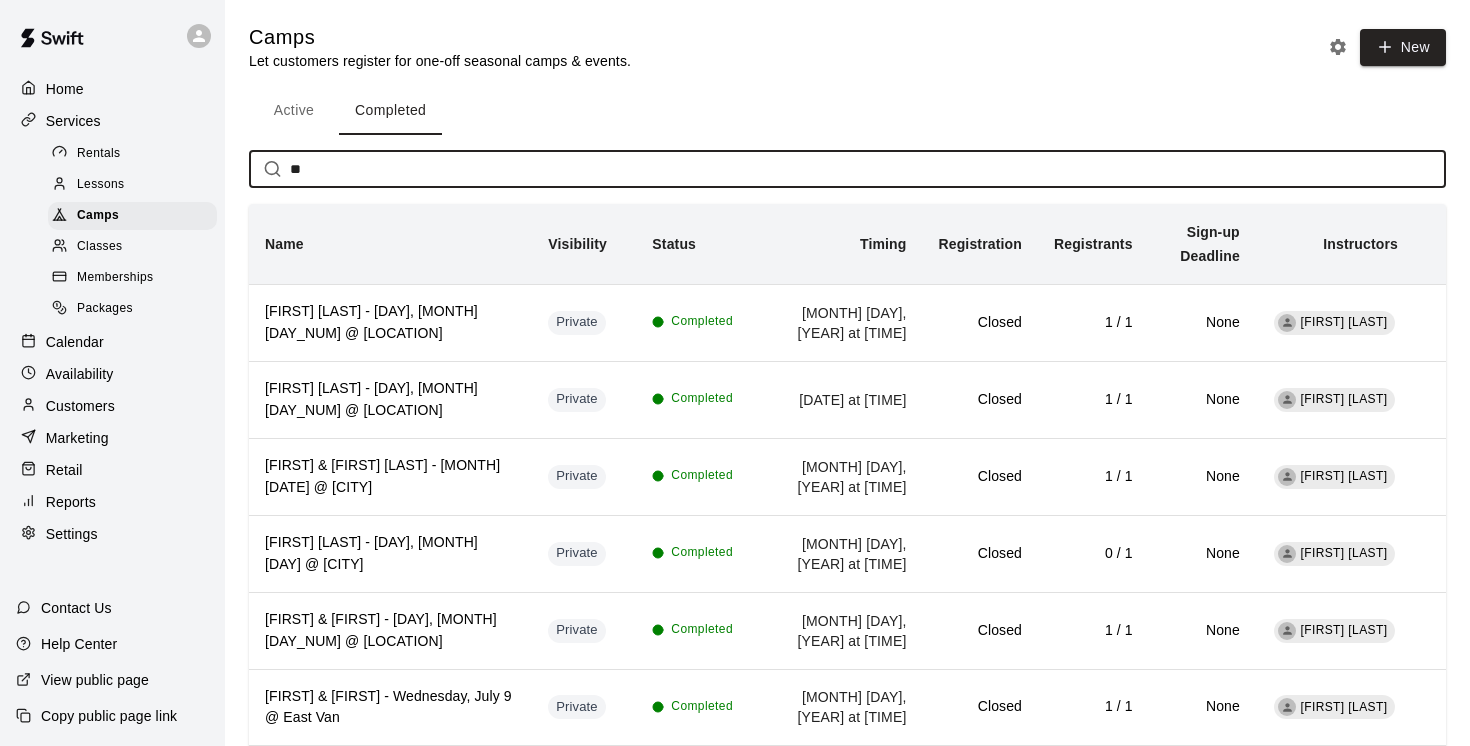 type on "*" 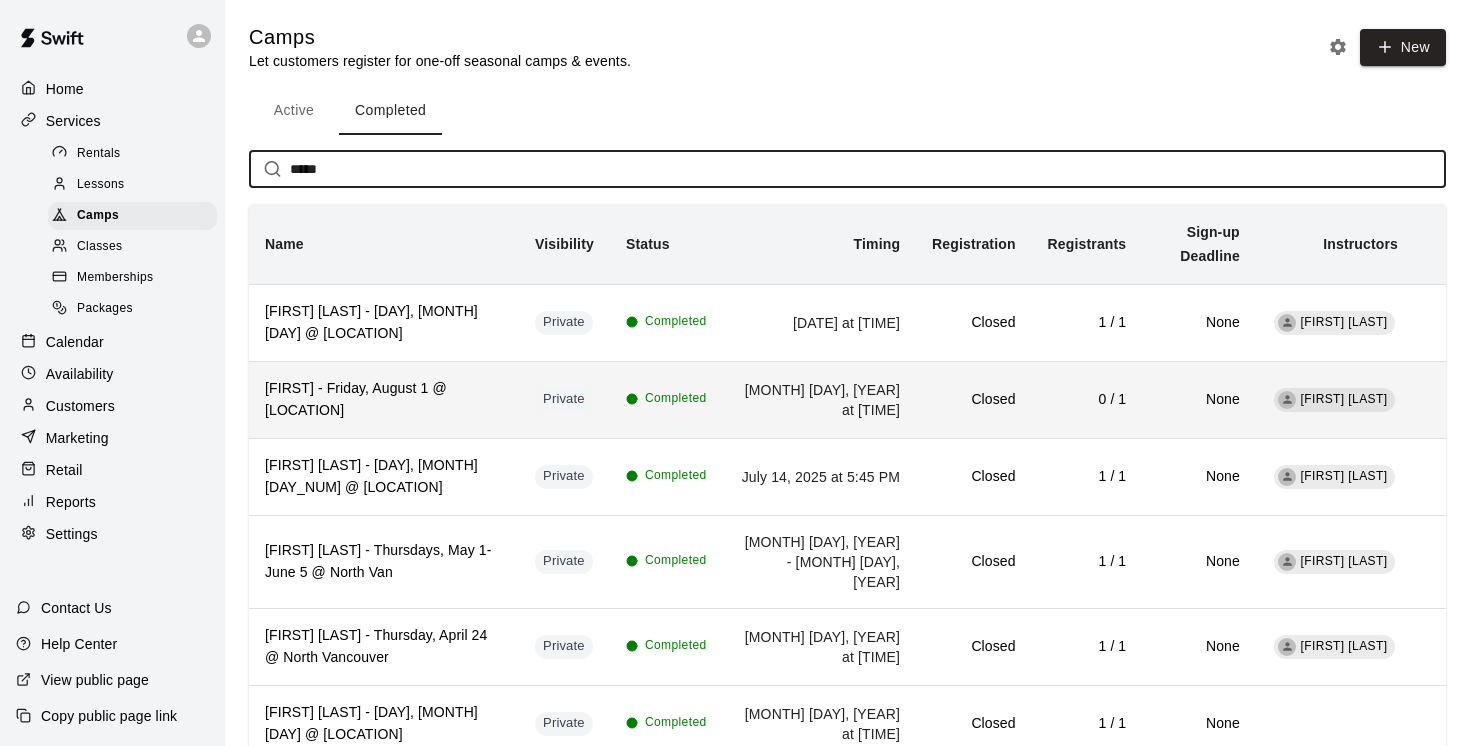 type on "****" 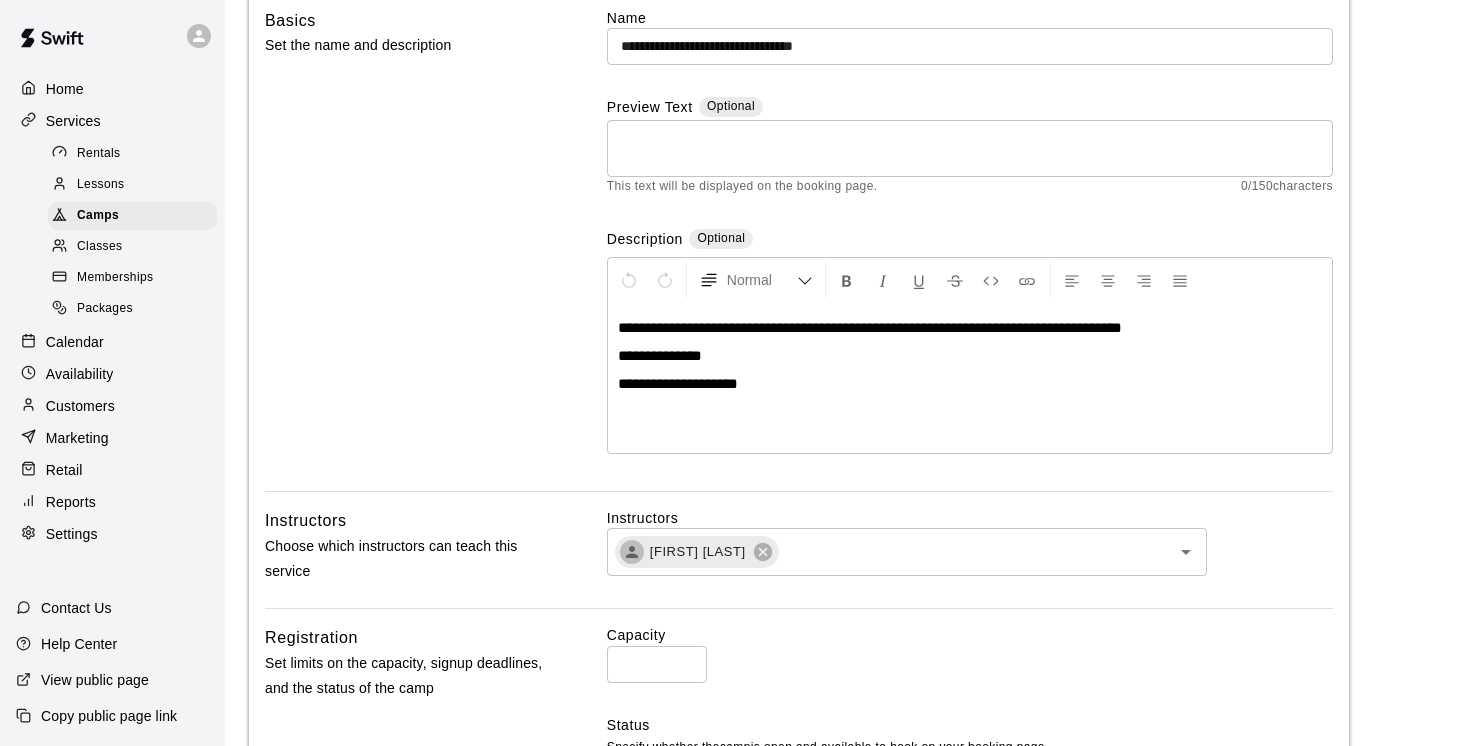 scroll, scrollTop: 0, scrollLeft: 0, axis: both 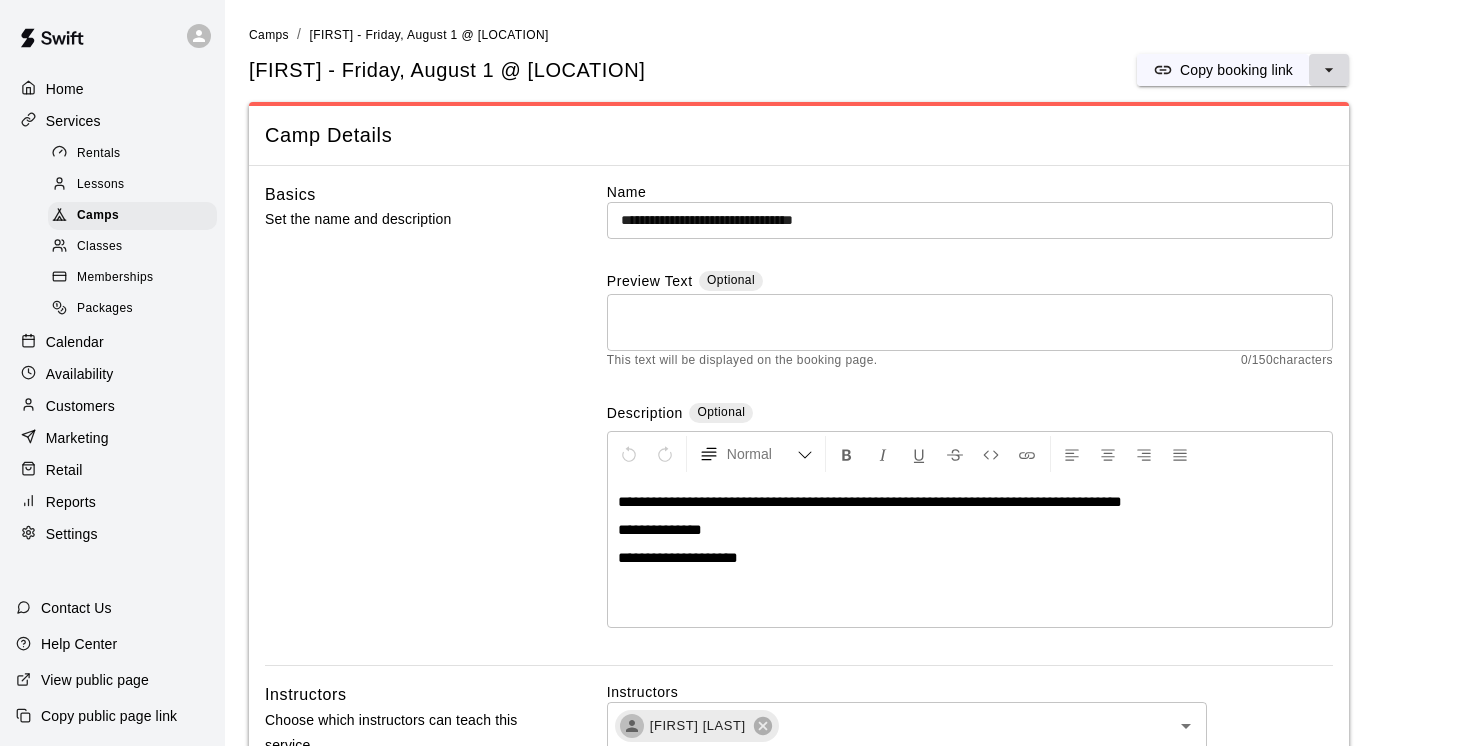 click 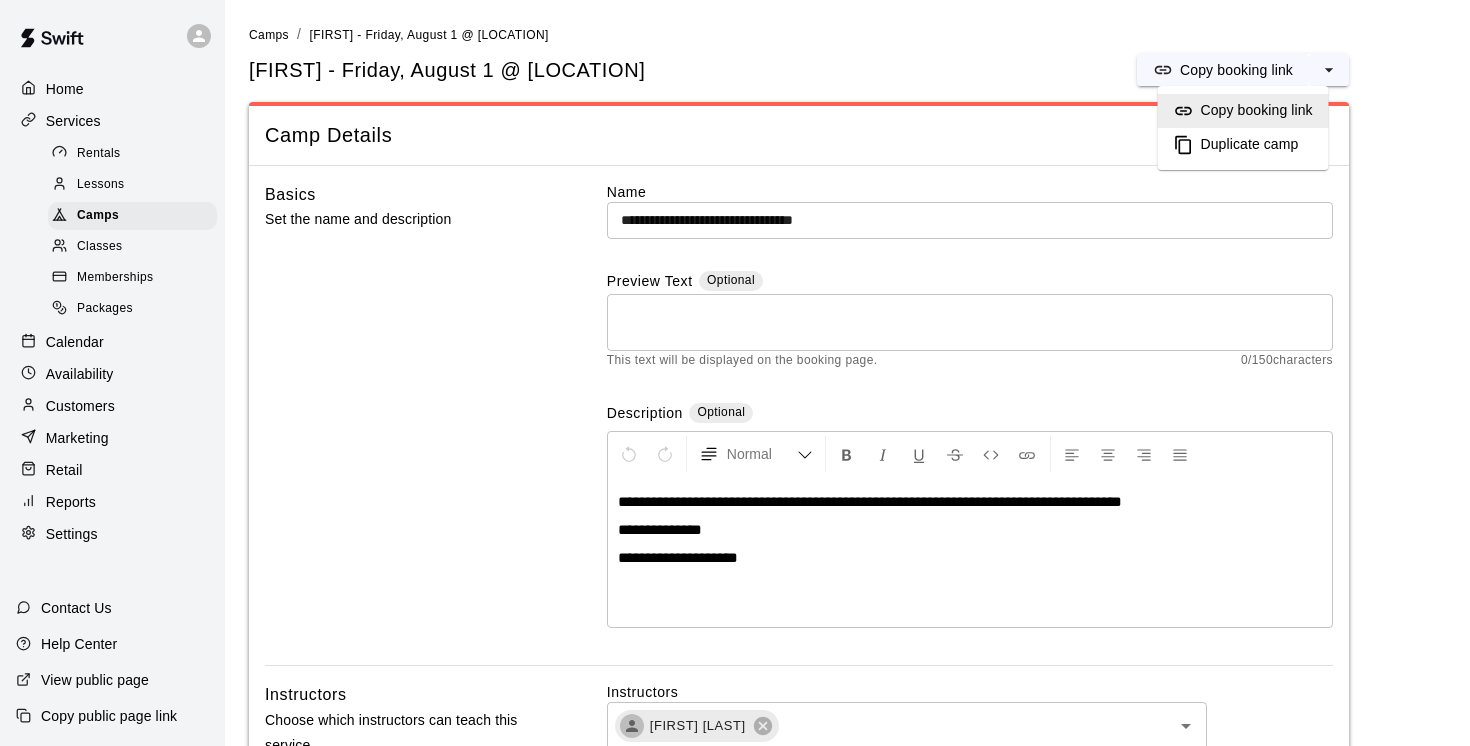 click on "Duplicate camp" at bounding box center [1250, 145] 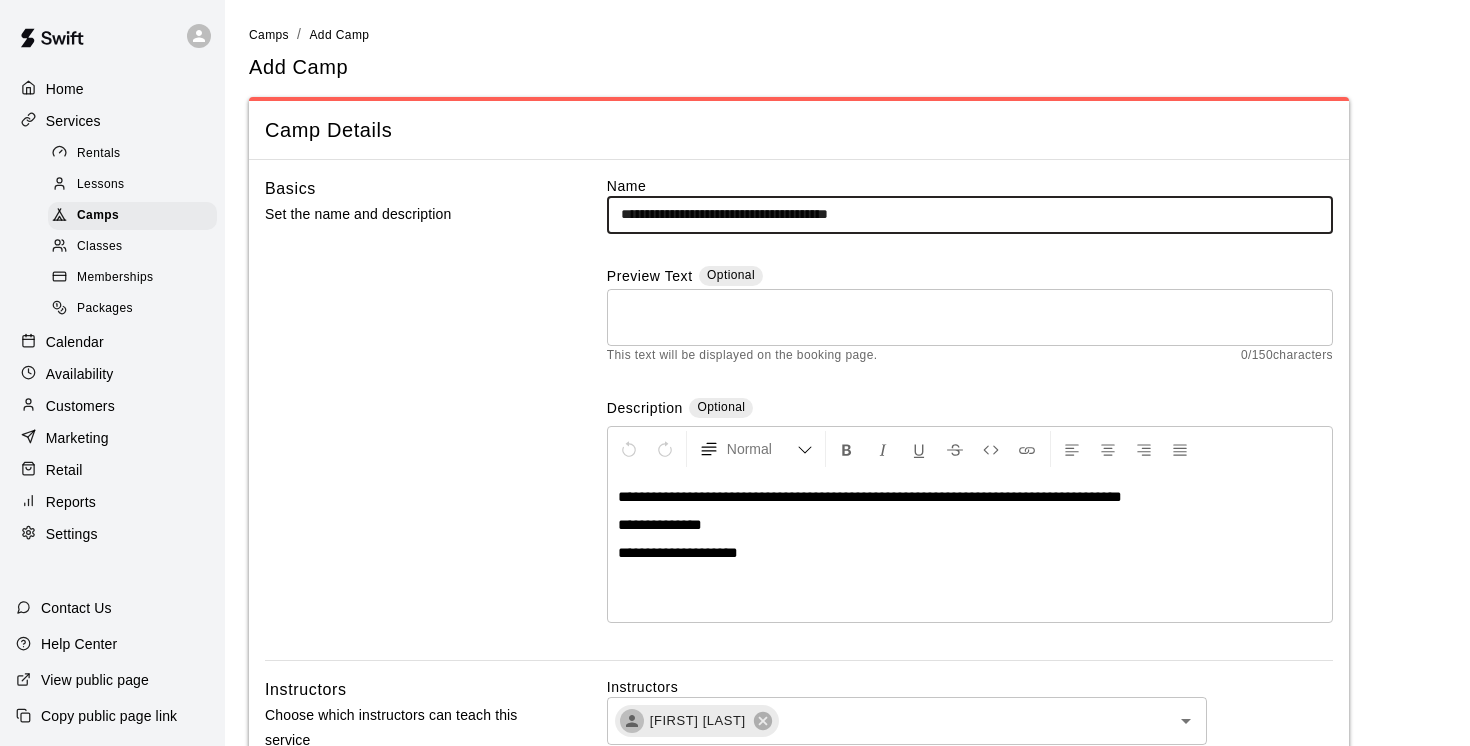 drag, startPoint x: 653, startPoint y: 222, endPoint x: 608, endPoint y: 222, distance: 45 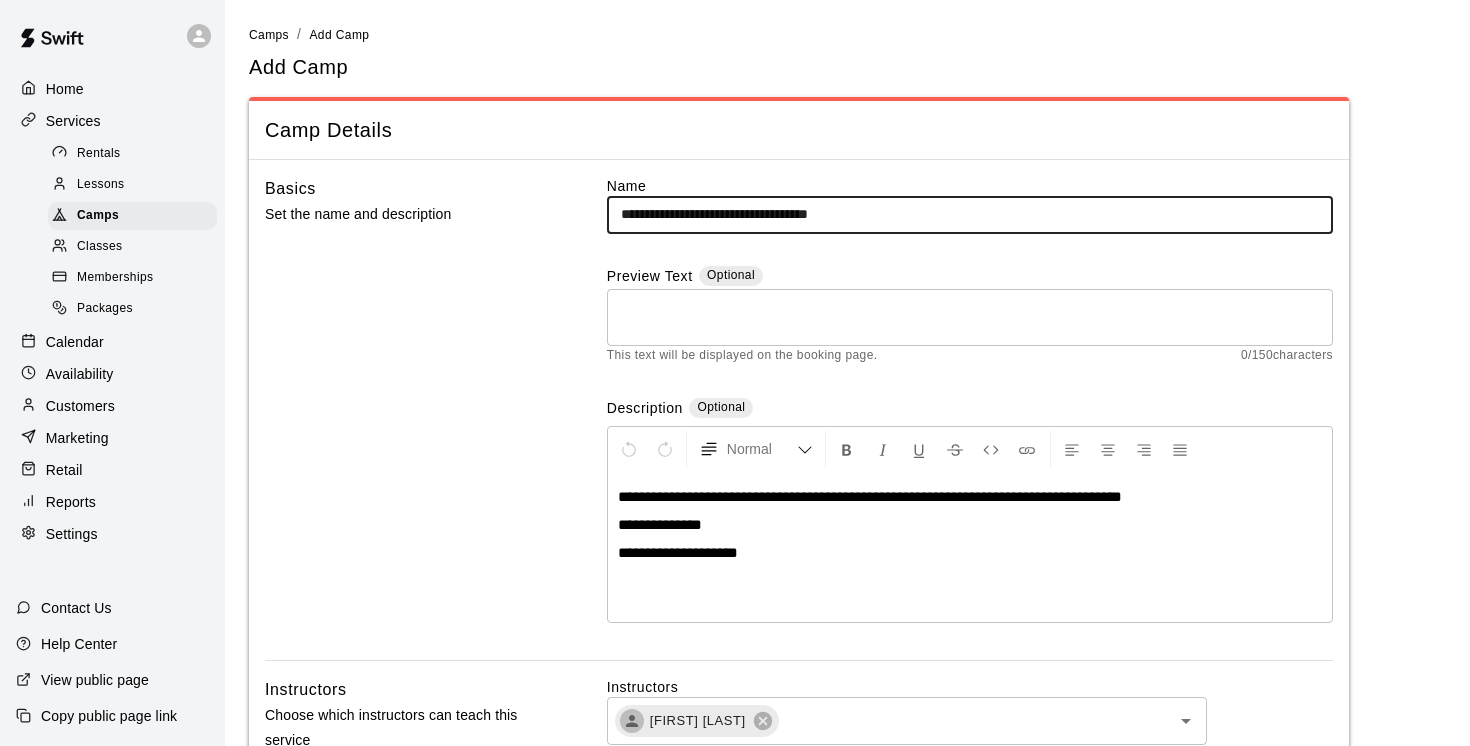 paste on "**********" 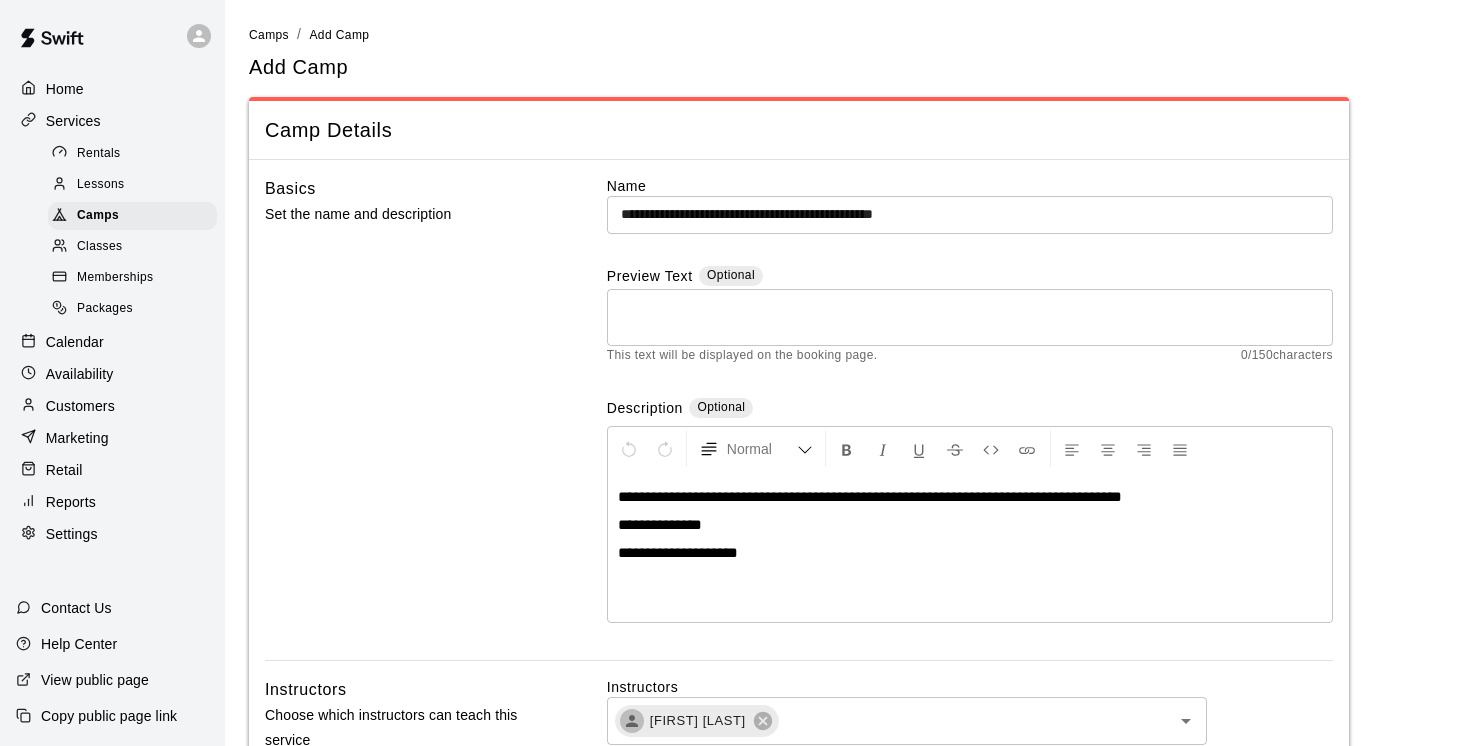 click on "**********" at bounding box center [970, 553] 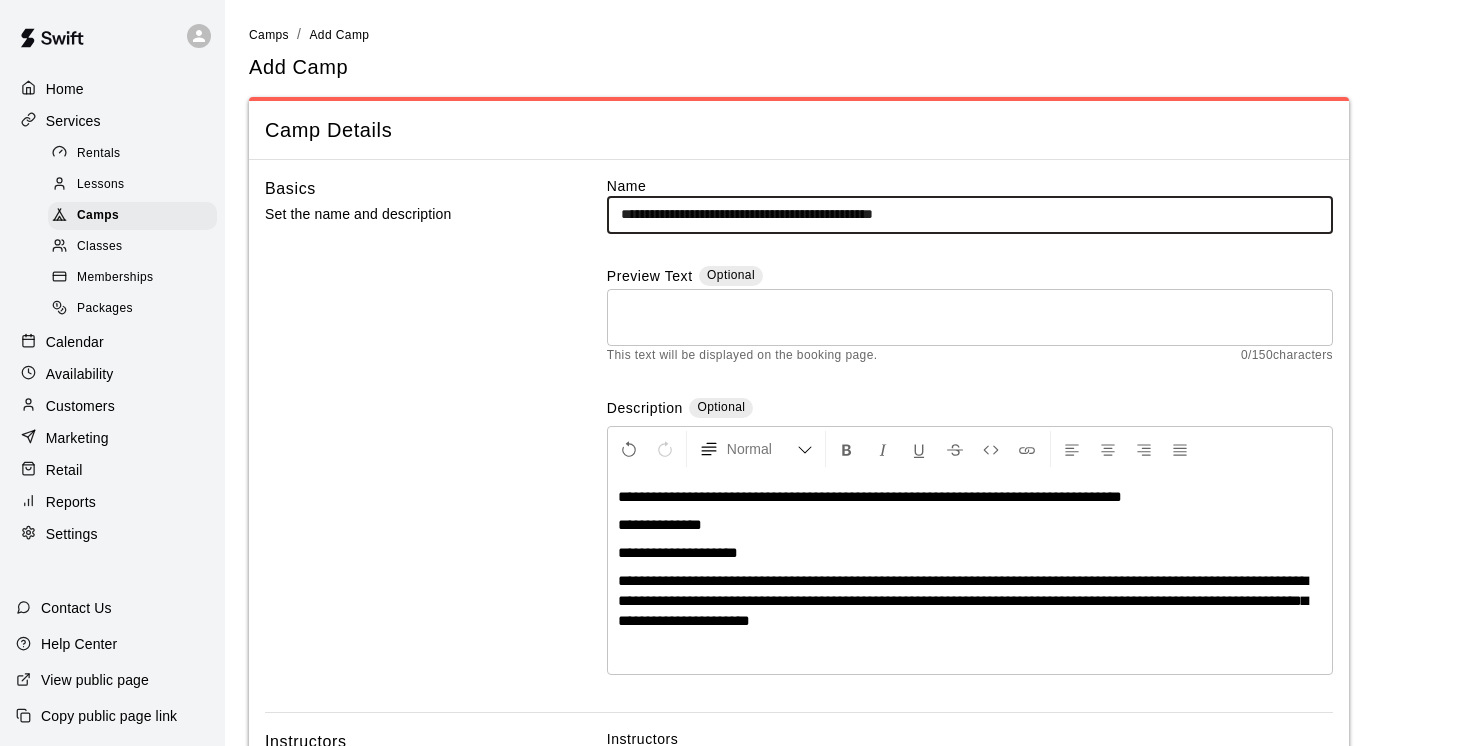 click on "**********" at bounding box center [970, 214] 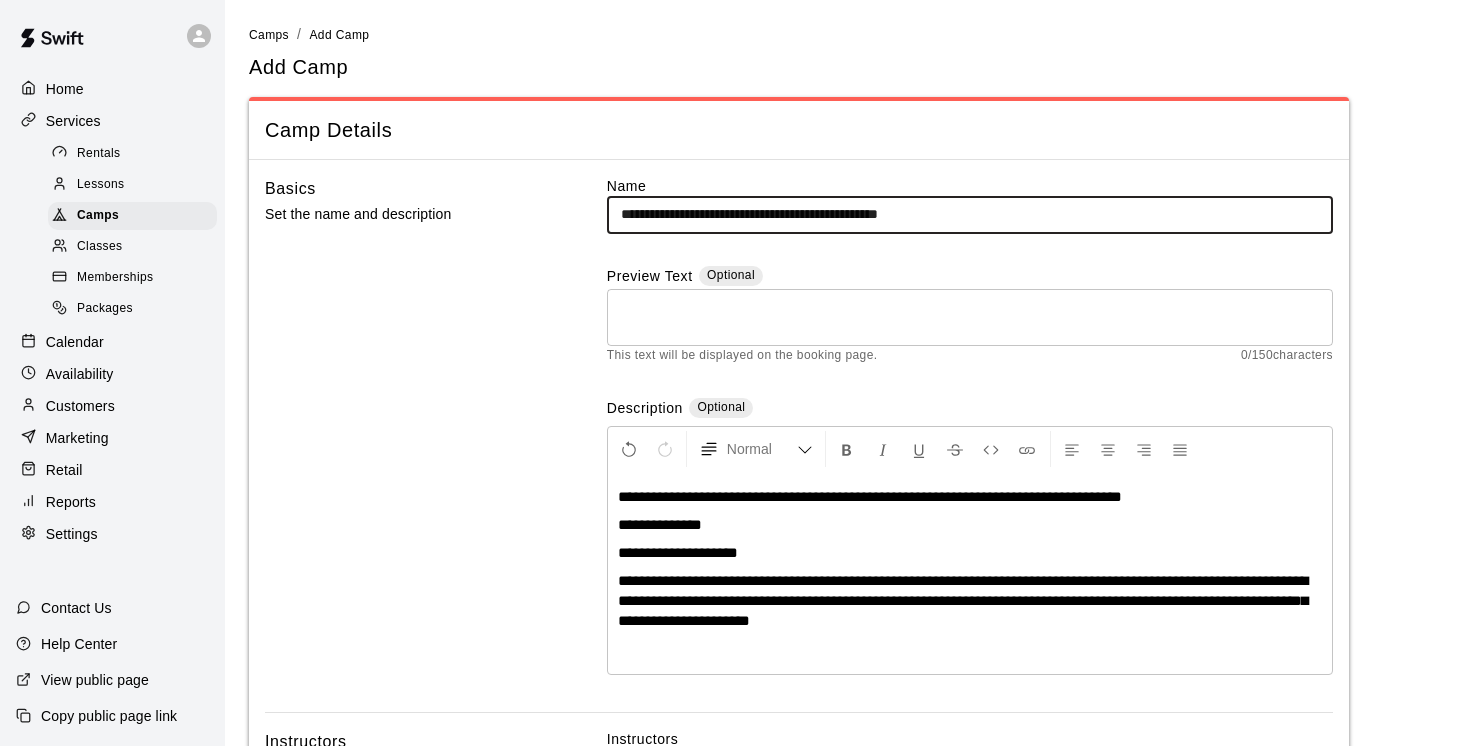 drag, startPoint x: 984, startPoint y: 218, endPoint x: 953, endPoint y: 217, distance: 31.016125 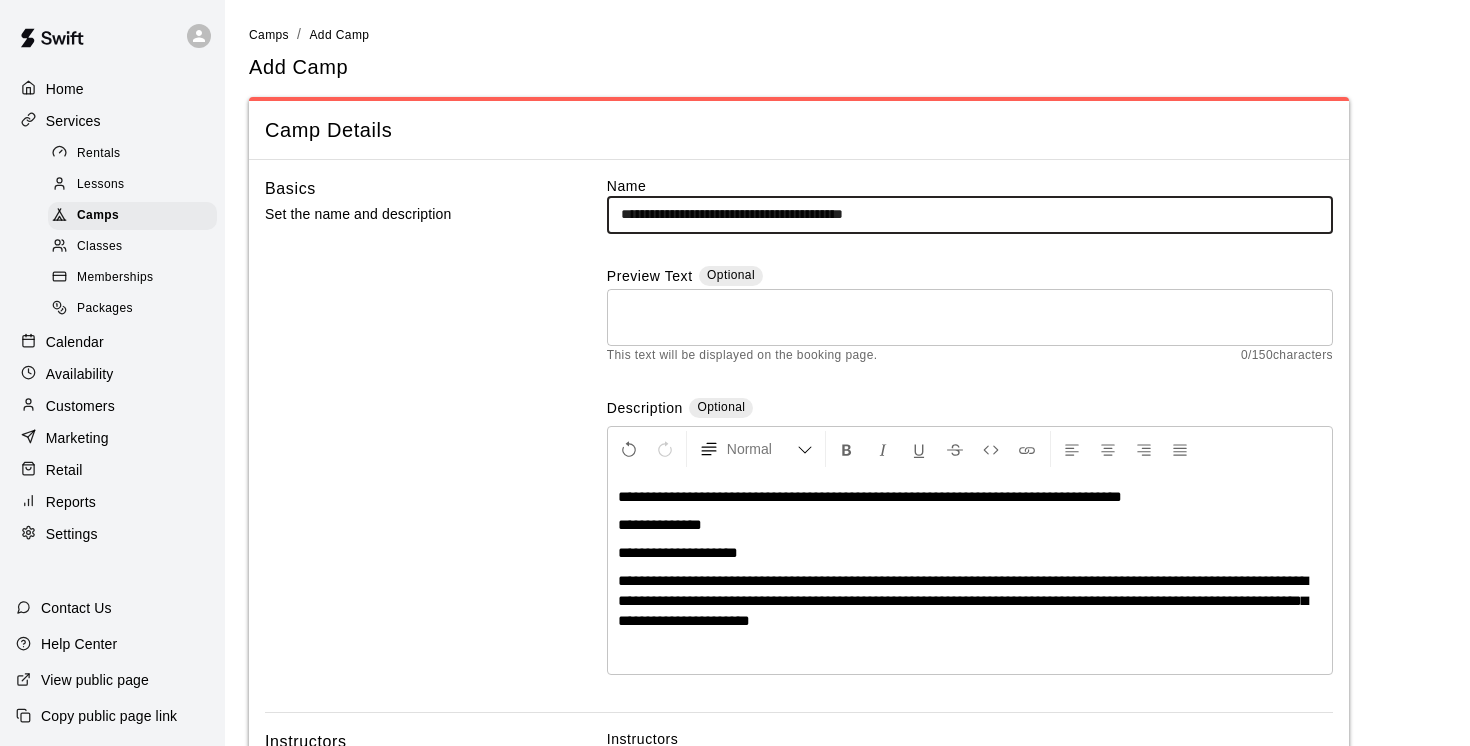 type on "**********" 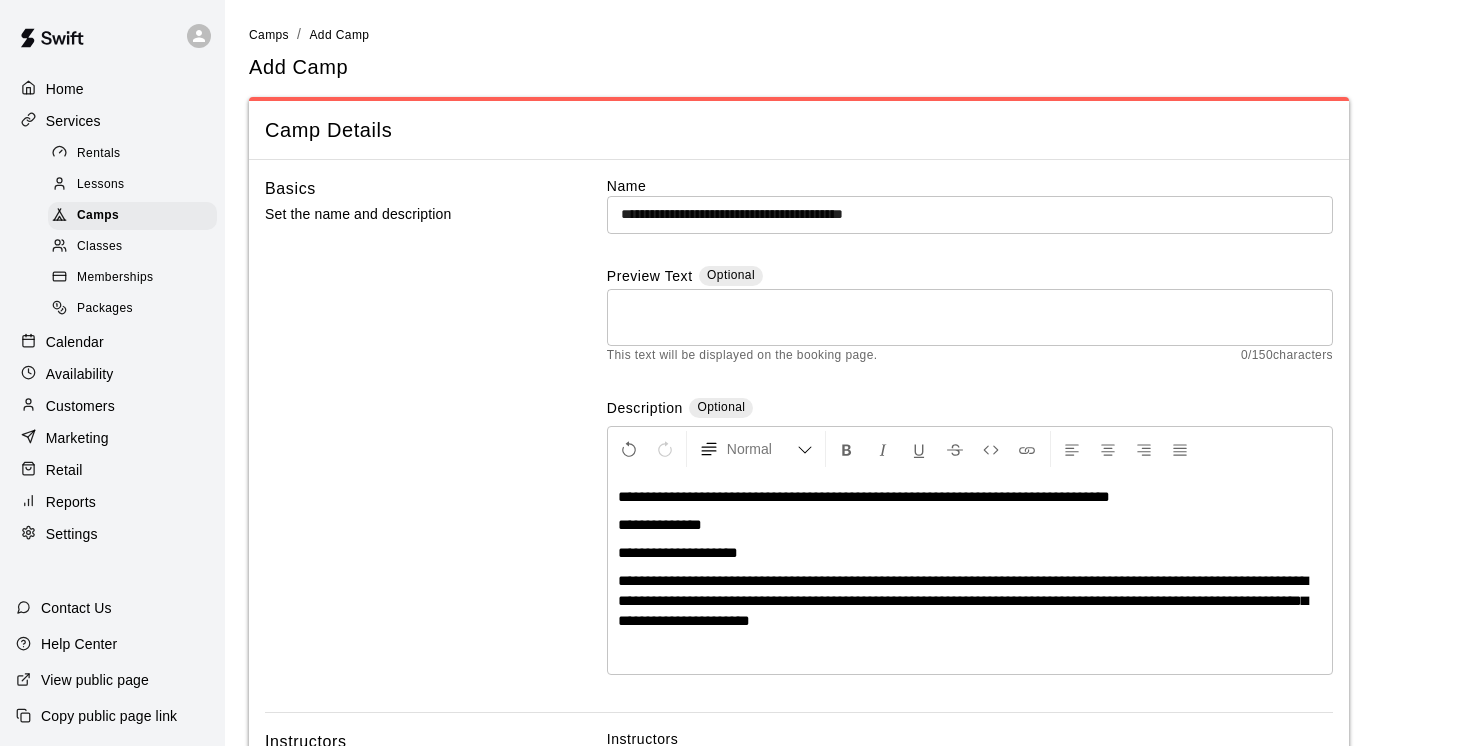 type 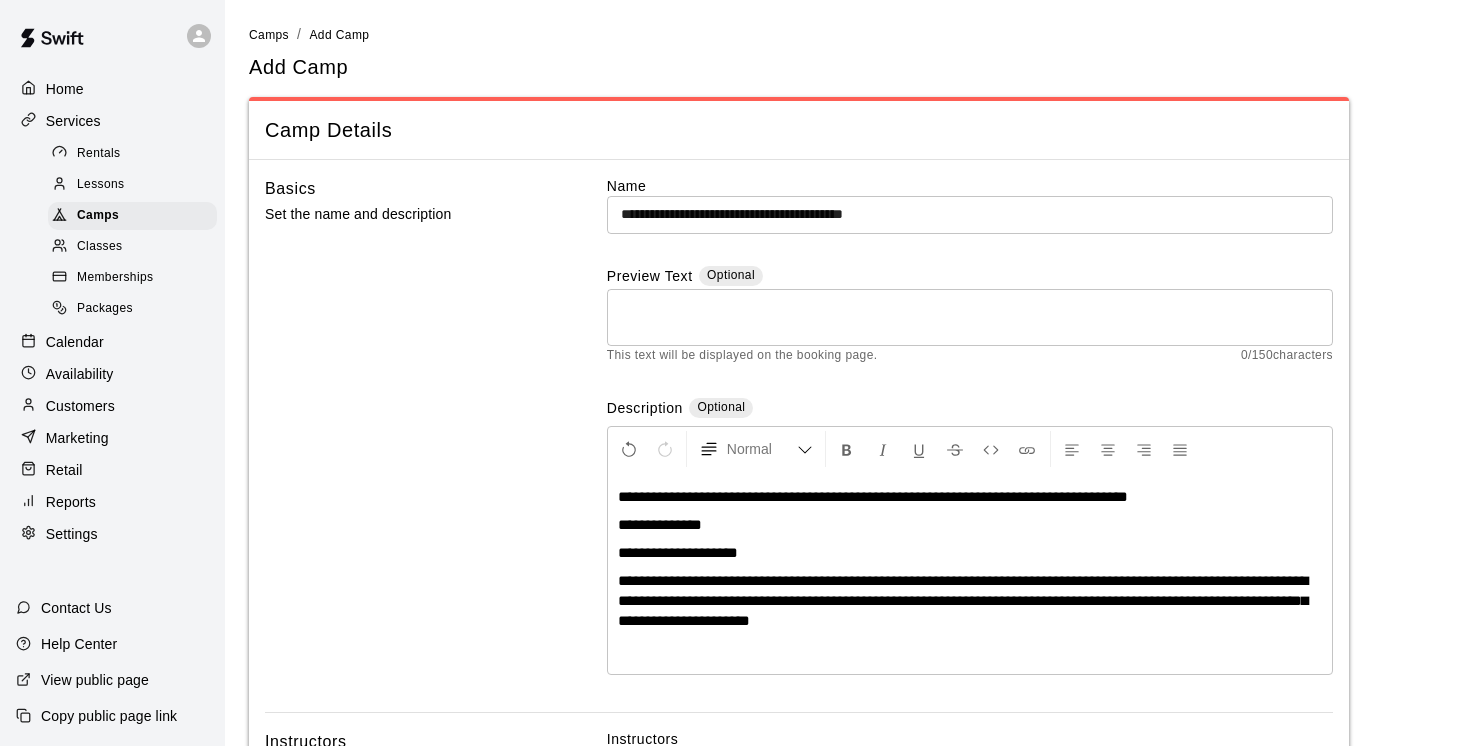 click on "**********" at bounding box center [873, 496] 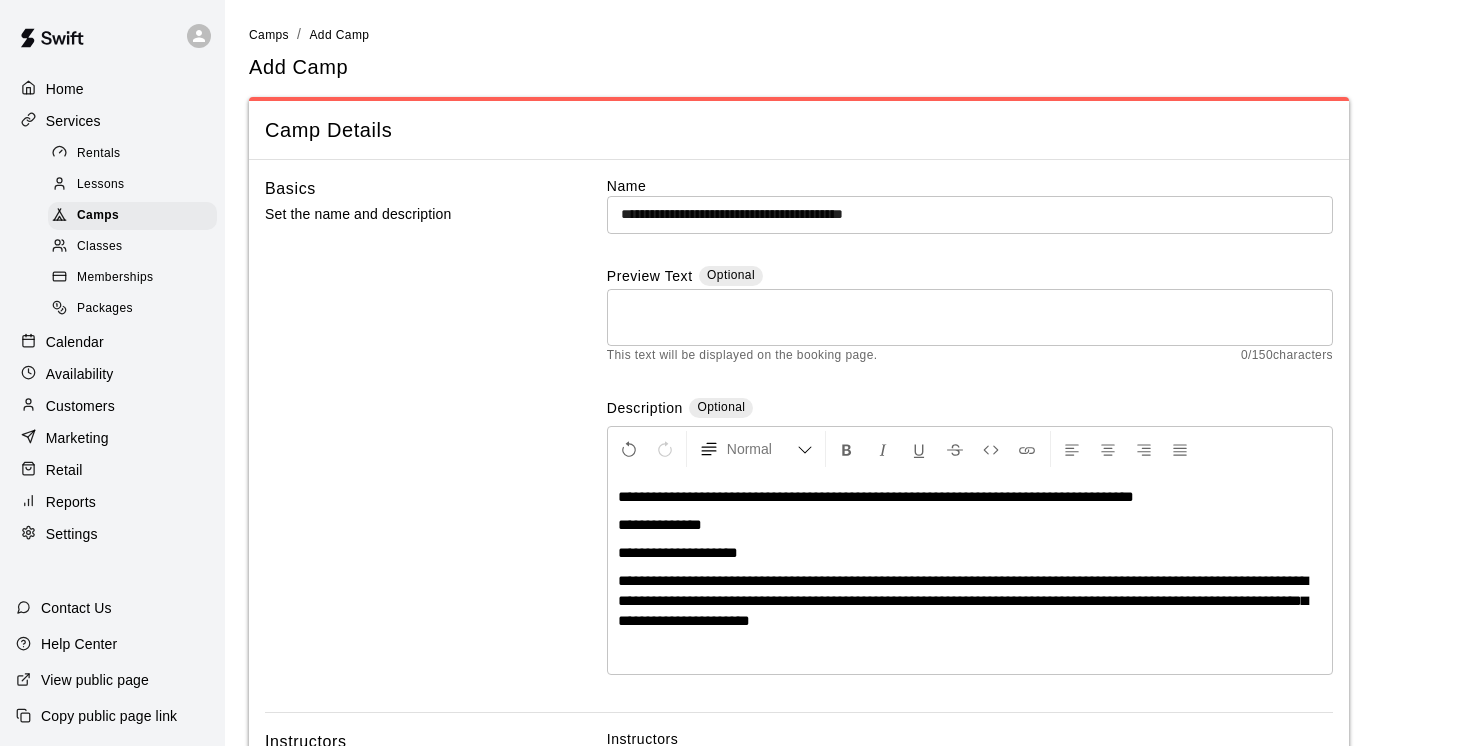 click on "**********" at bounding box center [876, 496] 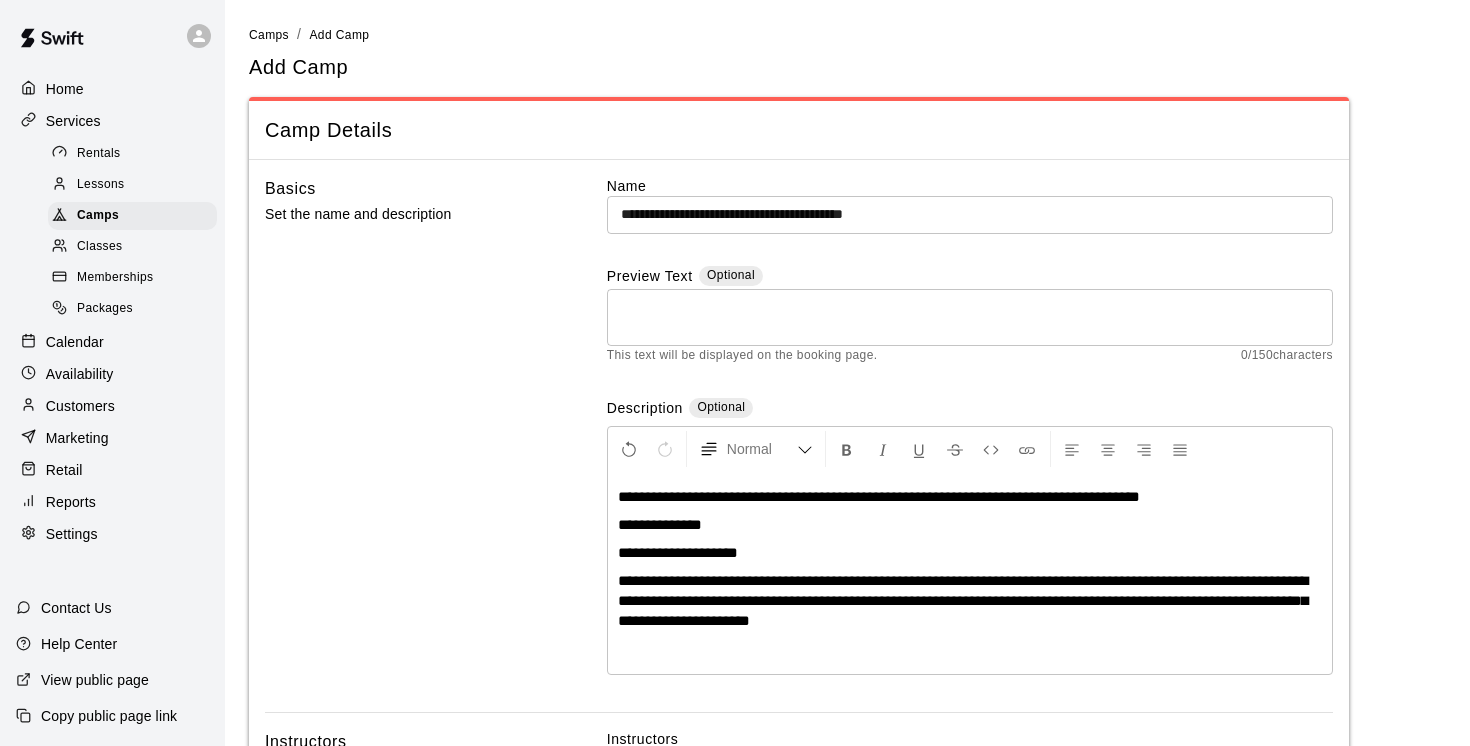 click on "**********" at bounding box center (879, 496) 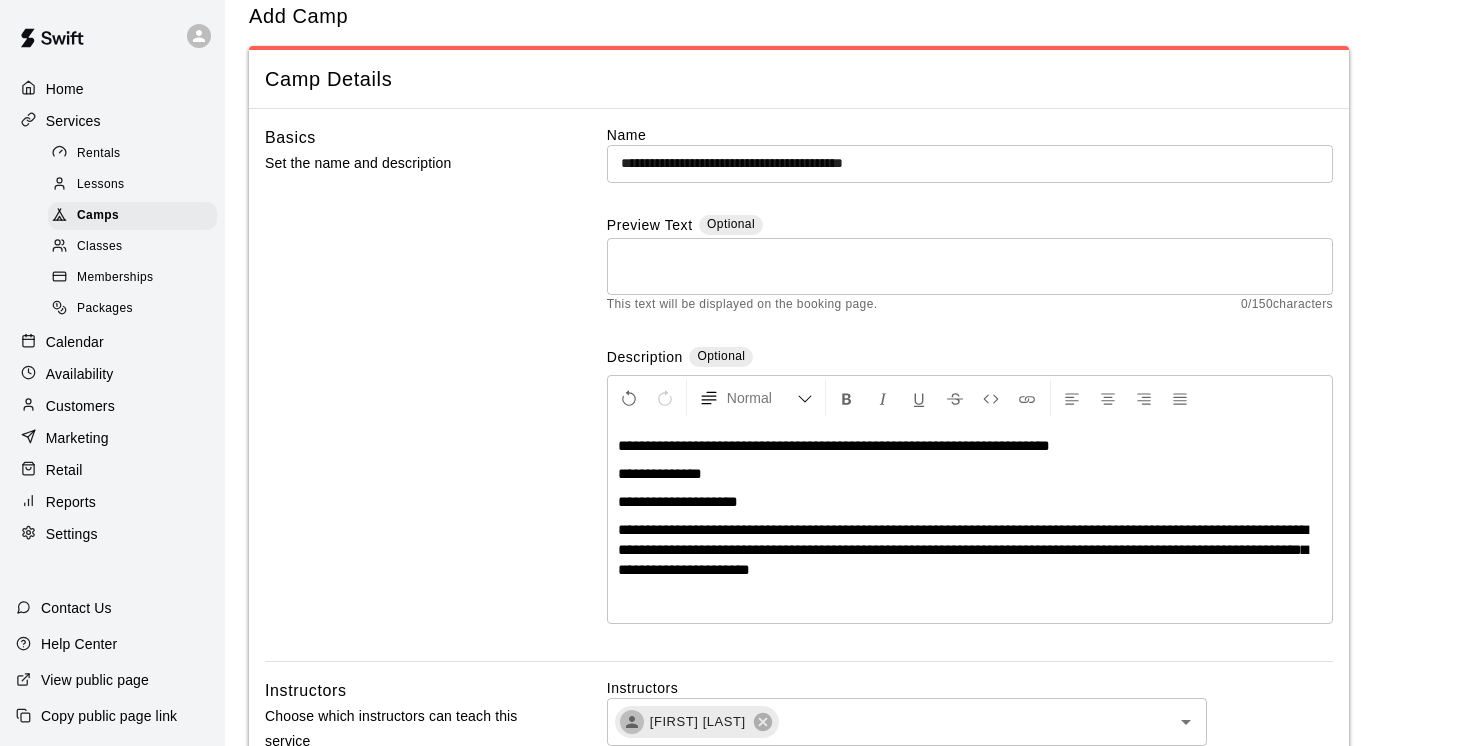 scroll, scrollTop: 62, scrollLeft: 0, axis: vertical 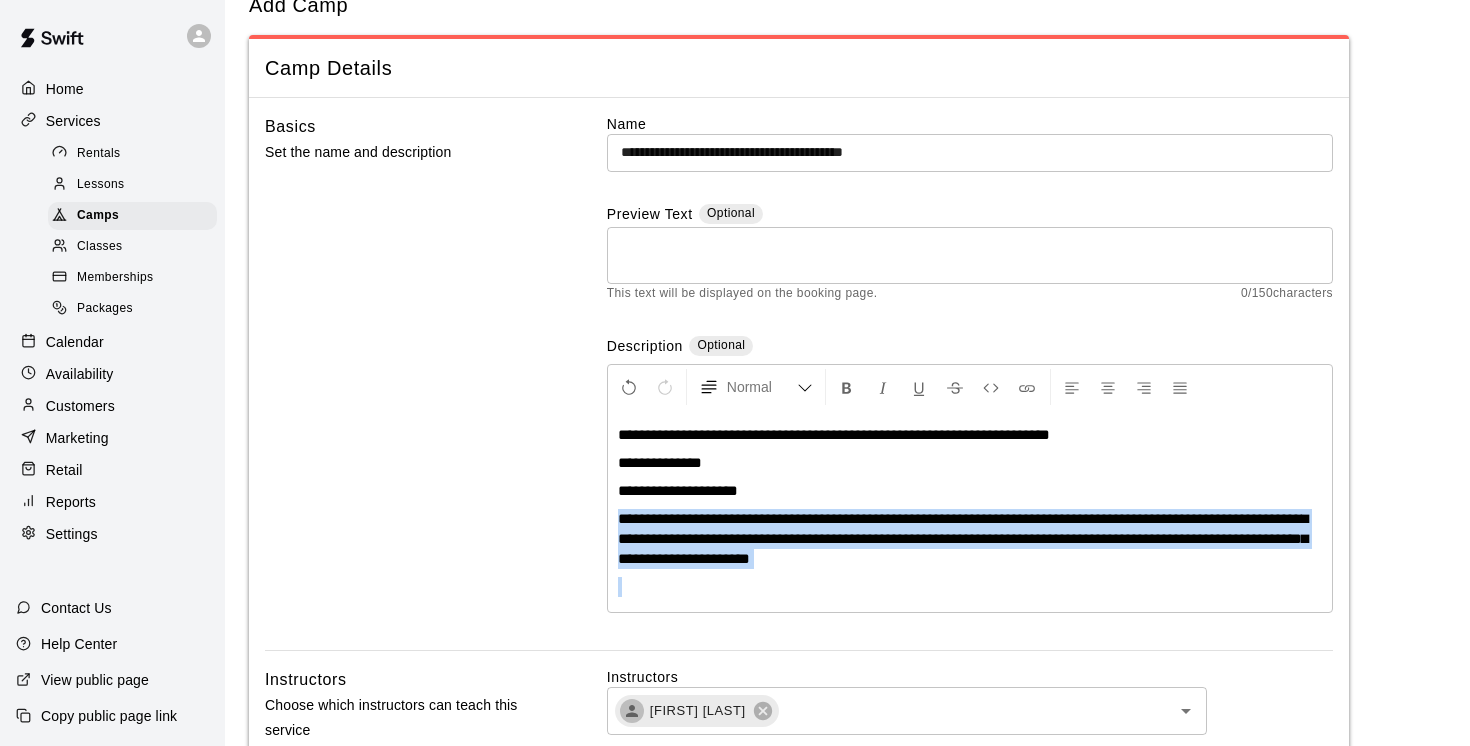 drag, startPoint x: 616, startPoint y: 515, endPoint x: 668, endPoint y: 591, distance: 92.086914 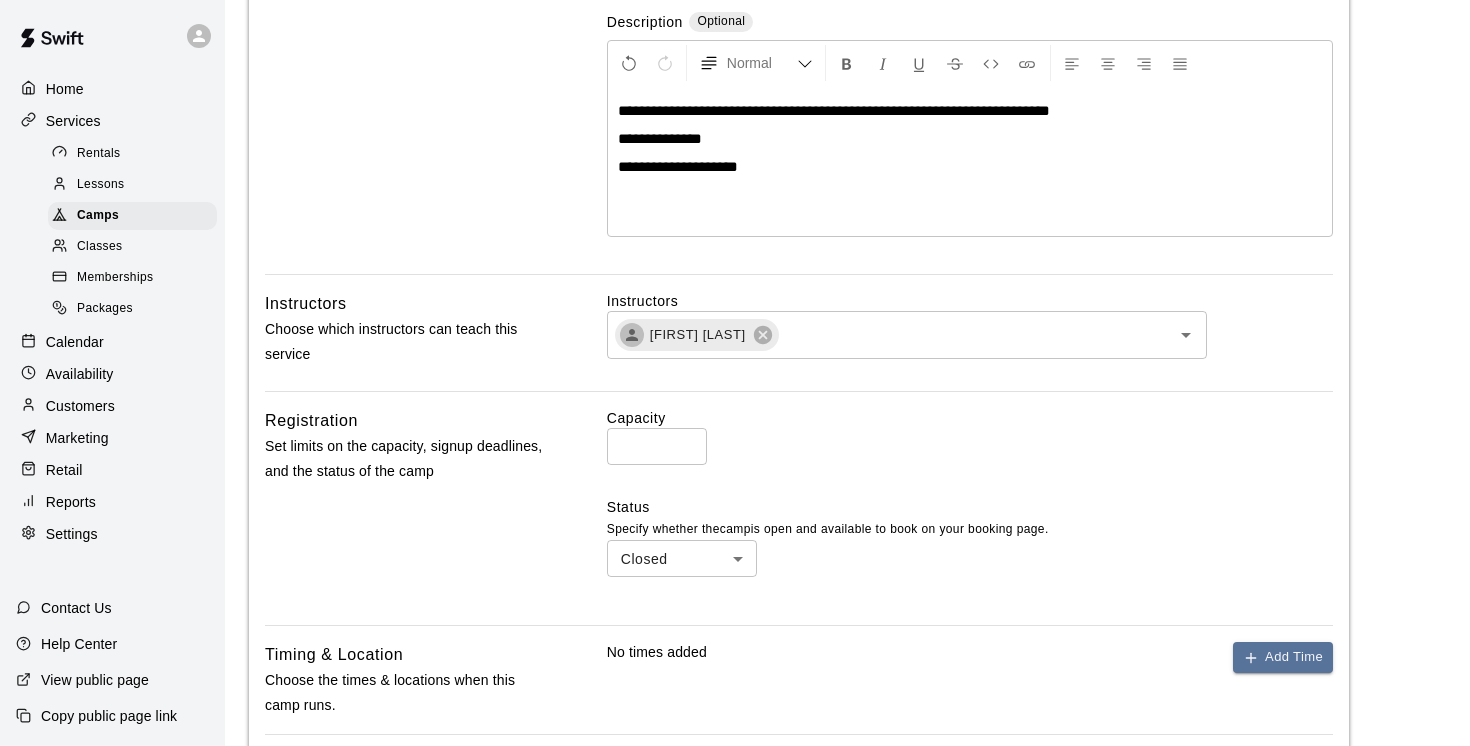 scroll, scrollTop: 389, scrollLeft: 0, axis: vertical 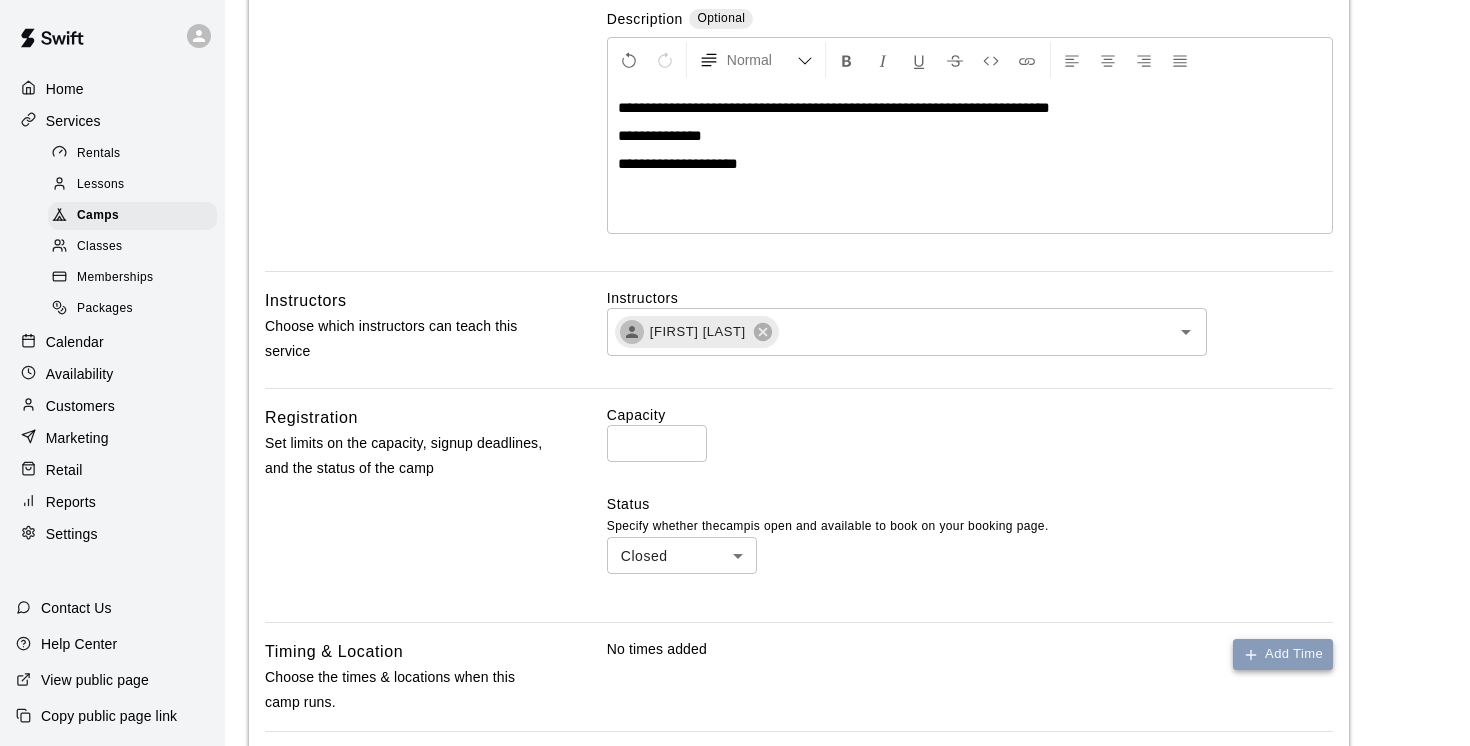 click on "Add Time" at bounding box center [1283, 654] 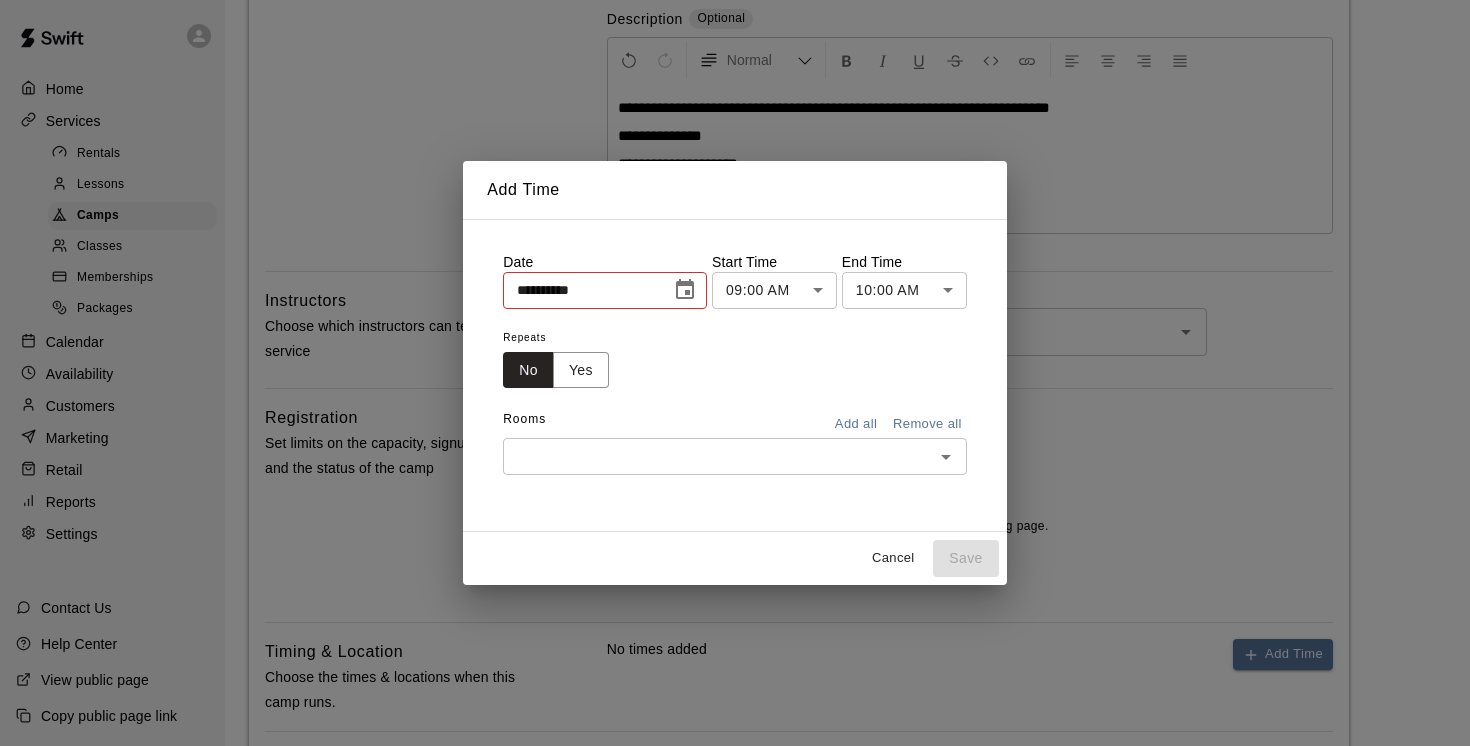 click 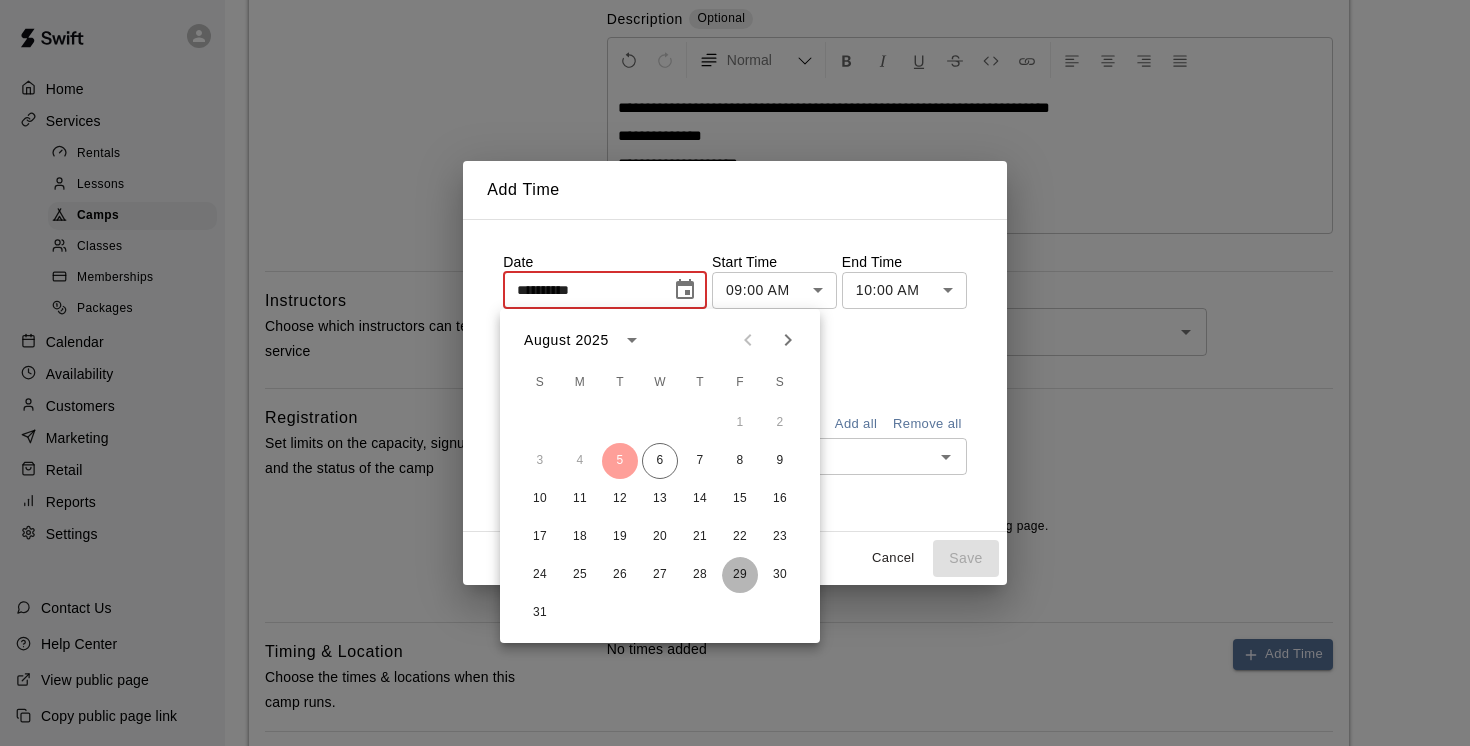 click on "29" at bounding box center (740, 575) 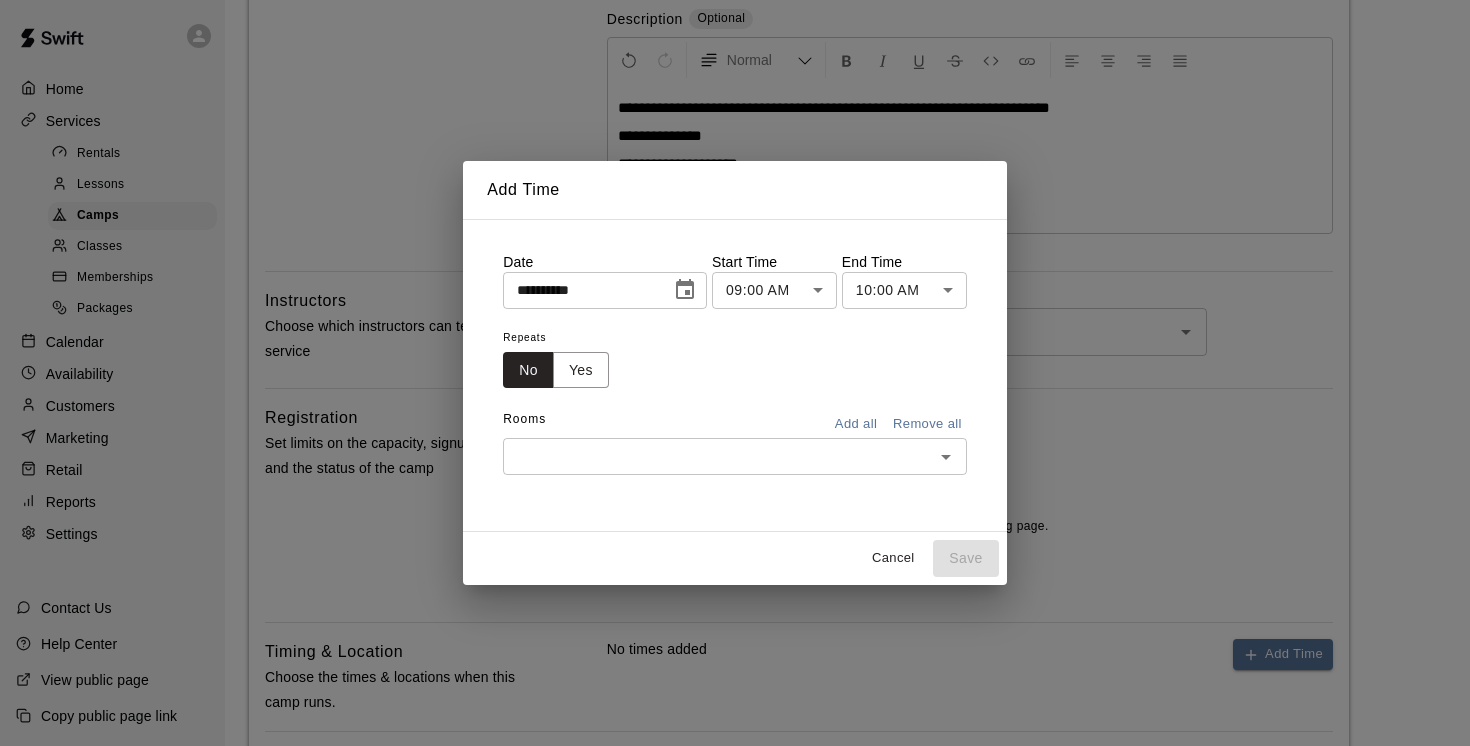 click on "**********" at bounding box center (735, 389) 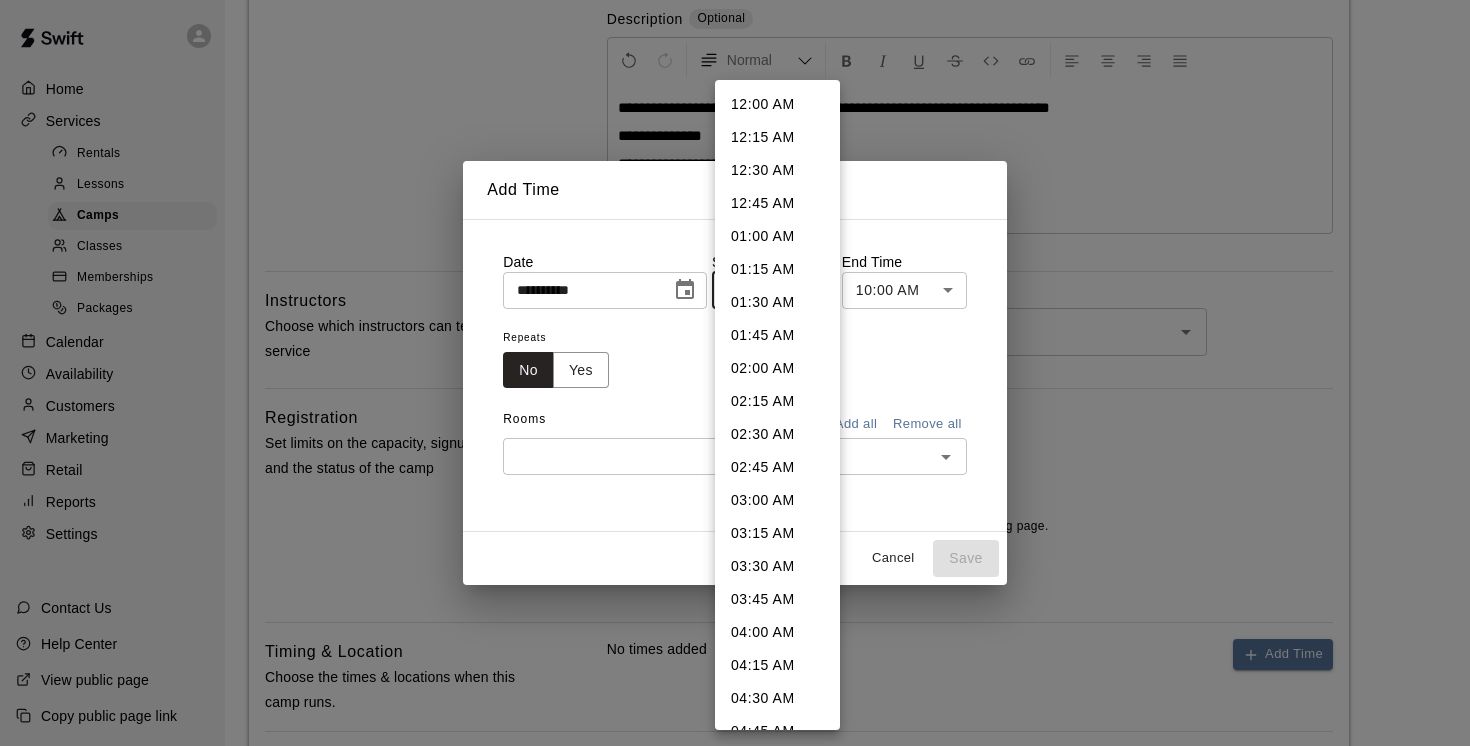 scroll, scrollTop: 887, scrollLeft: 0, axis: vertical 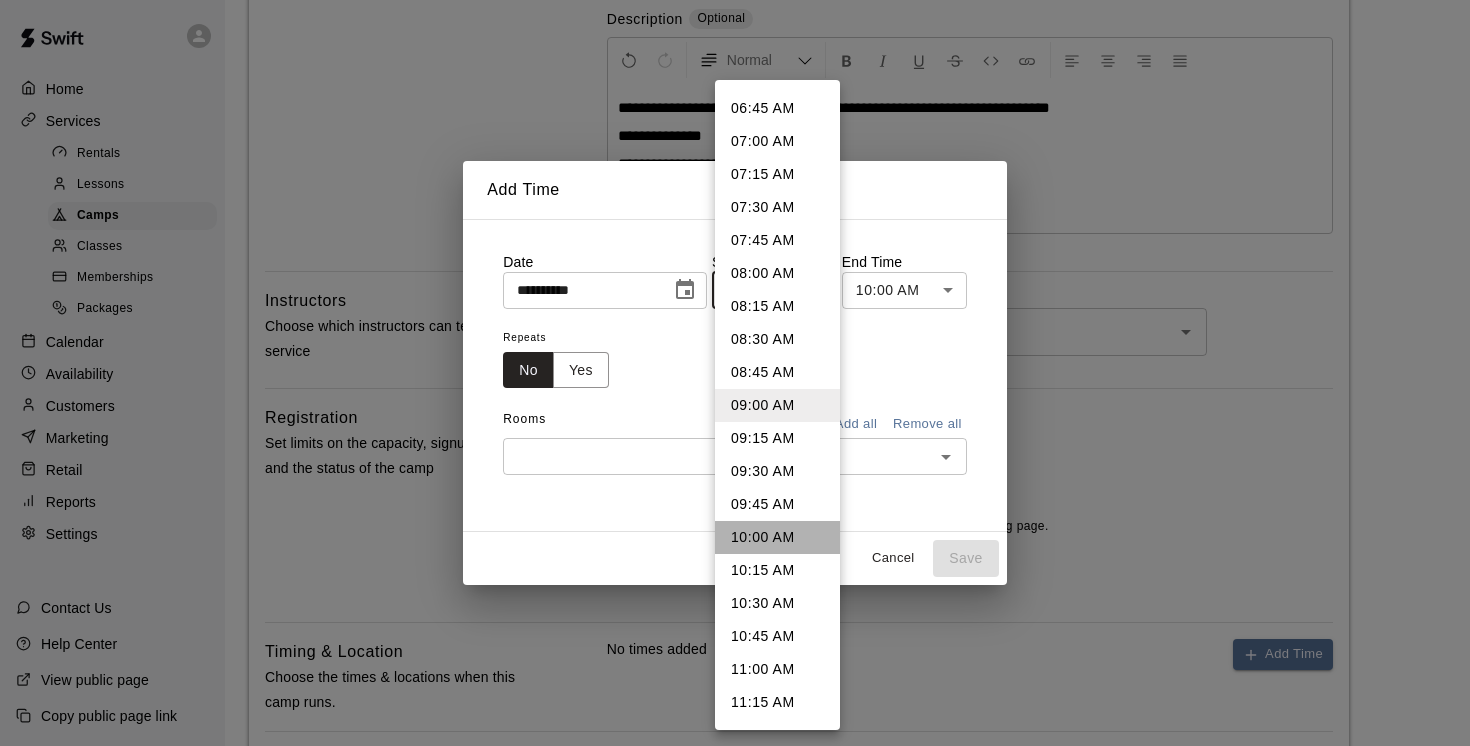 click on "10:00 AM" at bounding box center [777, 537] 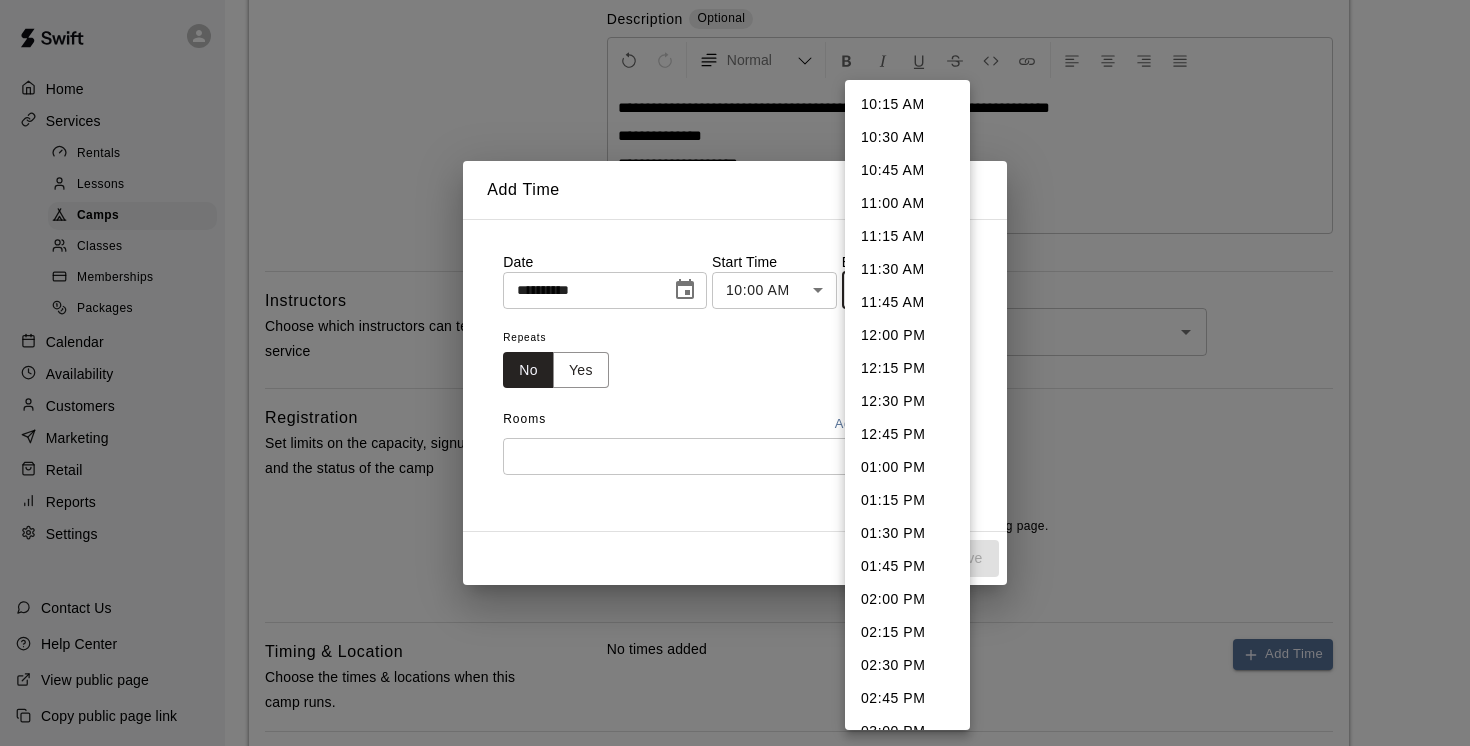 click on "**********" at bounding box center (735, 389) 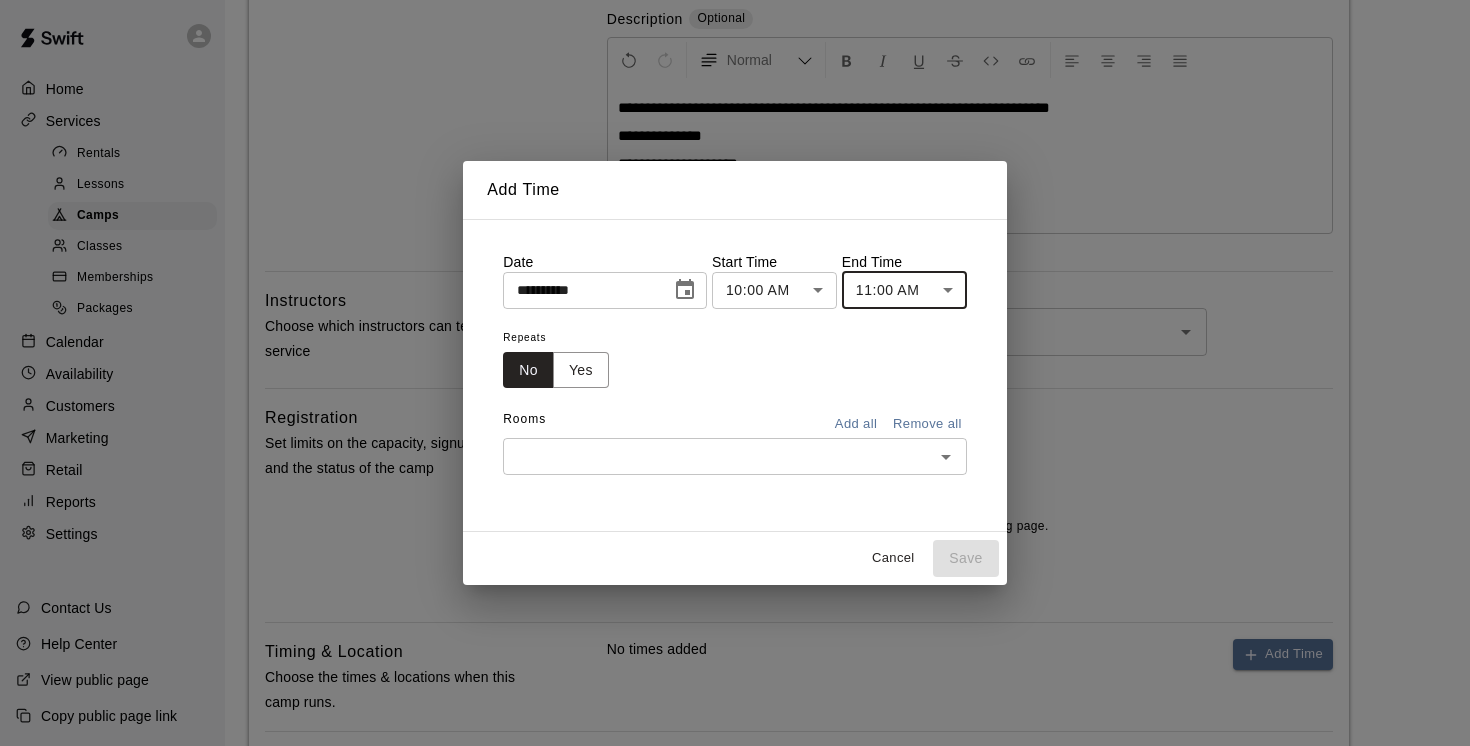 click on "​" at bounding box center [735, 456] 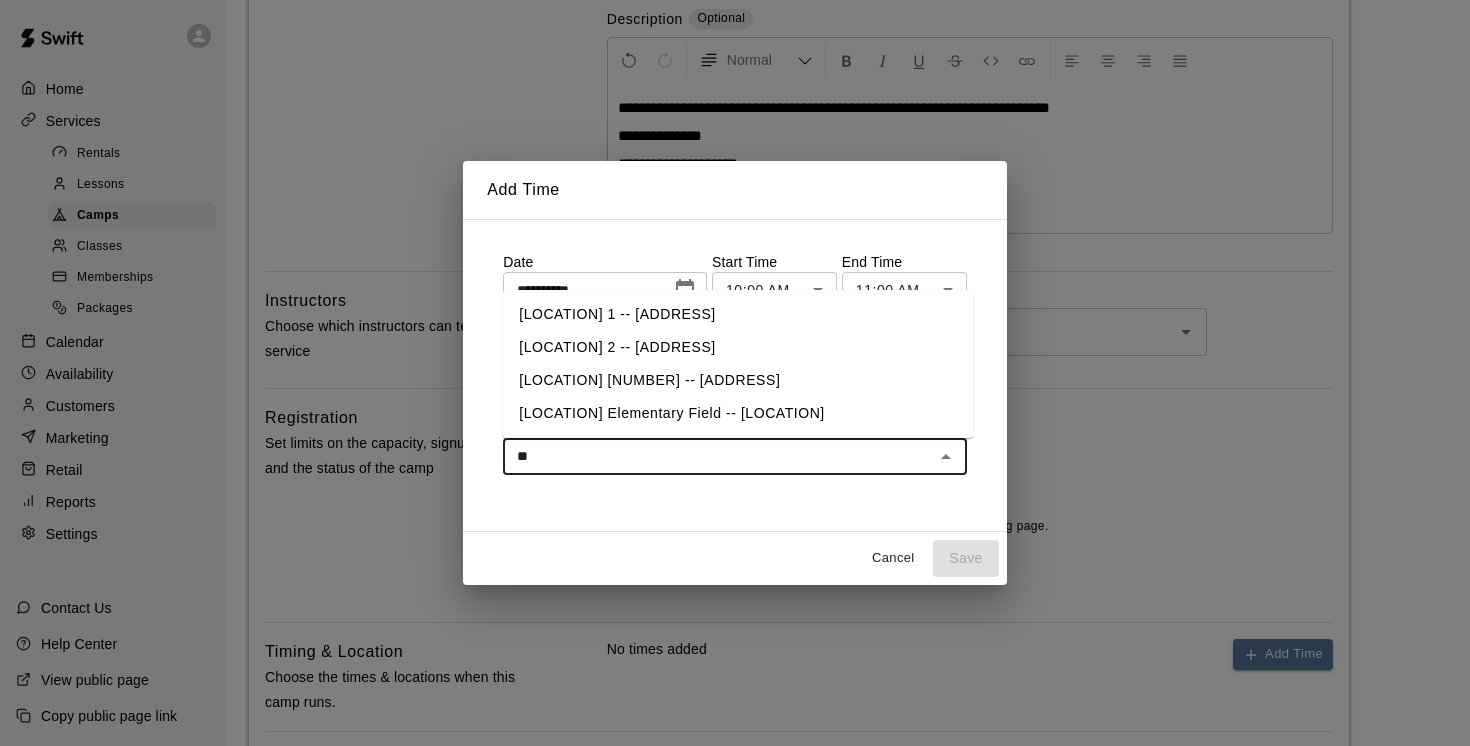 type on "***" 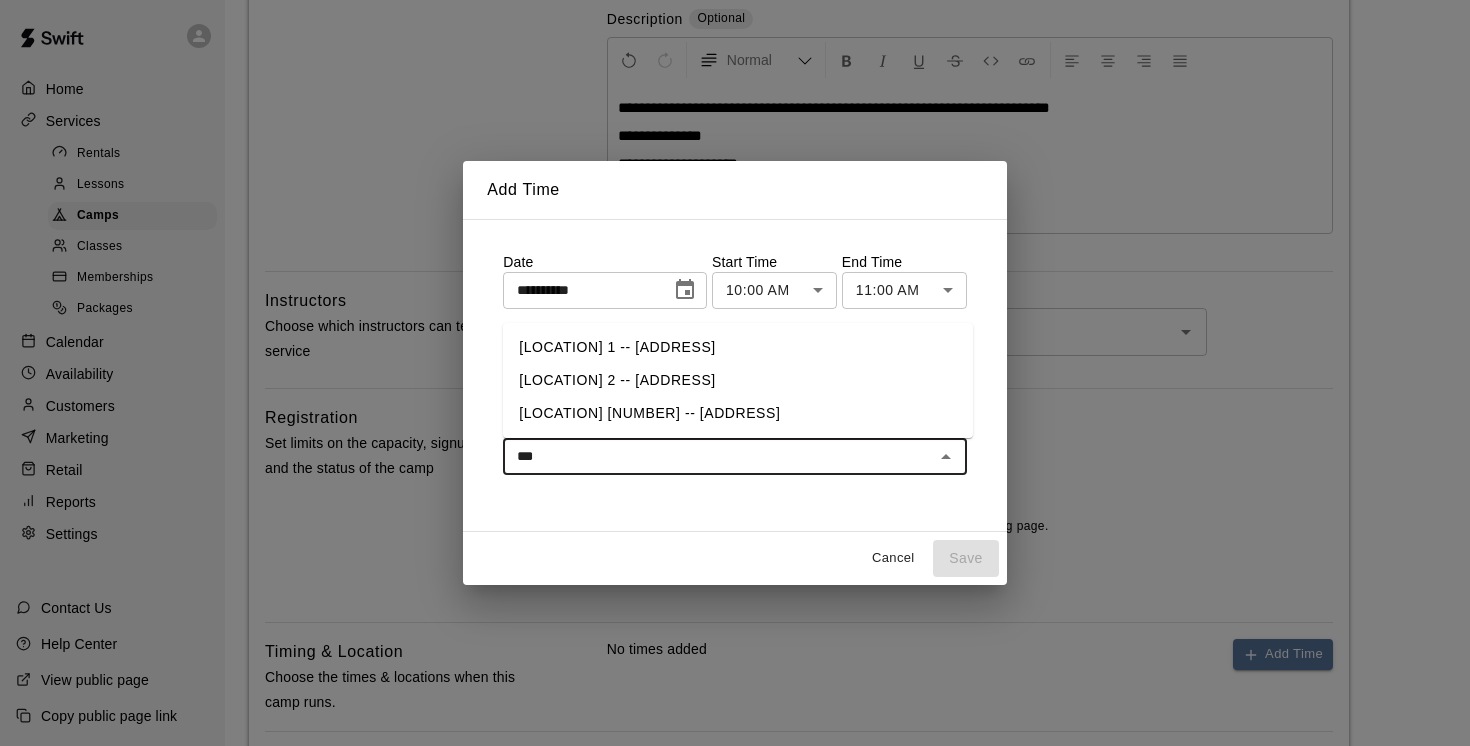 click on "[LOCATION] [NUMBER] -- [NUMBER] [STREET], [CITY]" at bounding box center (738, 347) 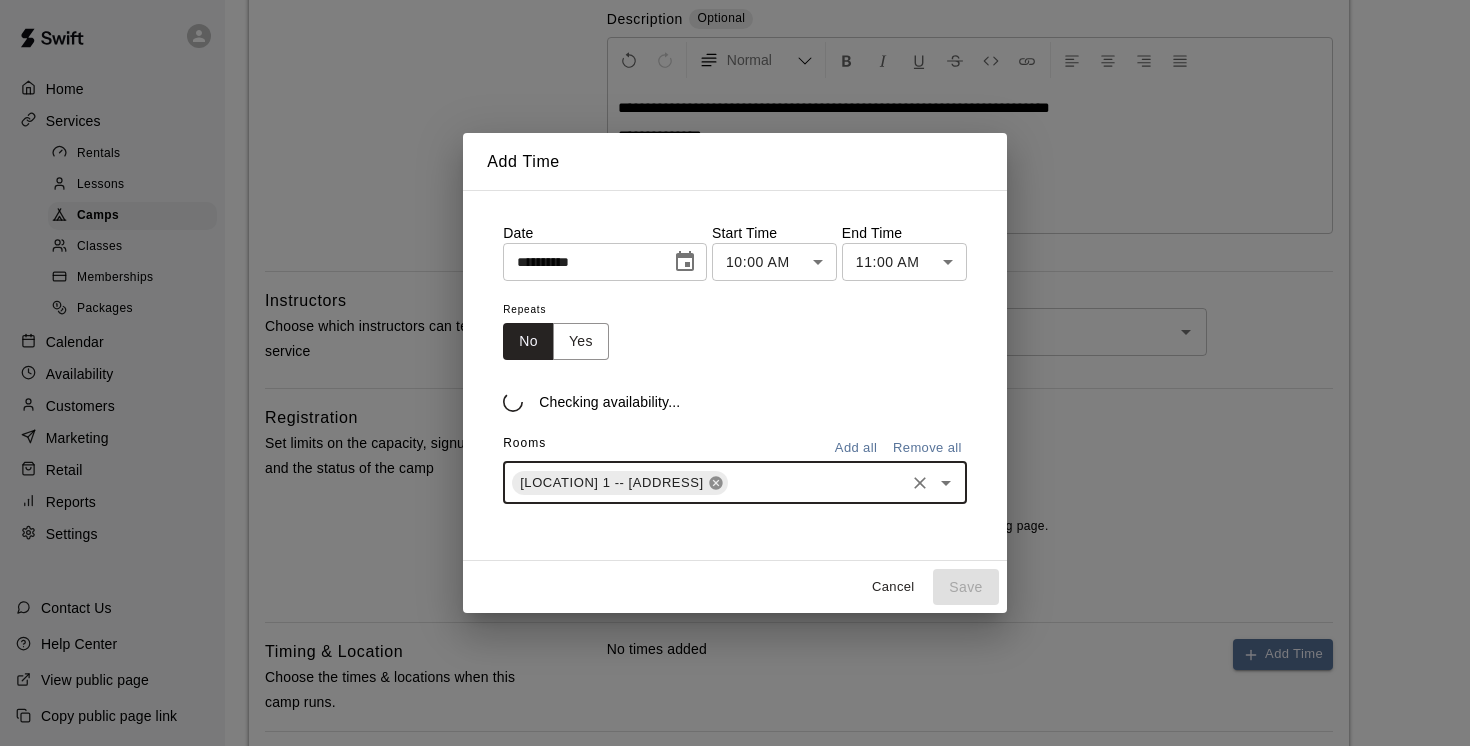 click 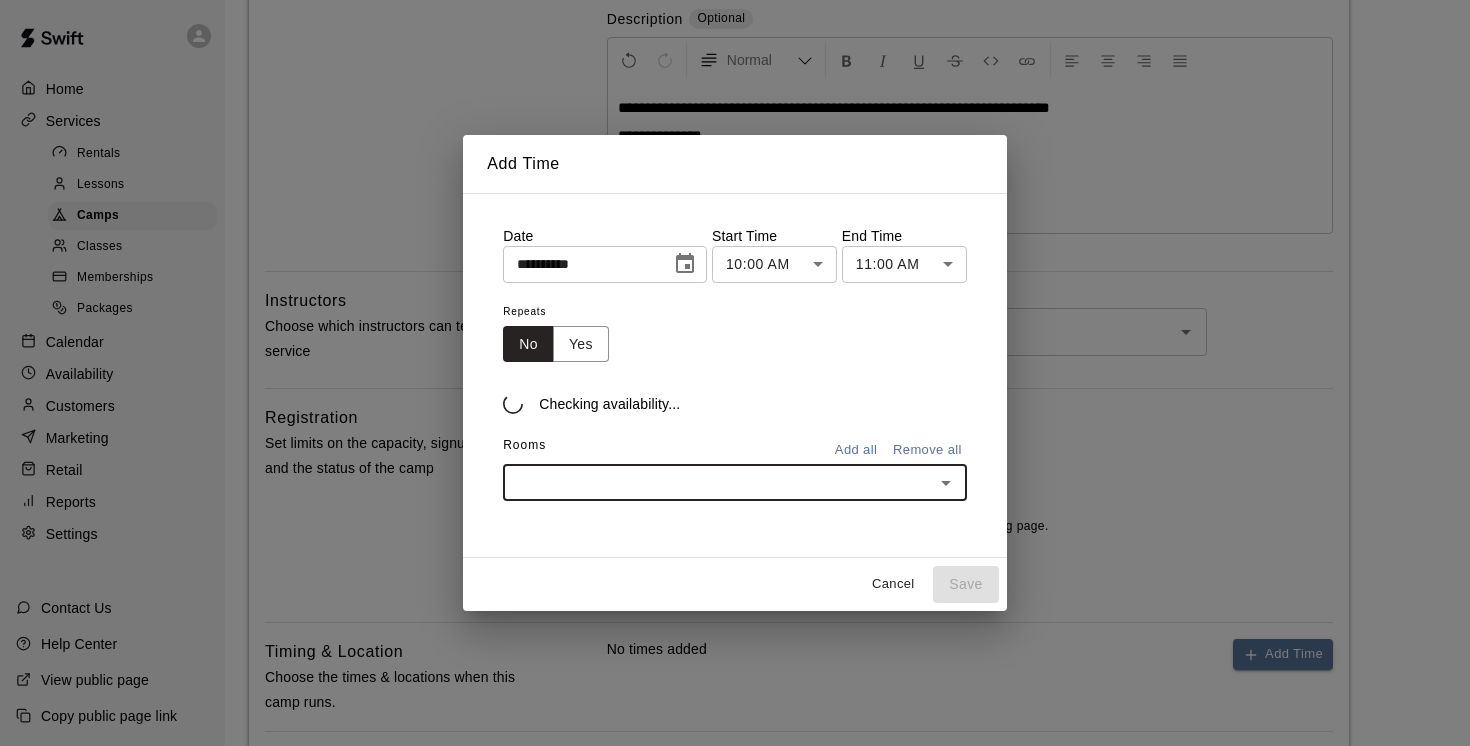 click on "Checking availability..." at bounding box center [609, 404] 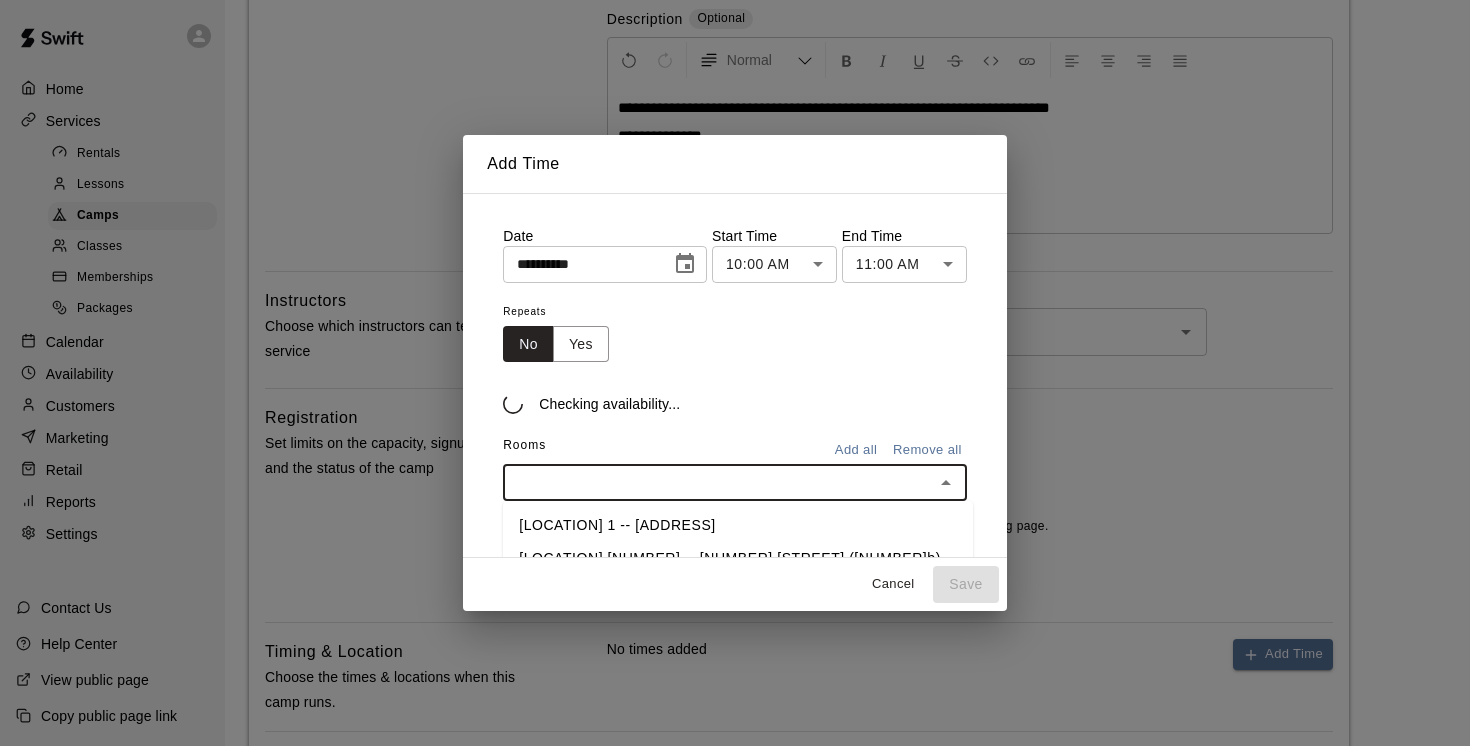 click at bounding box center (718, 482) 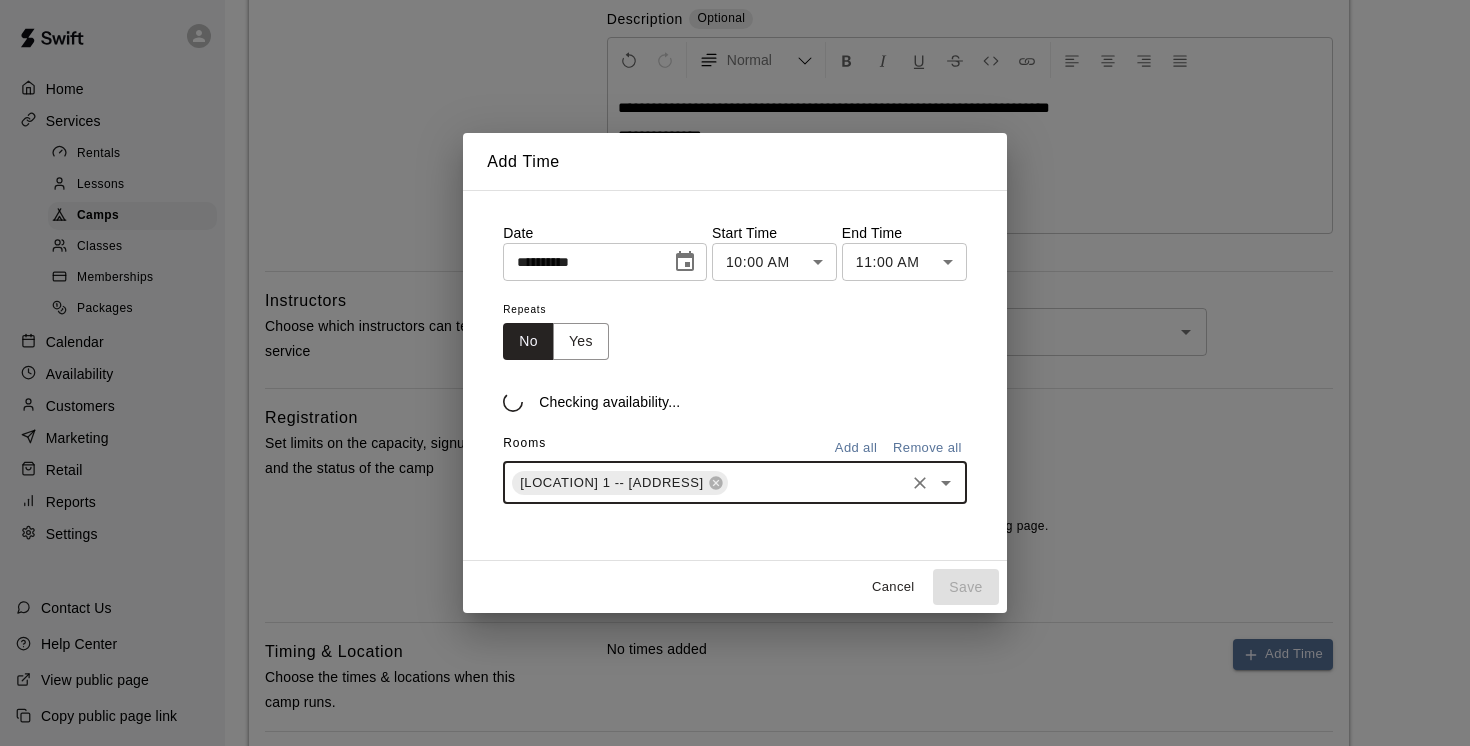 click on "Cancel" at bounding box center [893, 587] 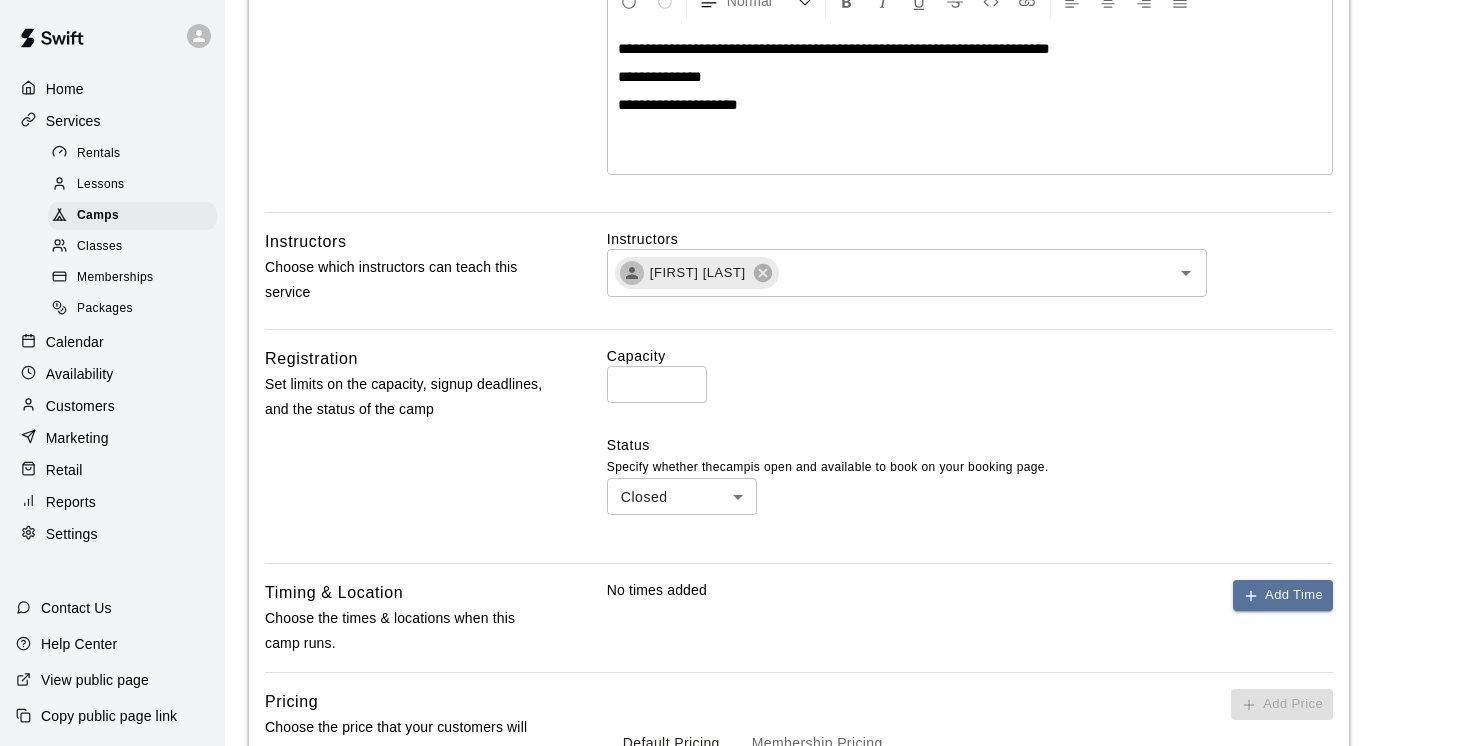 scroll, scrollTop: 441, scrollLeft: 0, axis: vertical 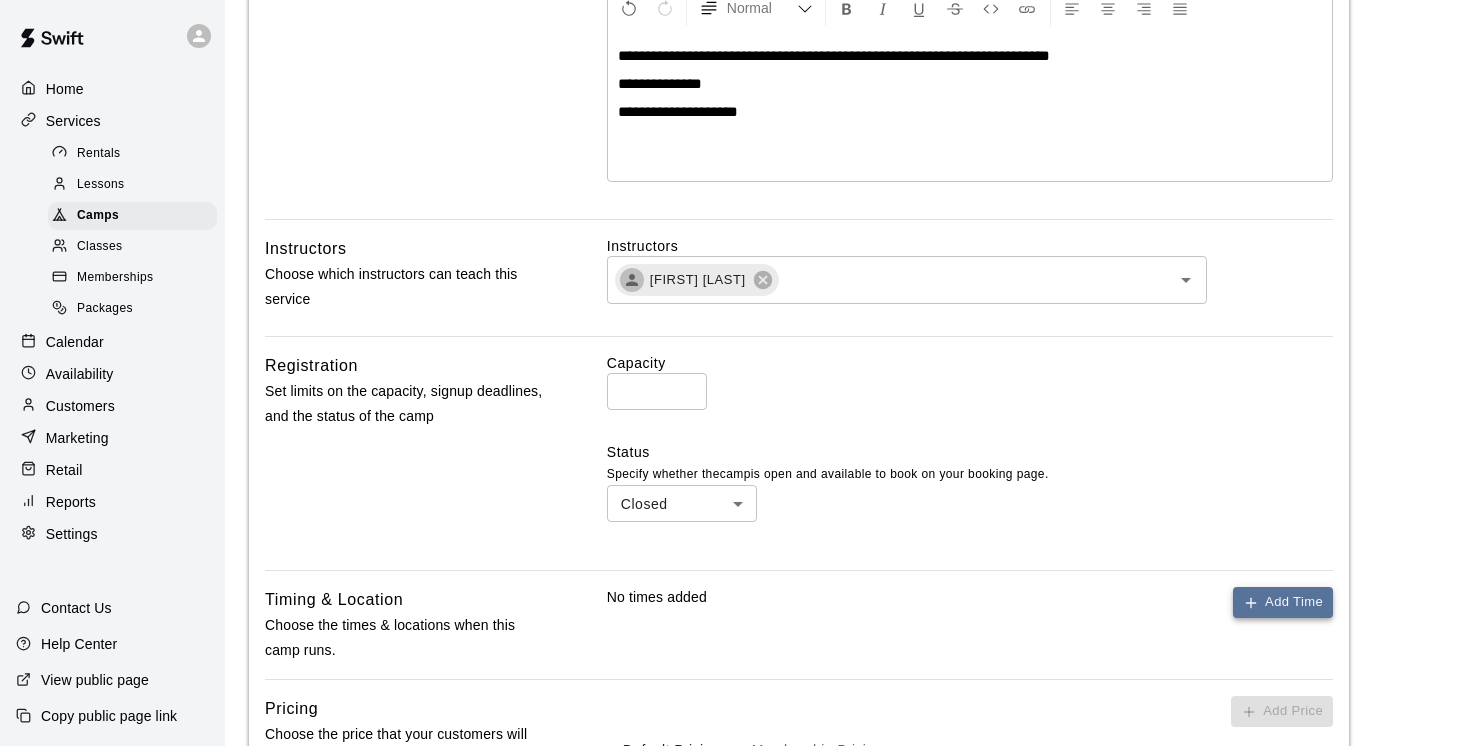click on "Add Time" at bounding box center (1283, 602) 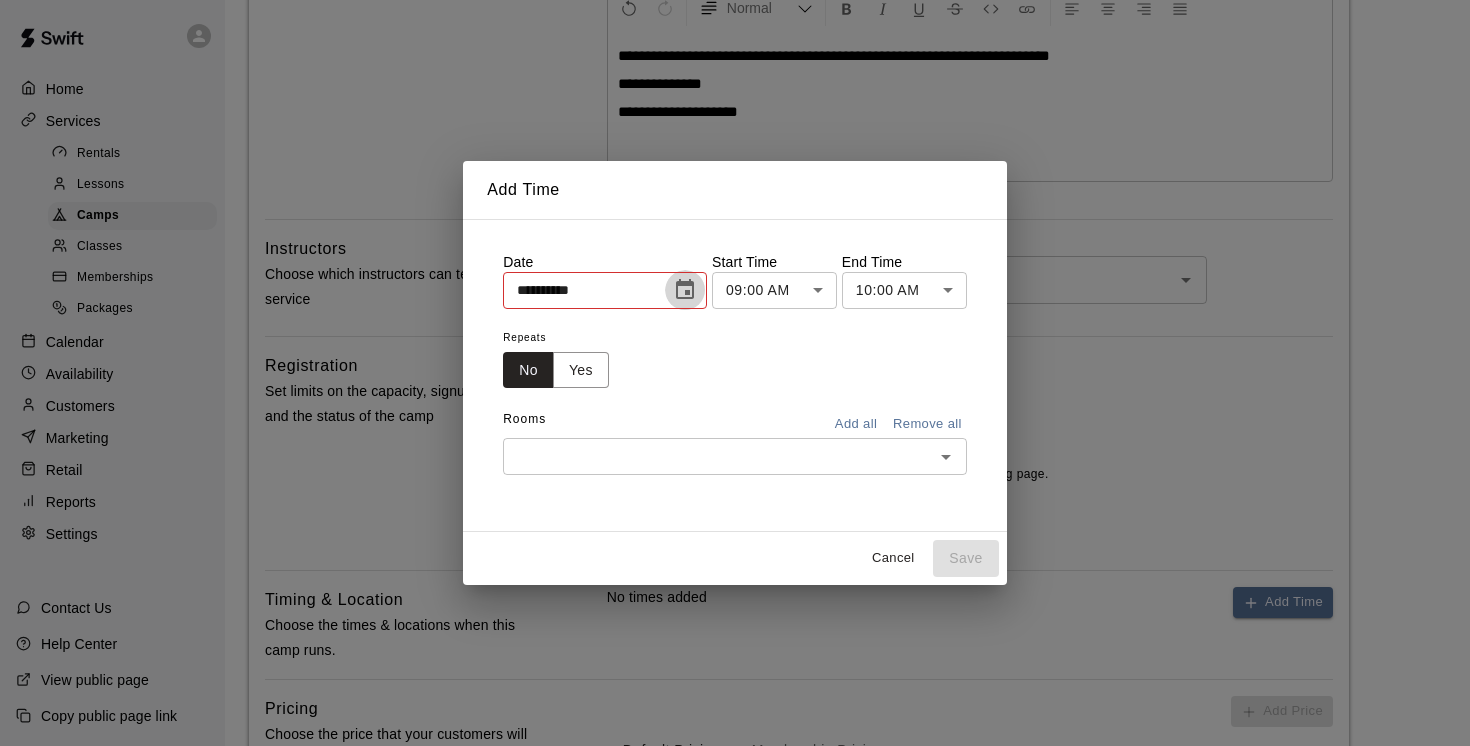 click 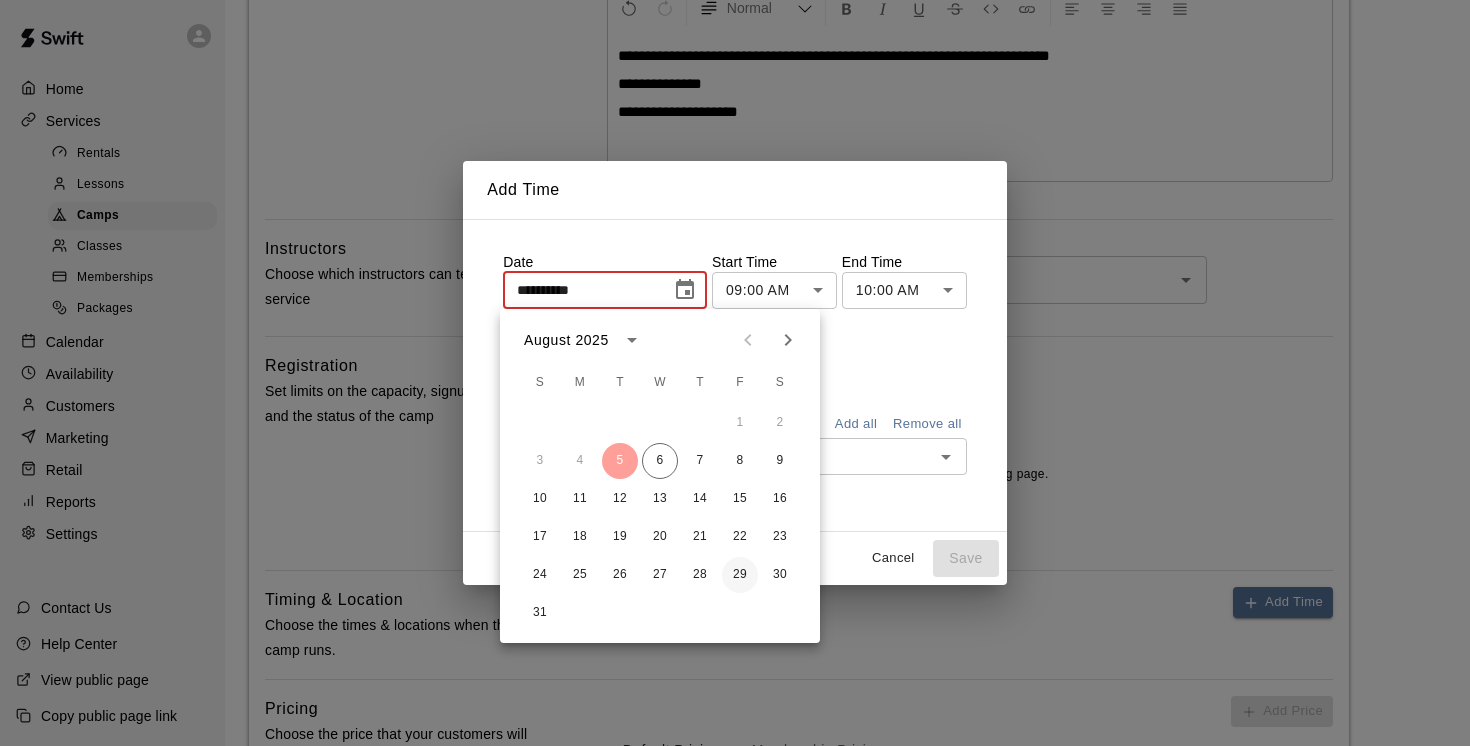 click on "29" at bounding box center [740, 575] 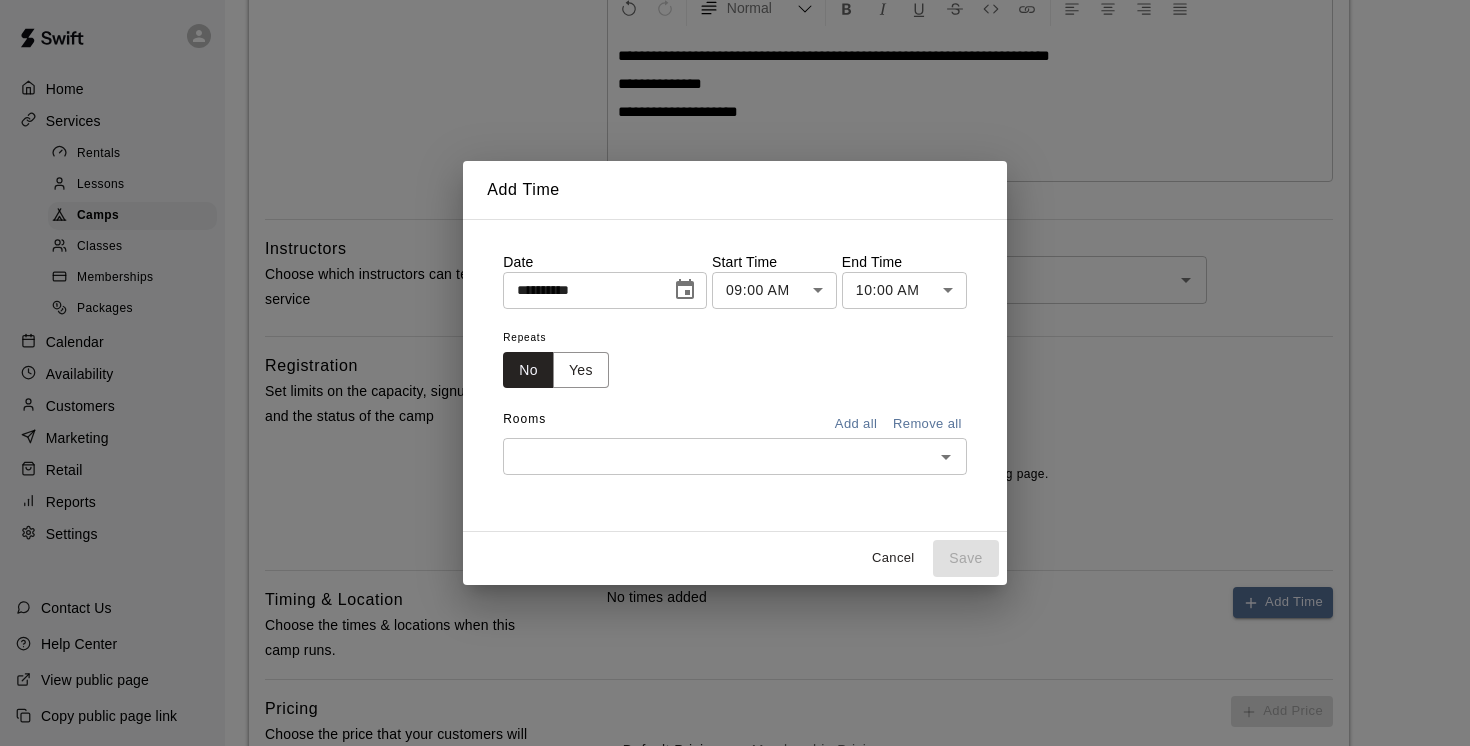 type on "**********" 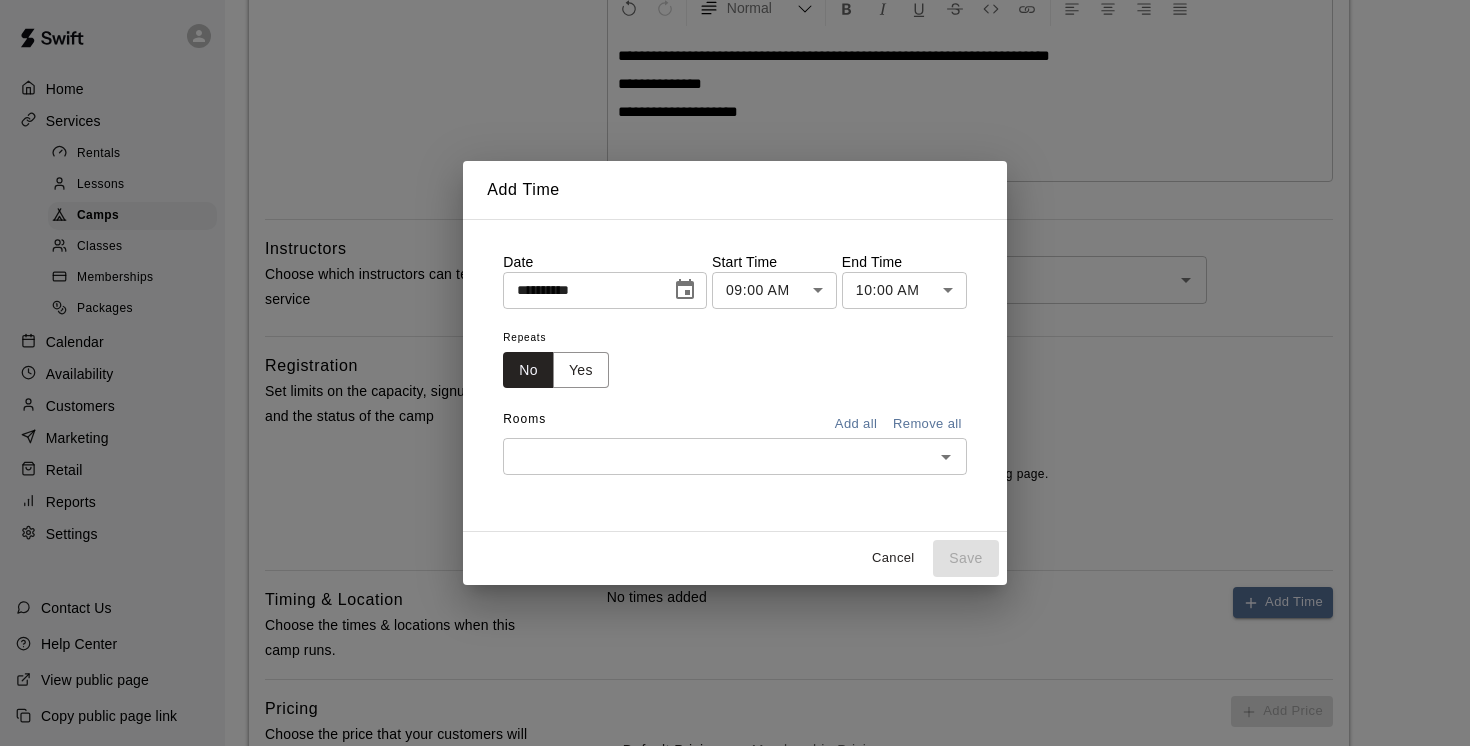 click on "**********" at bounding box center [735, 337] 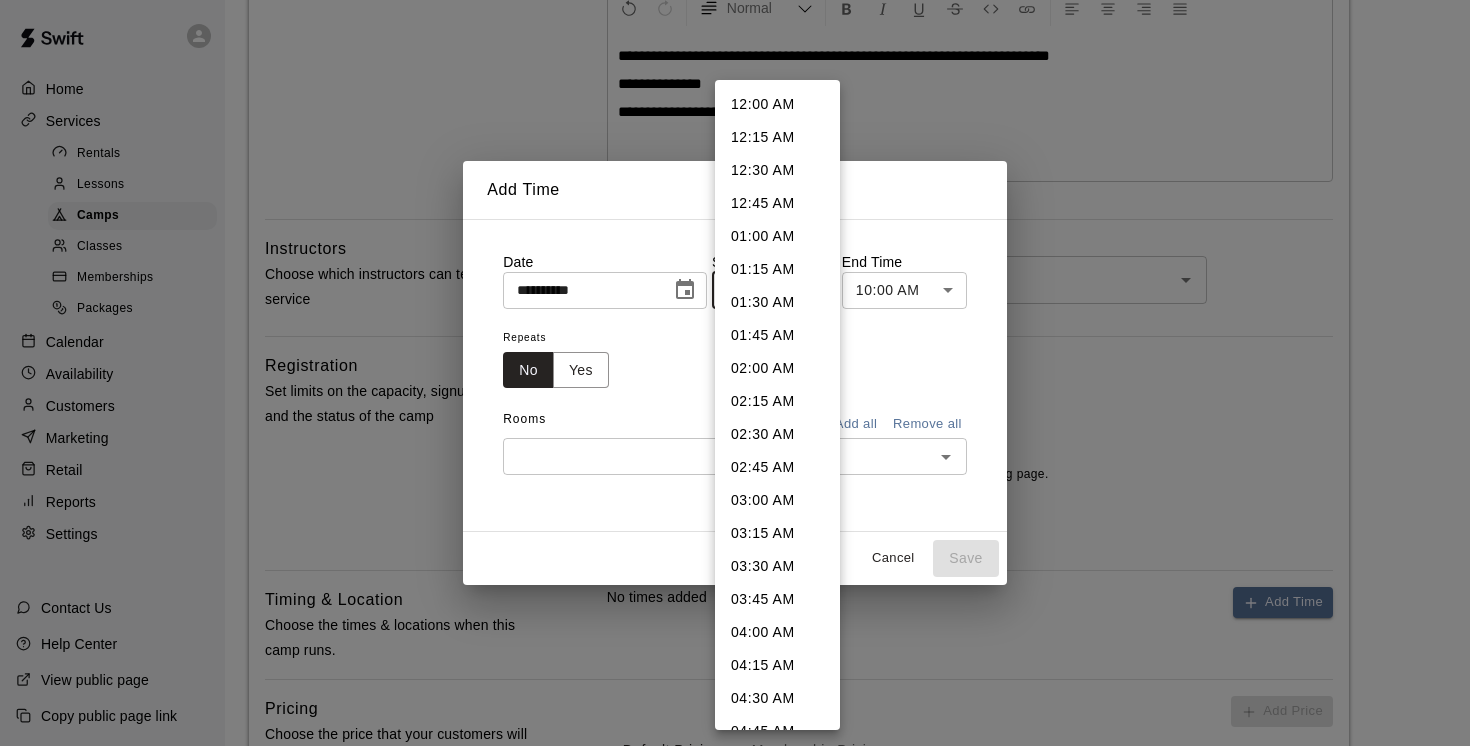 scroll, scrollTop: 887, scrollLeft: 0, axis: vertical 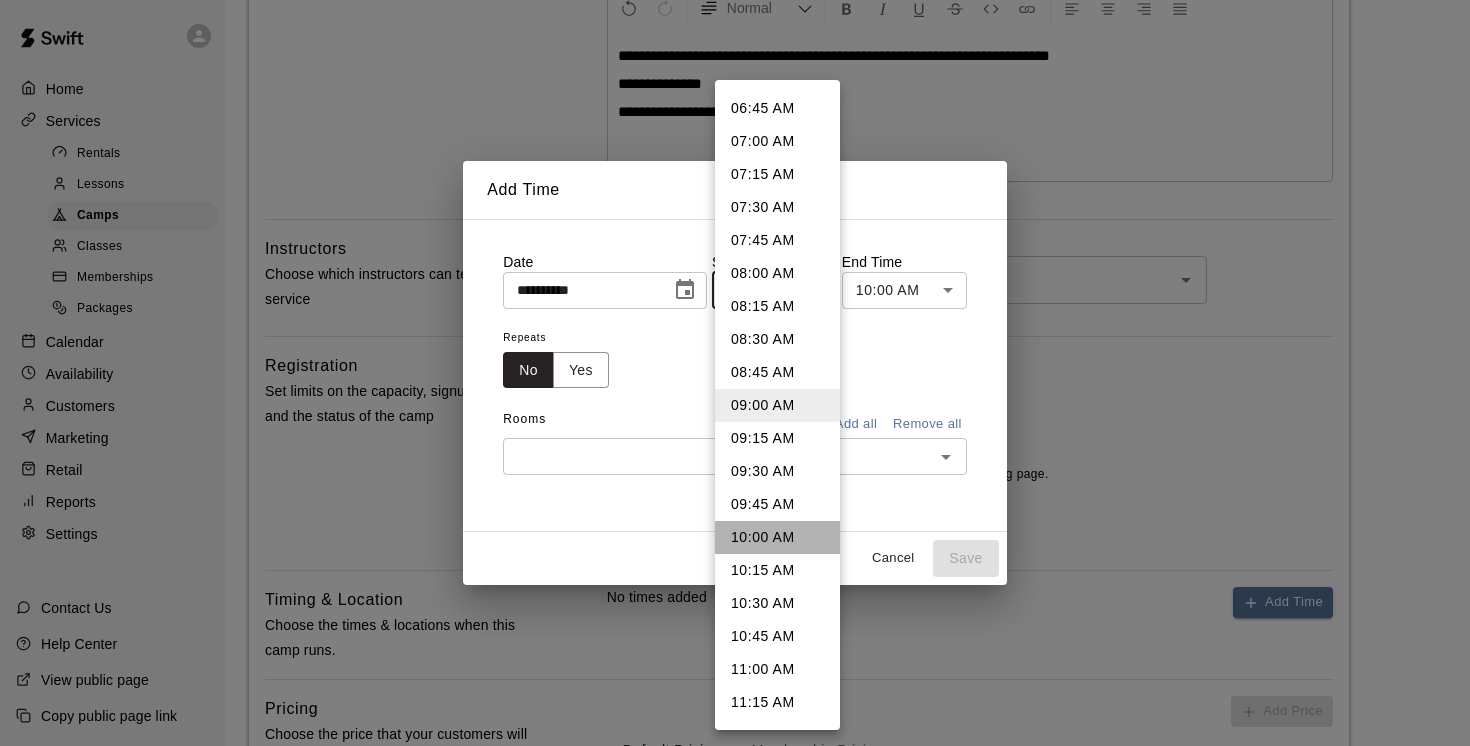 click on "10:00 AM" at bounding box center [777, 537] 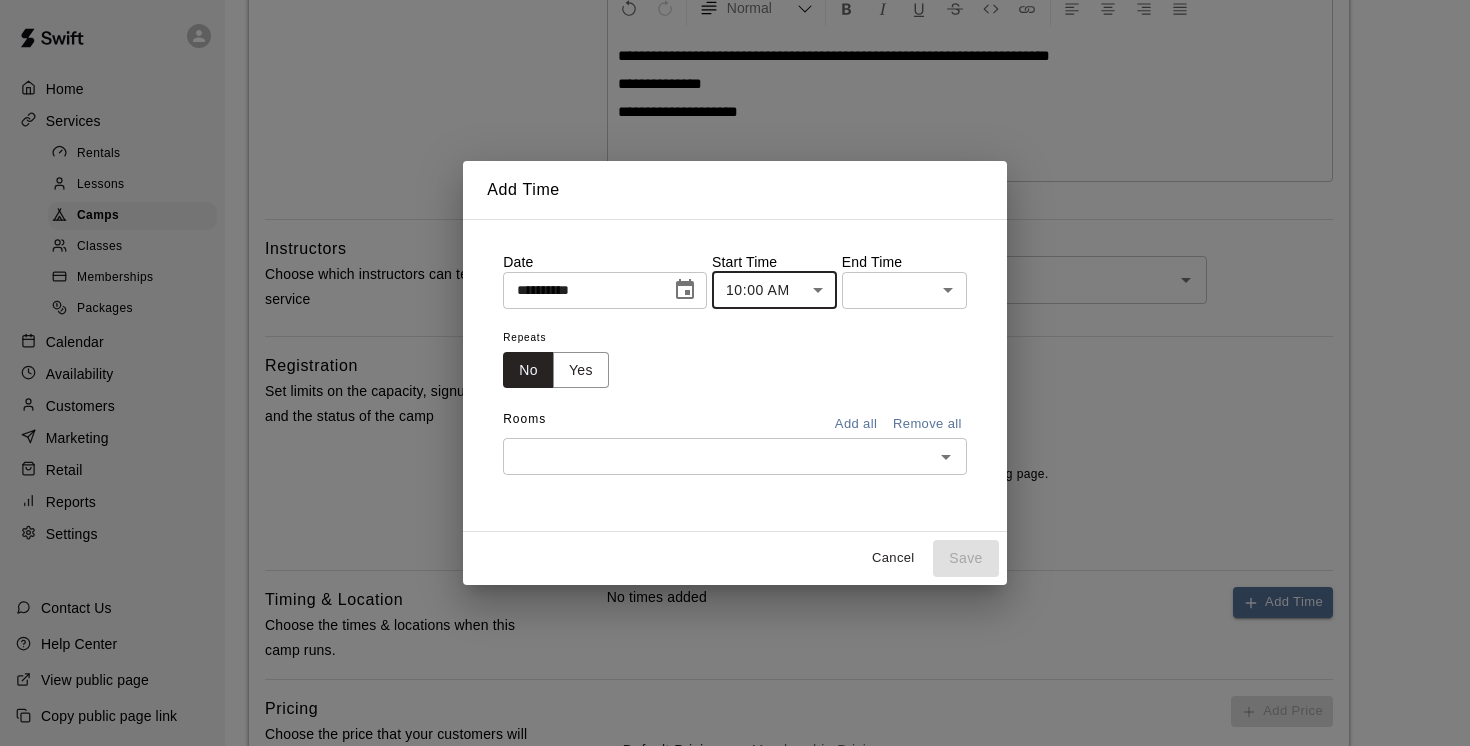 click on "**********" at bounding box center (735, 337) 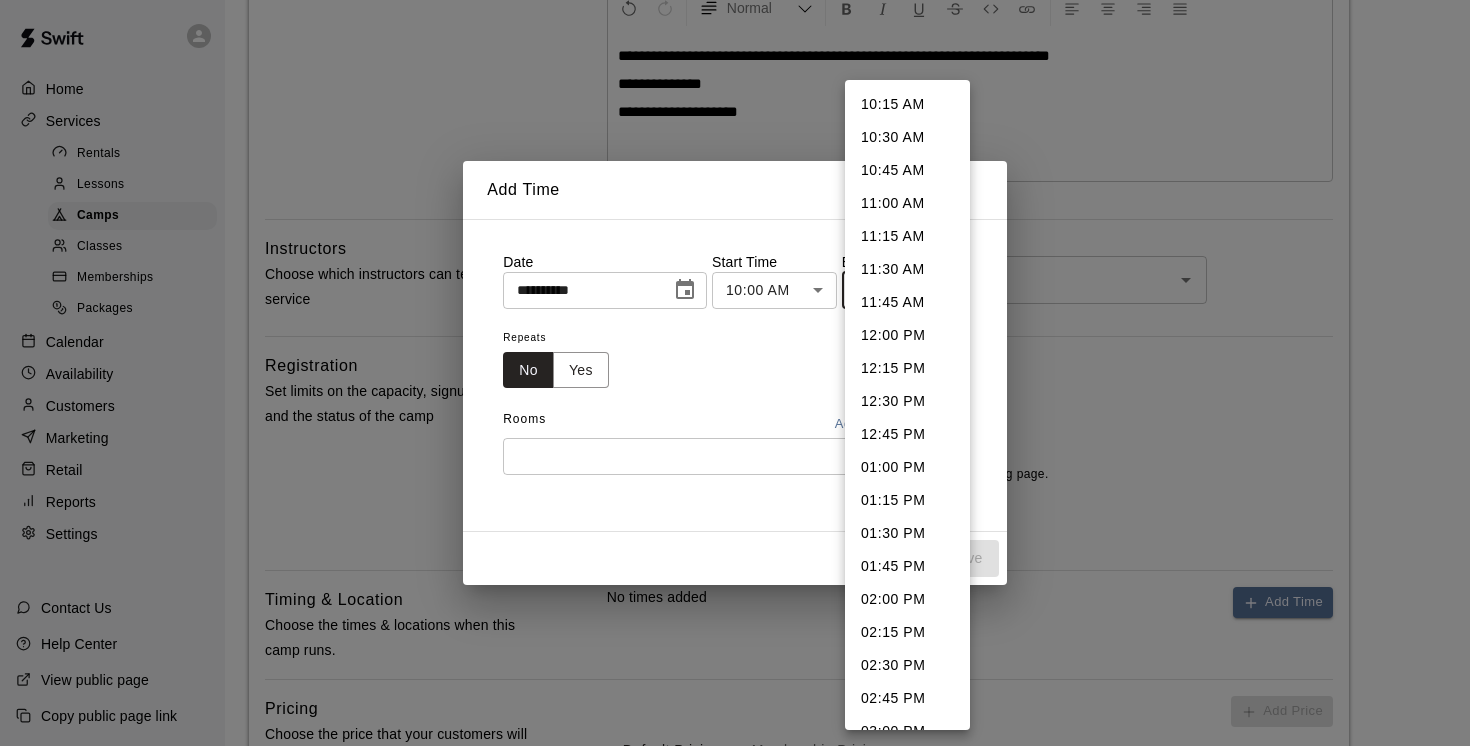 click on "11:00 AM" at bounding box center (907, 203) 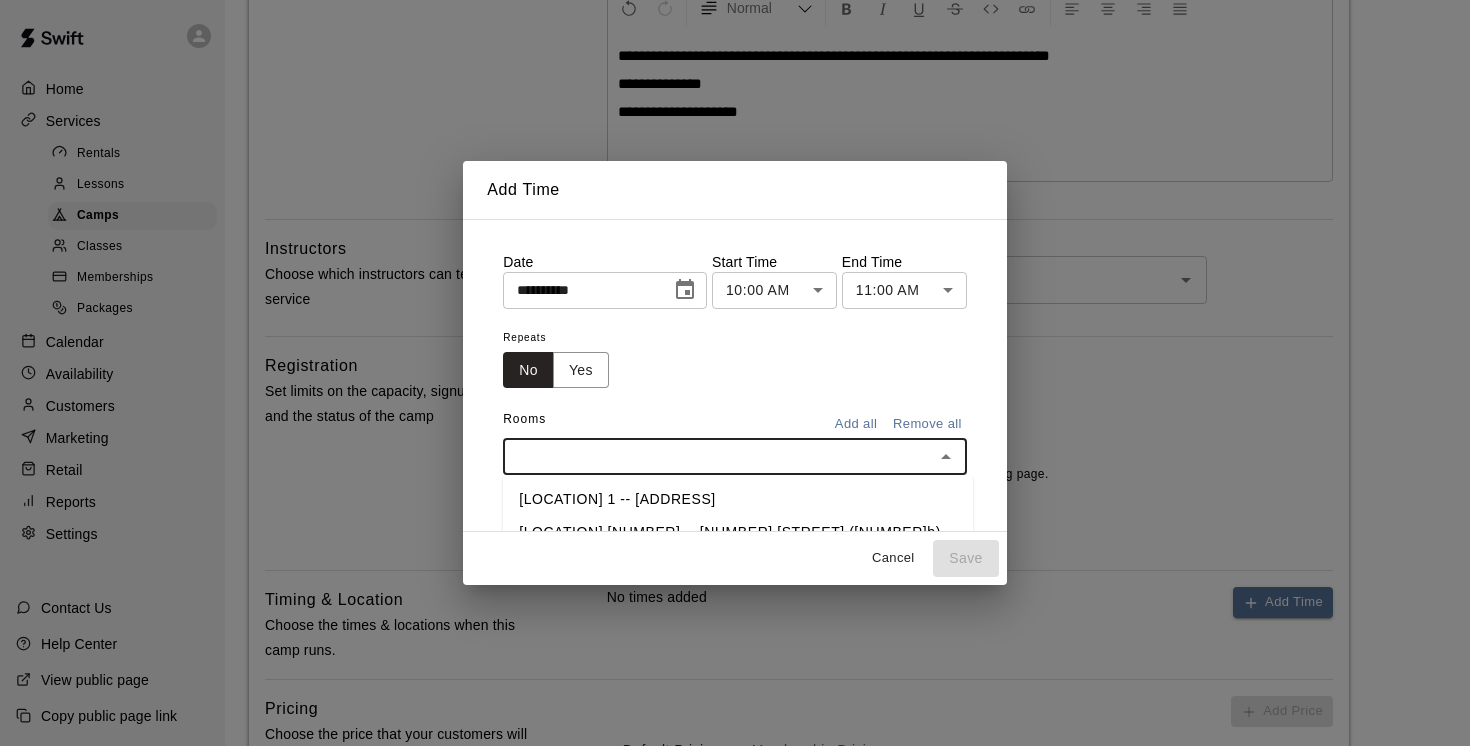 click at bounding box center (718, 456) 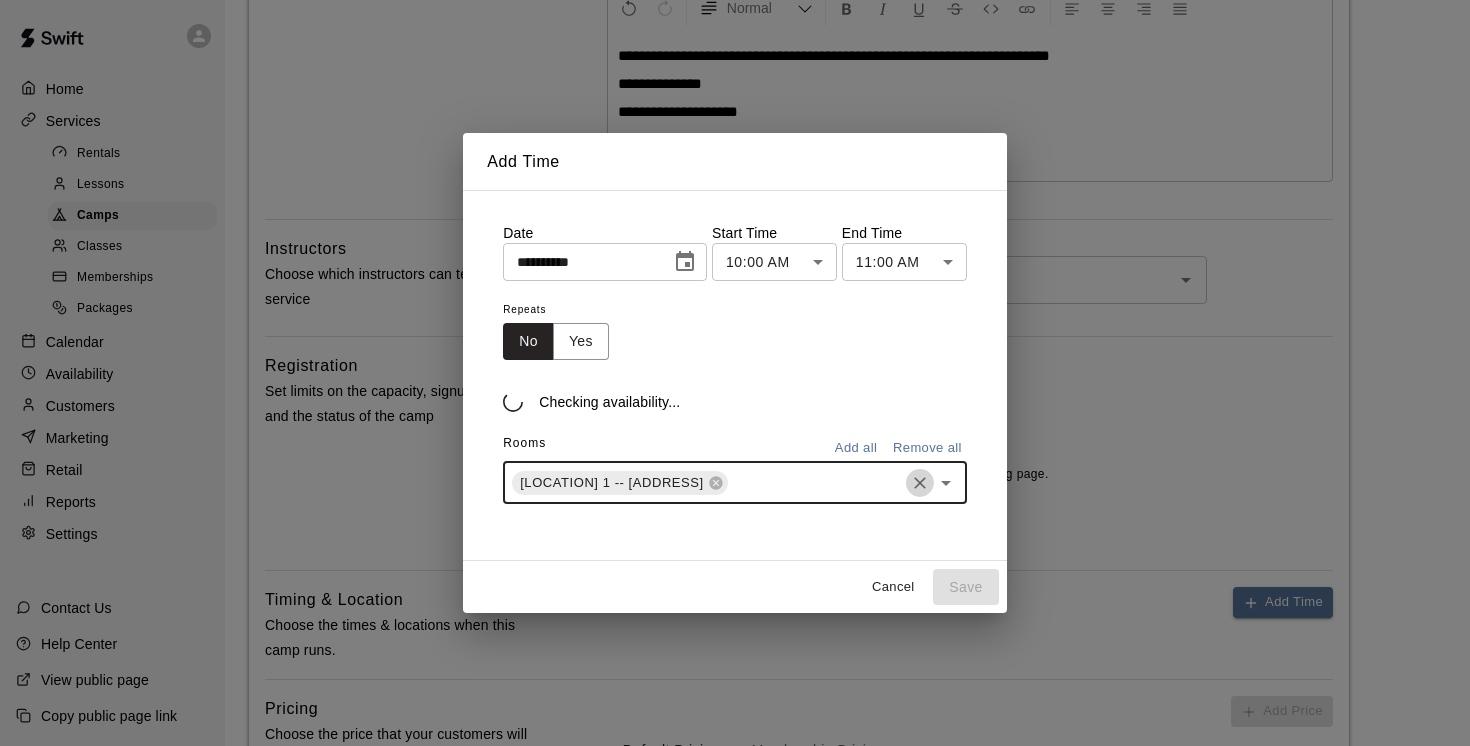 click 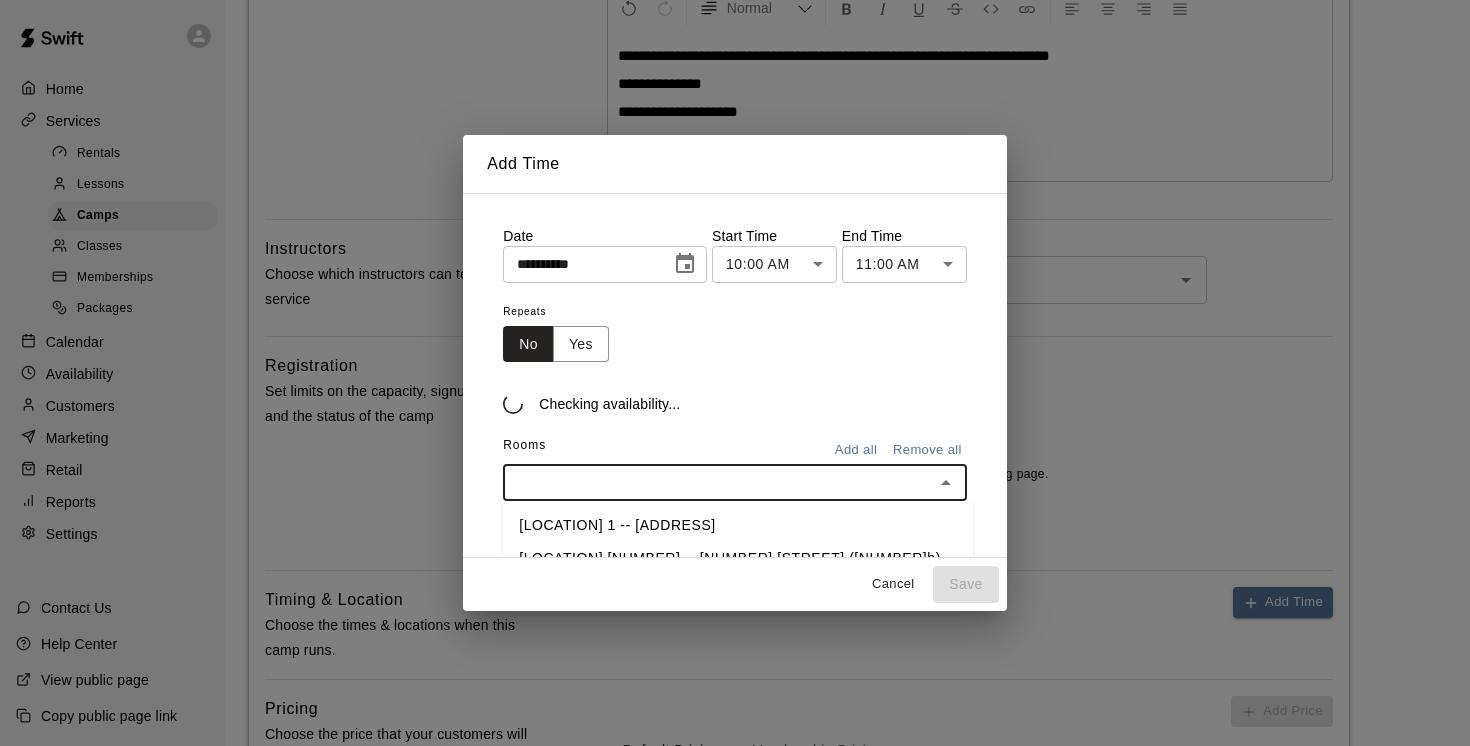 click at bounding box center (718, 482) 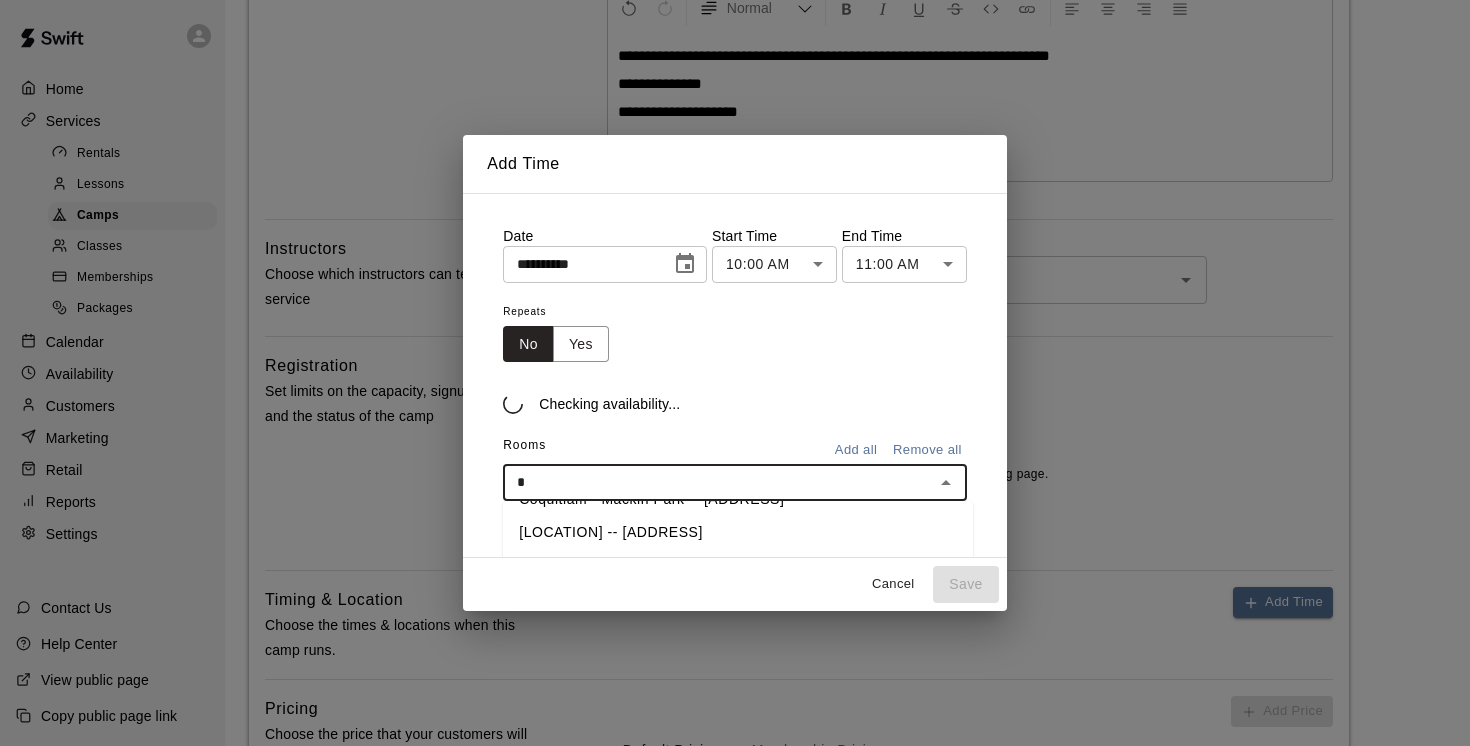 scroll, scrollTop: 0, scrollLeft: 0, axis: both 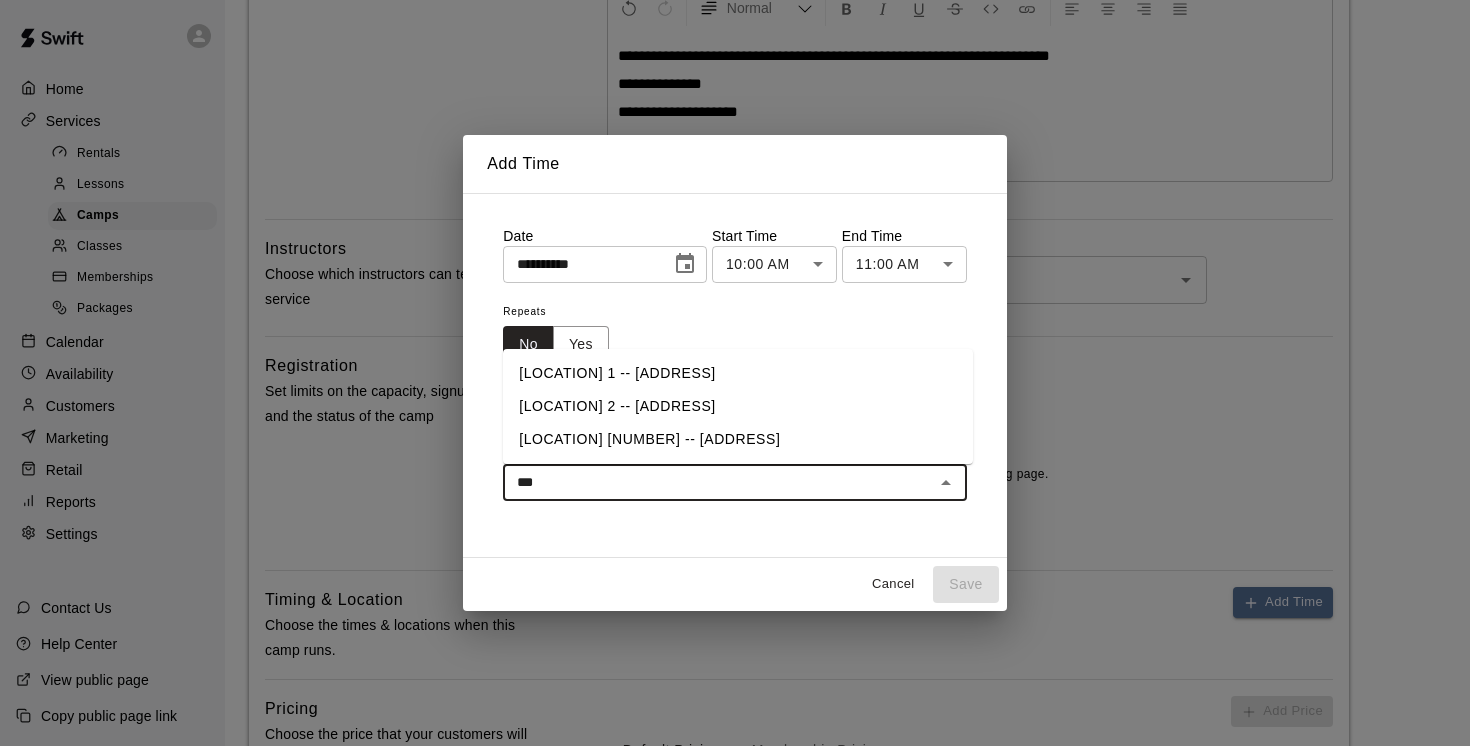 type on "****" 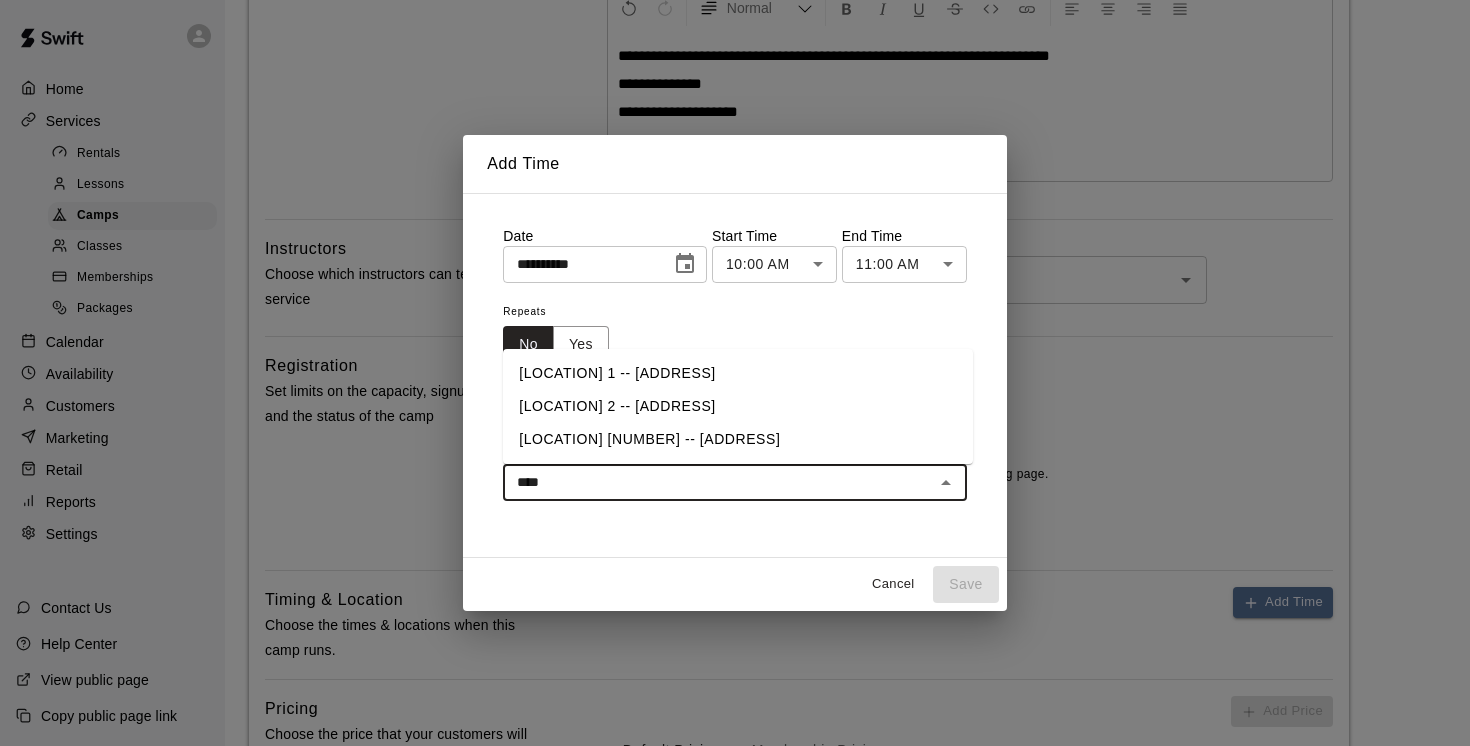 click on "[LOCATION] [NUMBER] -- [NUMBER] [STREET], [CITY]" at bounding box center (738, 439) 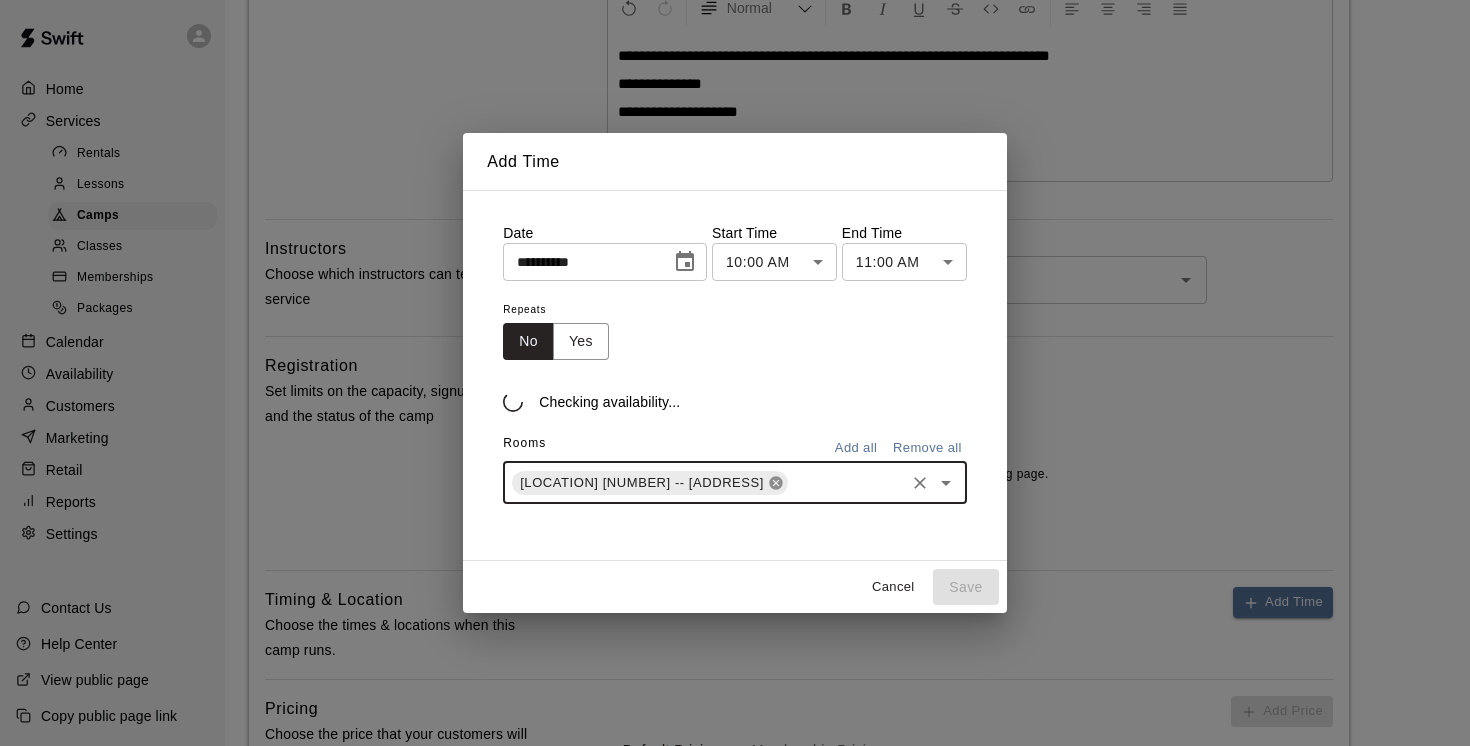 click 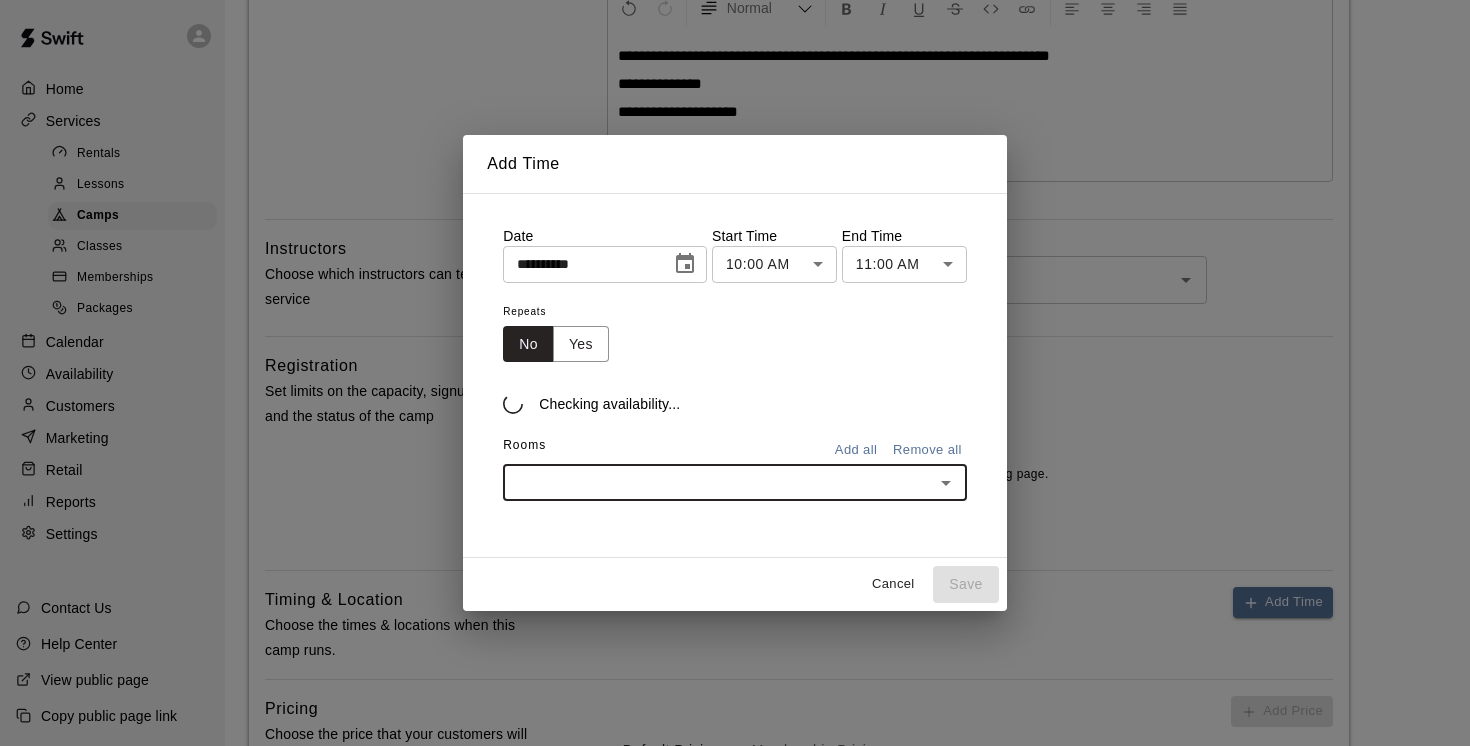 click on "​" at bounding box center [735, 482] 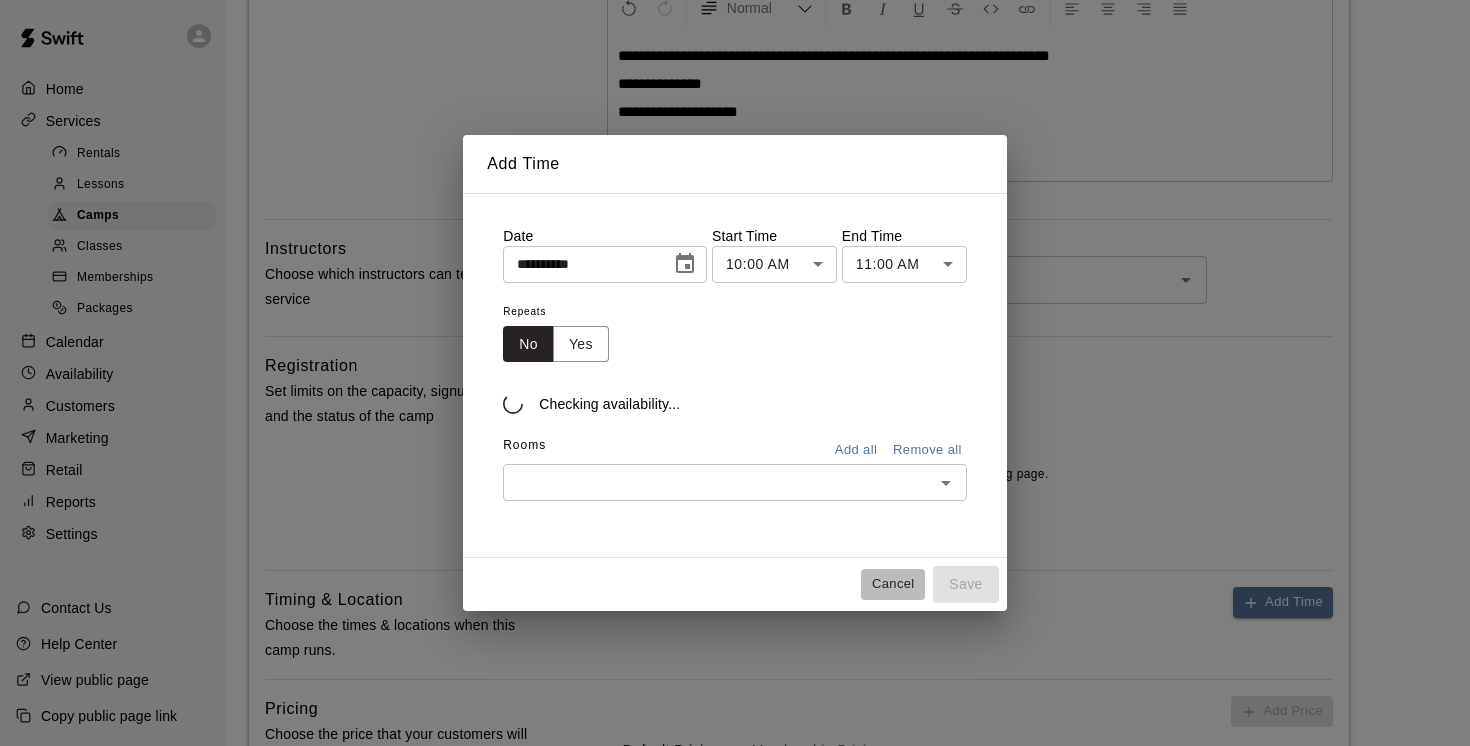 click on "Cancel" at bounding box center (893, 584) 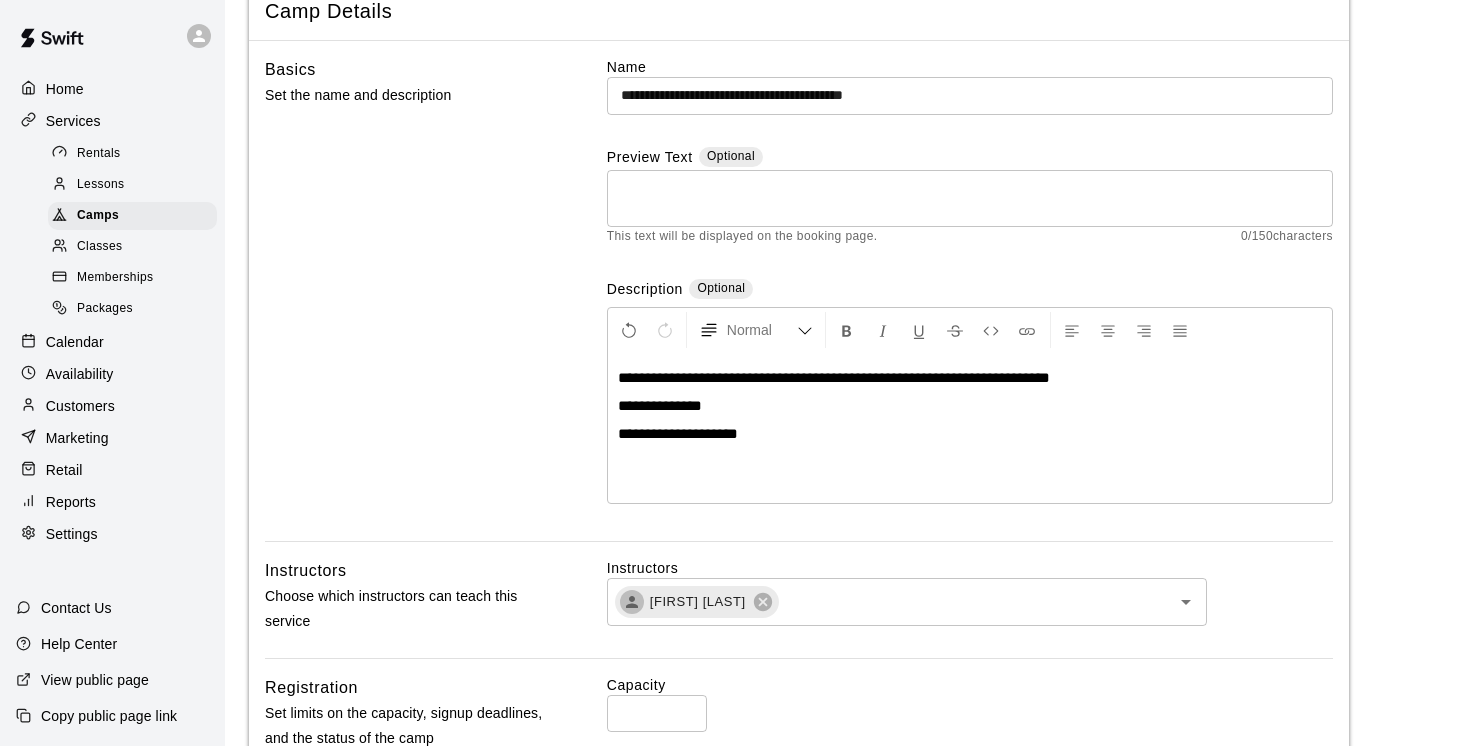scroll, scrollTop: 0, scrollLeft: 0, axis: both 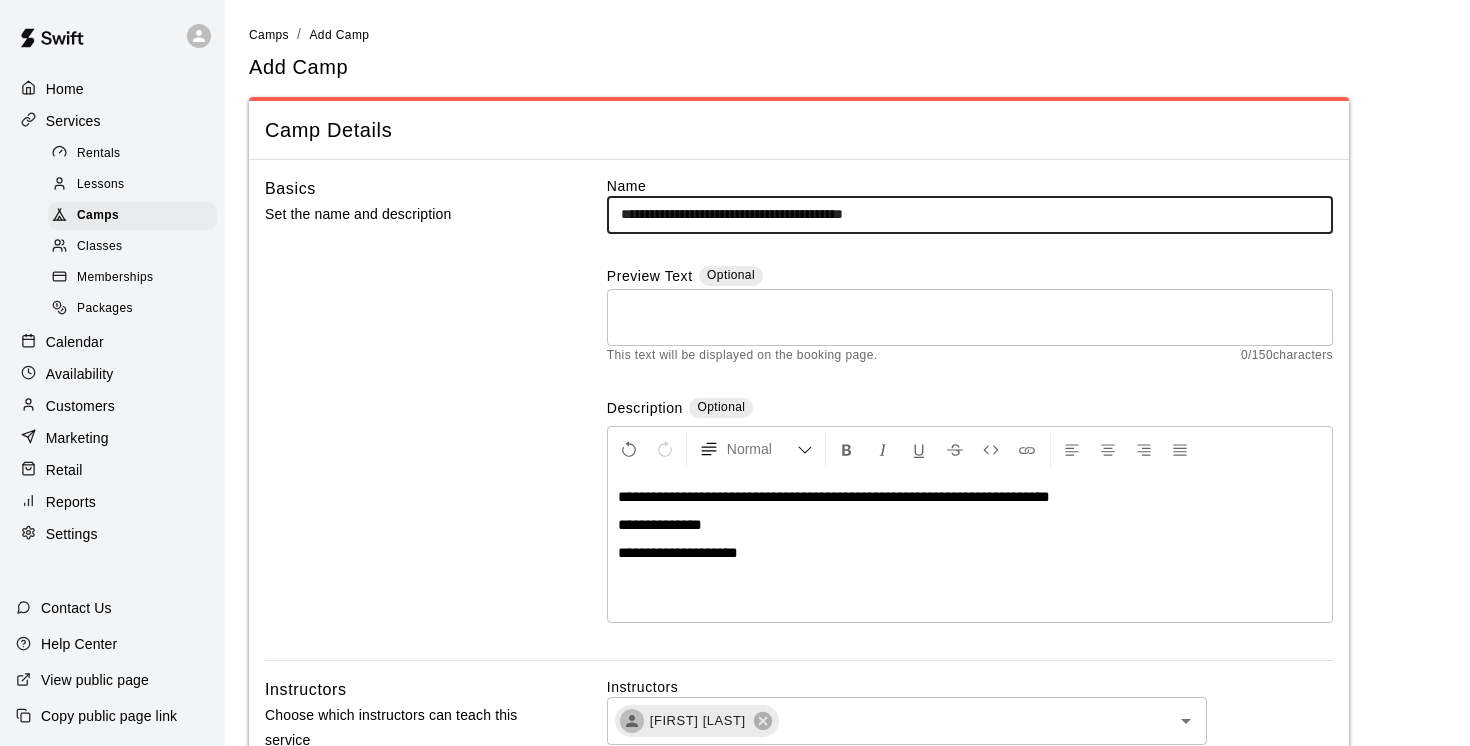 drag, startPoint x: 934, startPoint y: 215, endPoint x: 601, endPoint y: 206, distance: 333.1216 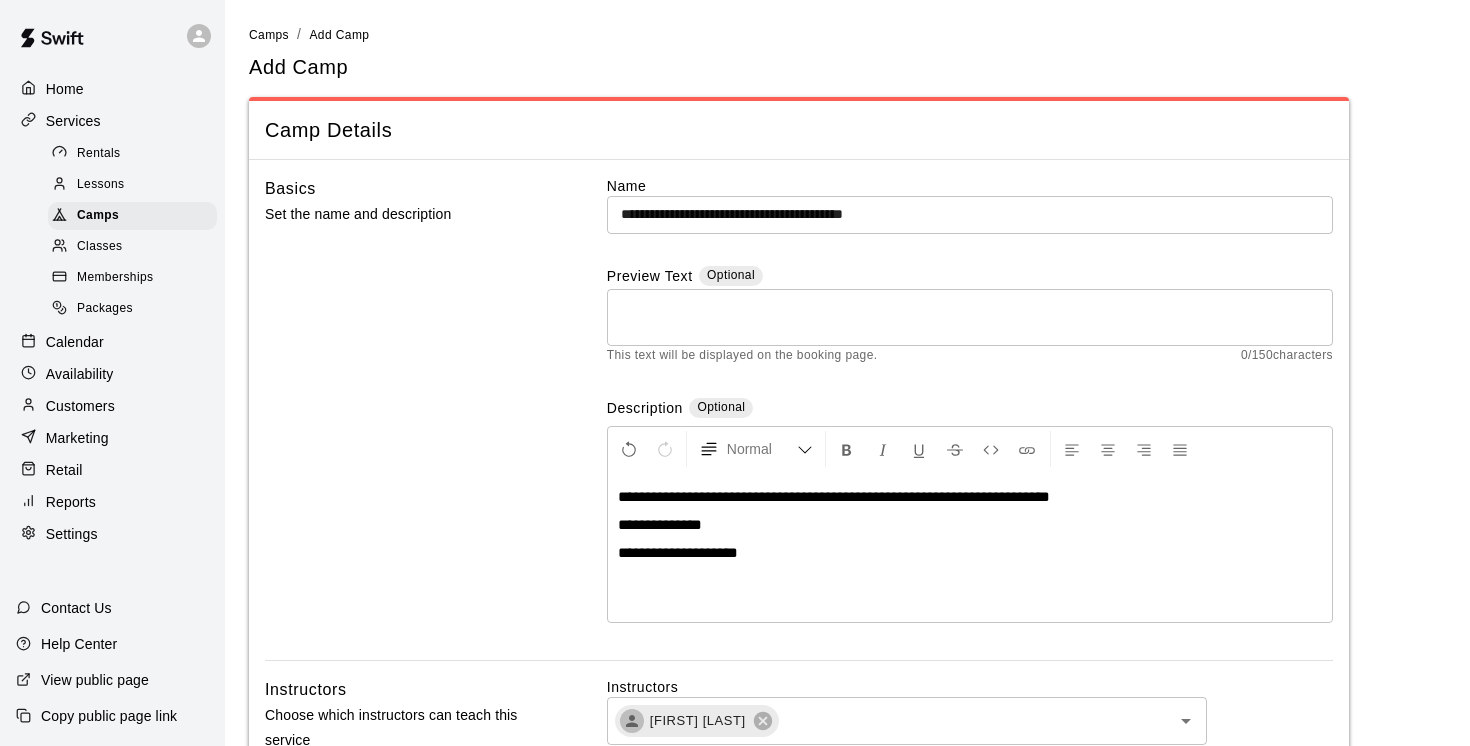 click on "**********" at bounding box center (970, 547) 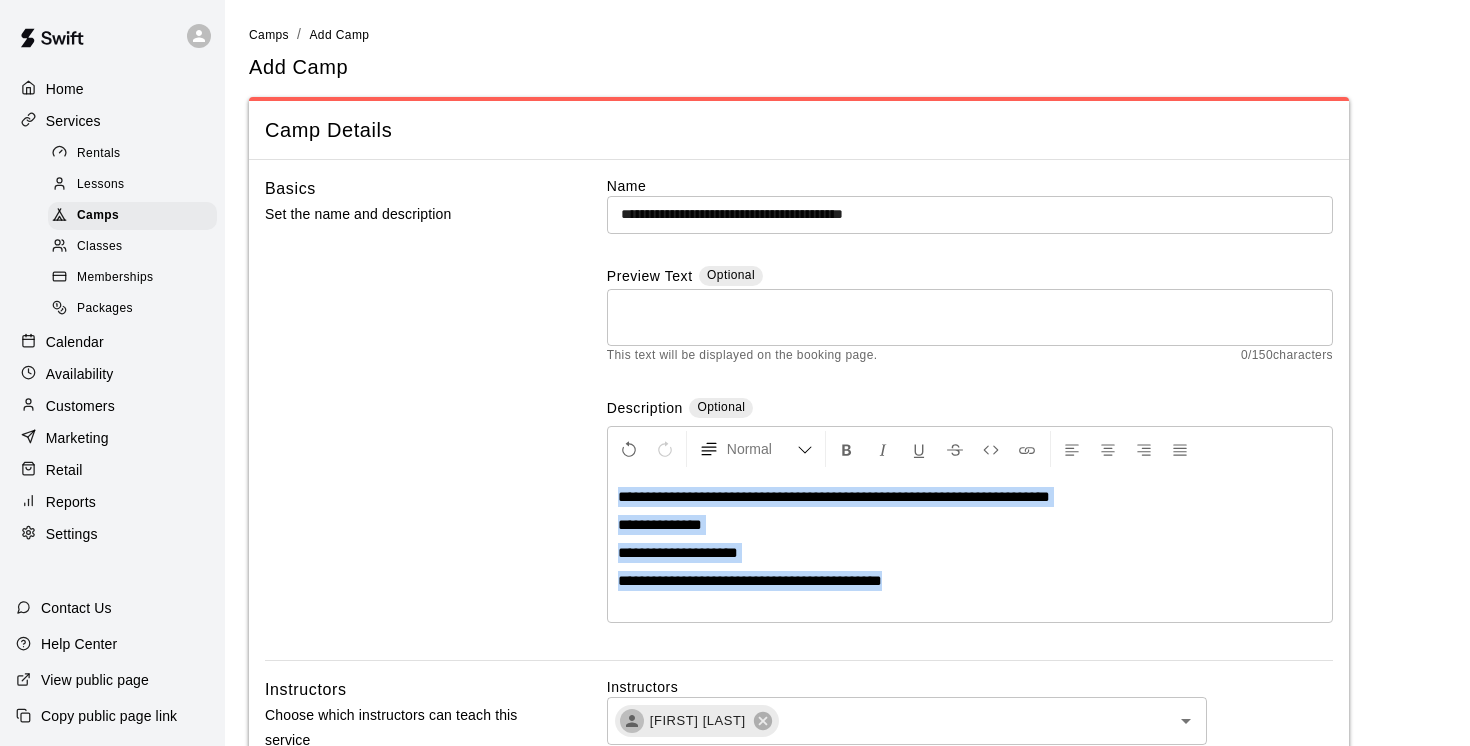 drag, startPoint x: 613, startPoint y: 490, endPoint x: 1008, endPoint y: 590, distance: 407.46164 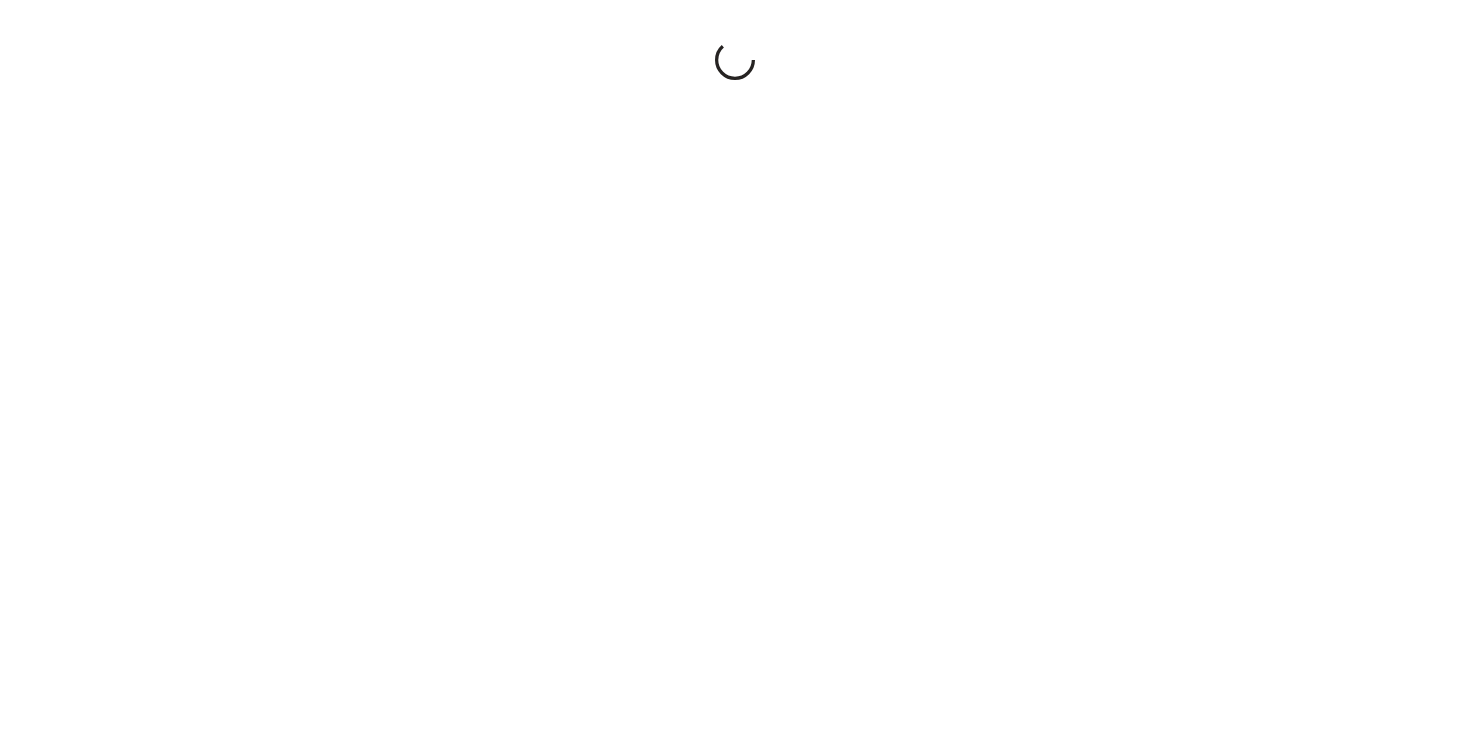scroll, scrollTop: 0, scrollLeft: 0, axis: both 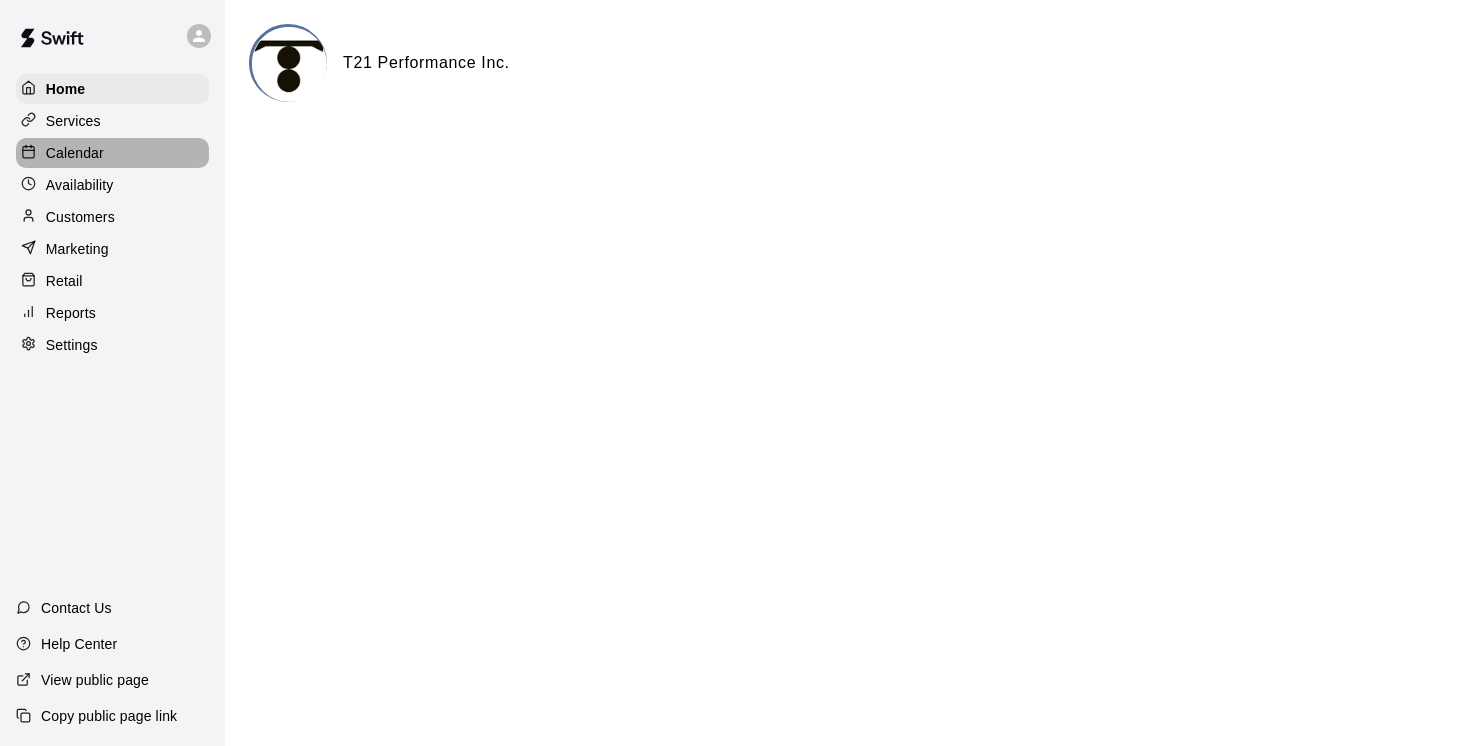 click on "Calendar" at bounding box center [75, 153] 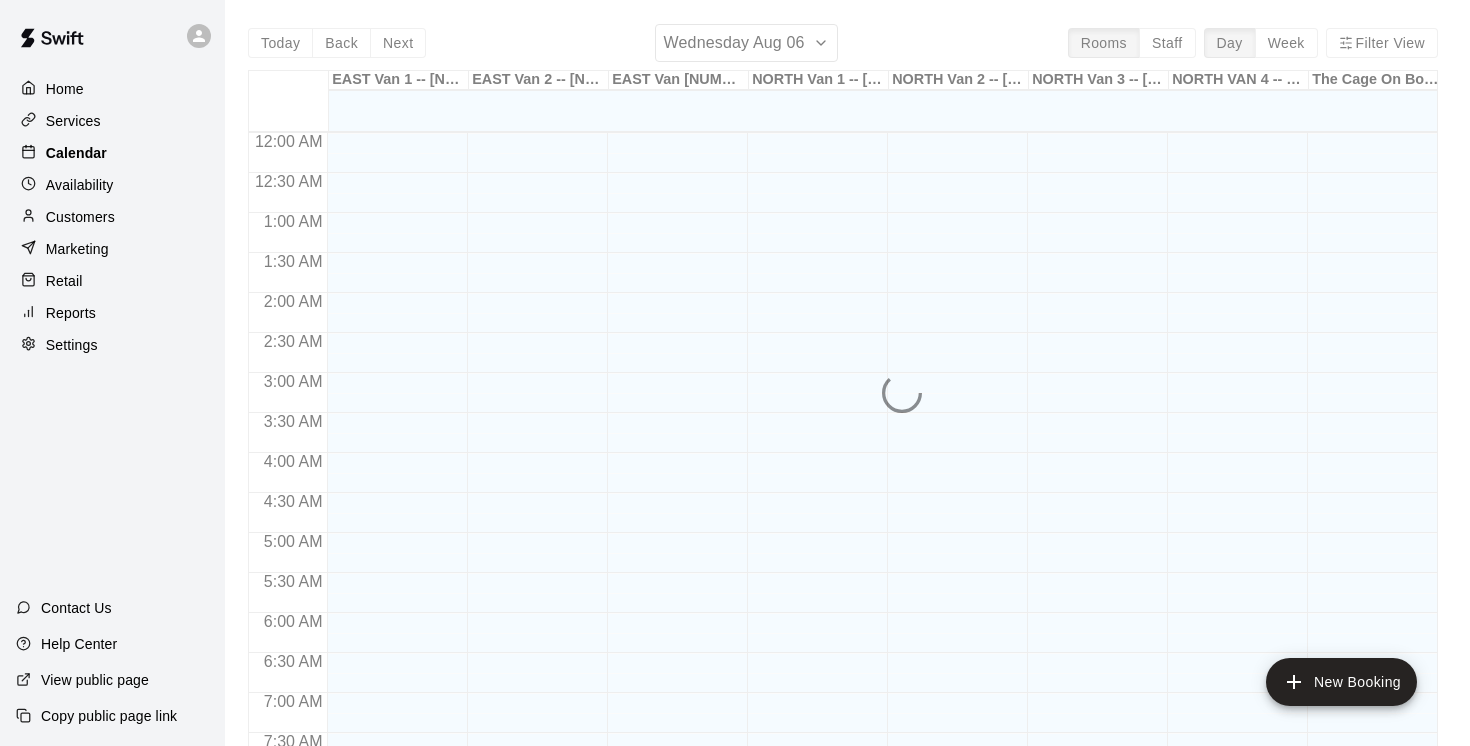 scroll, scrollTop: 840, scrollLeft: 0, axis: vertical 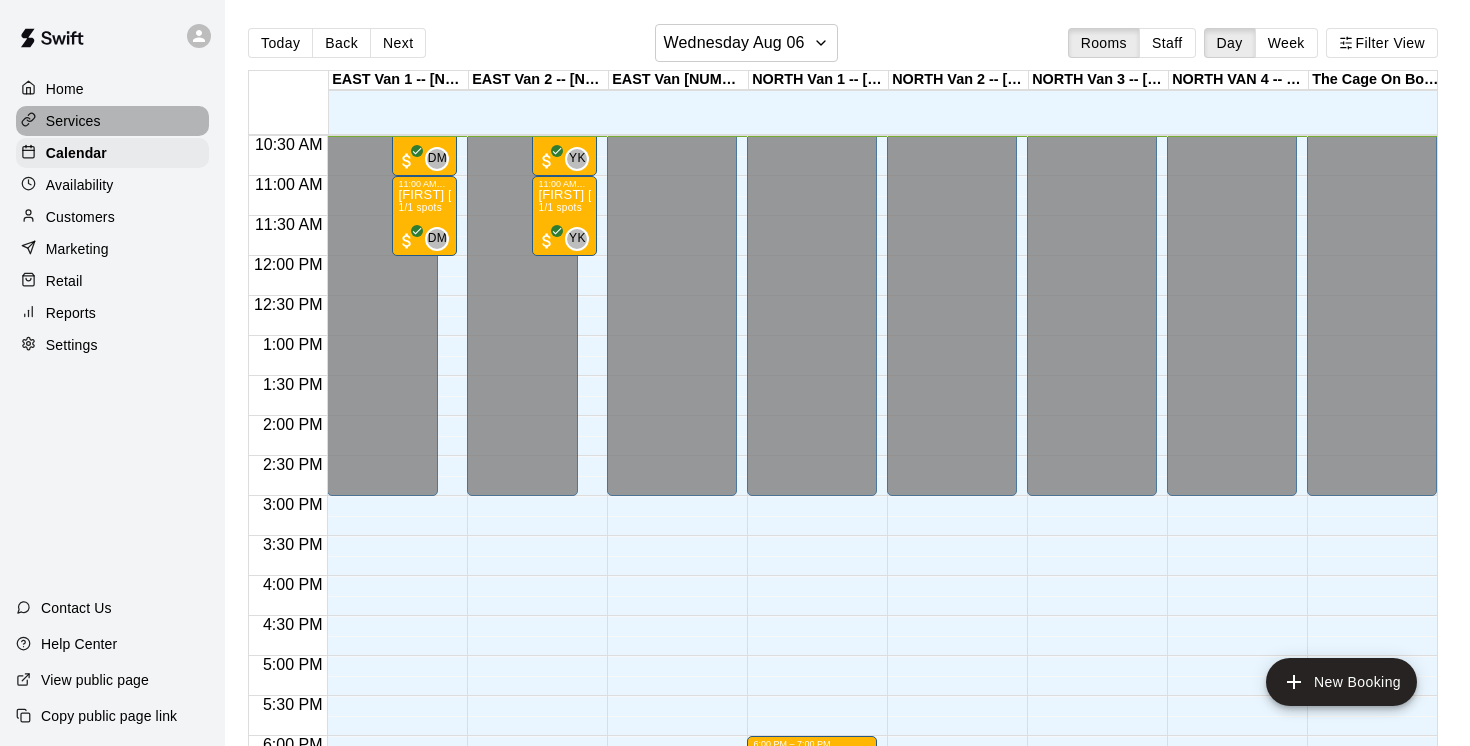 click on "Services" at bounding box center (73, 121) 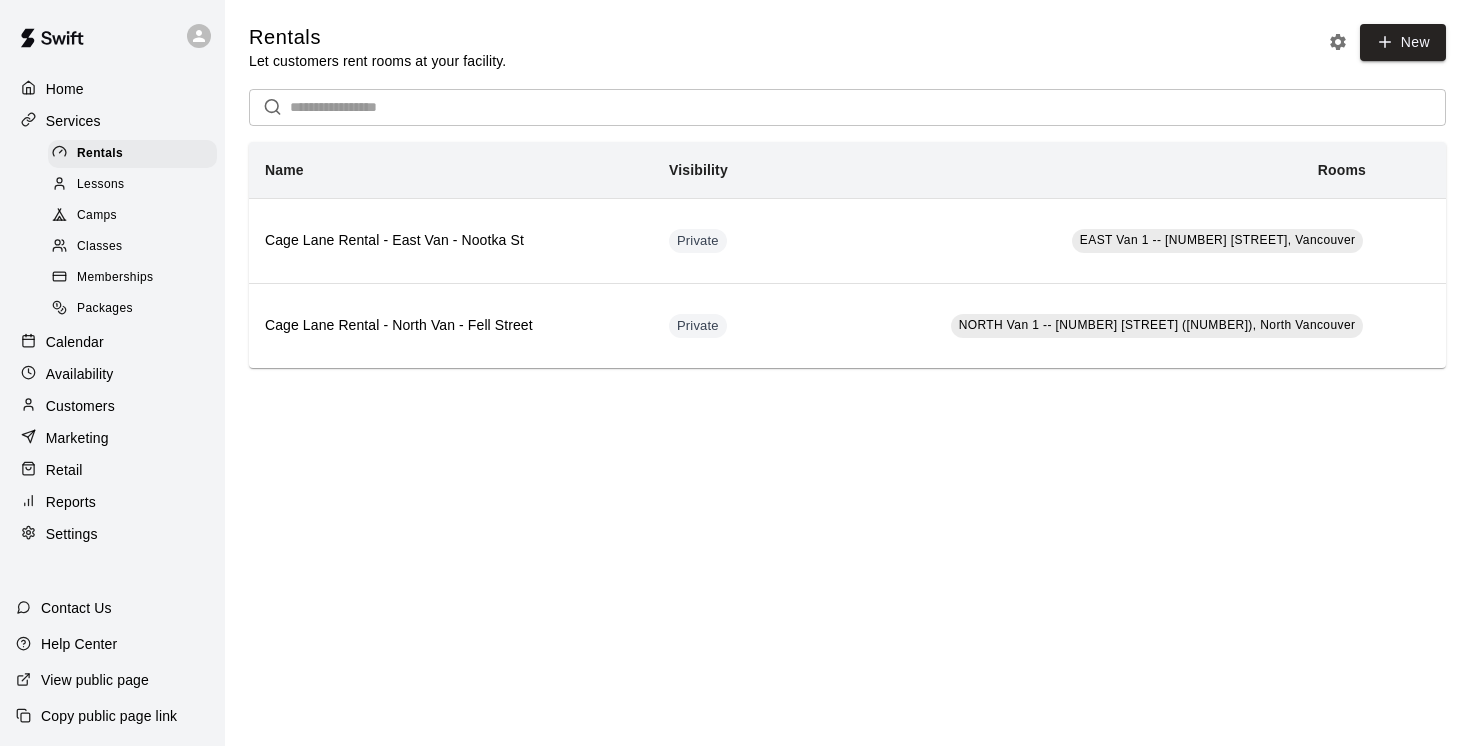 click on "Camps" at bounding box center (97, 216) 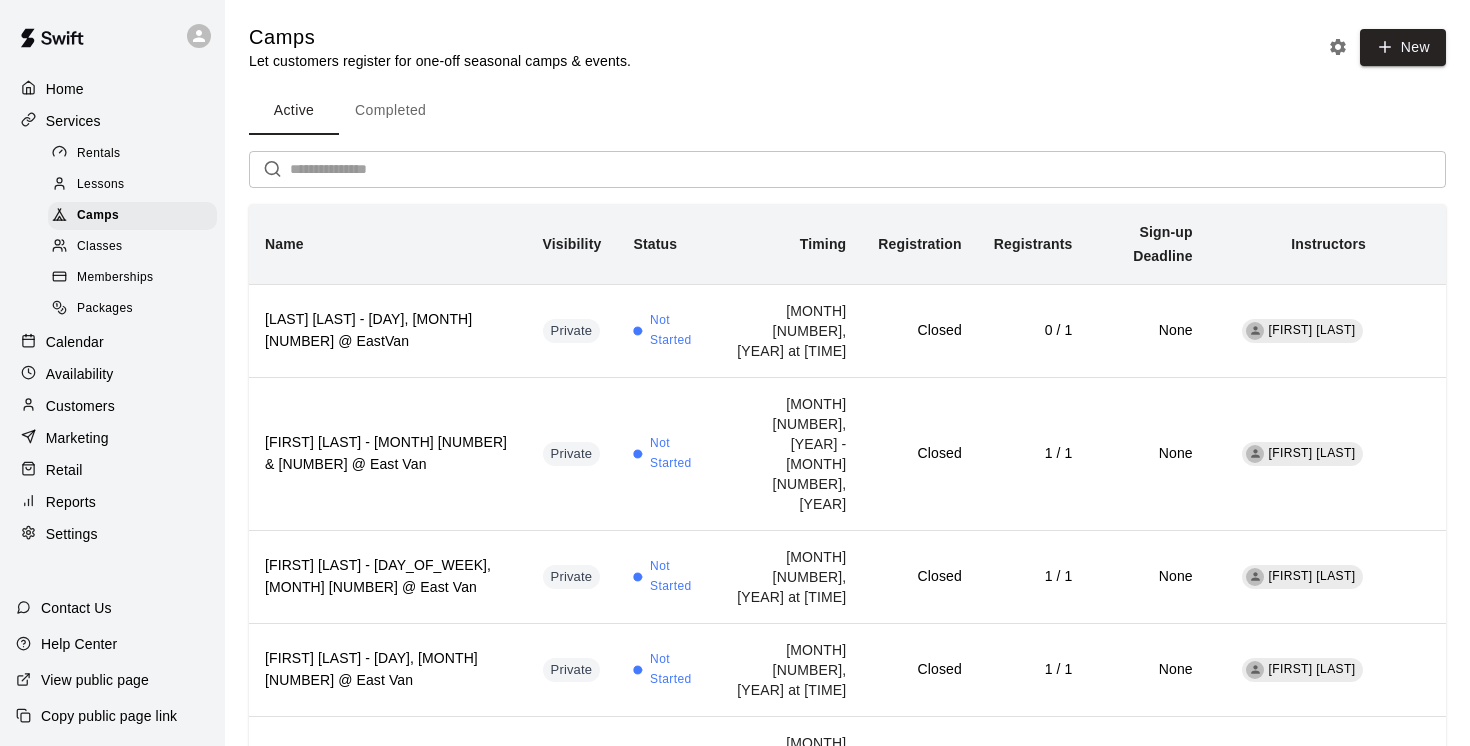 click on "Completed" at bounding box center (390, 111) 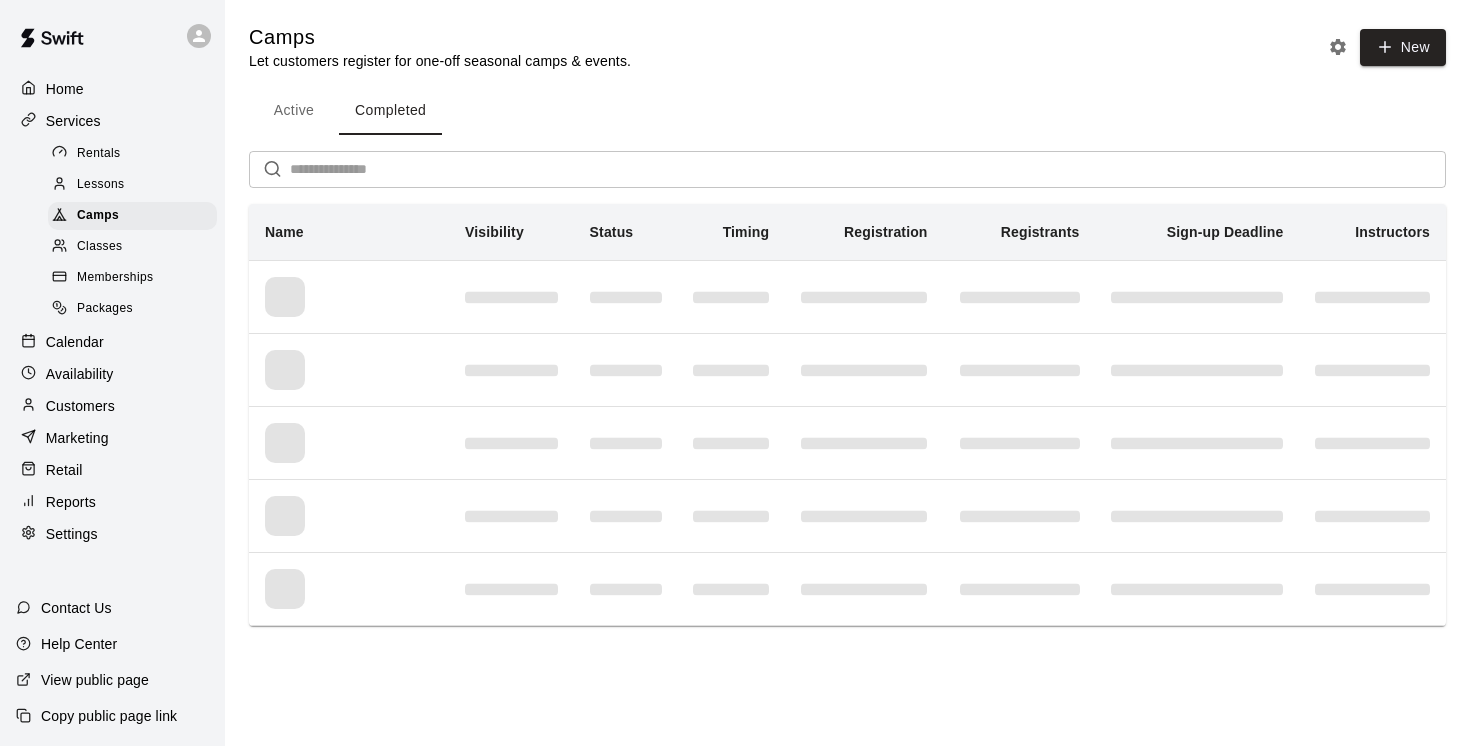 click at bounding box center (868, 169) 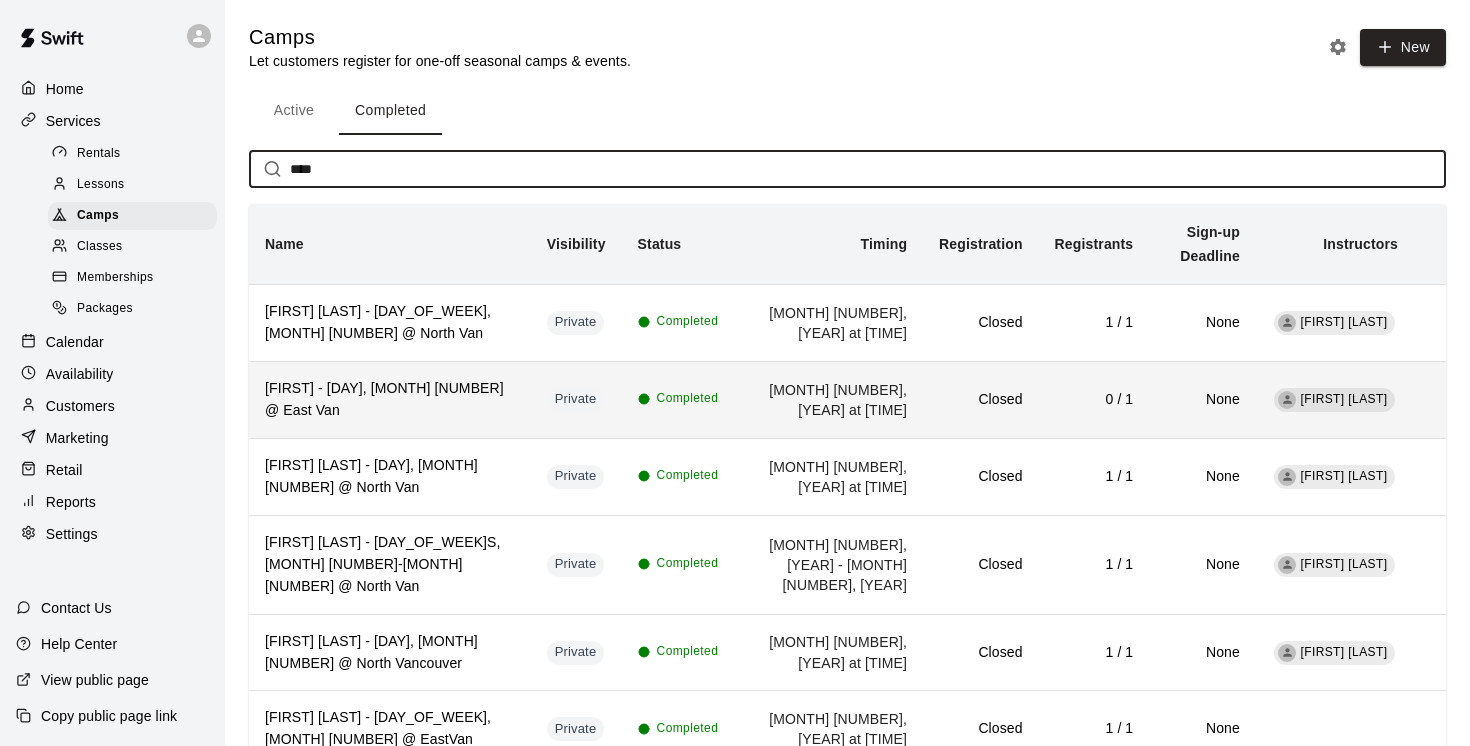 type on "****" 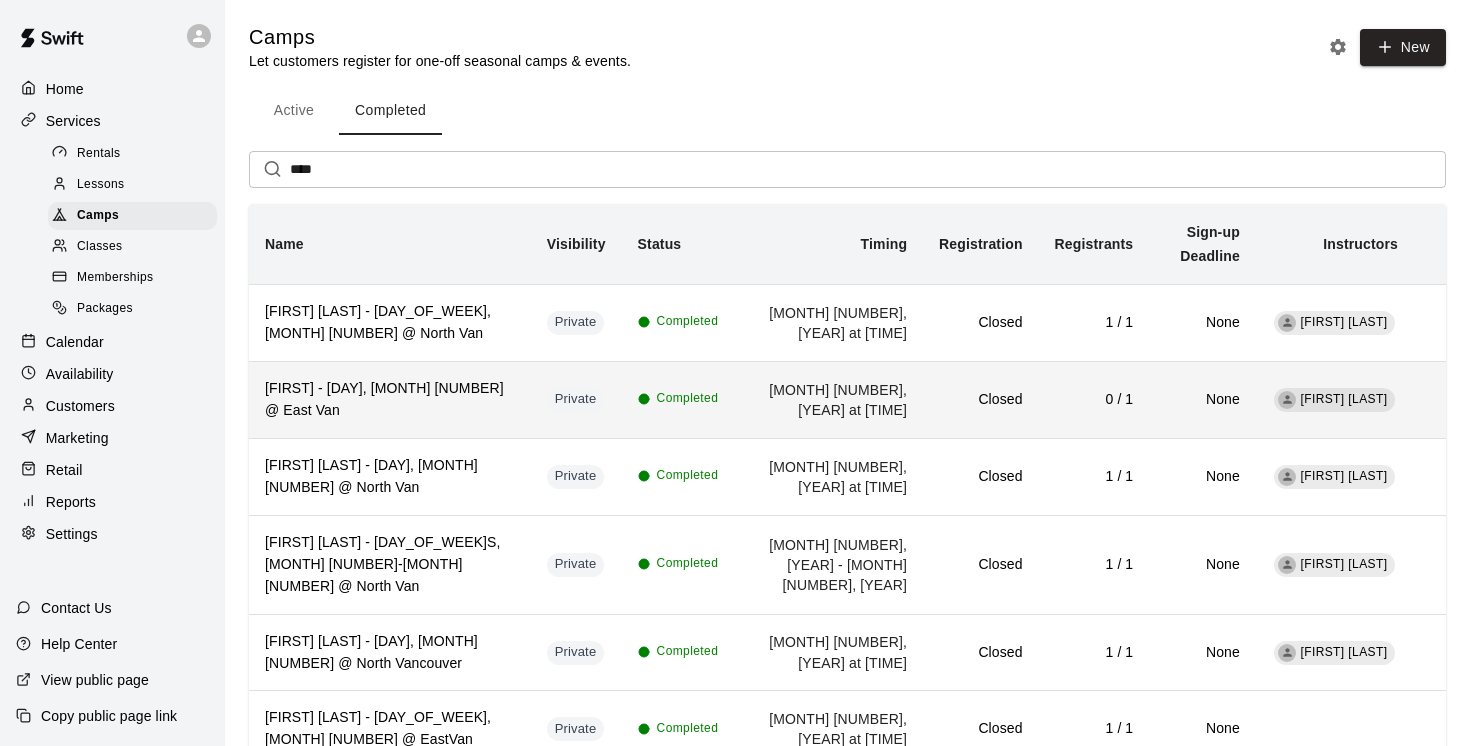 click on "[FIRST] - [DAY_OF_WEEK], [MONTH] [DAY] @ East Van" at bounding box center (390, 399) 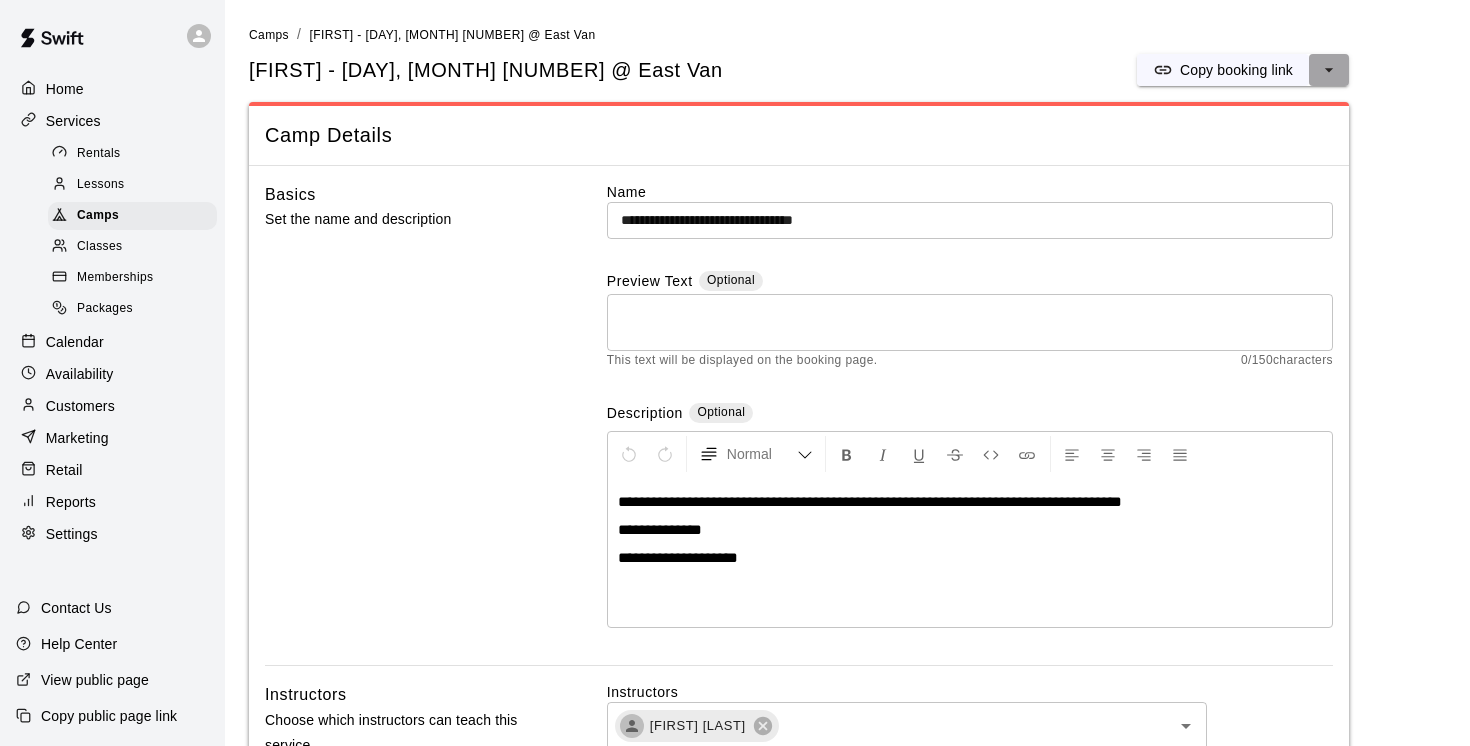 click 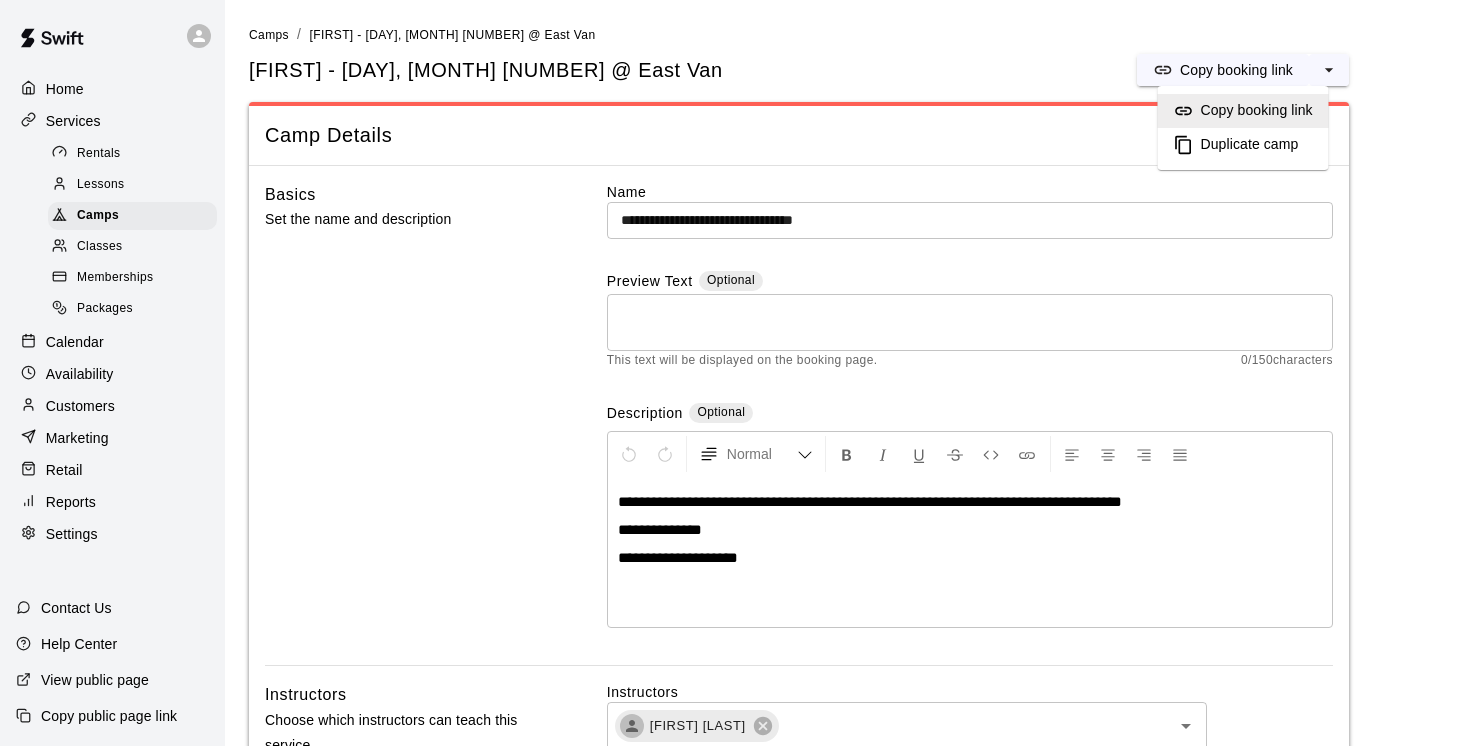 click on "Duplicate camp" at bounding box center [1250, 145] 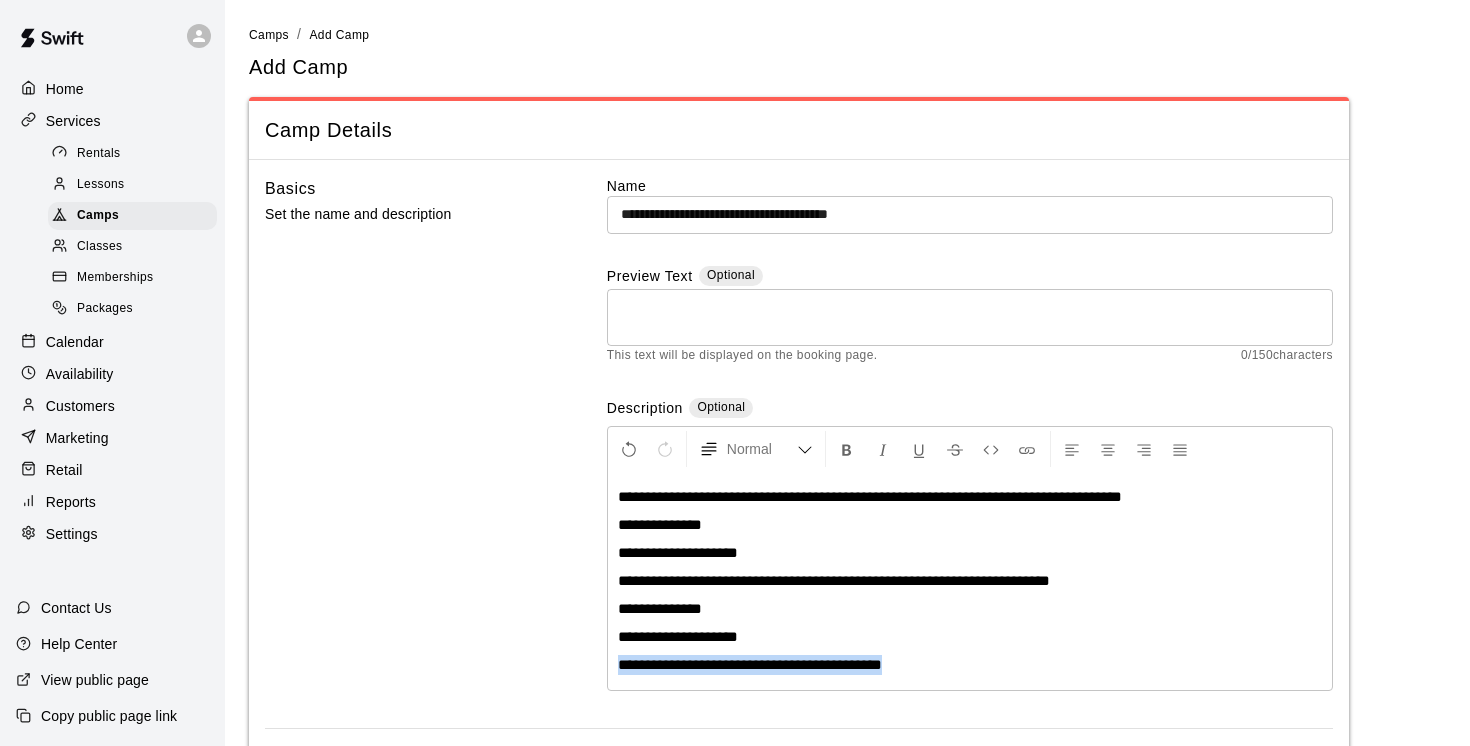 drag, startPoint x: 937, startPoint y: 670, endPoint x: 603, endPoint y: 672, distance: 334.00598 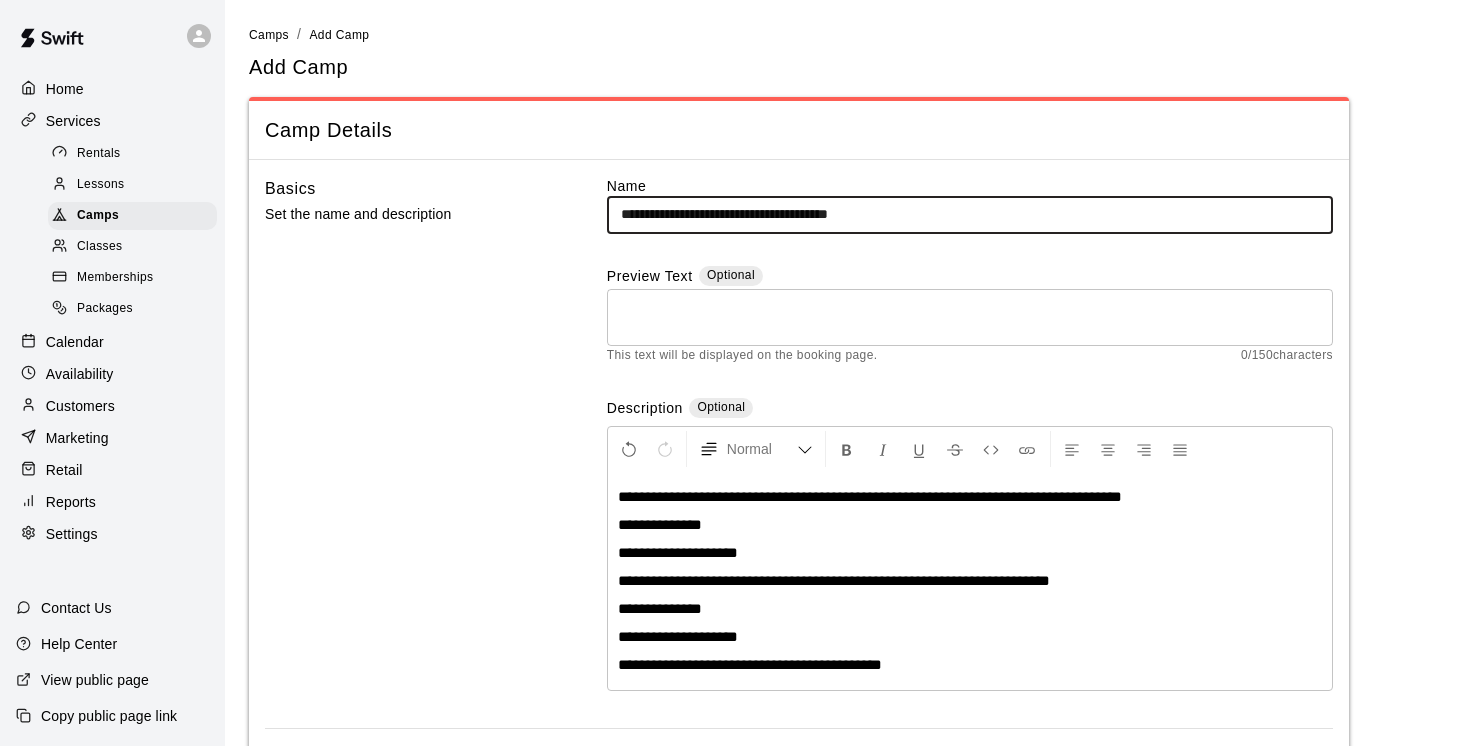 drag, startPoint x: 931, startPoint y: 219, endPoint x: 624, endPoint y: 194, distance: 308.01624 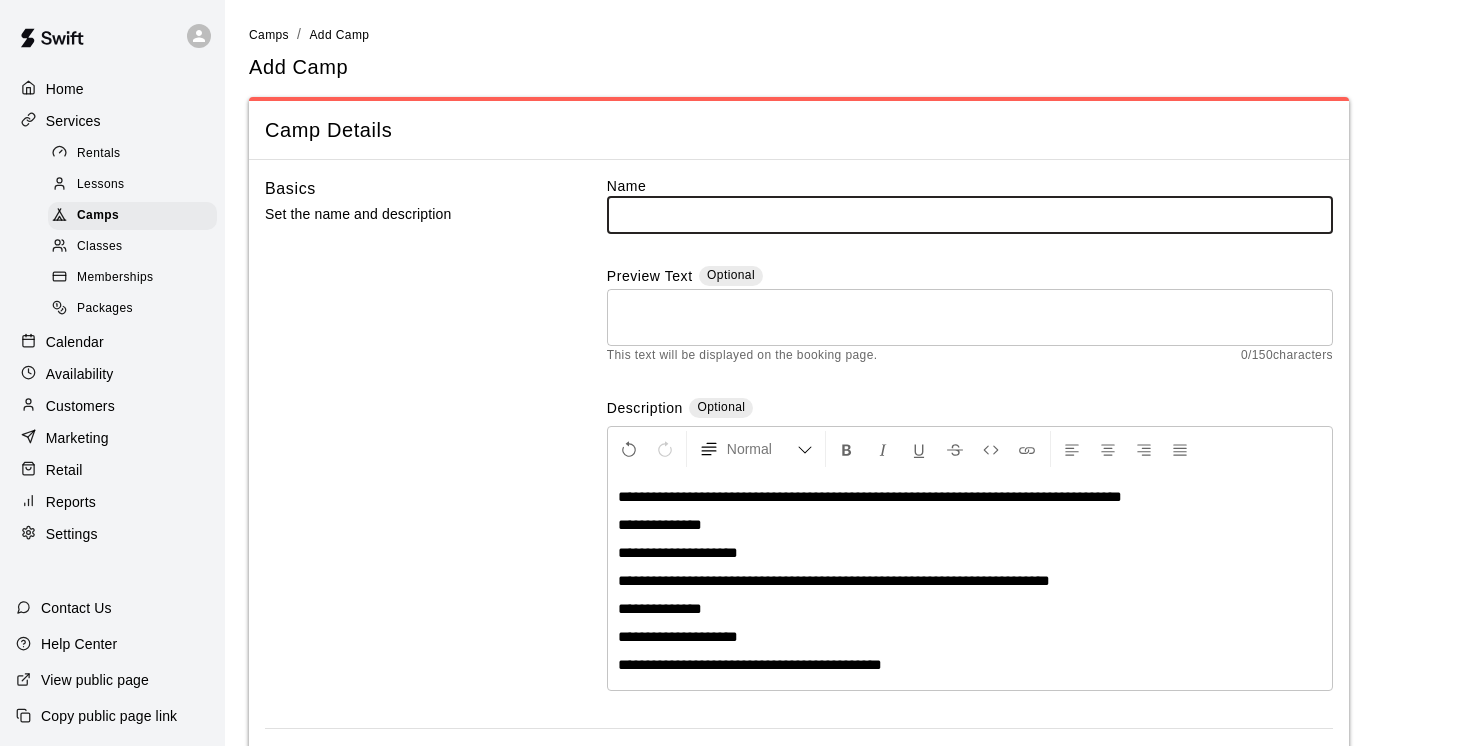 paste on "**********" 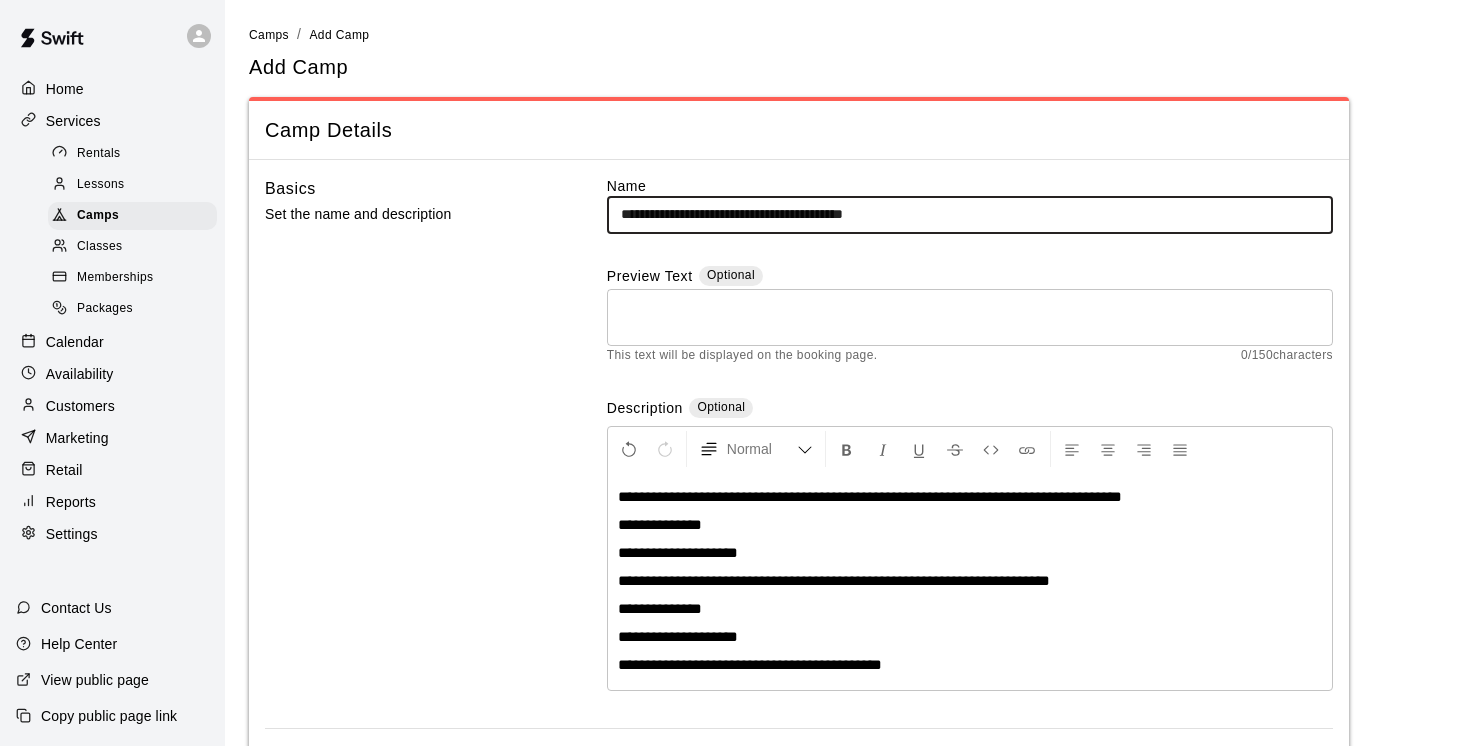 type on "**********" 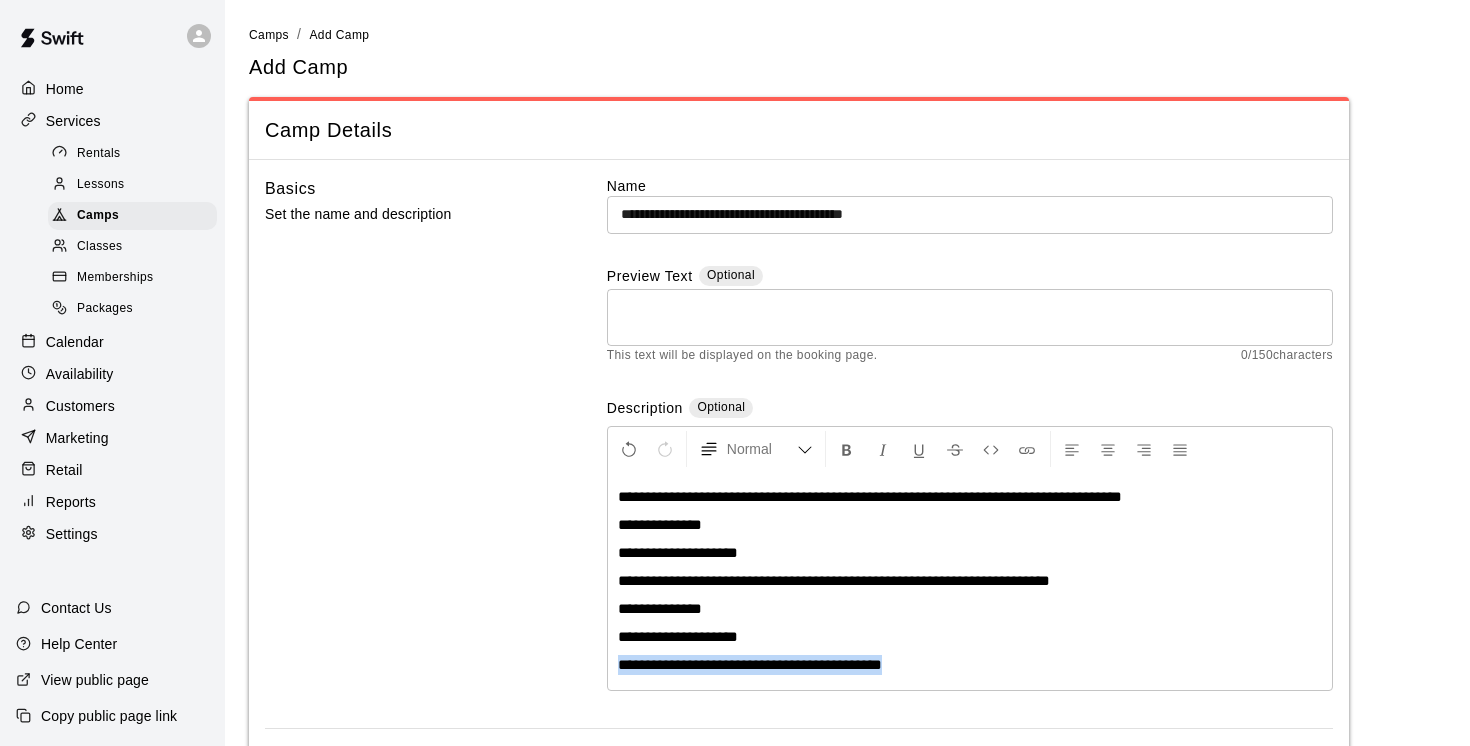 drag, startPoint x: 949, startPoint y: 661, endPoint x: 583, endPoint y: 661, distance: 366 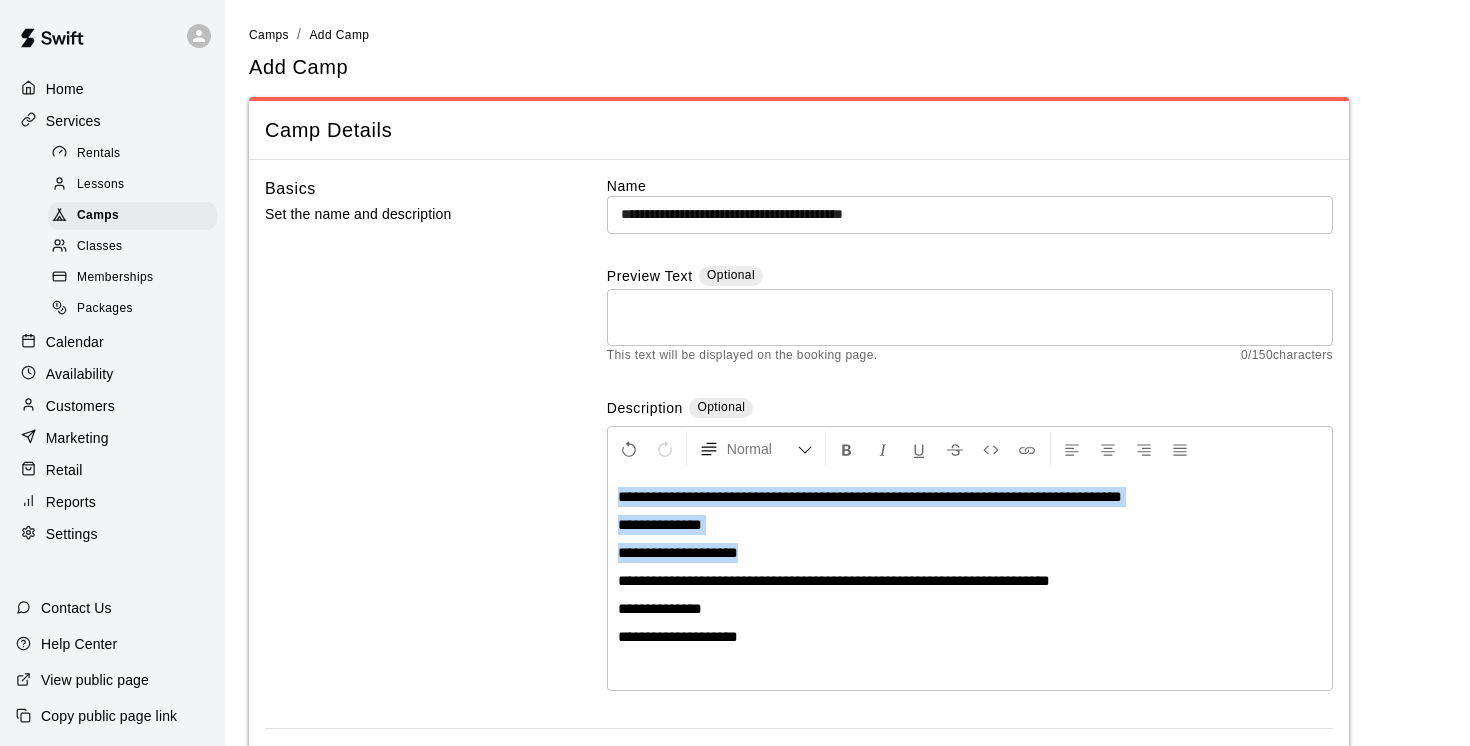 drag, startPoint x: 774, startPoint y: 547, endPoint x: 596, endPoint y: 475, distance: 192.01042 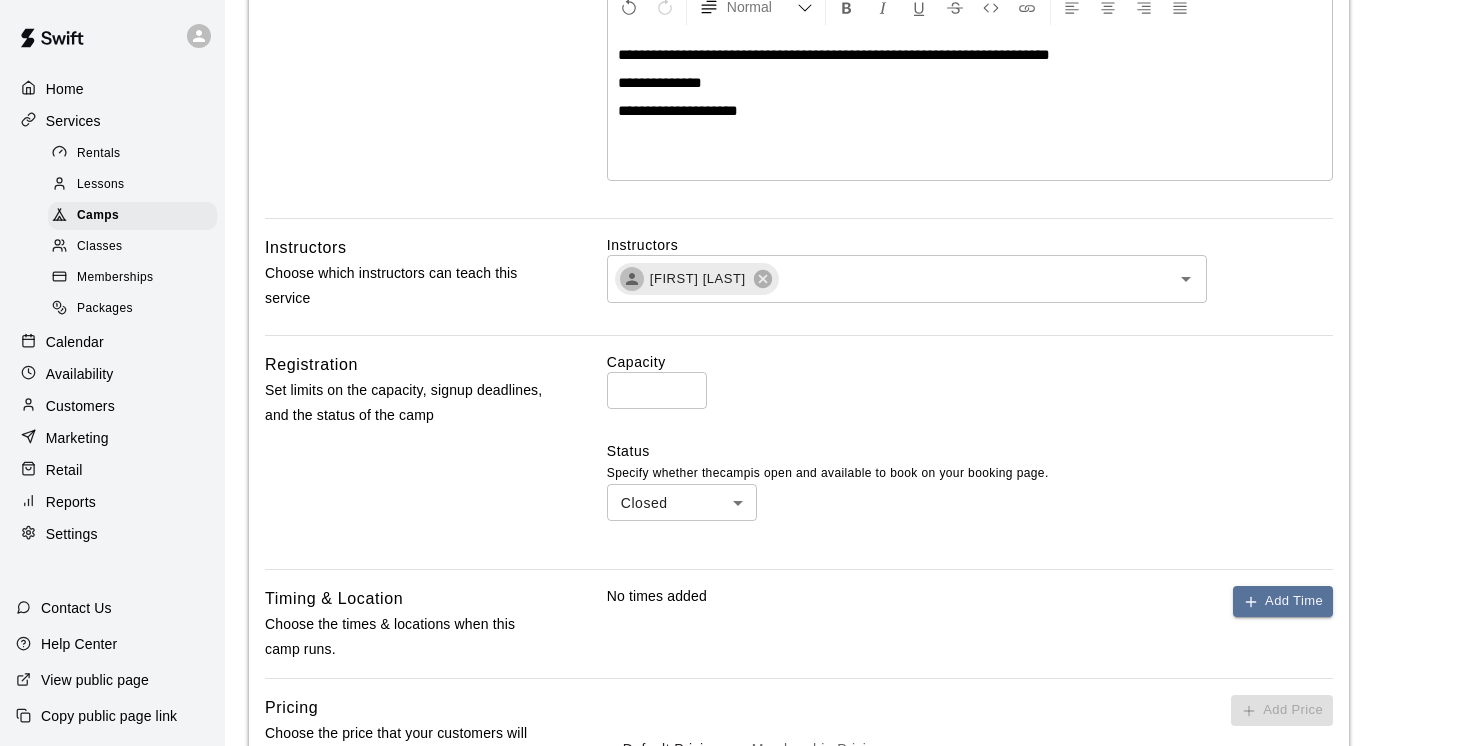 scroll, scrollTop: 445, scrollLeft: 0, axis: vertical 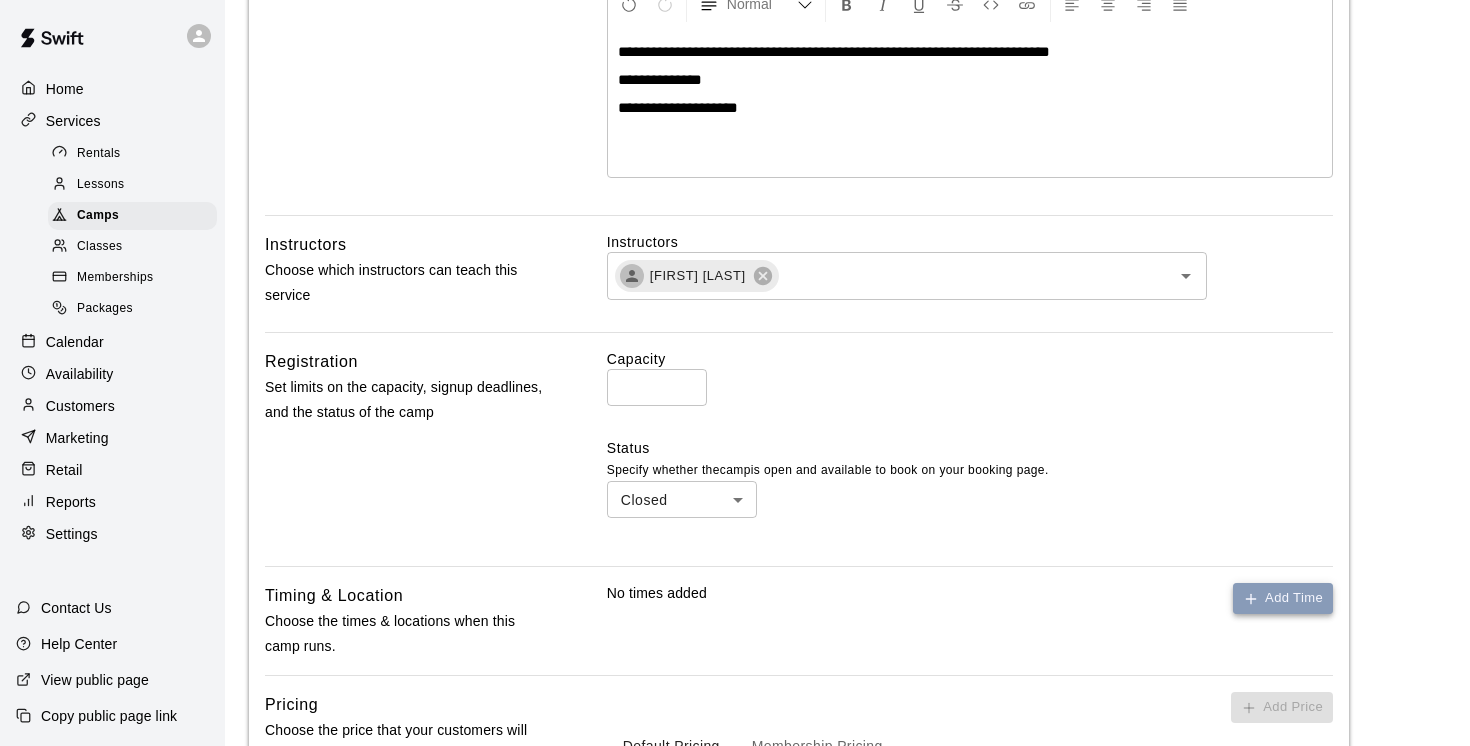 click on "Add Time" at bounding box center [1283, 598] 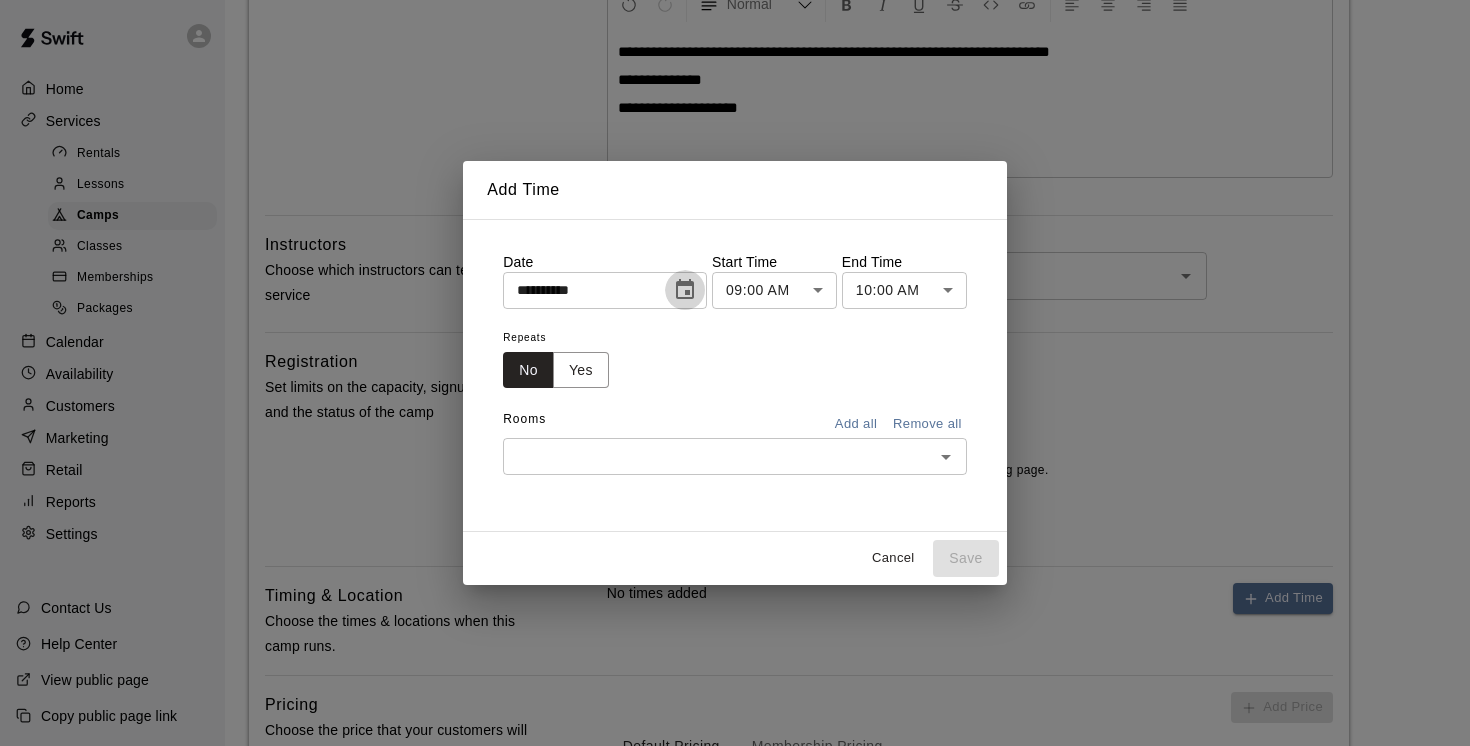 click 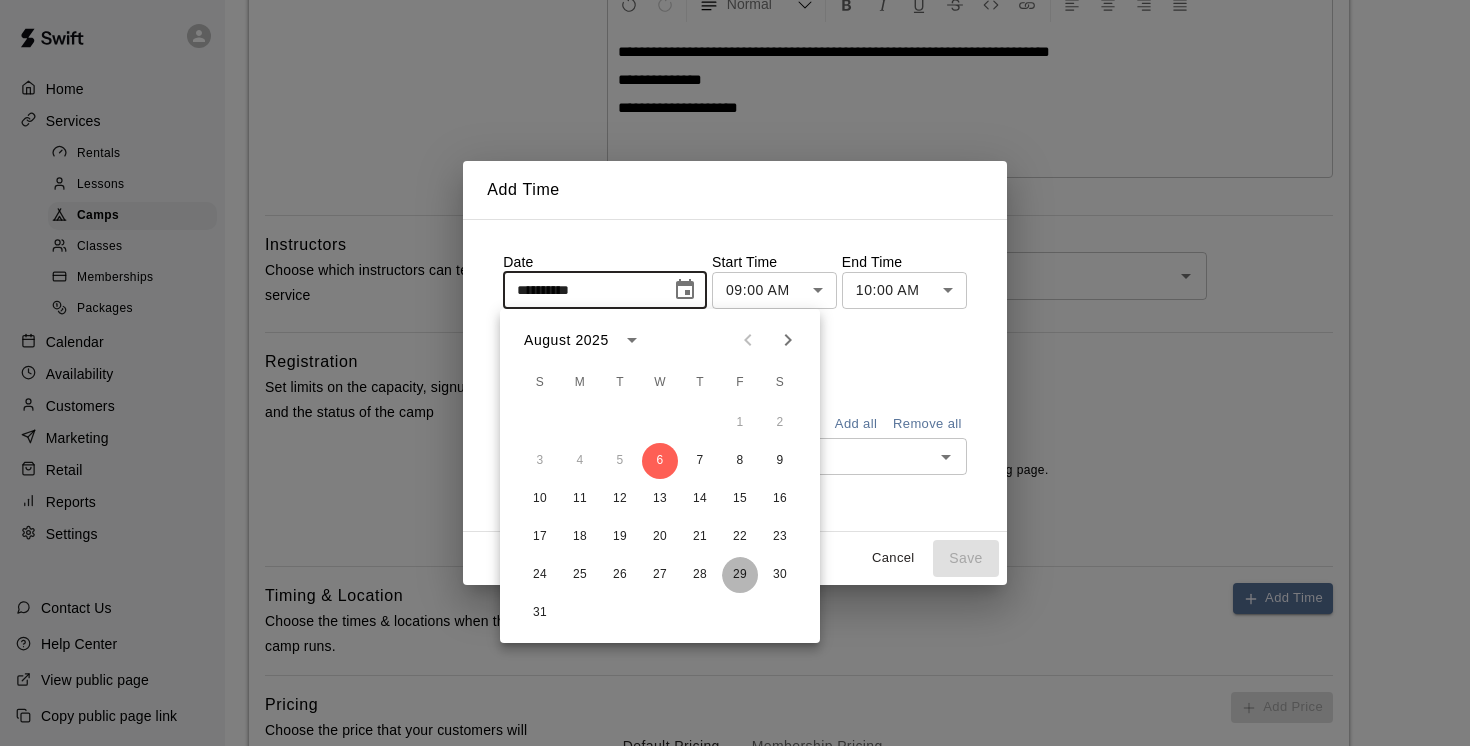 click on "29" at bounding box center (740, 575) 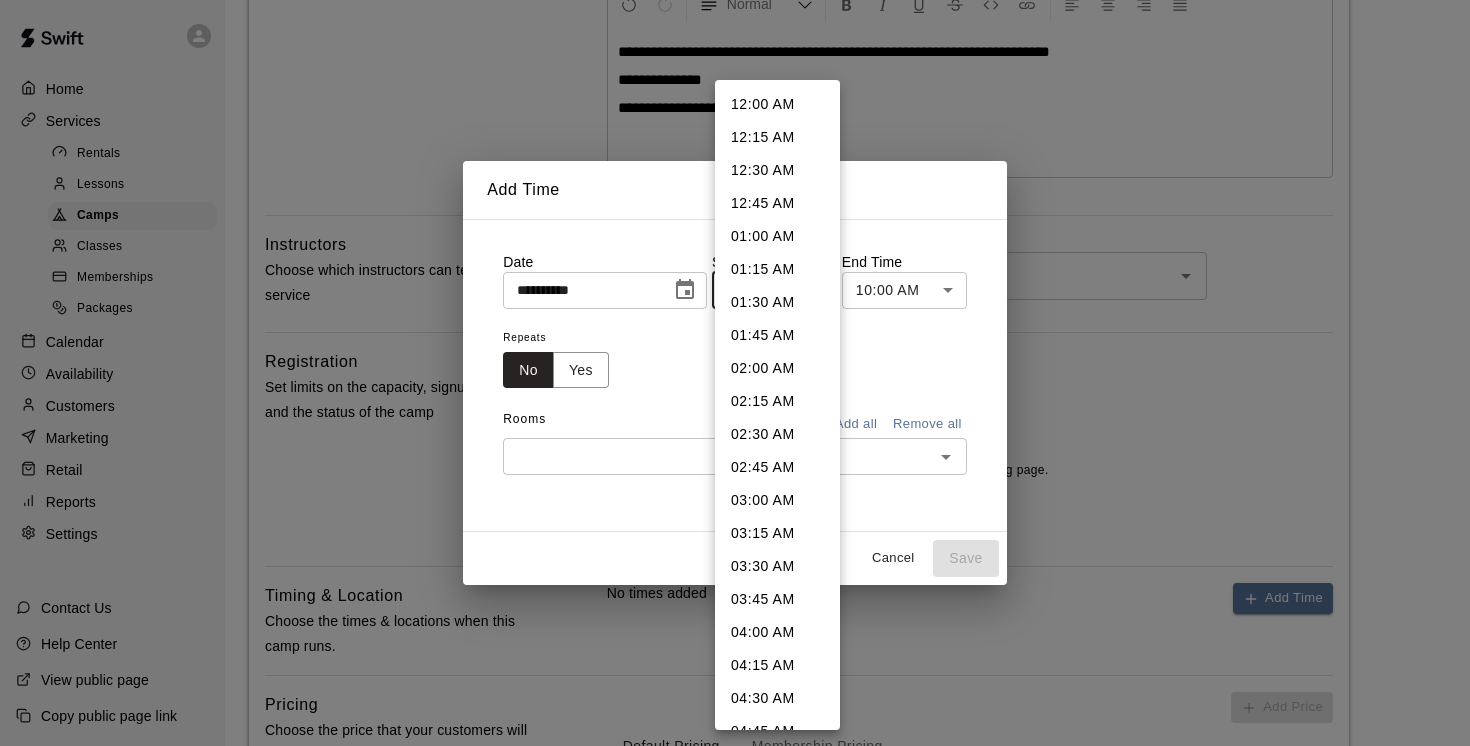 click on "**********" at bounding box center [735, 333] 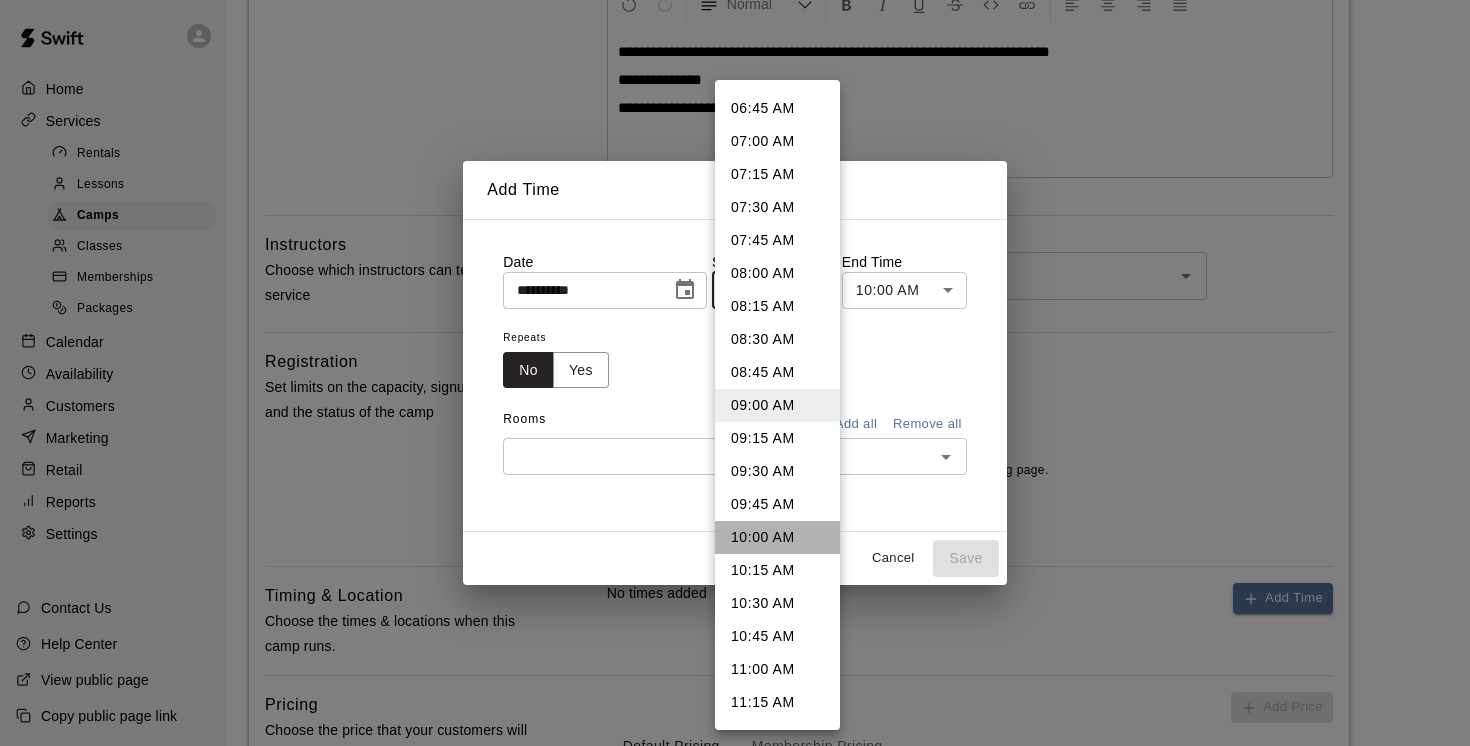 click on "10:00 AM" at bounding box center (777, 537) 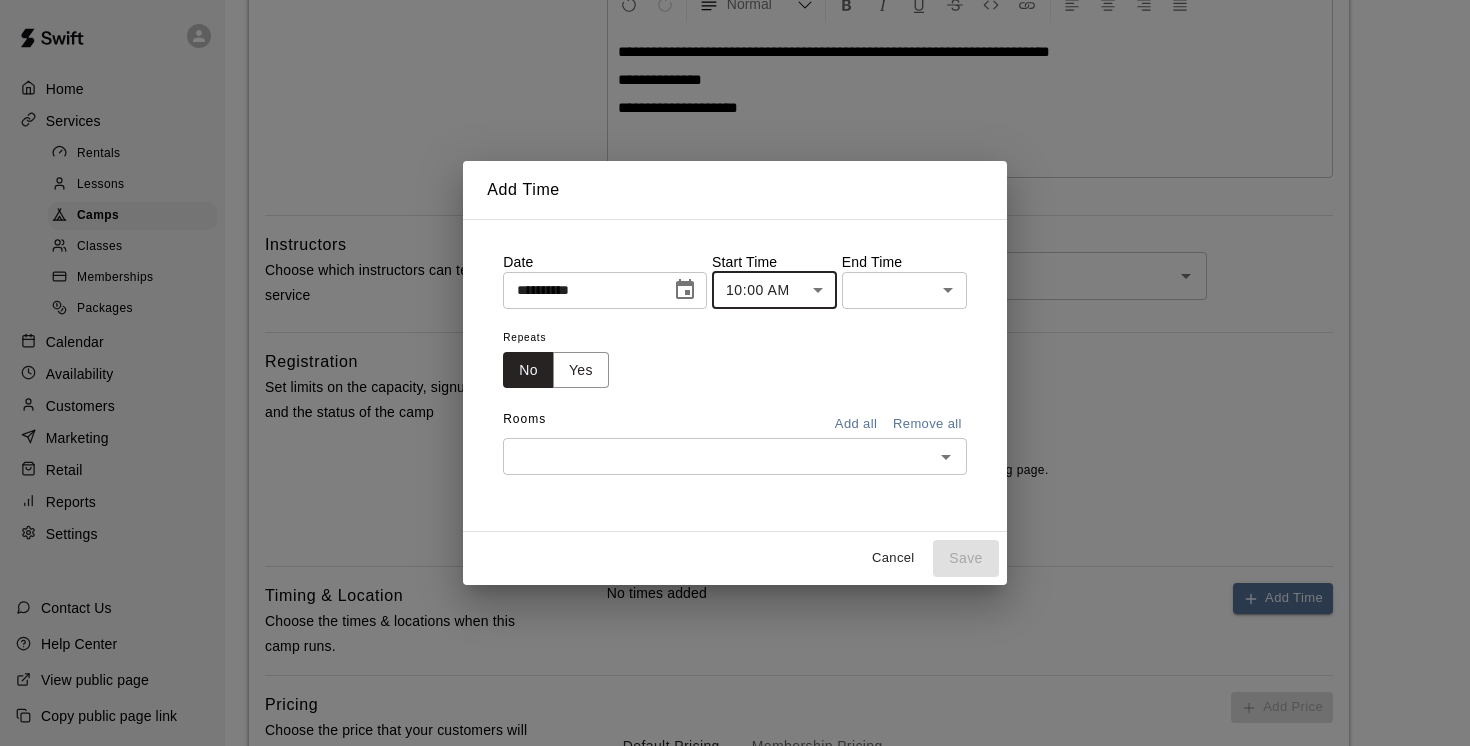 click on "**********" at bounding box center (735, 333) 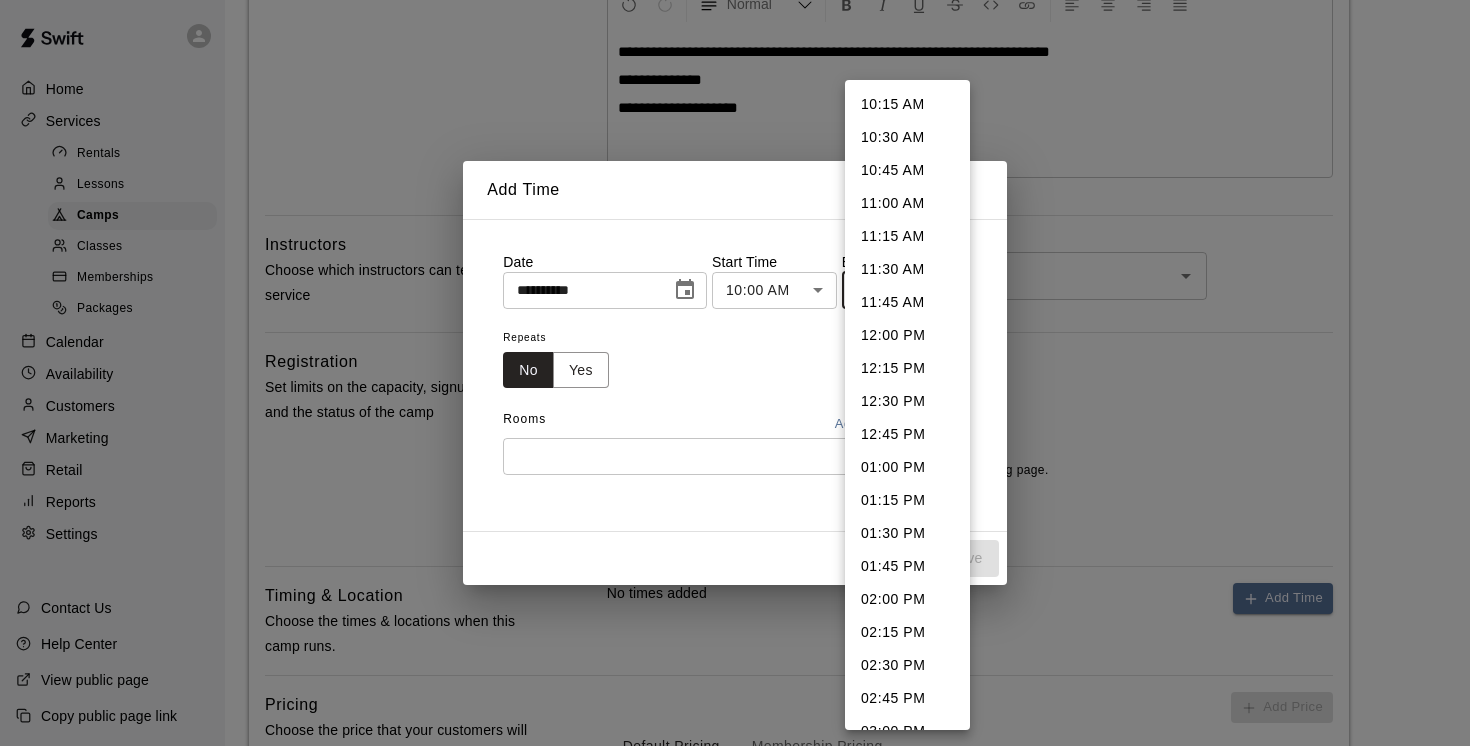 click on "11:00 AM" at bounding box center (907, 203) 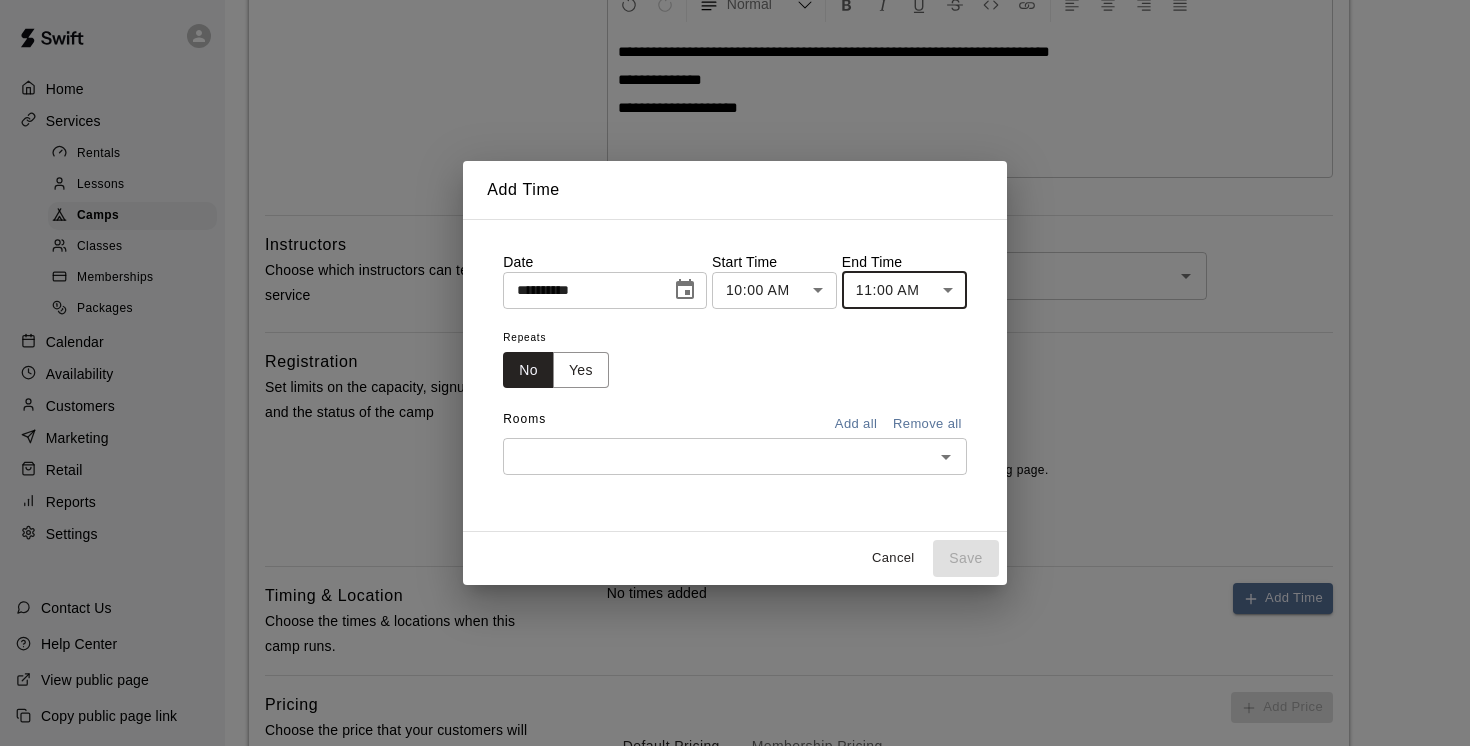 type on "********" 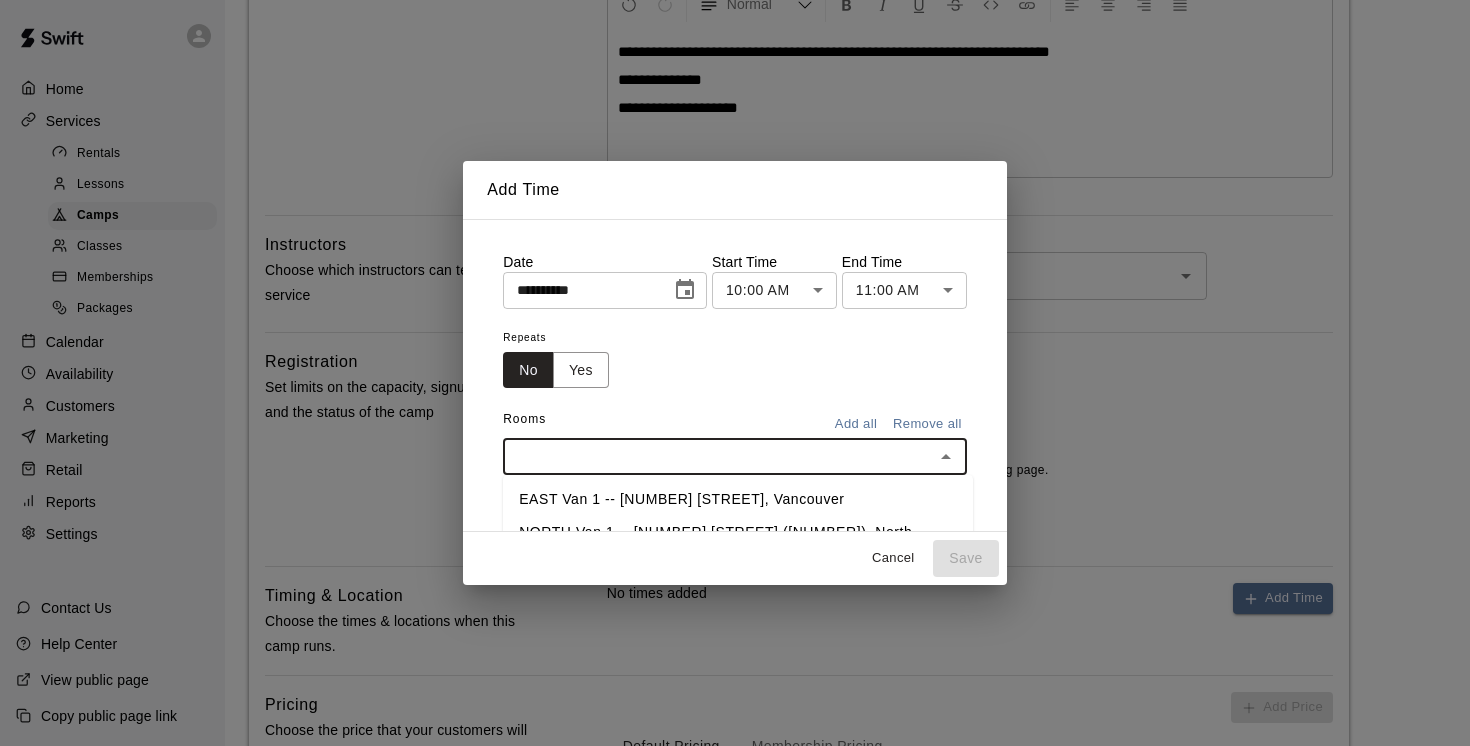 click on "[CITY] [NUMBER] -- [NUMBER] [STREET], [CITY]" at bounding box center (738, 499) 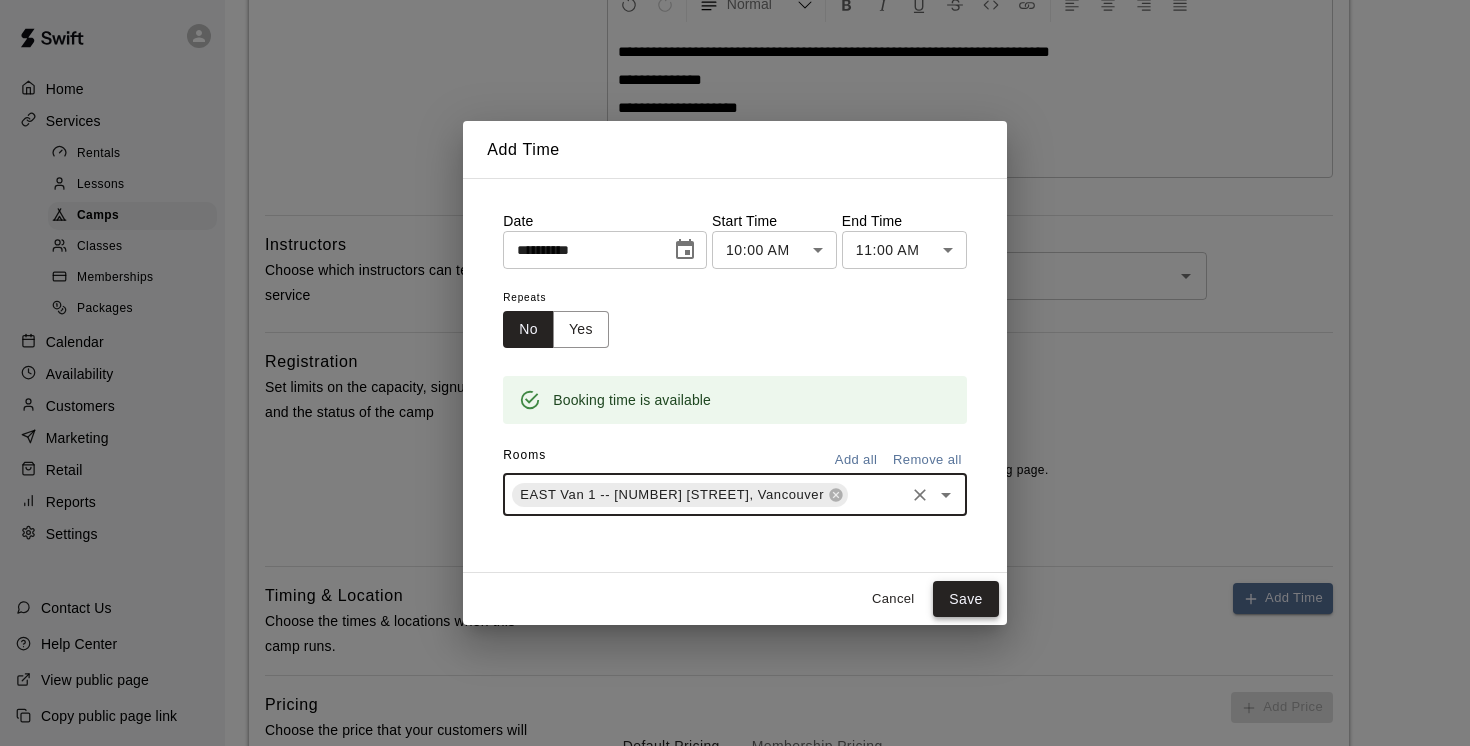 click on "Save" at bounding box center (966, 599) 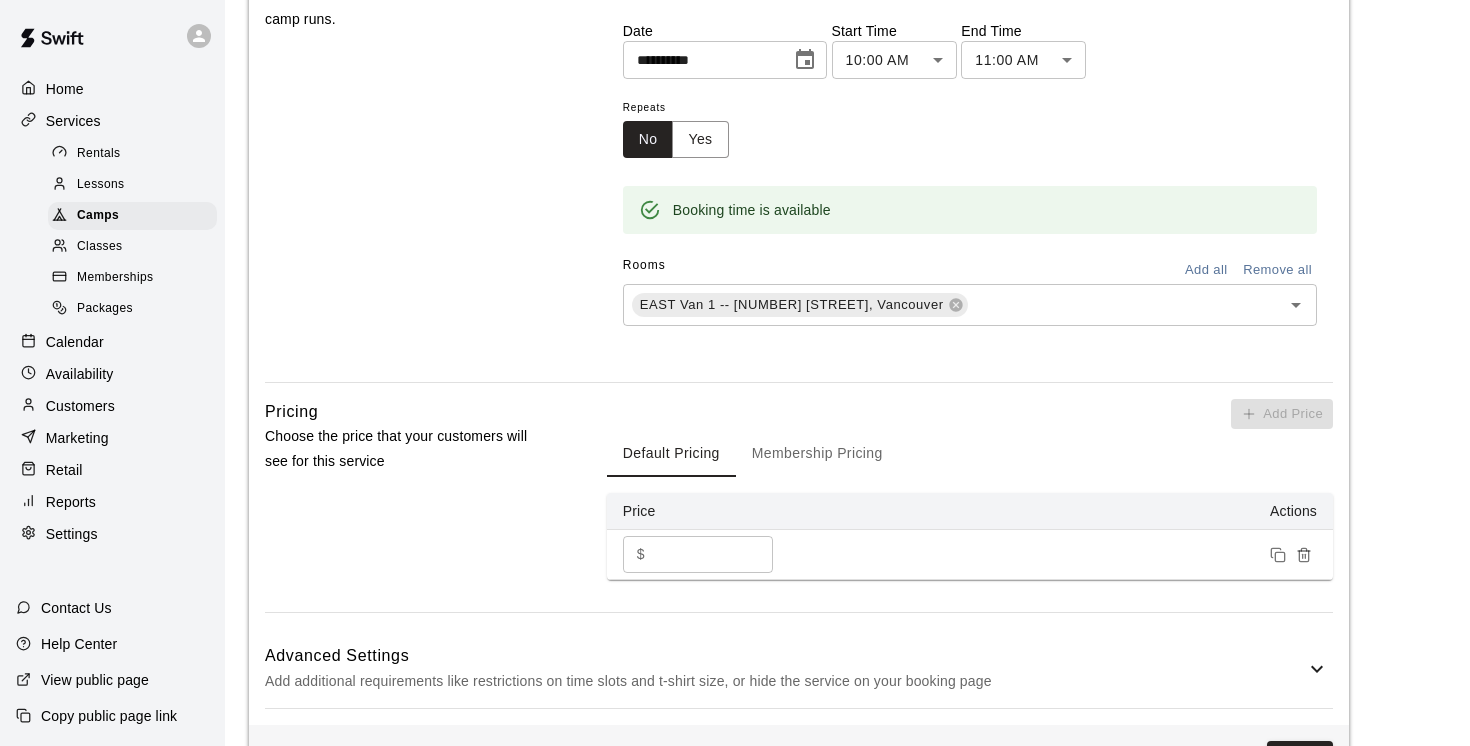 scroll, scrollTop: 1101, scrollLeft: 0, axis: vertical 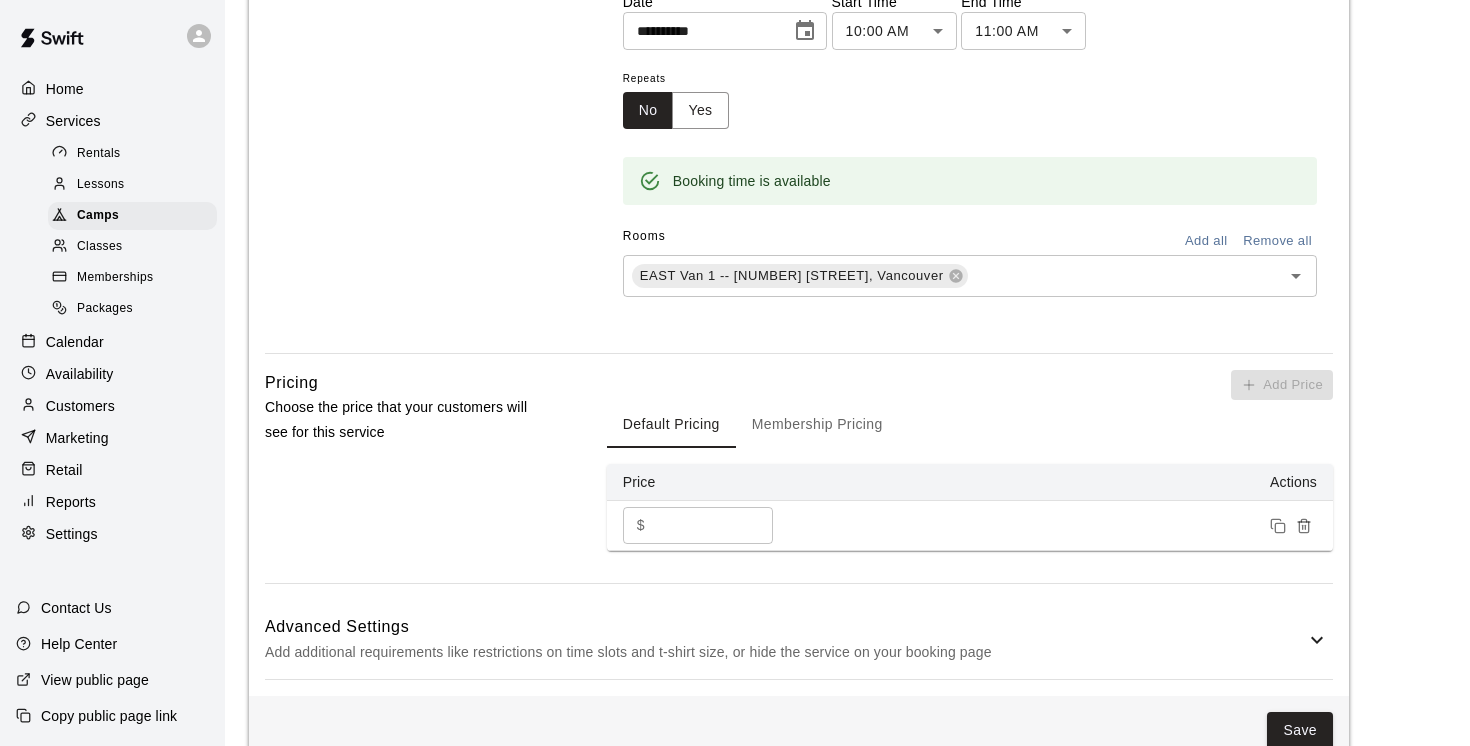 click 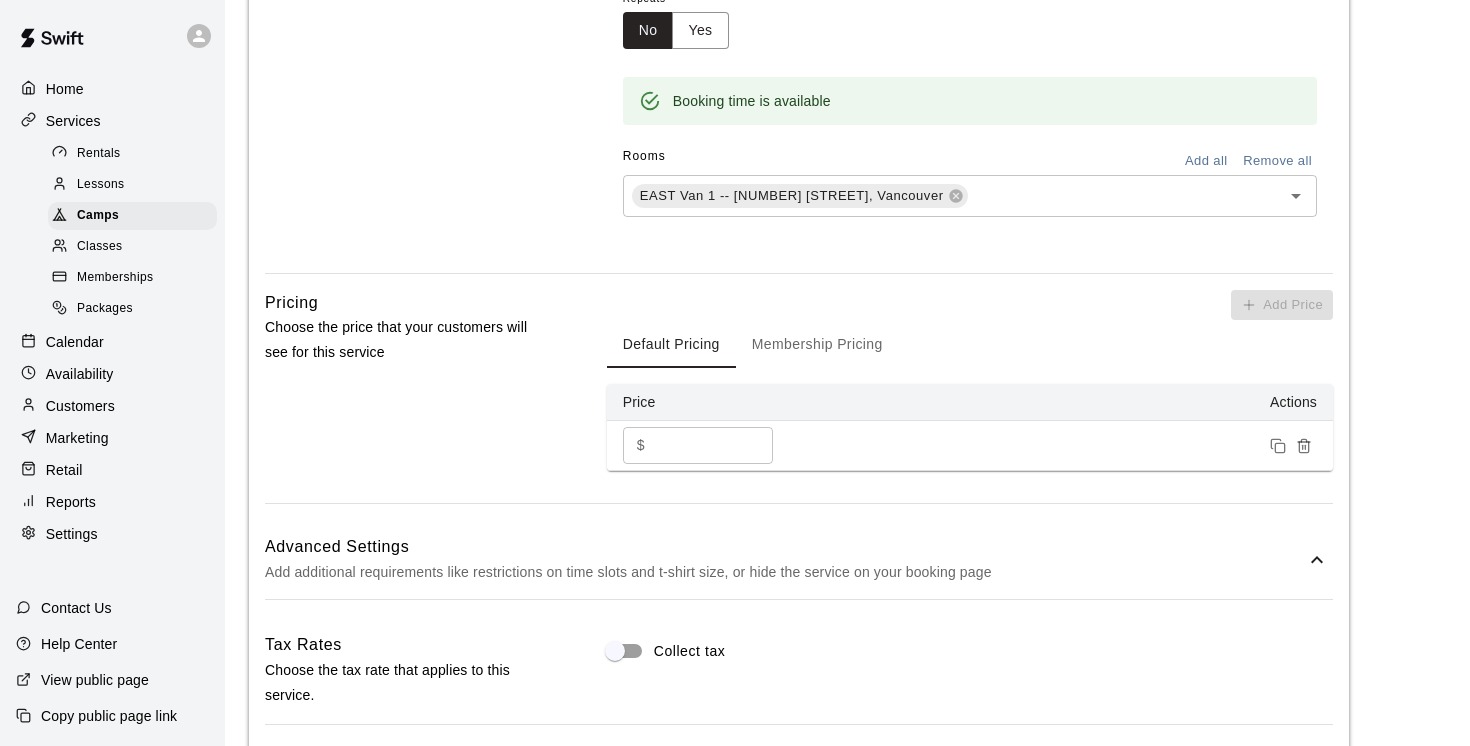 scroll, scrollTop: 1222, scrollLeft: 0, axis: vertical 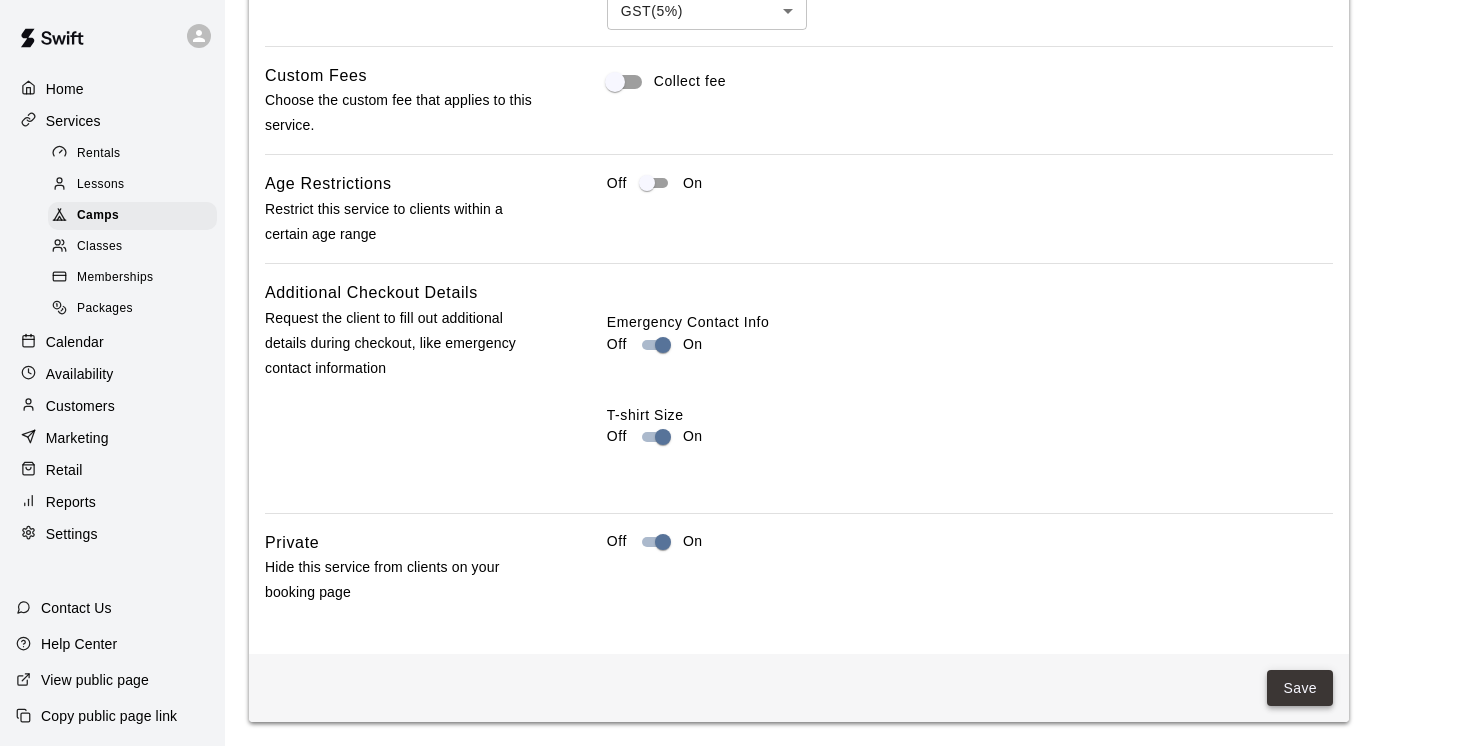 click on "Save" at bounding box center [1300, 688] 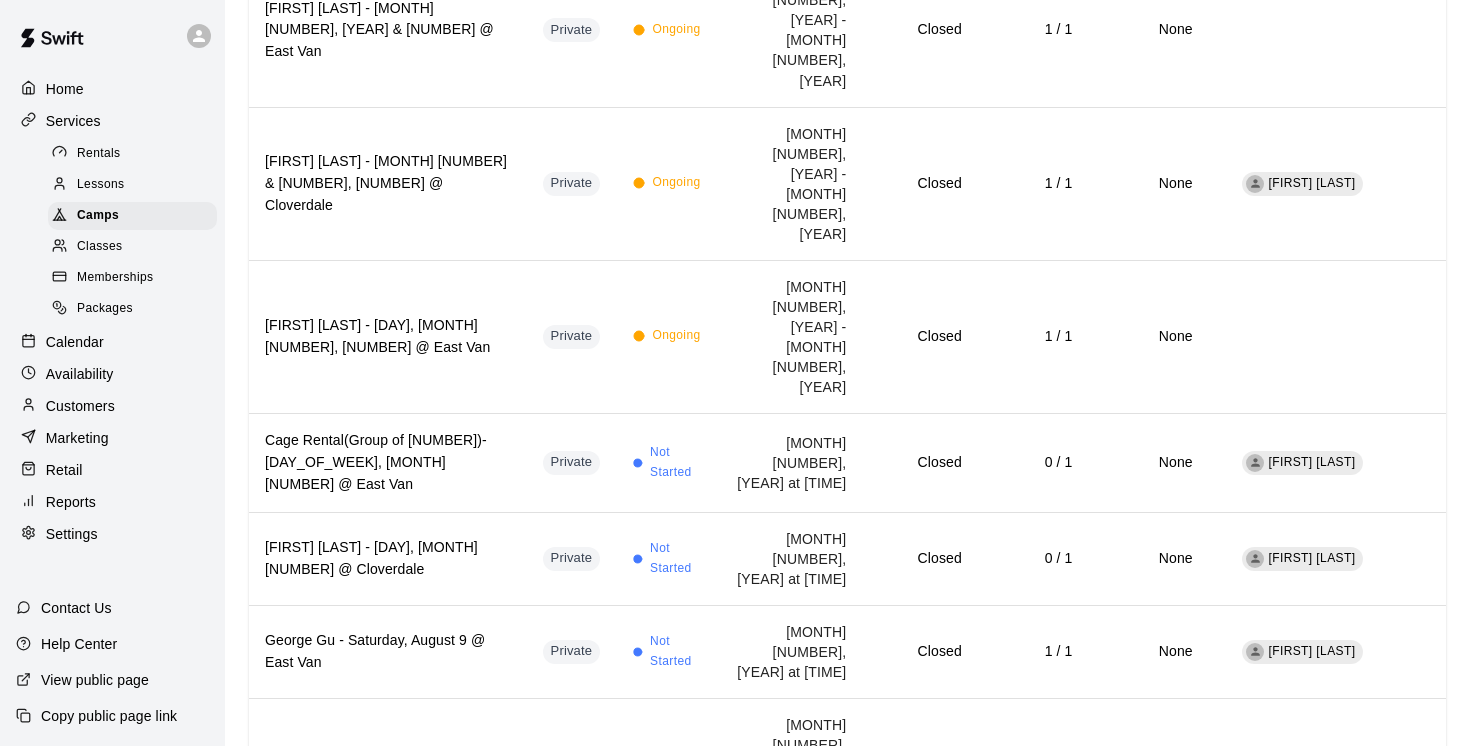 scroll, scrollTop: 0, scrollLeft: 0, axis: both 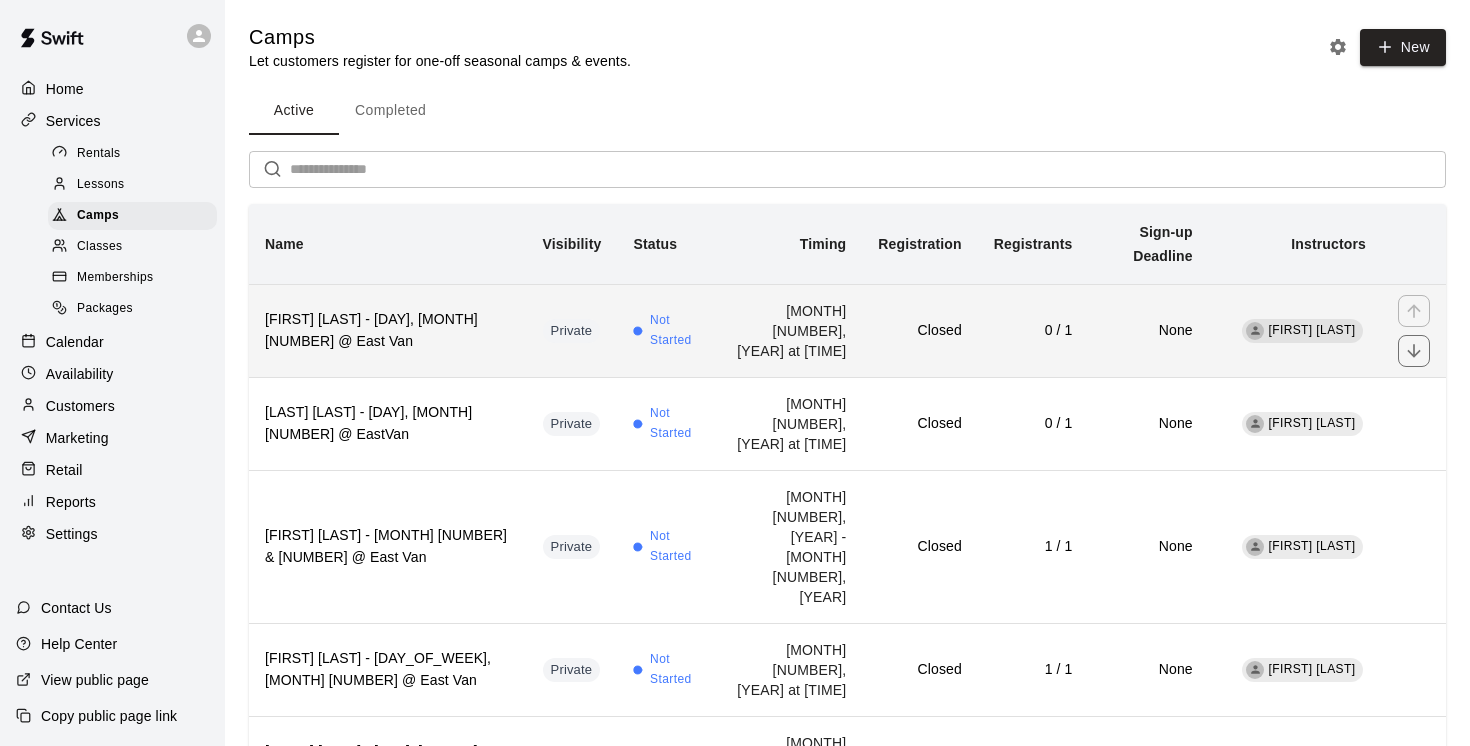 click on "Ethan Ireland - Friday, August 29 @ East Van" at bounding box center (388, 330) 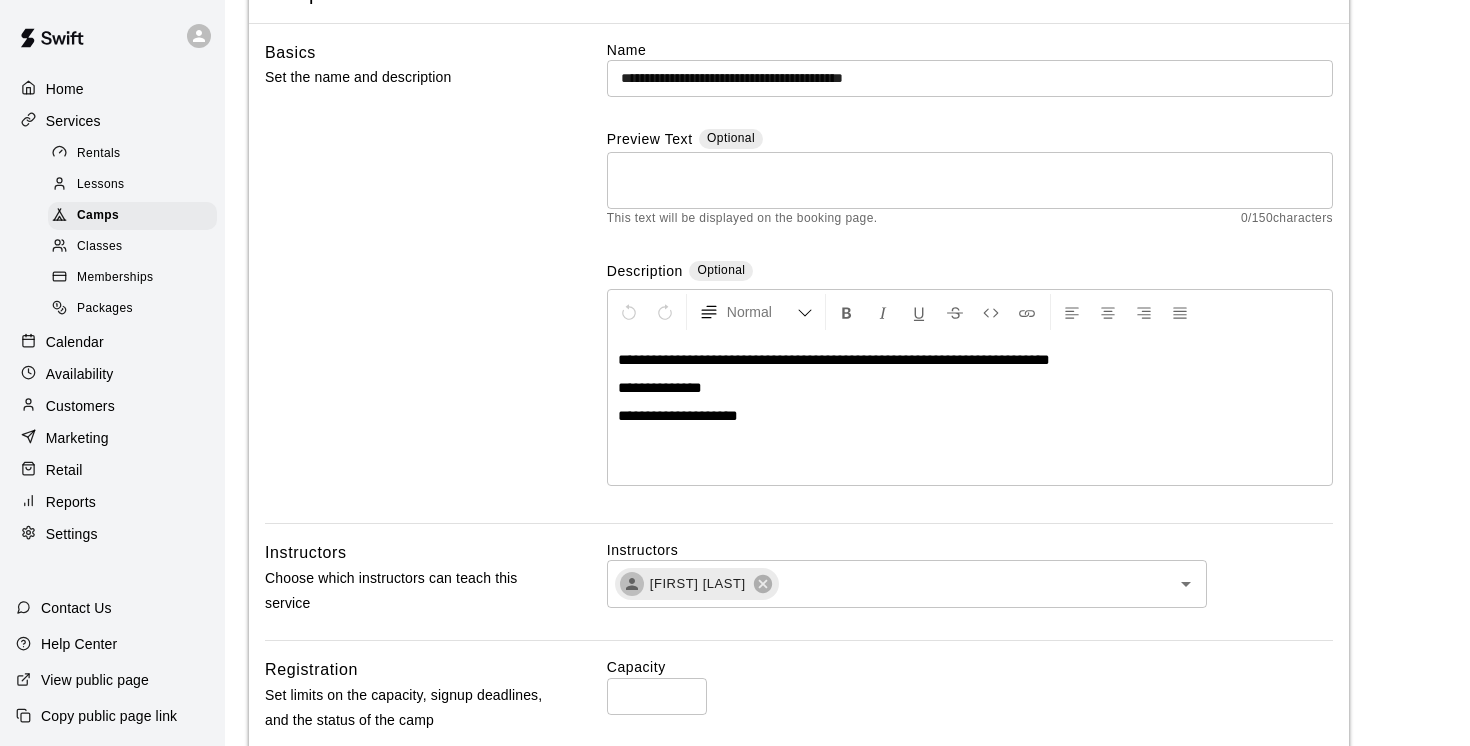 scroll, scrollTop: 0, scrollLeft: 0, axis: both 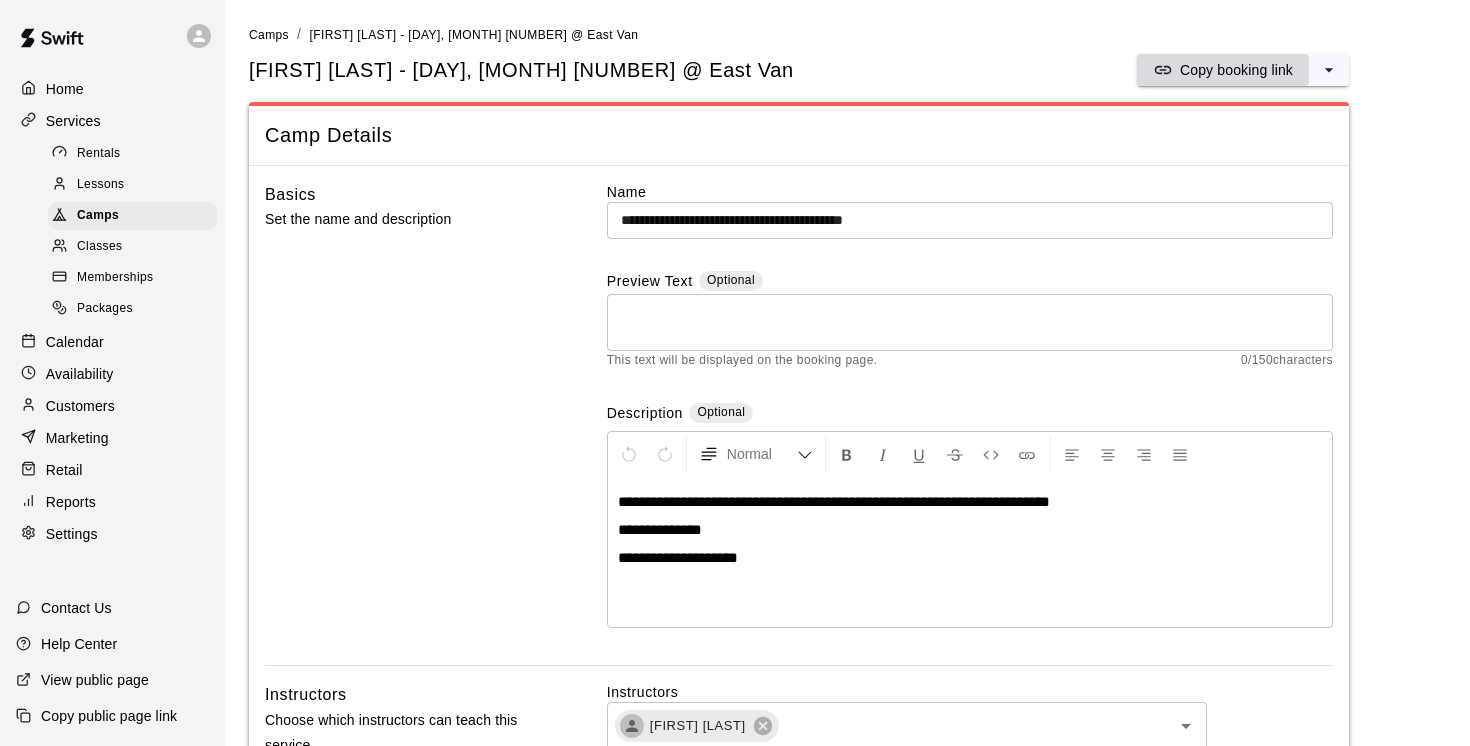click on "Copy booking link" at bounding box center (1236, 70) 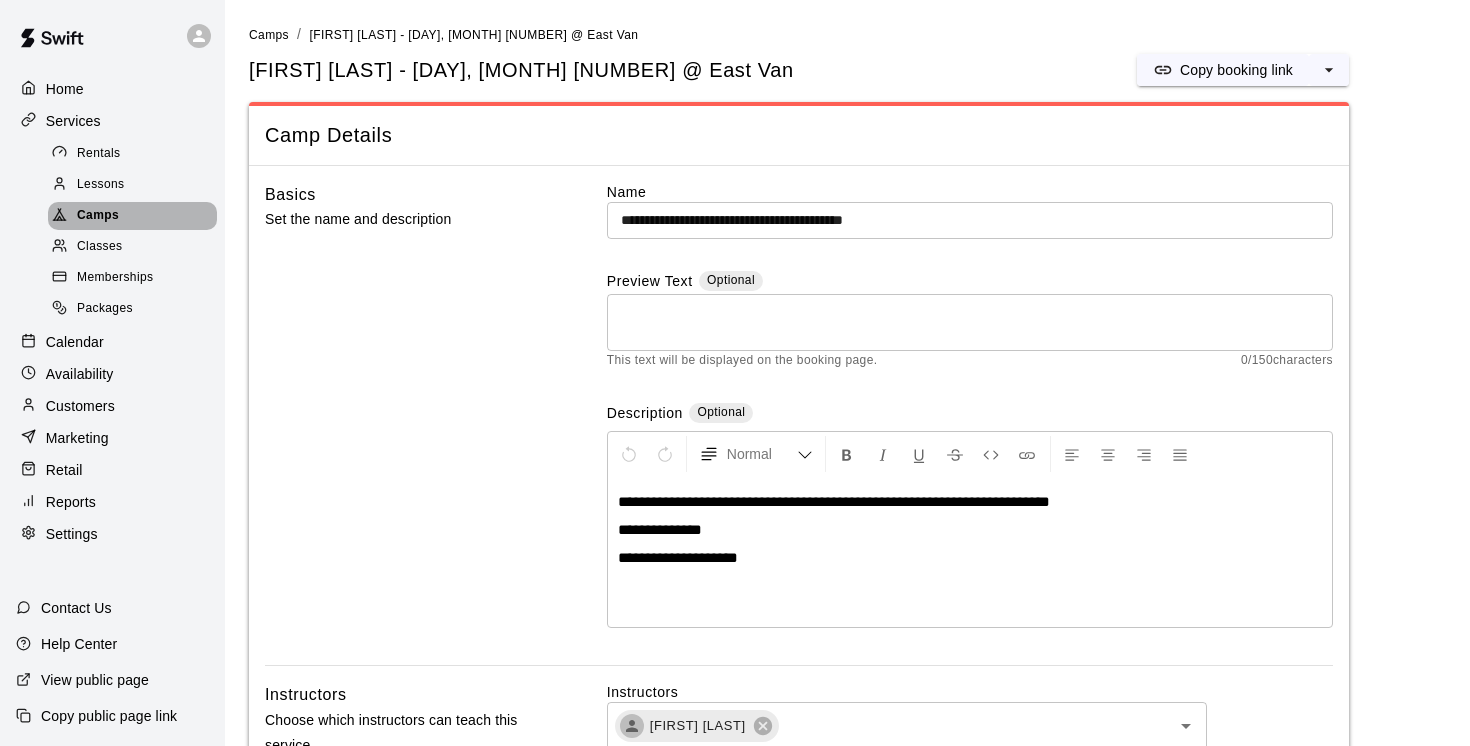 click on "Camps" at bounding box center (98, 216) 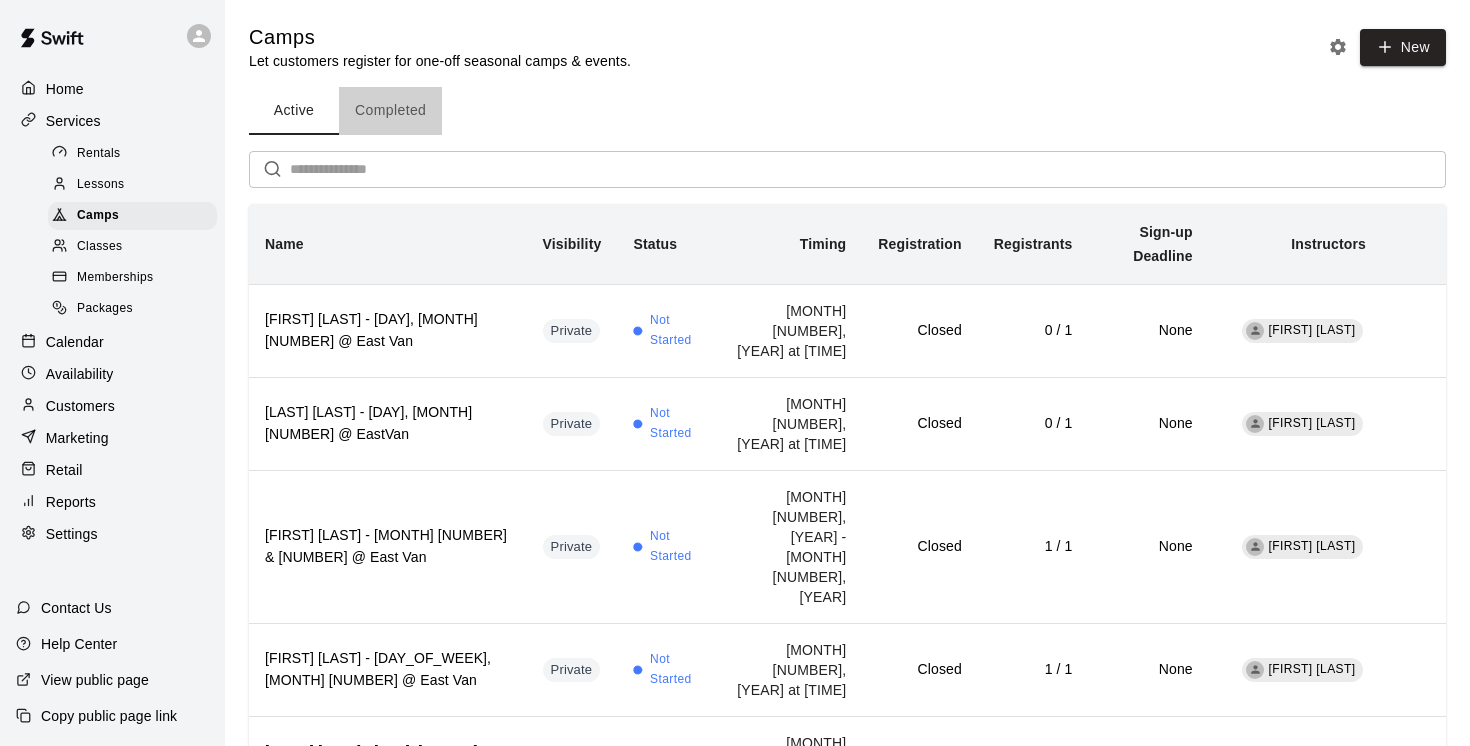 click on "Completed" at bounding box center [390, 111] 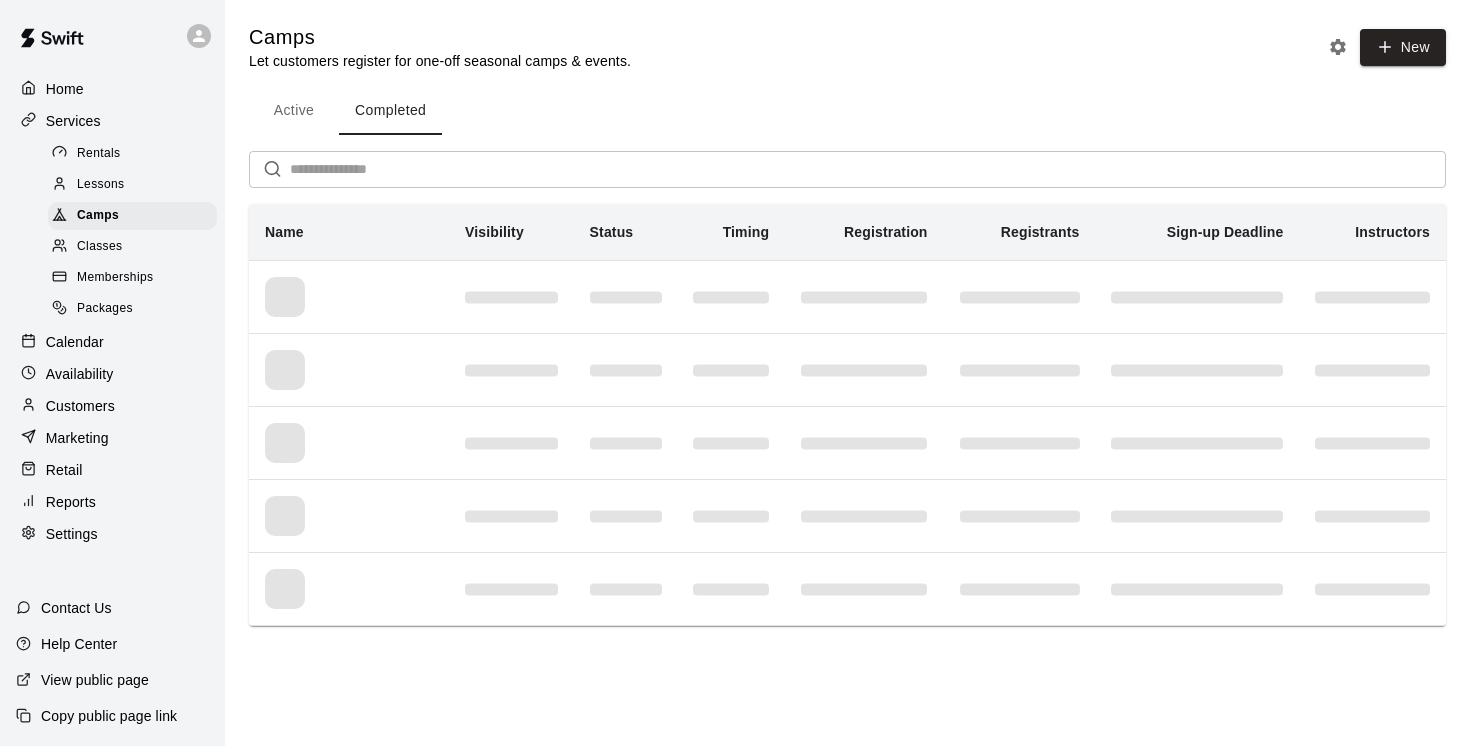 click at bounding box center (868, 169) 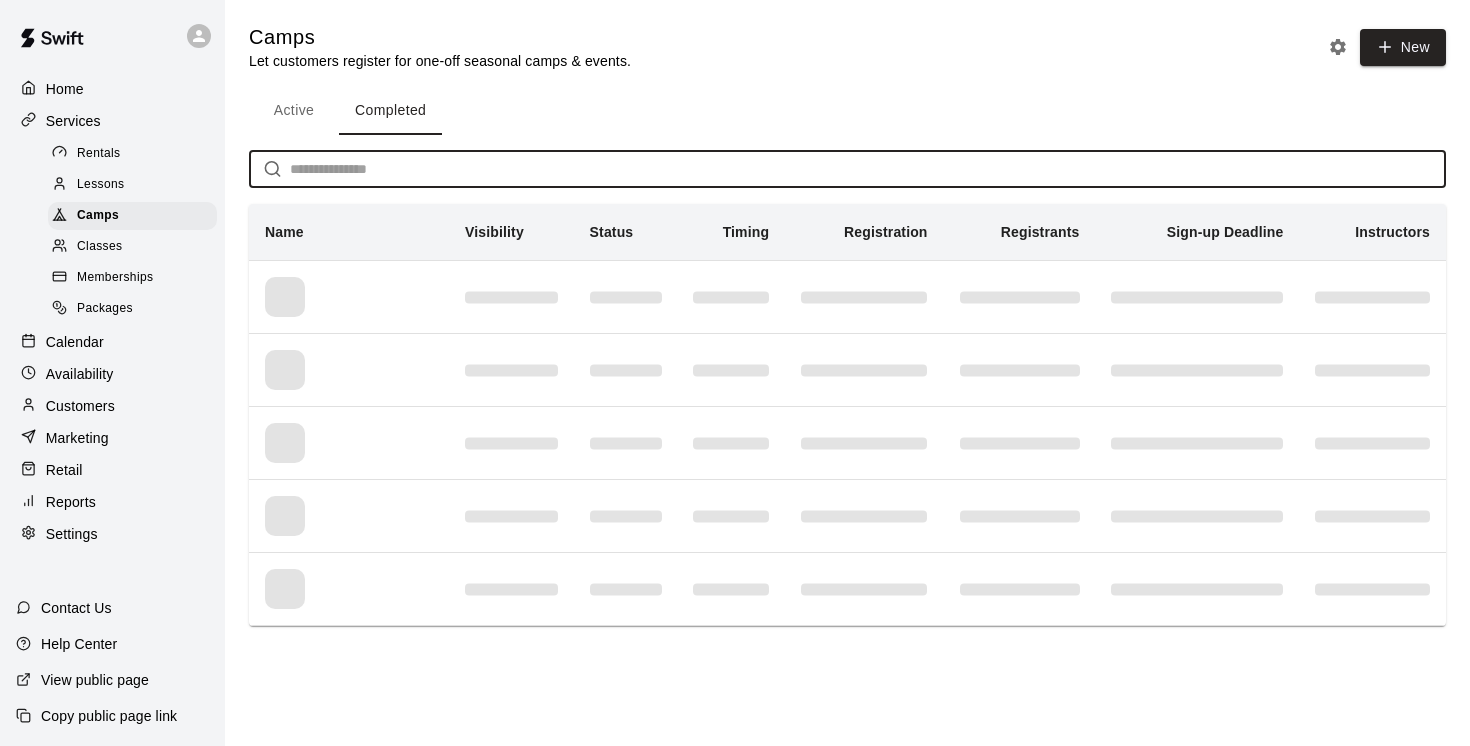 paste on "**********" 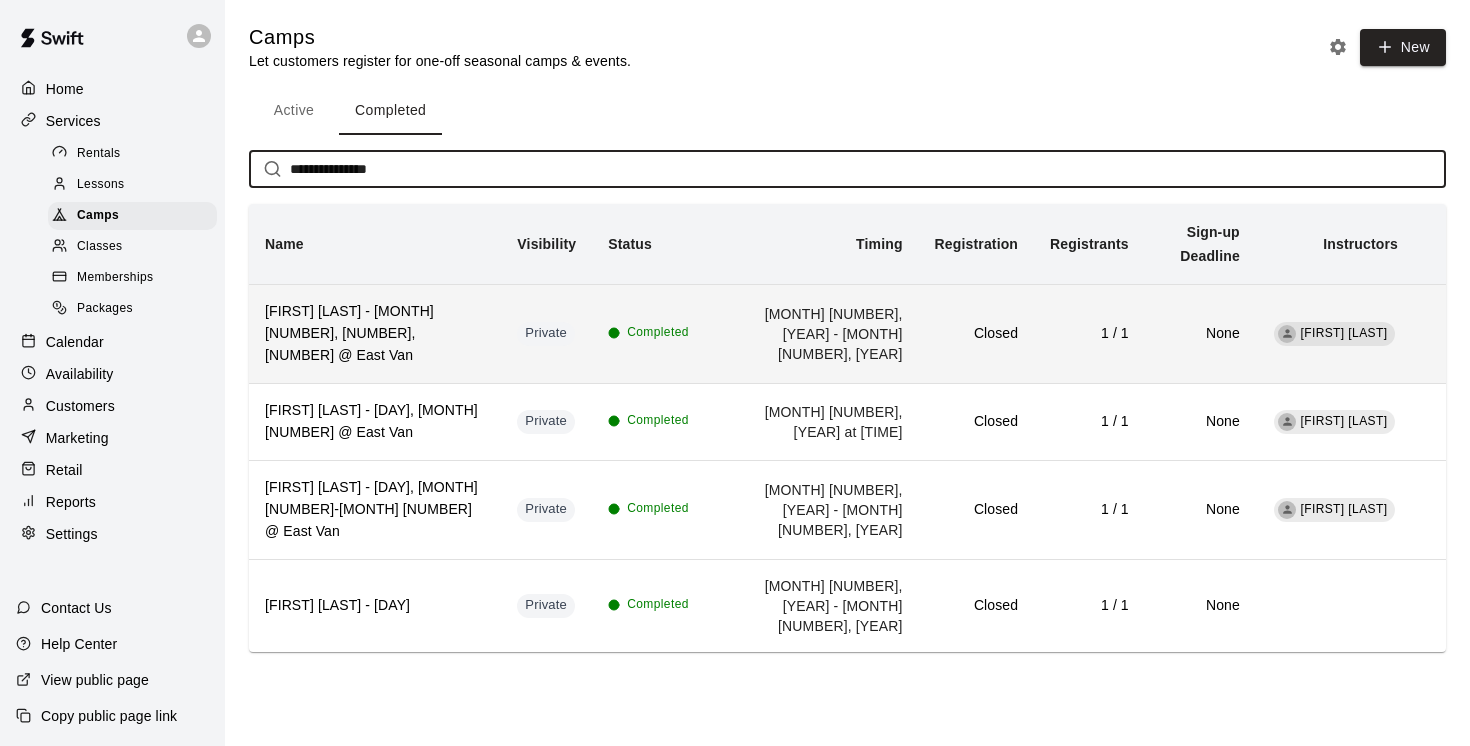 type on "**********" 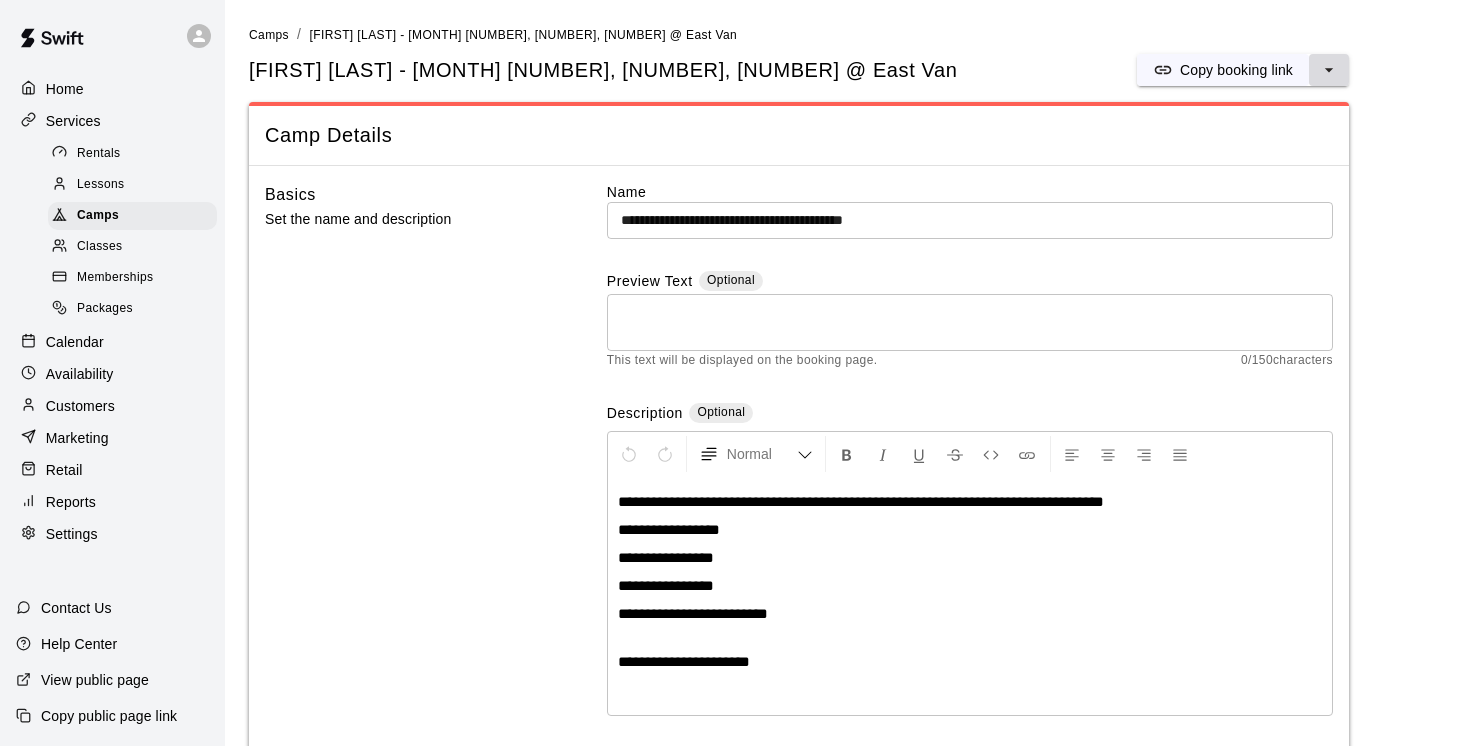 click 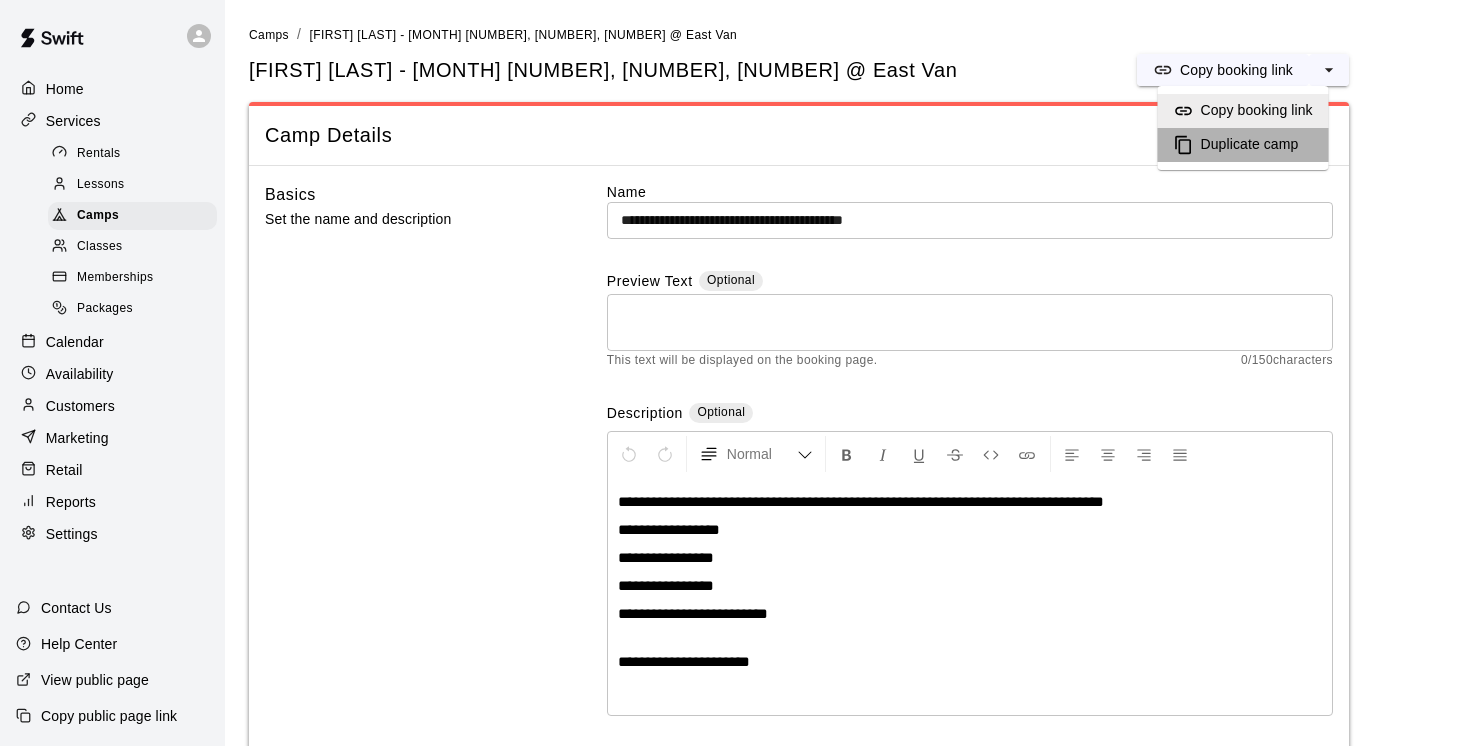 click on "Duplicate camp" at bounding box center (1250, 145) 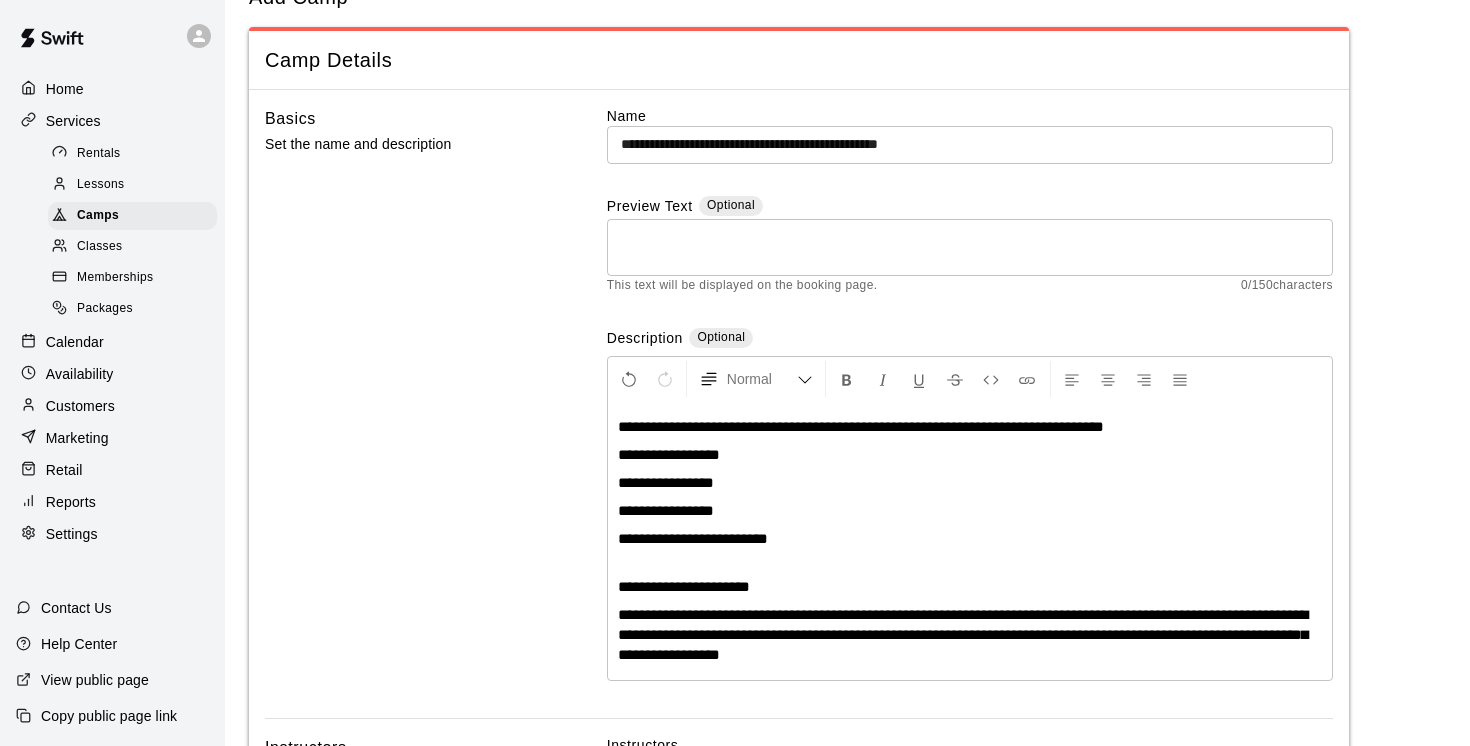 scroll, scrollTop: 74, scrollLeft: 0, axis: vertical 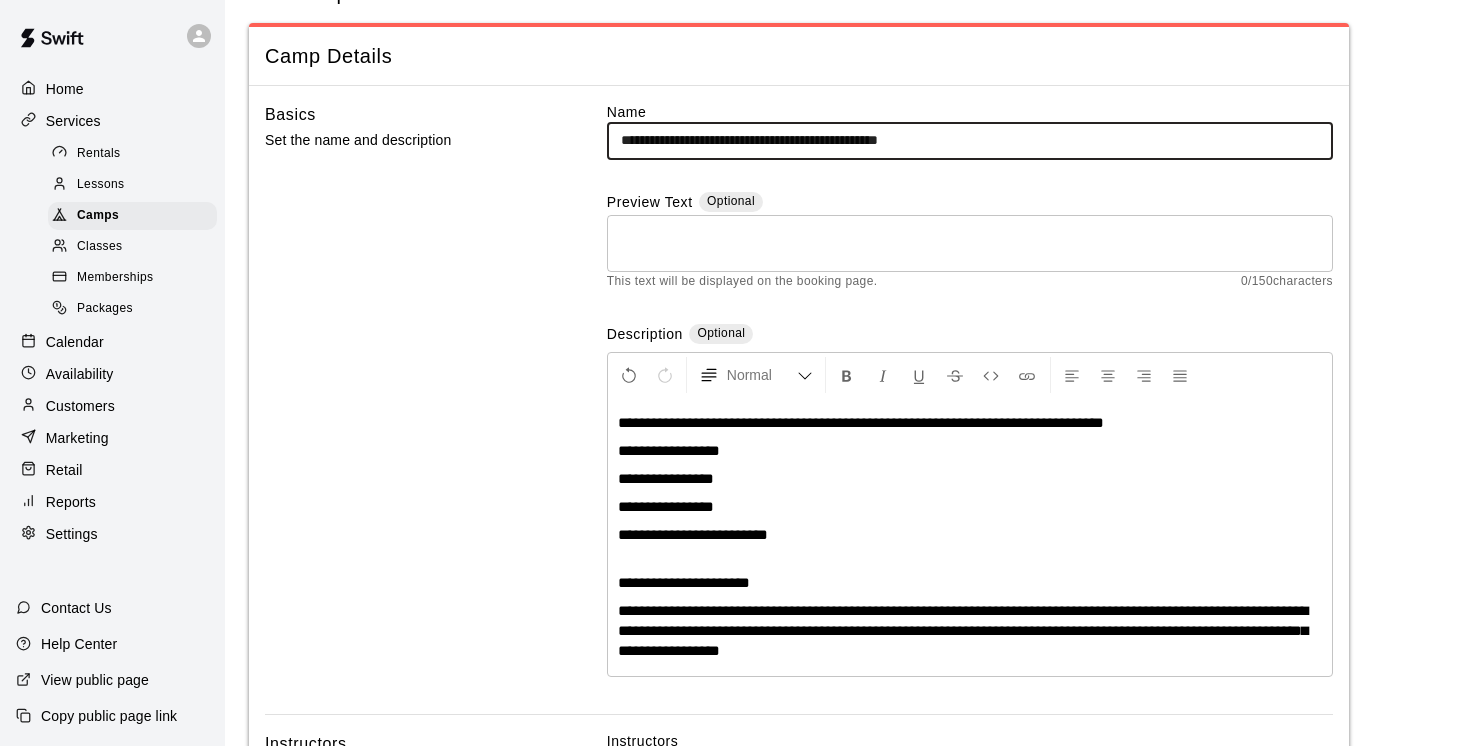drag, startPoint x: 995, startPoint y: 144, endPoint x: 761, endPoint y: 136, distance: 234.13672 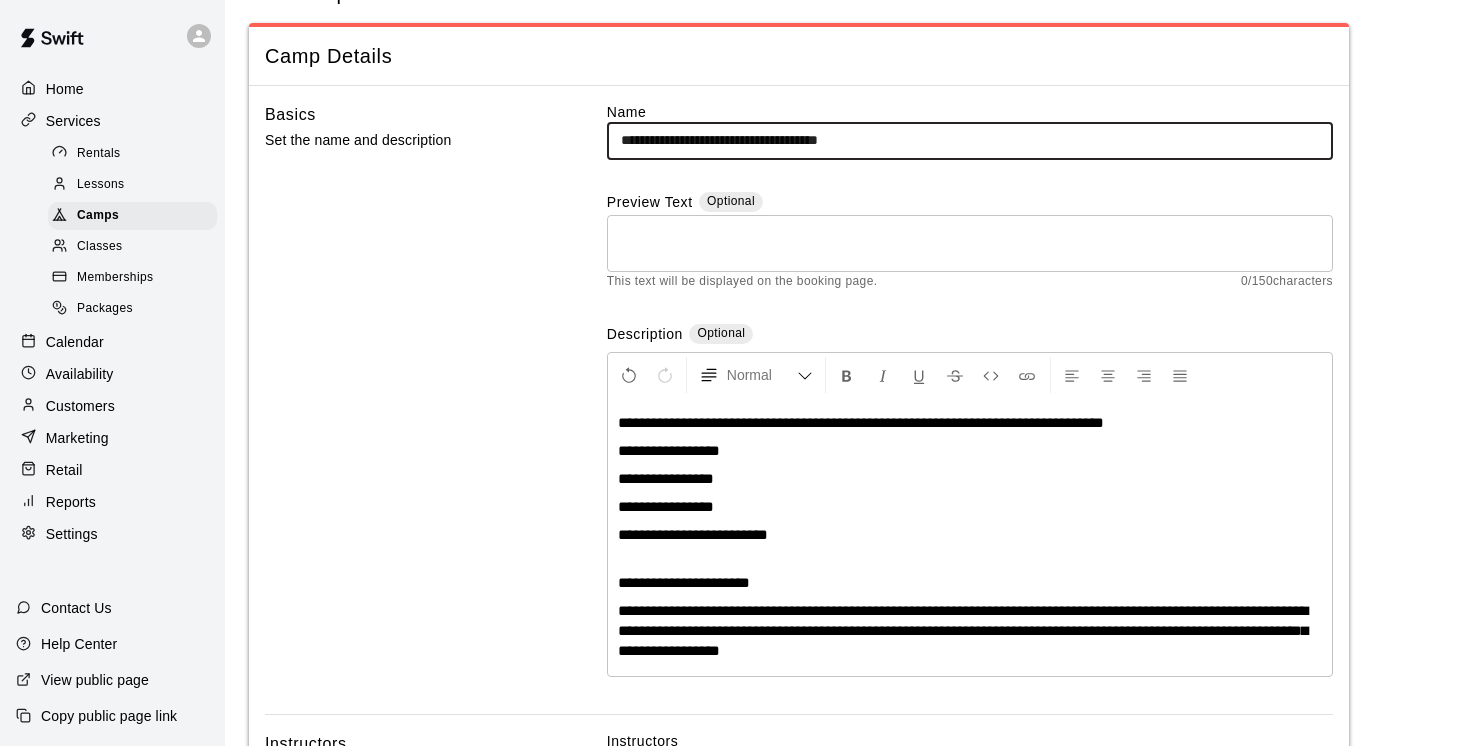 type on "**********" 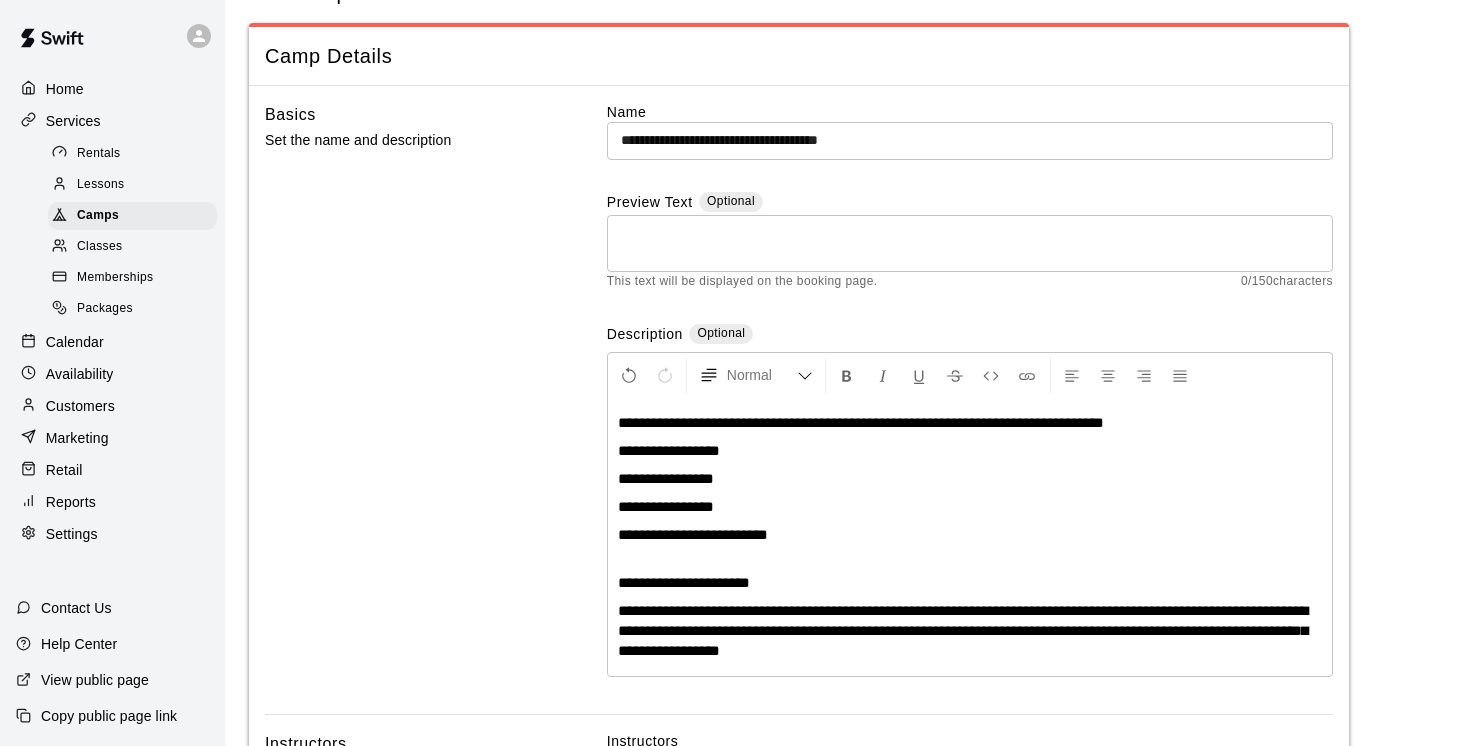 type 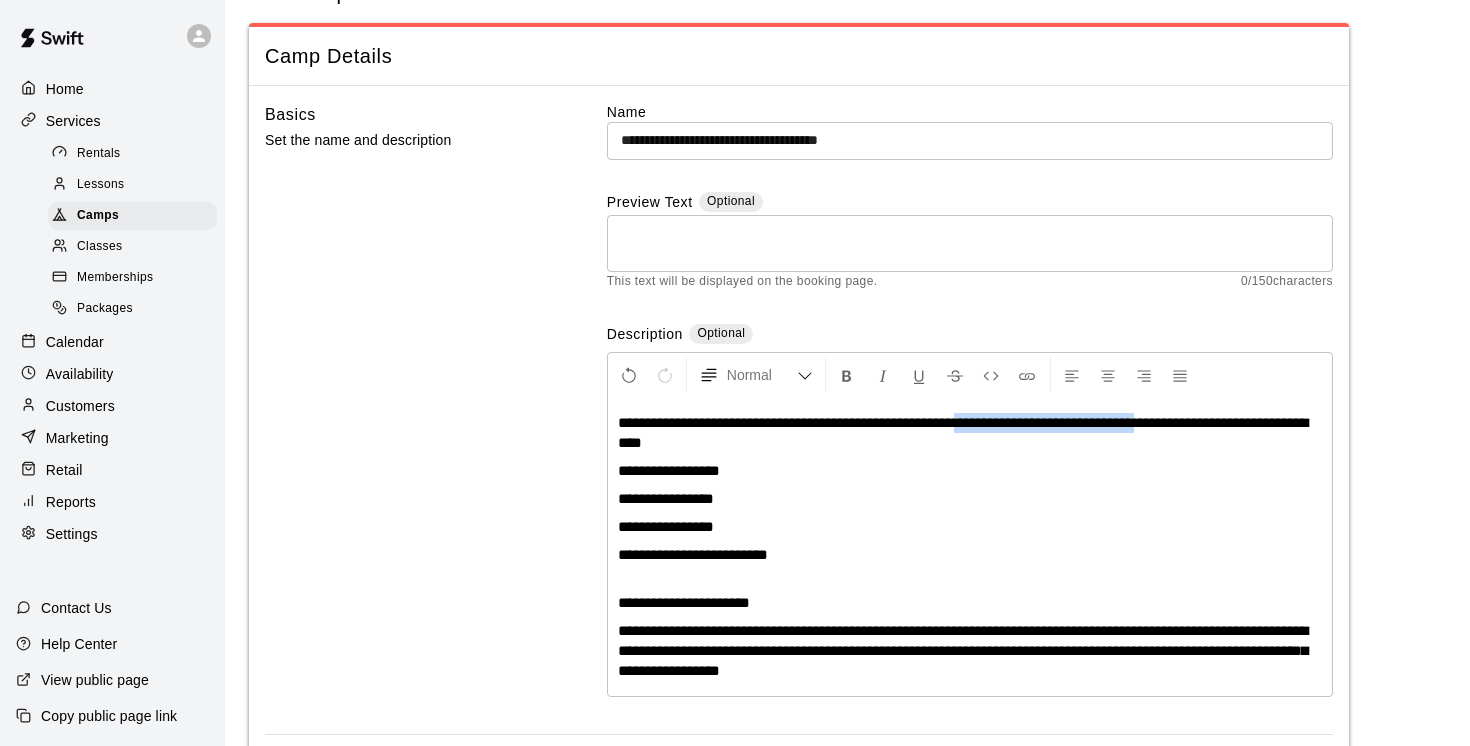 drag, startPoint x: 1249, startPoint y: 423, endPoint x: 1031, endPoint y: 423, distance: 218 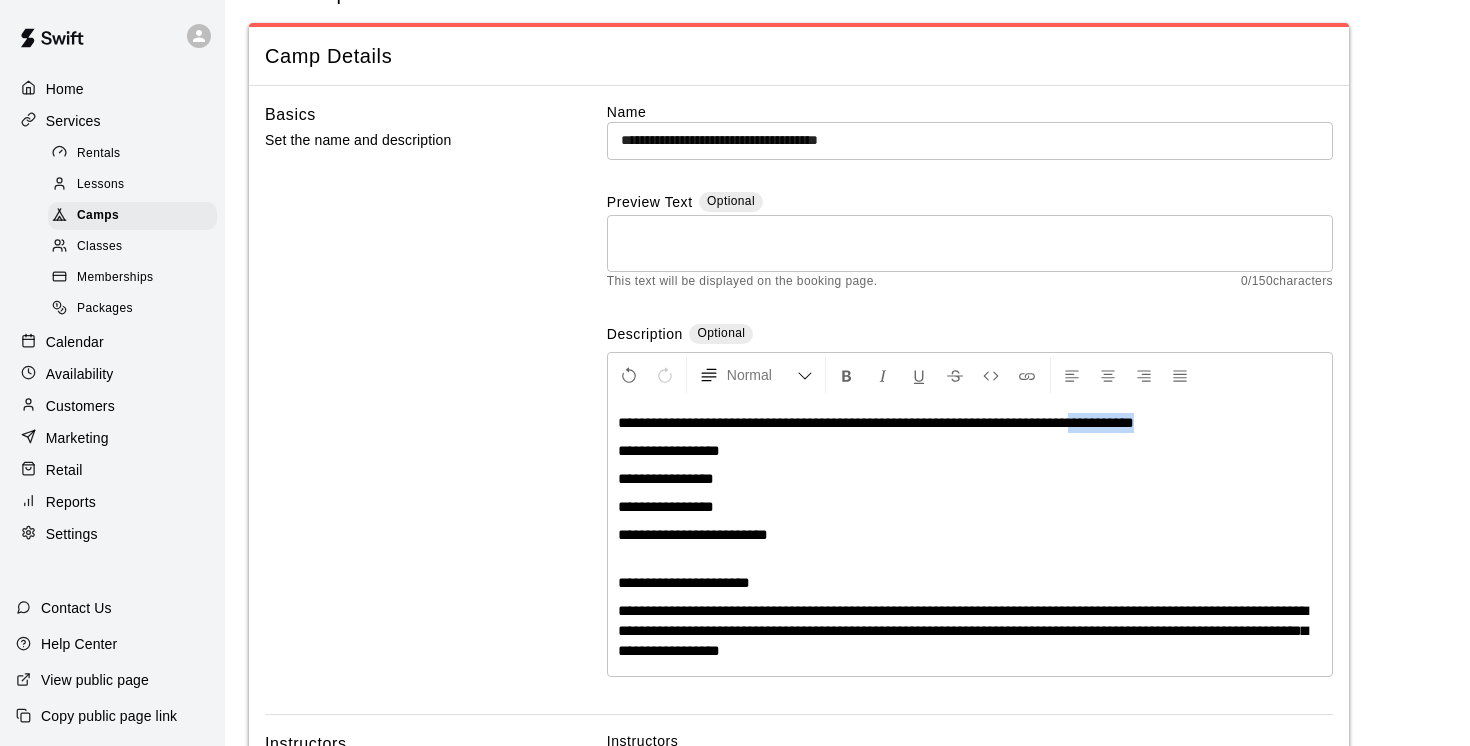 drag, startPoint x: 1249, startPoint y: 422, endPoint x: 1153, endPoint y: 422, distance: 96 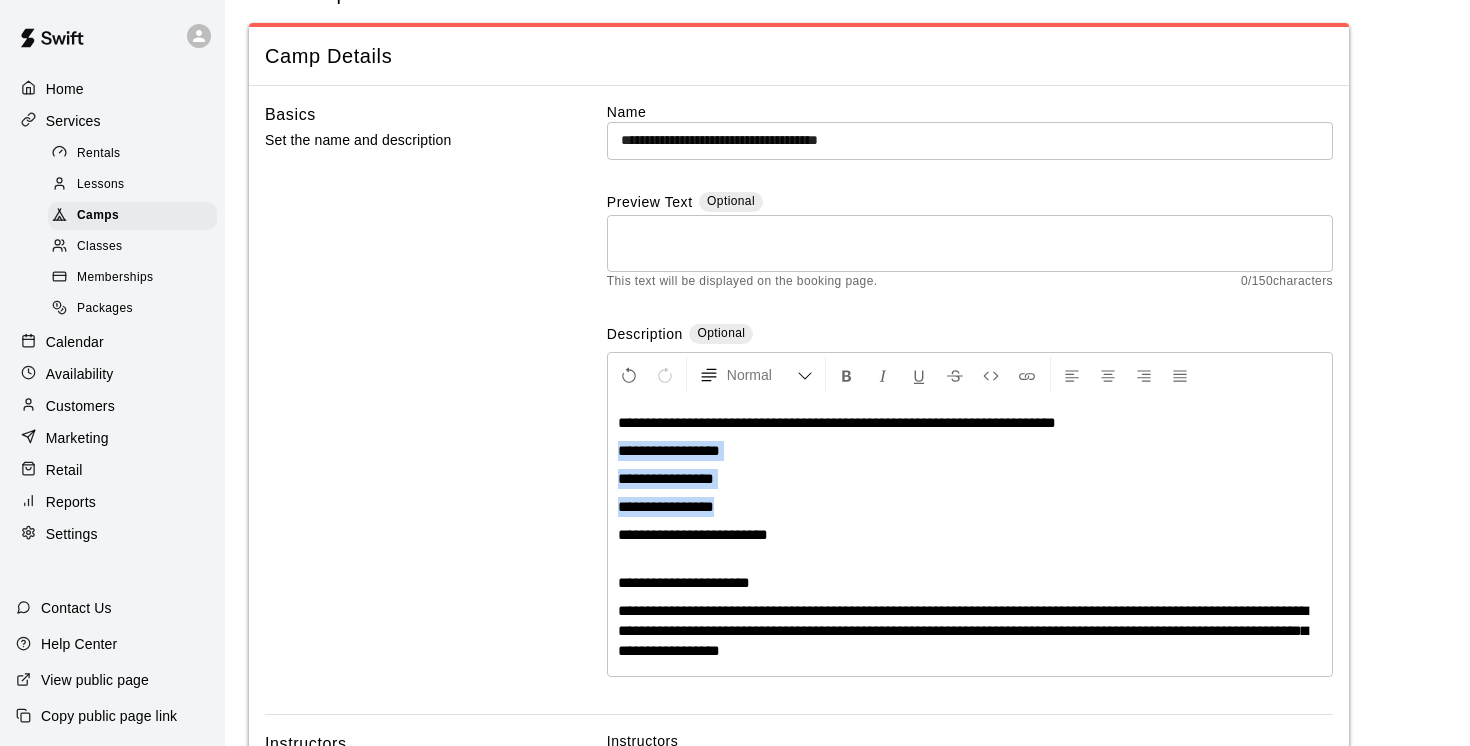 drag, startPoint x: 743, startPoint y: 511, endPoint x: 603, endPoint y: 451, distance: 152.31546 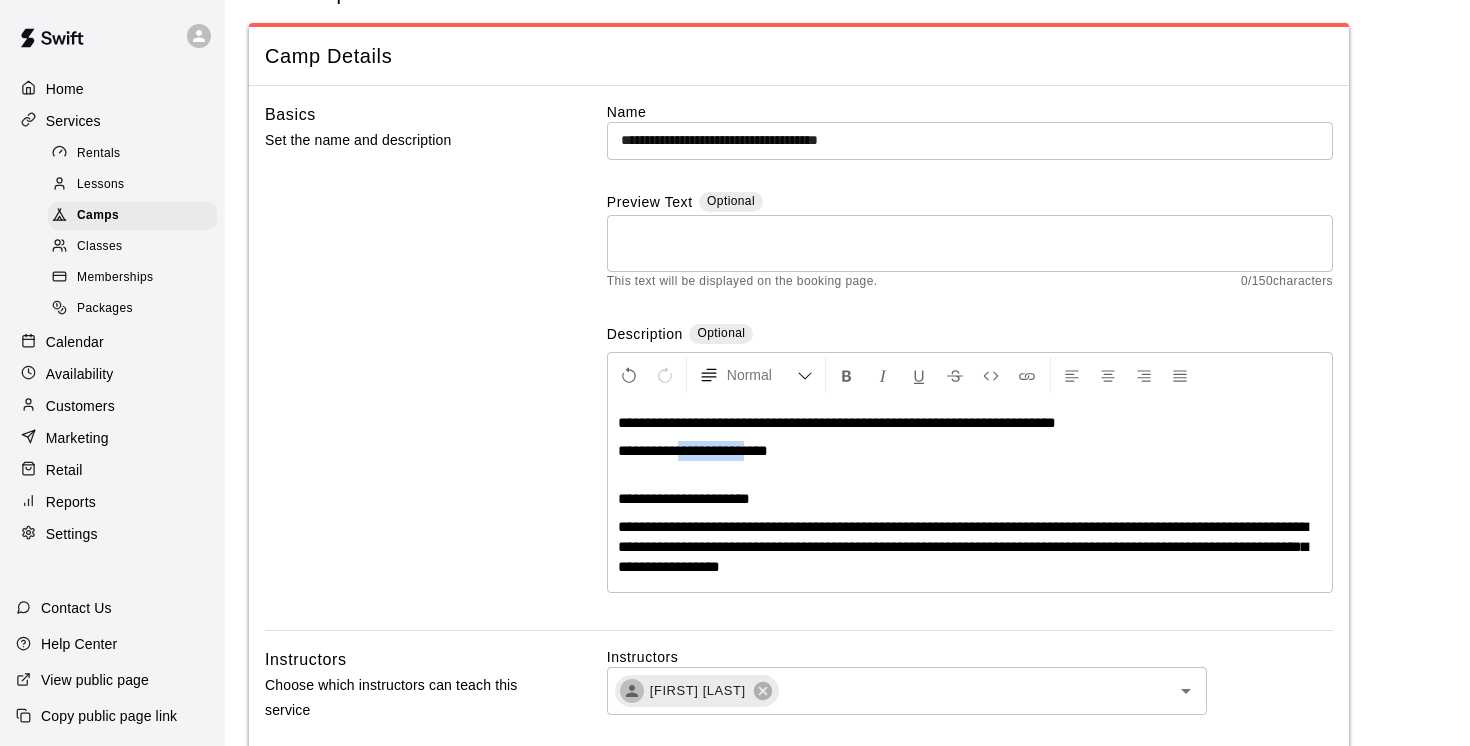 drag, startPoint x: 769, startPoint y: 452, endPoint x: 690, endPoint y: 445, distance: 79.30952 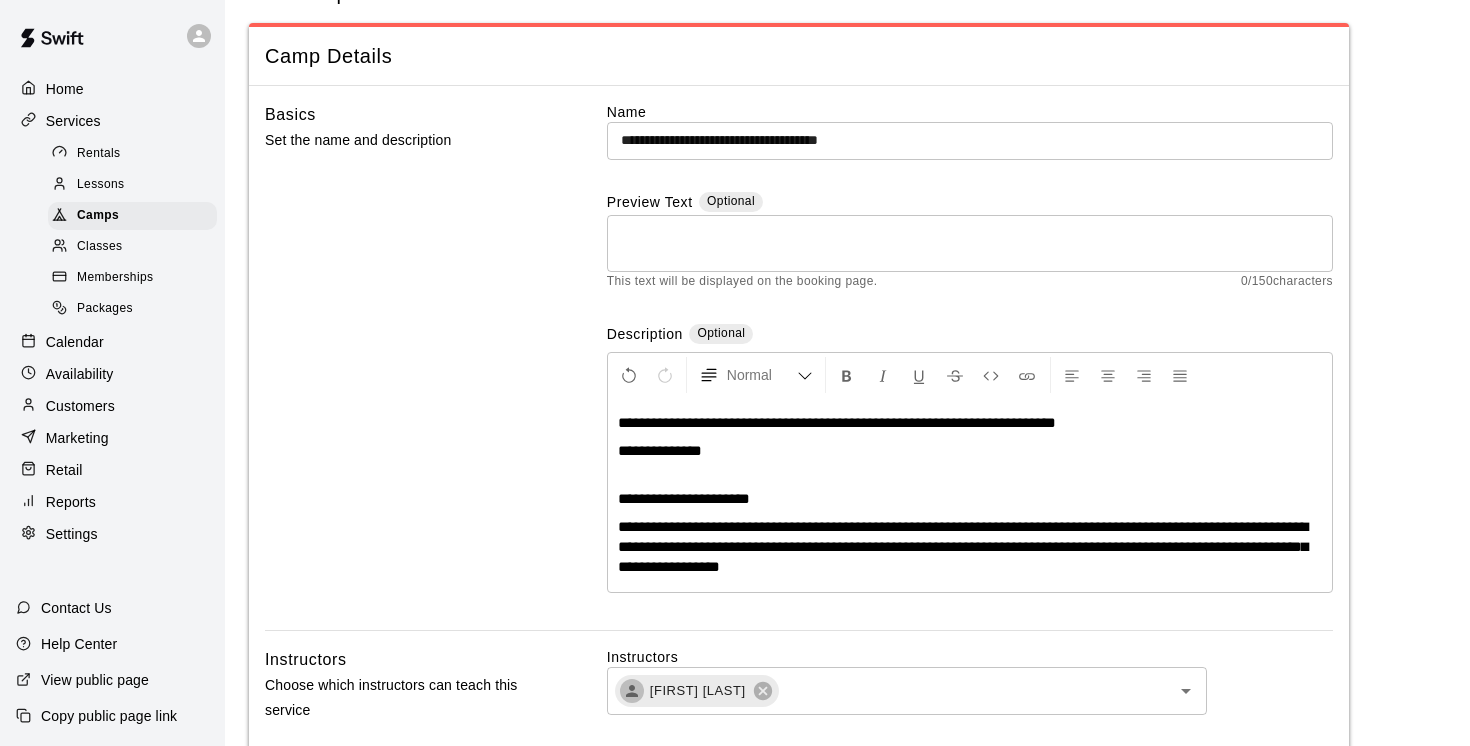 click on "**********" at bounding box center (970, 489) 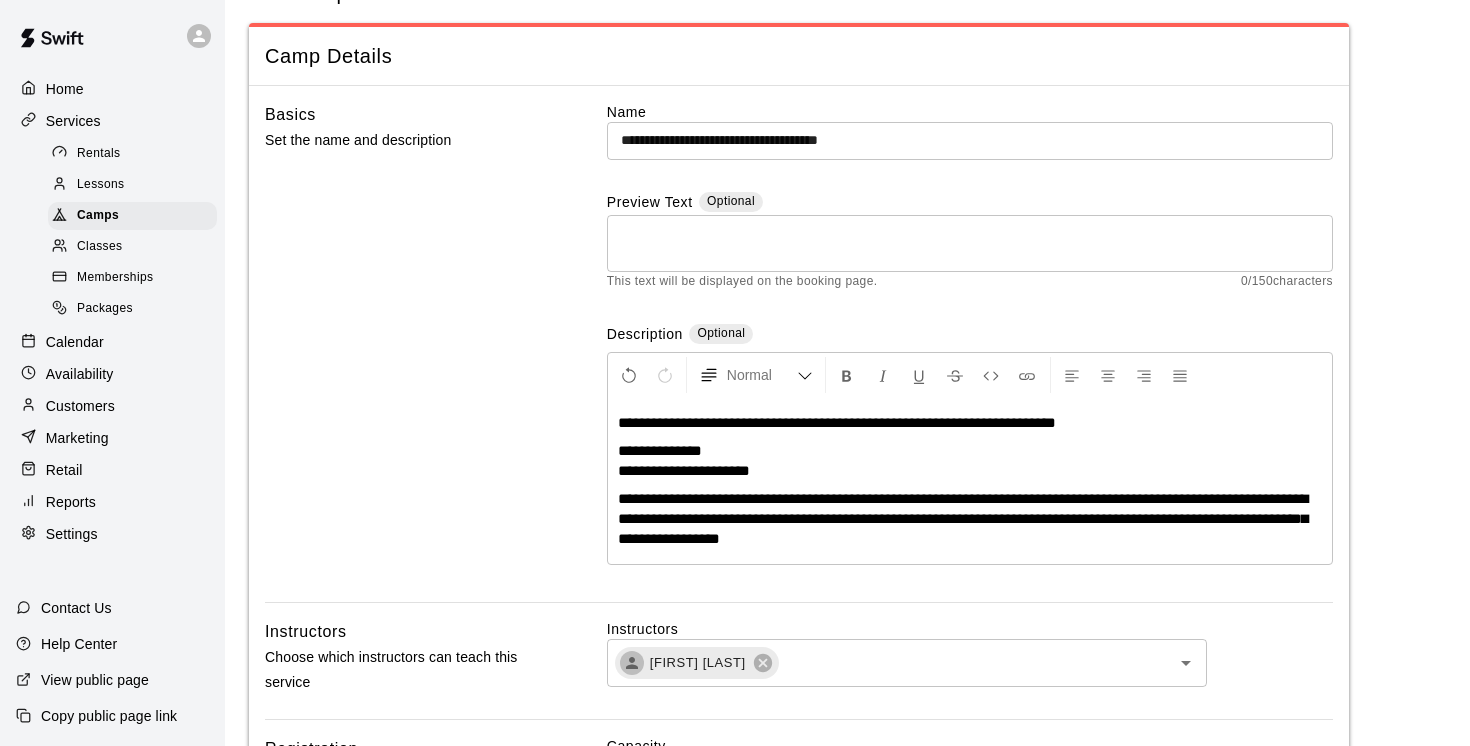 click on "**********" at bounding box center [970, 461] 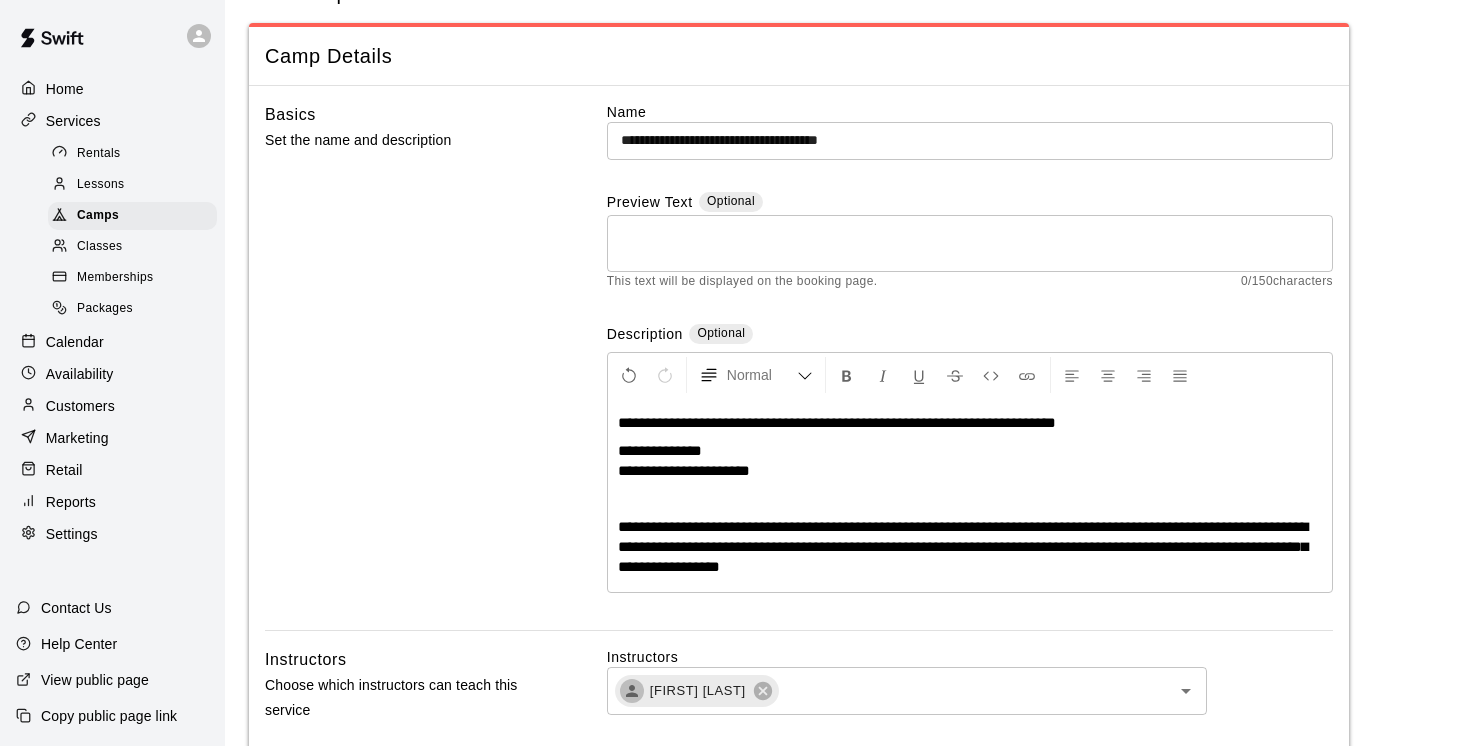 click on "**********" at bounding box center [970, 461] 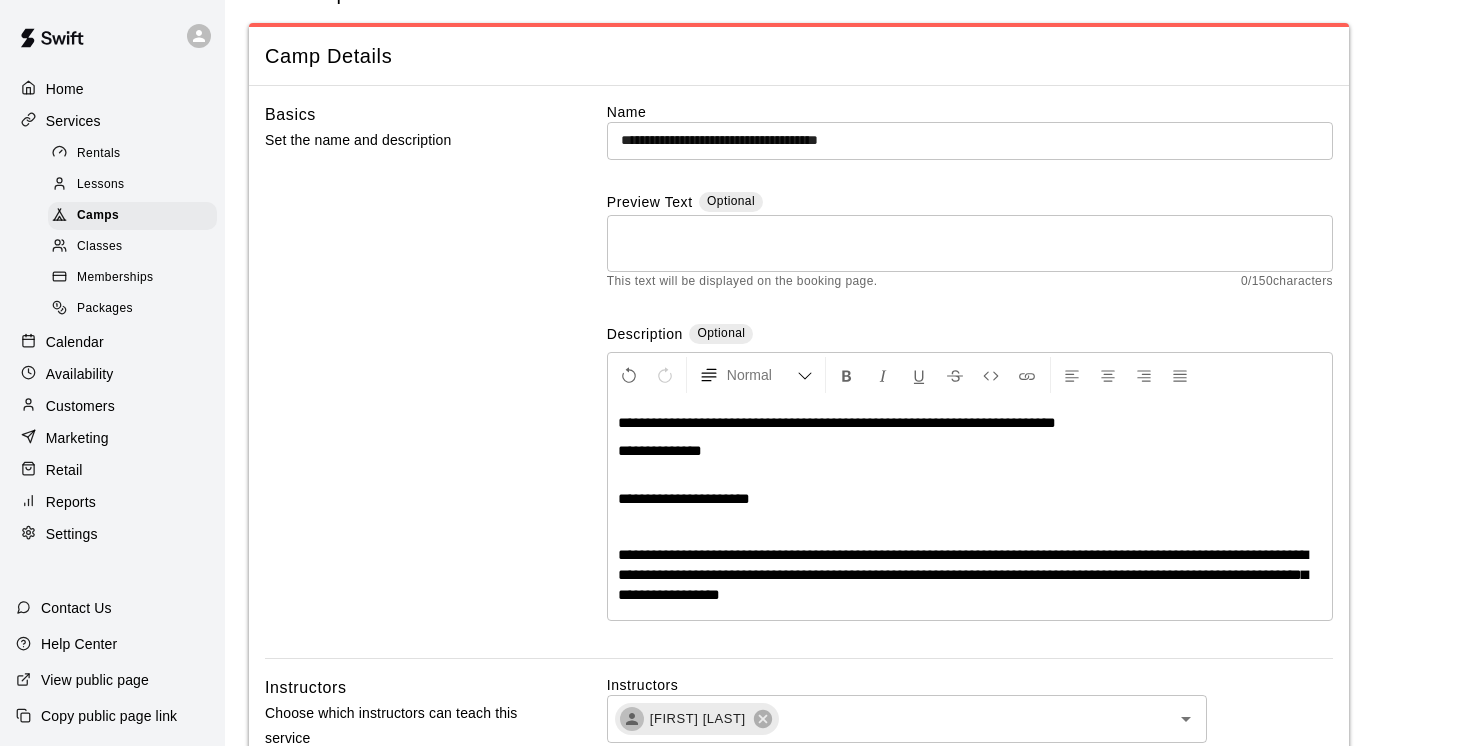 scroll, scrollTop: 100, scrollLeft: 0, axis: vertical 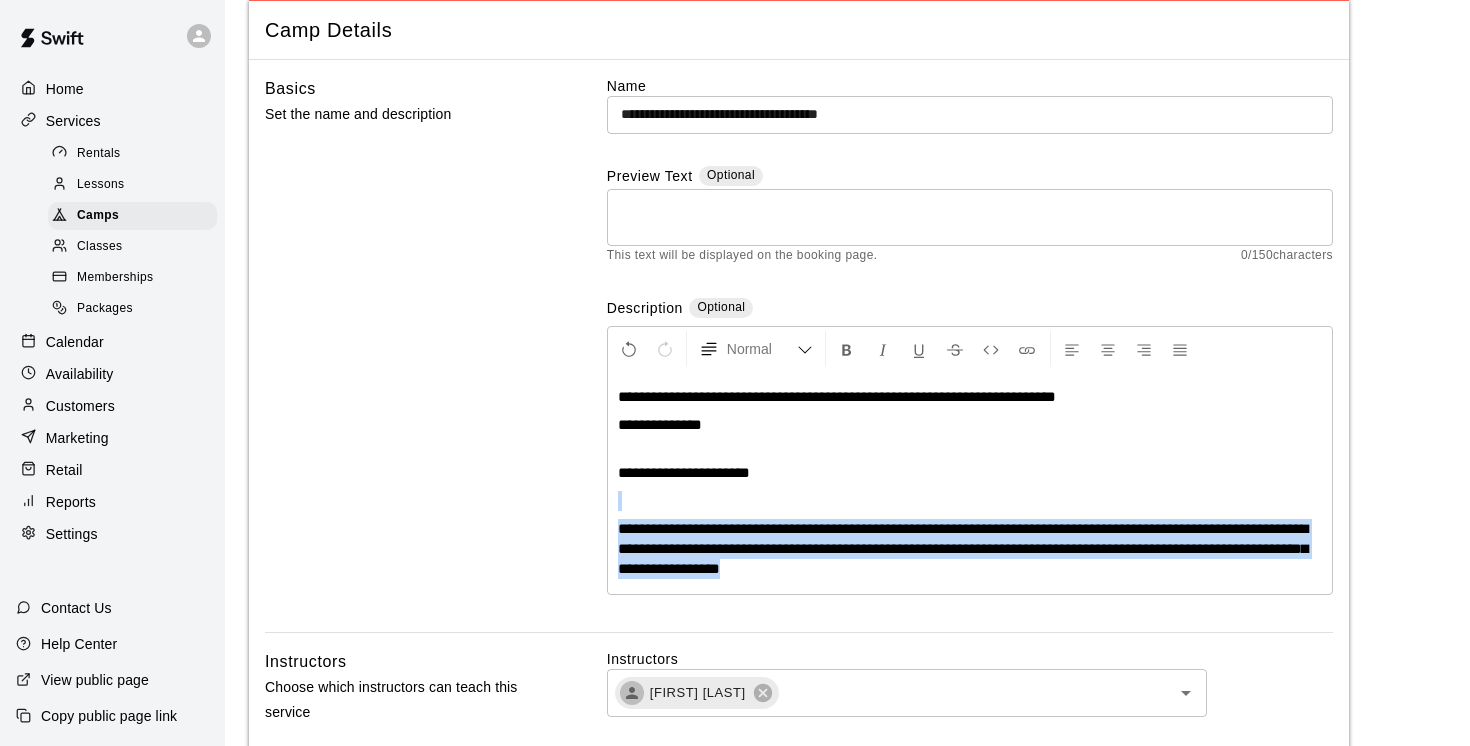 drag, startPoint x: 628, startPoint y: 503, endPoint x: 642, endPoint y: 594, distance: 92.070625 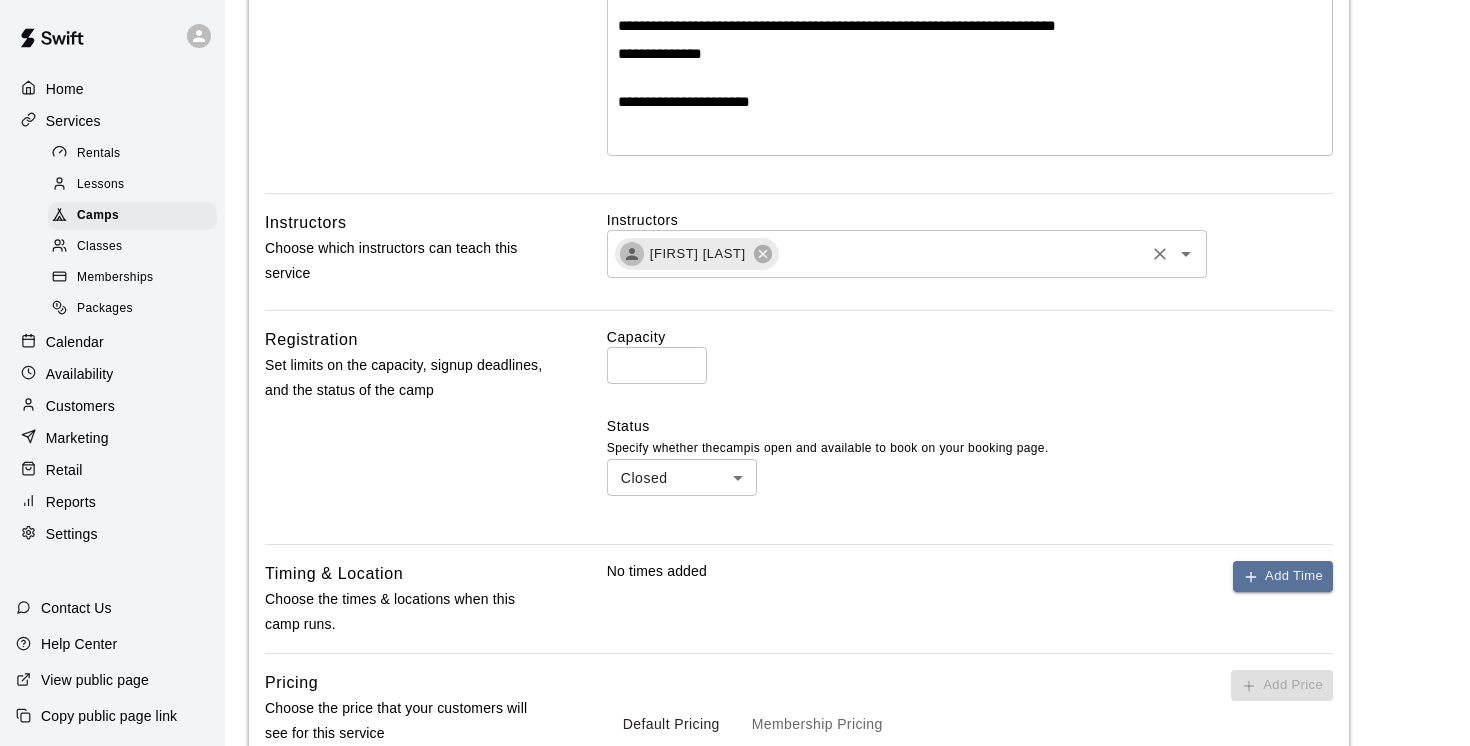 scroll, scrollTop: 472, scrollLeft: 0, axis: vertical 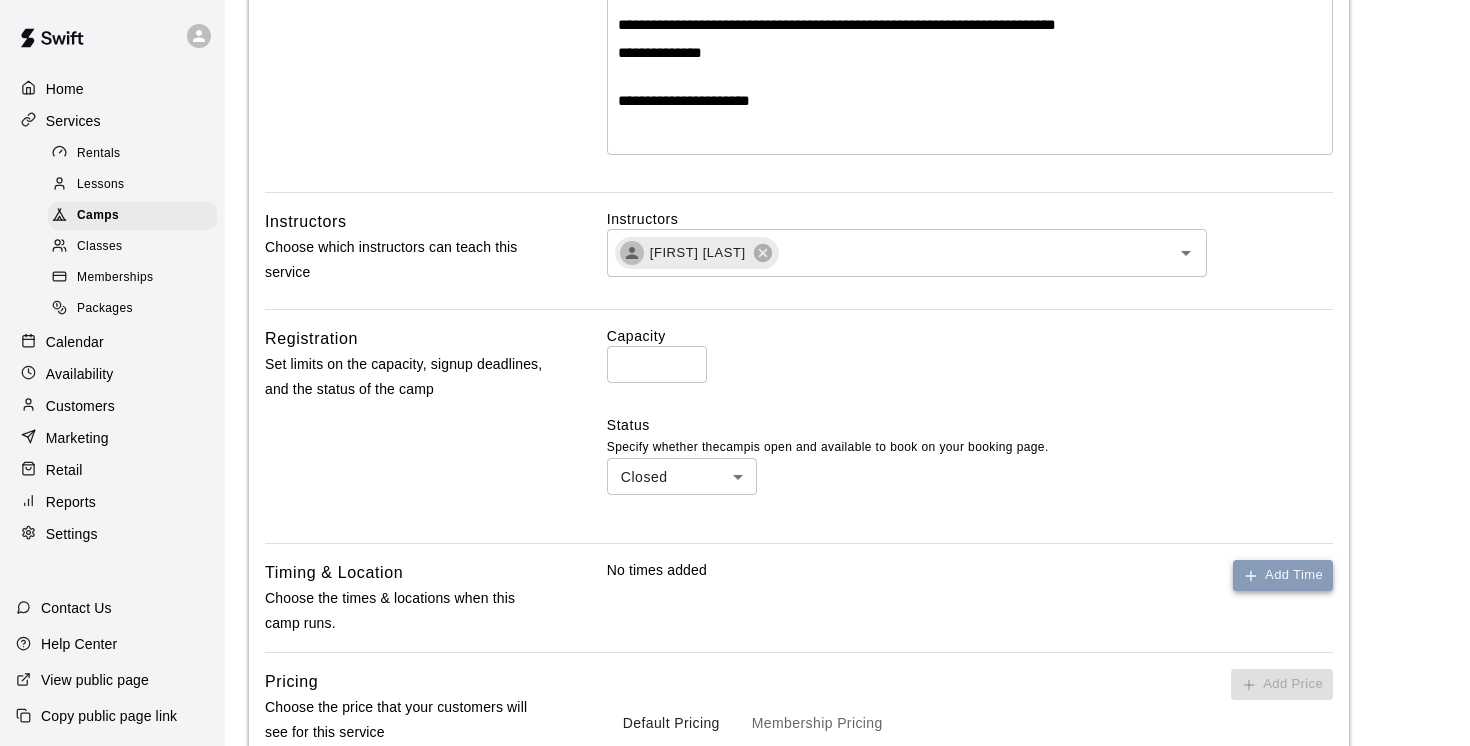 click on "Add Time" at bounding box center [1283, 575] 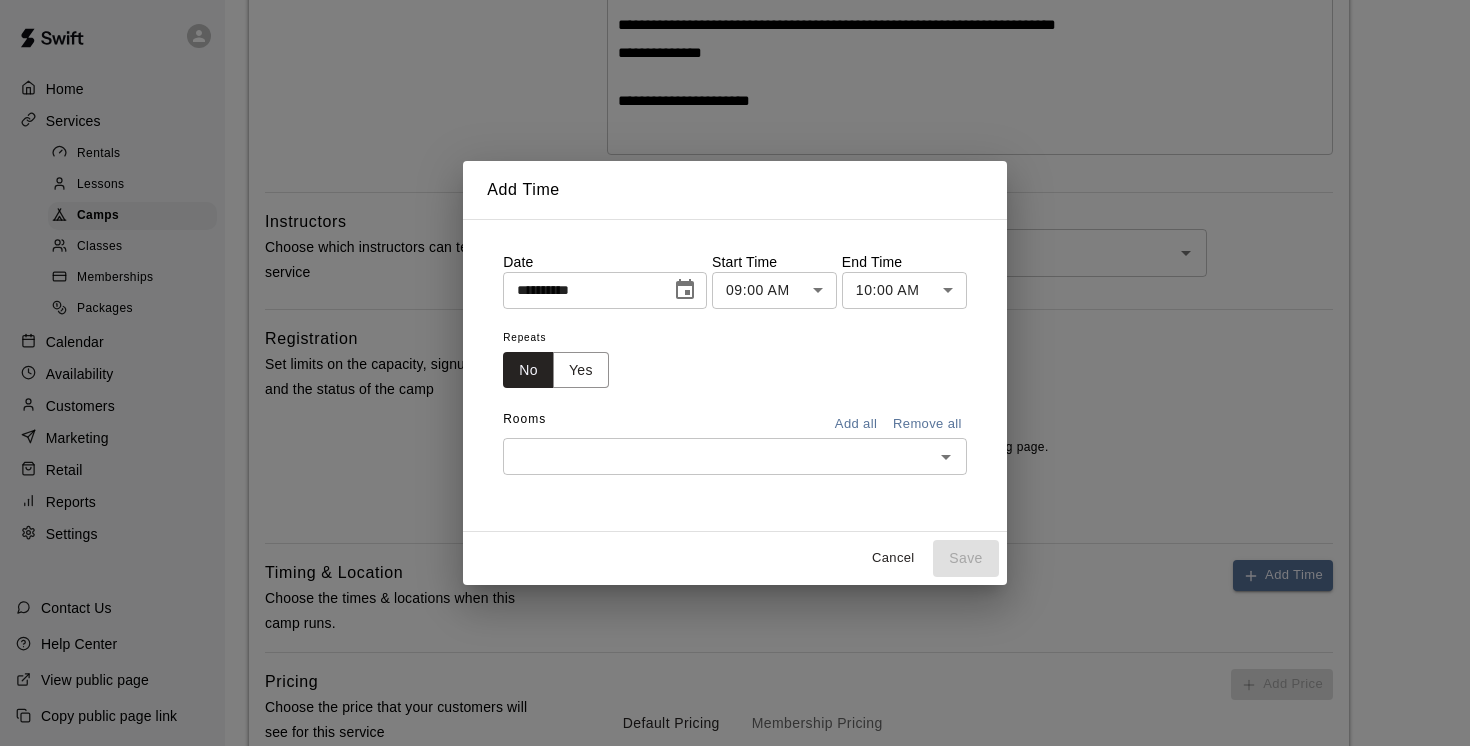 click on "**********" at bounding box center [735, 308] 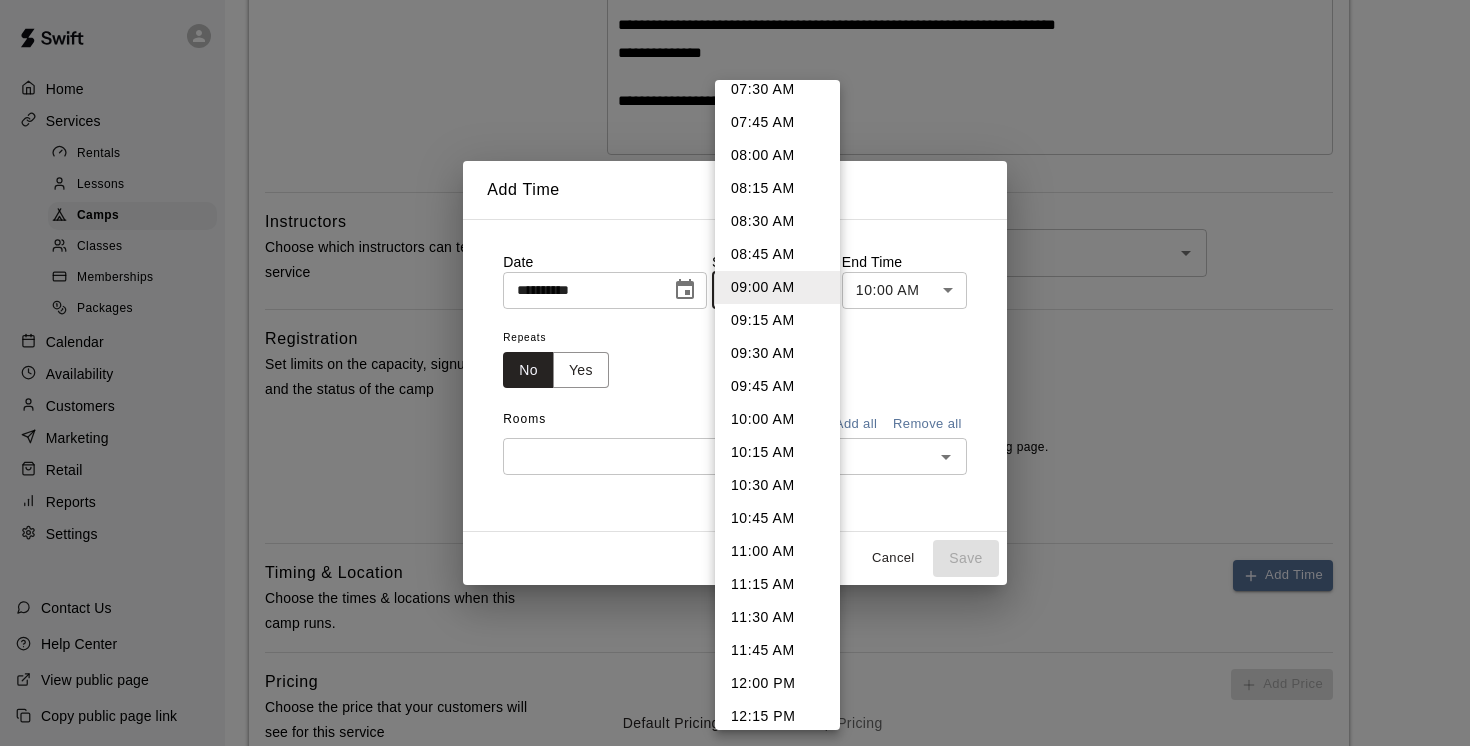 scroll, scrollTop: 1008, scrollLeft: 0, axis: vertical 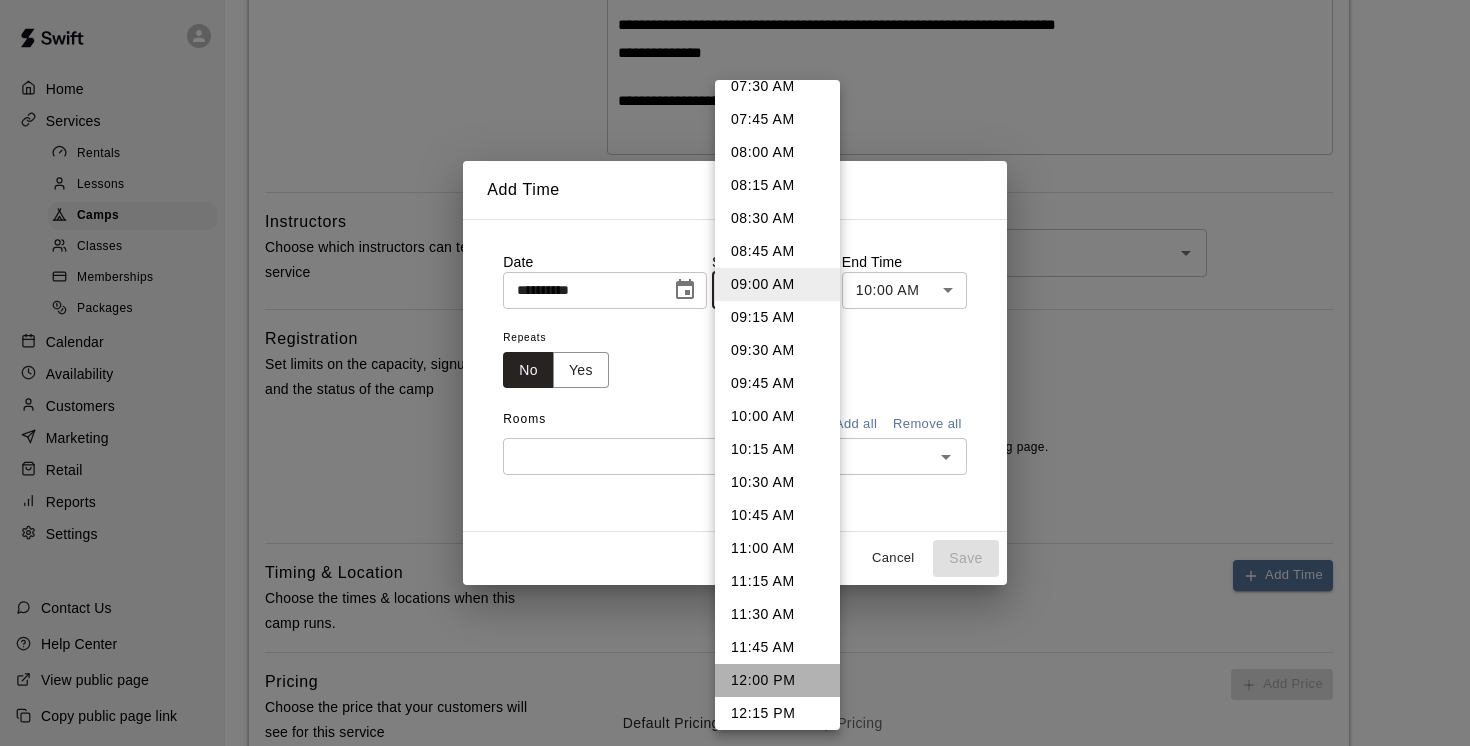 click on "12:00 PM" at bounding box center [777, 680] 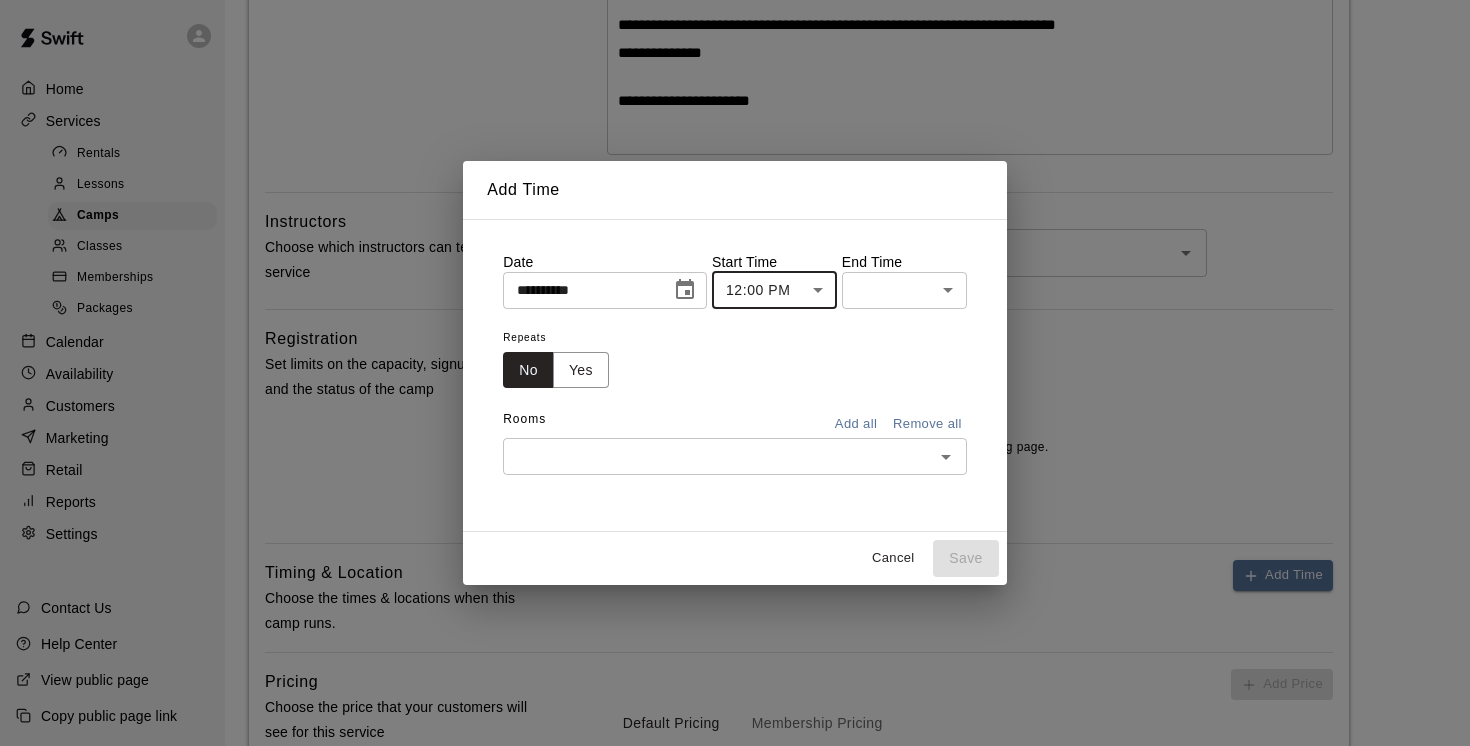 click on "**********" at bounding box center (735, 308) 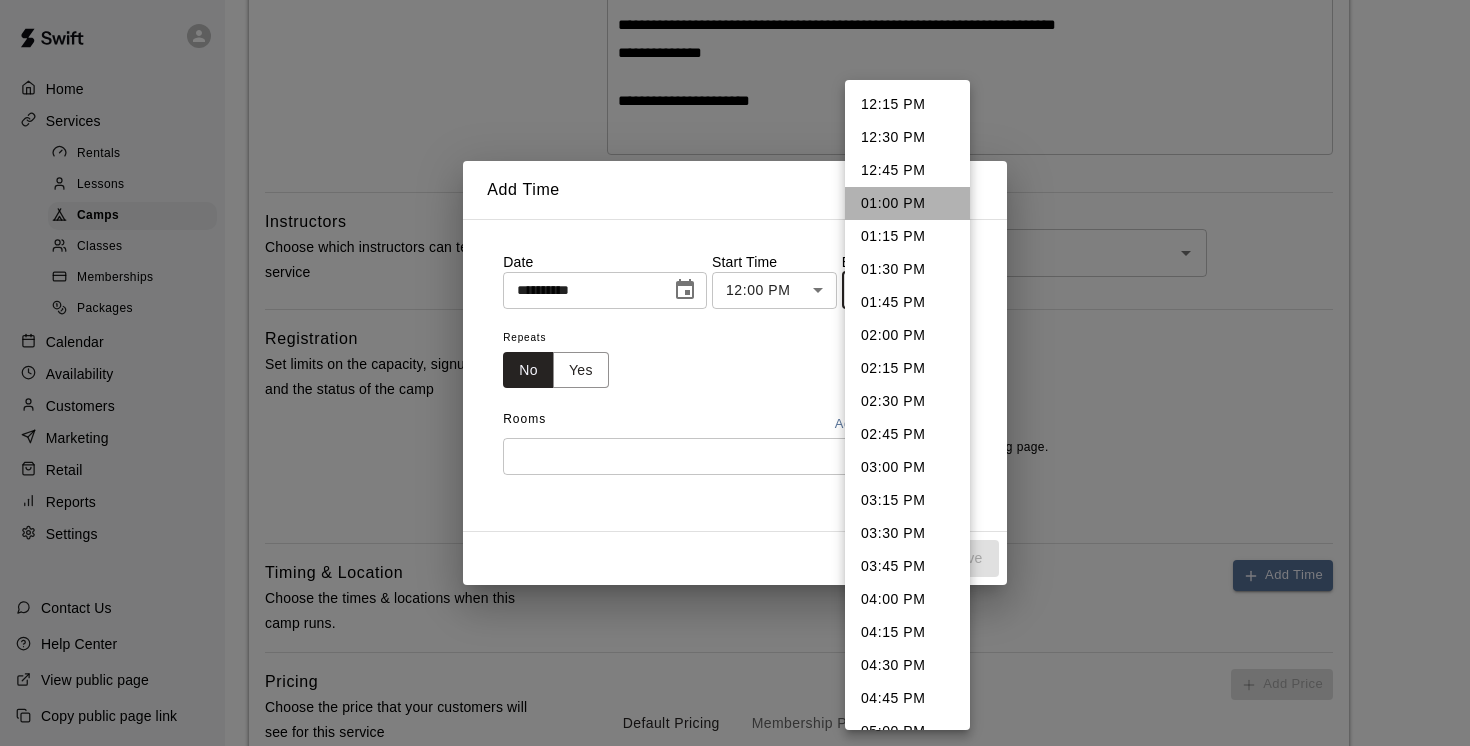 click on "01:00 PM" at bounding box center (907, 203) 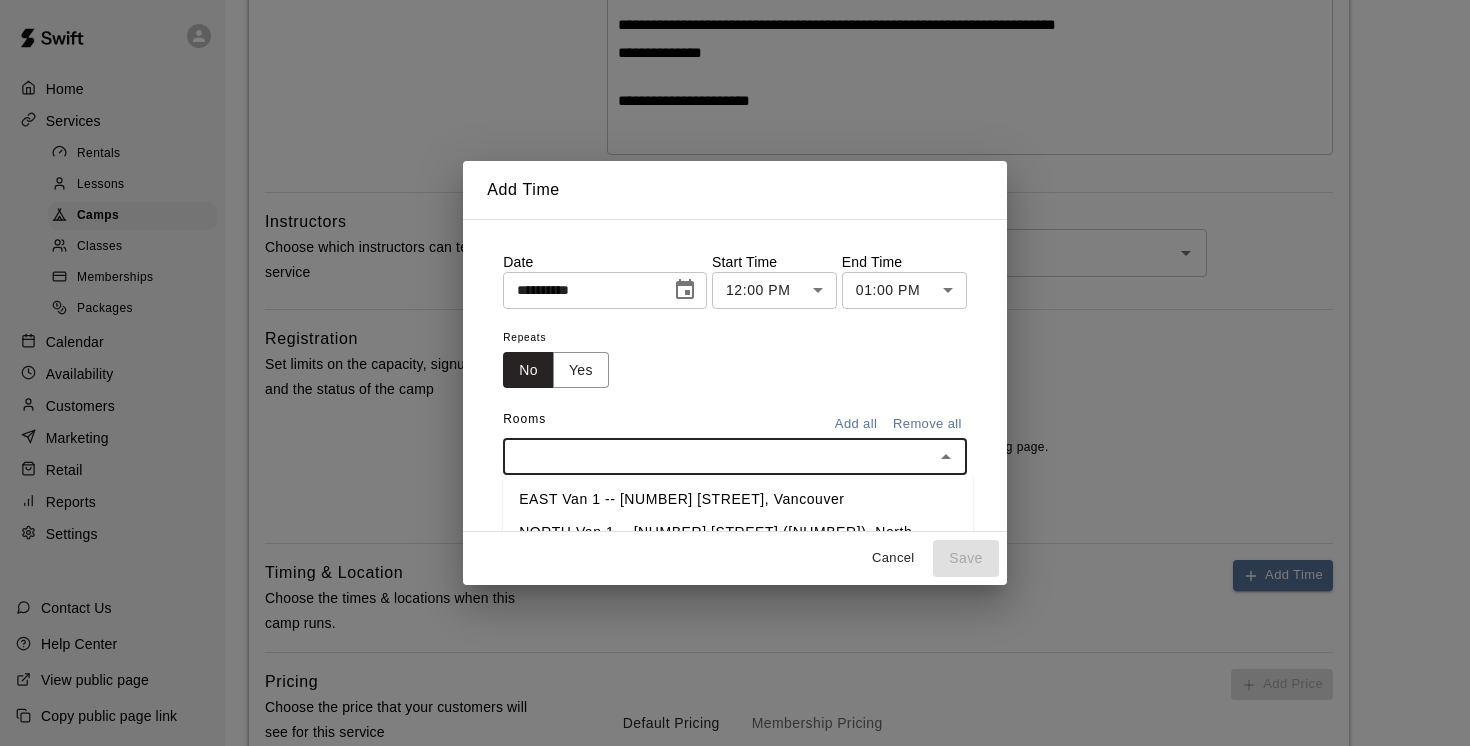 click at bounding box center [718, 456] 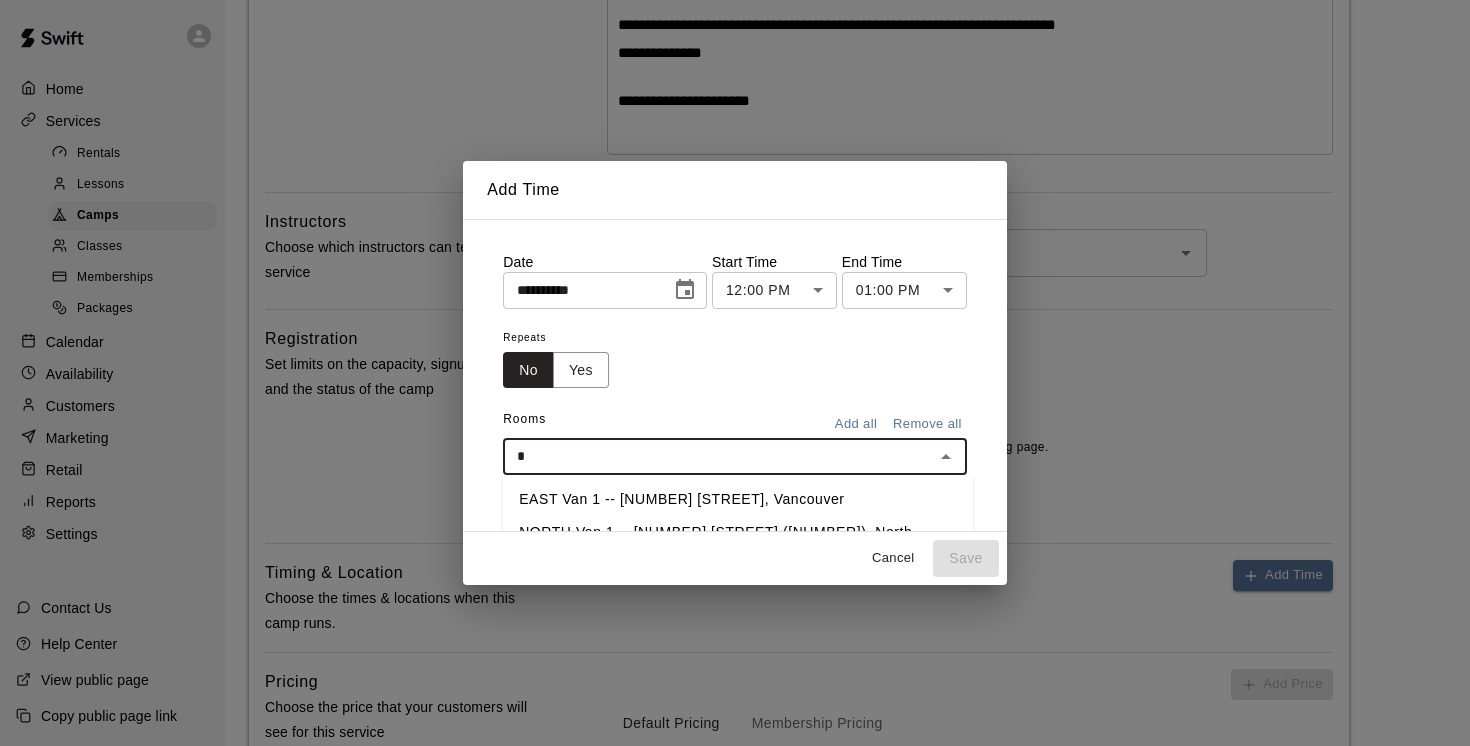 type on "**" 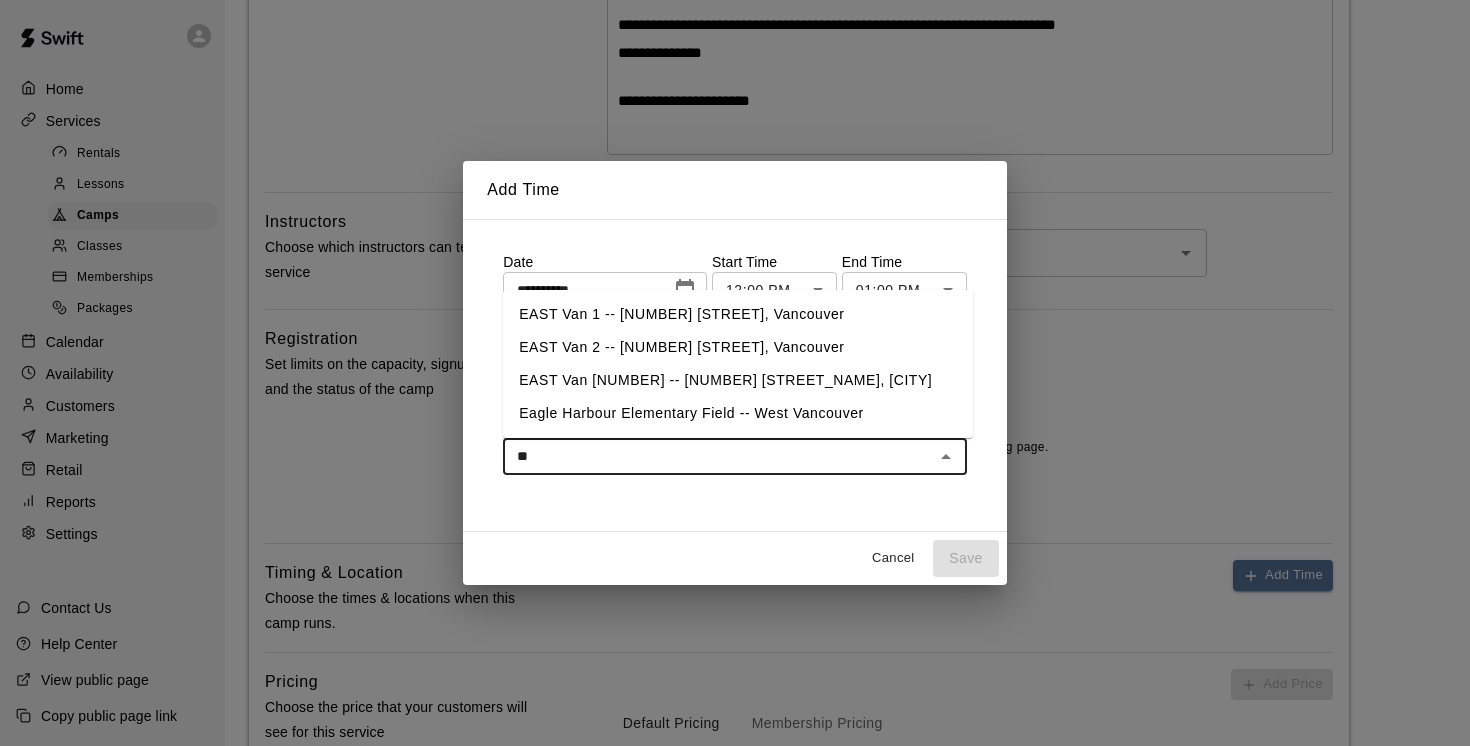 click on "[LOCATION] [NUMBER] -- [NUMBER] [STREET], [CITY]" at bounding box center (738, 314) 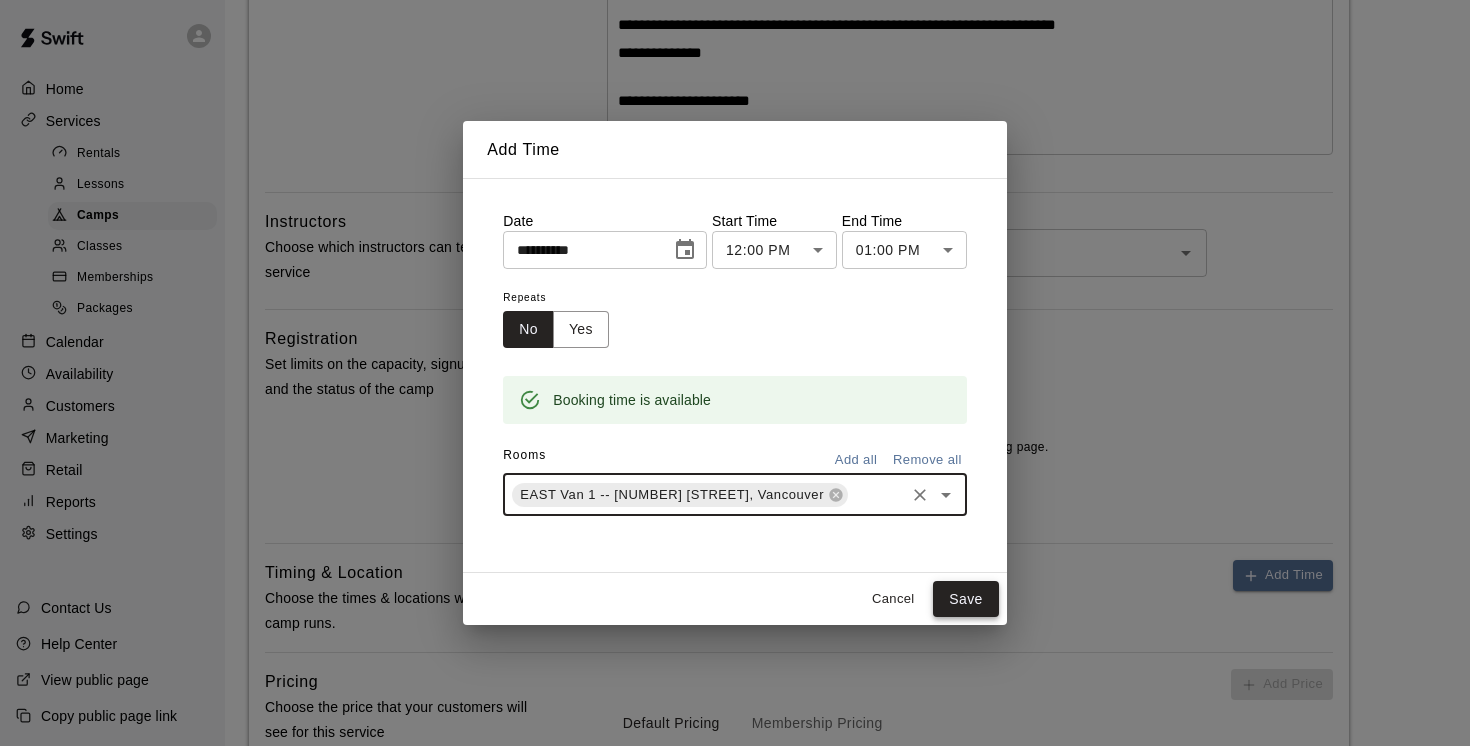 click on "Save" at bounding box center [966, 599] 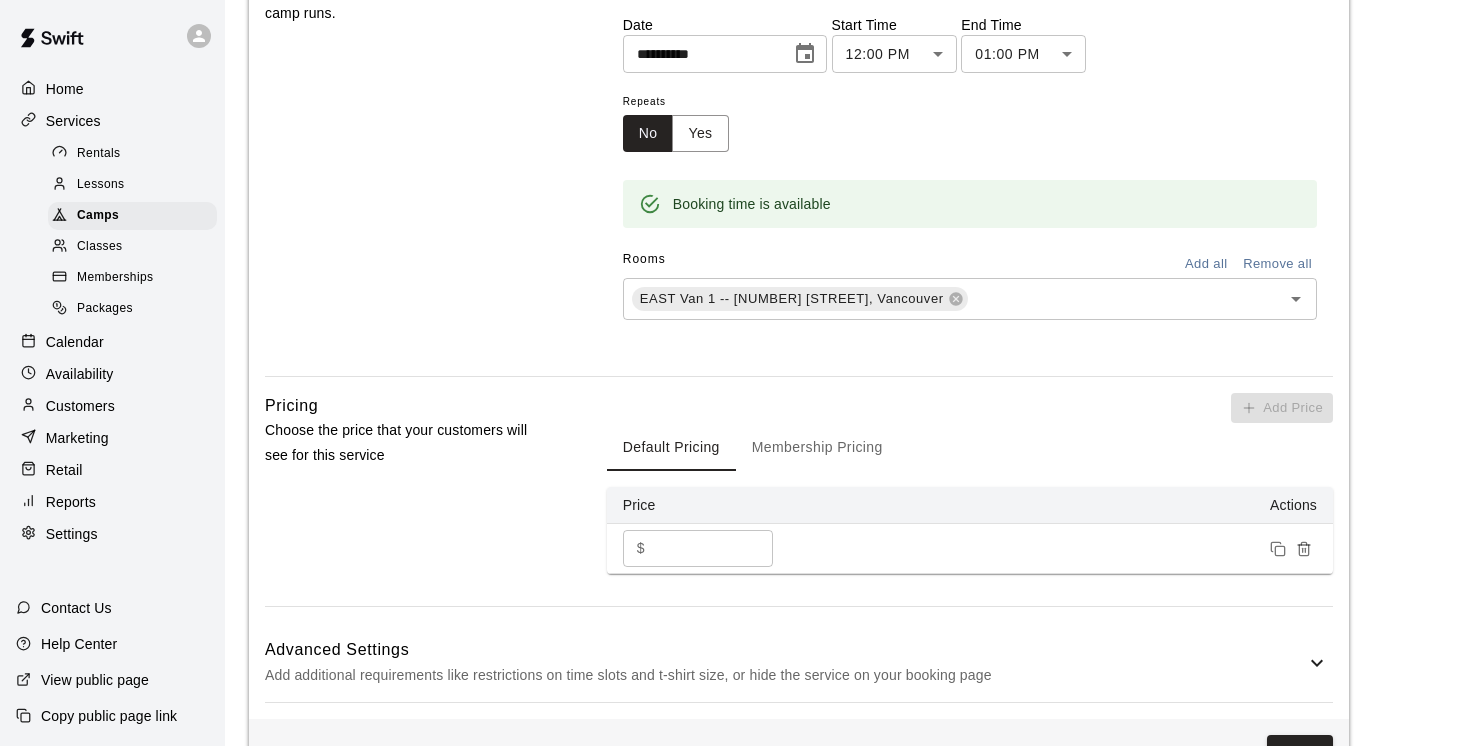 scroll, scrollTop: 1143, scrollLeft: 0, axis: vertical 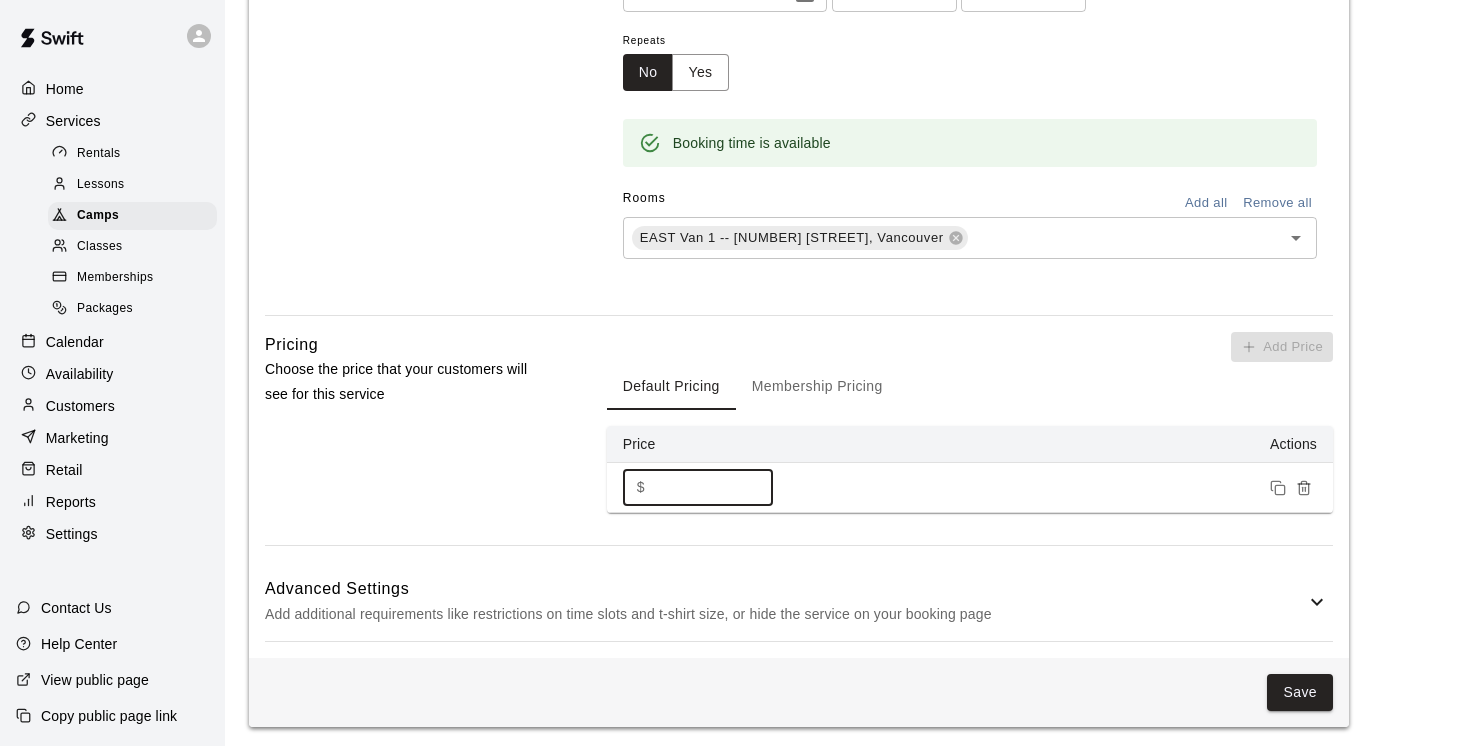 drag, startPoint x: 705, startPoint y: 486, endPoint x: 613, endPoint y: 486, distance: 92 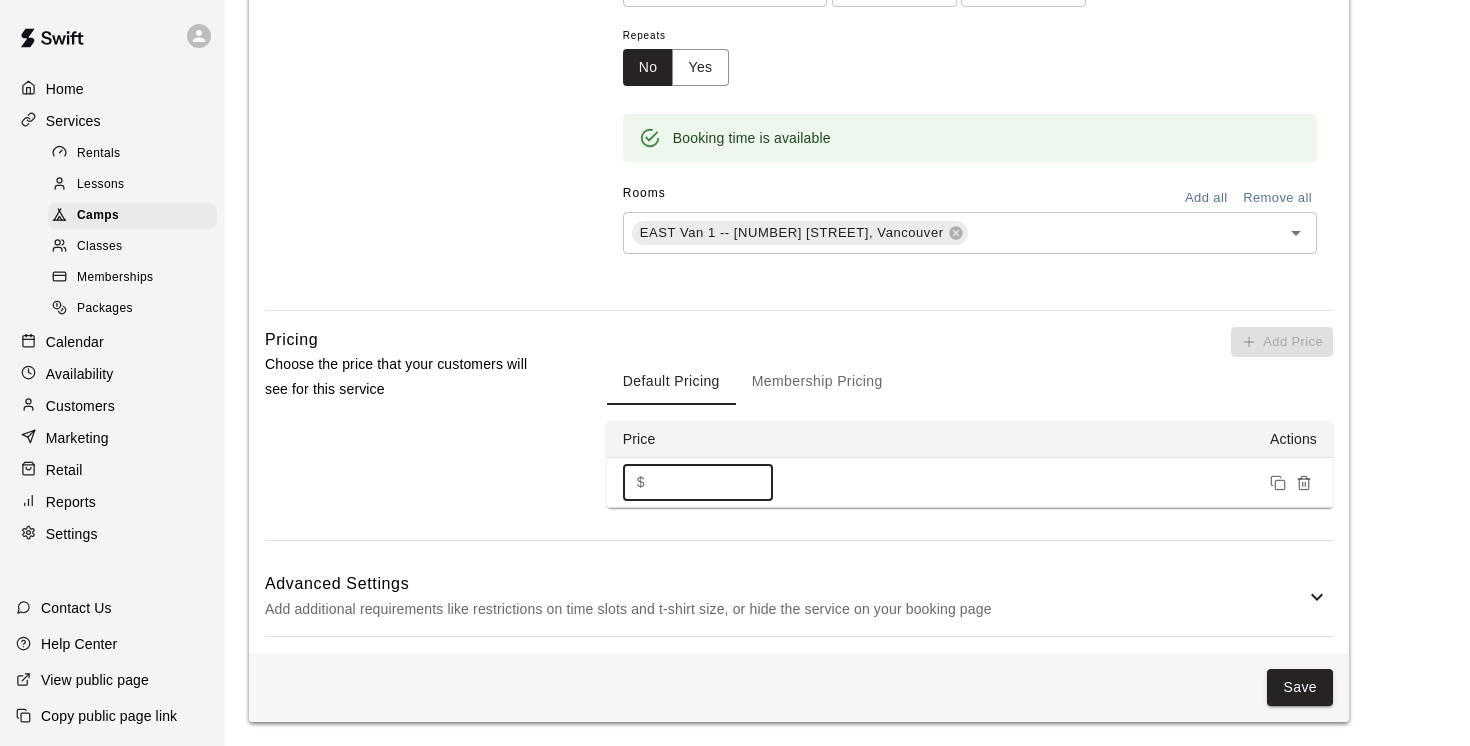 type on "***" 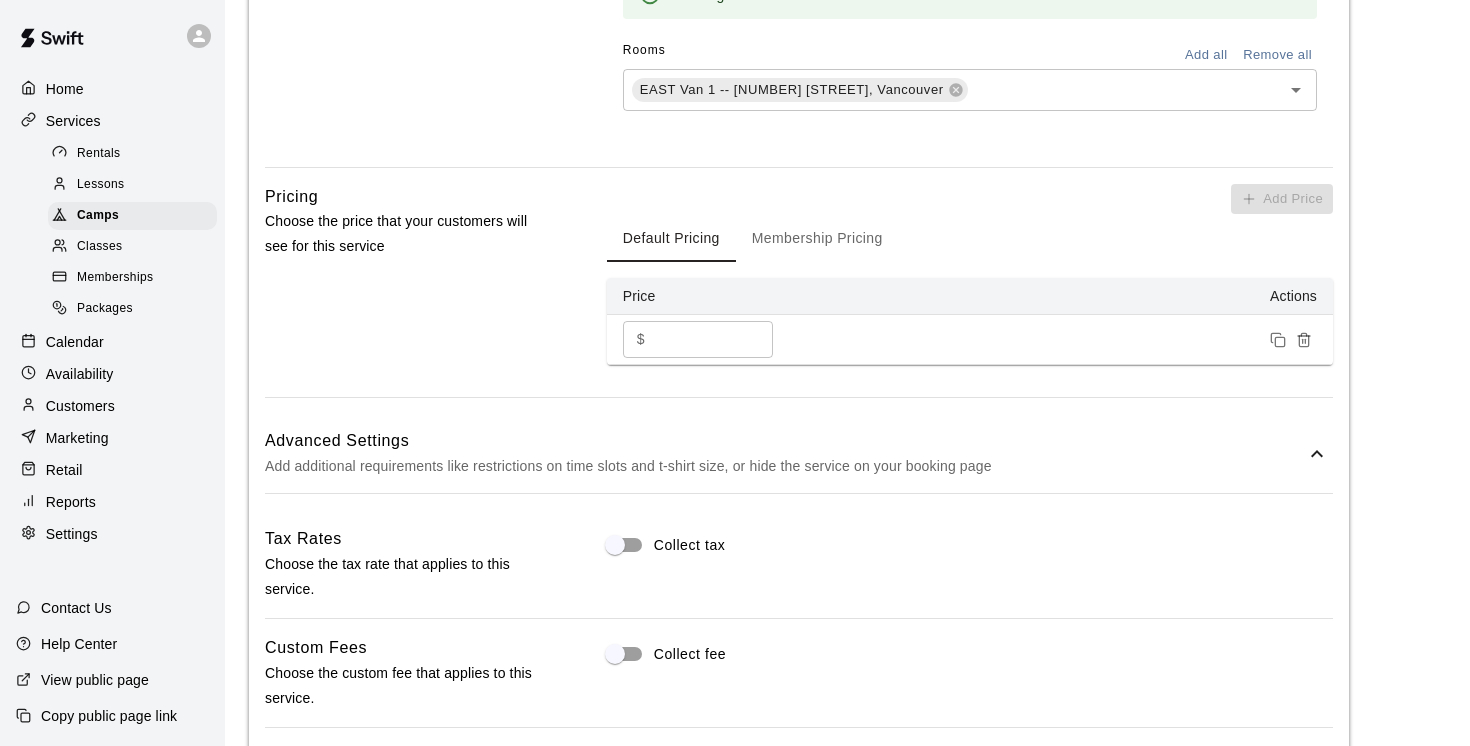 scroll, scrollTop: 1325, scrollLeft: 0, axis: vertical 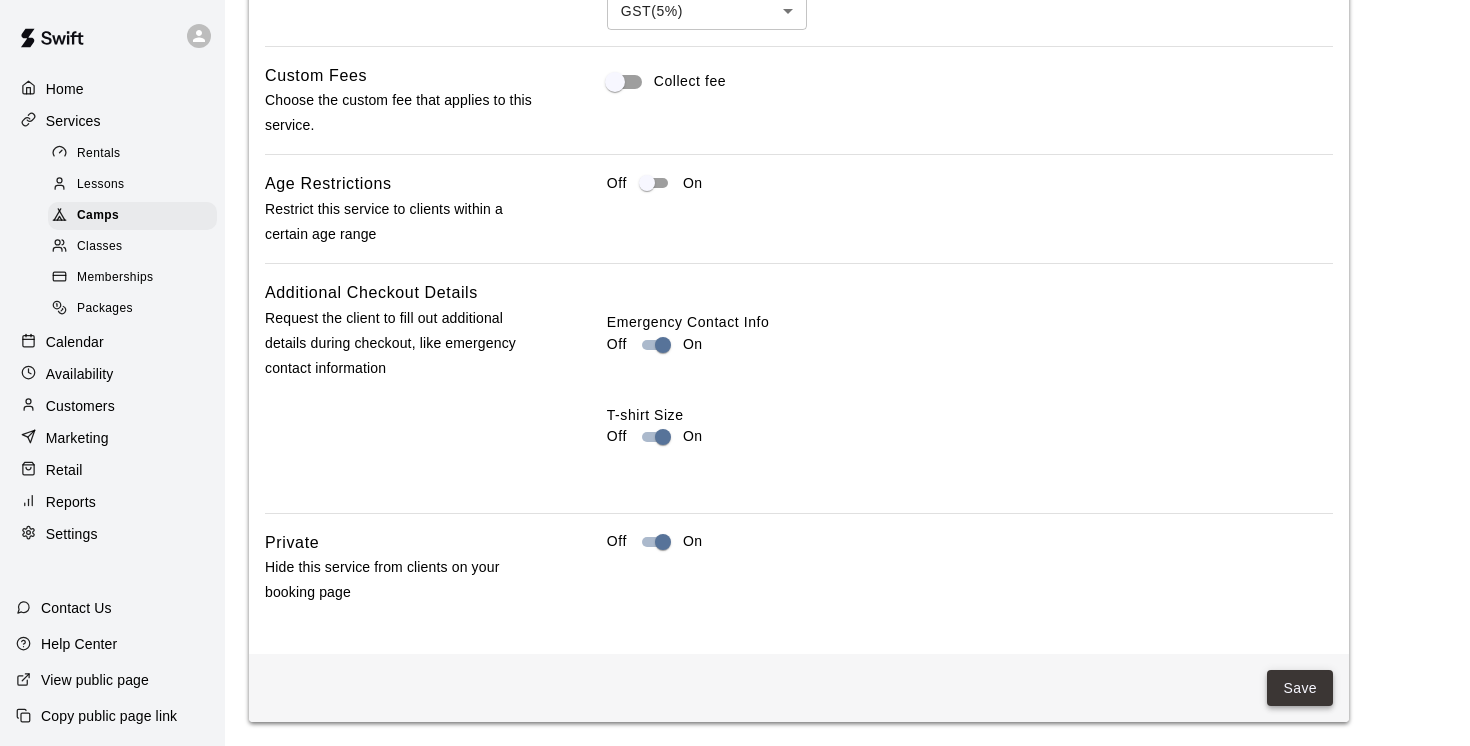click on "Save" at bounding box center [1300, 688] 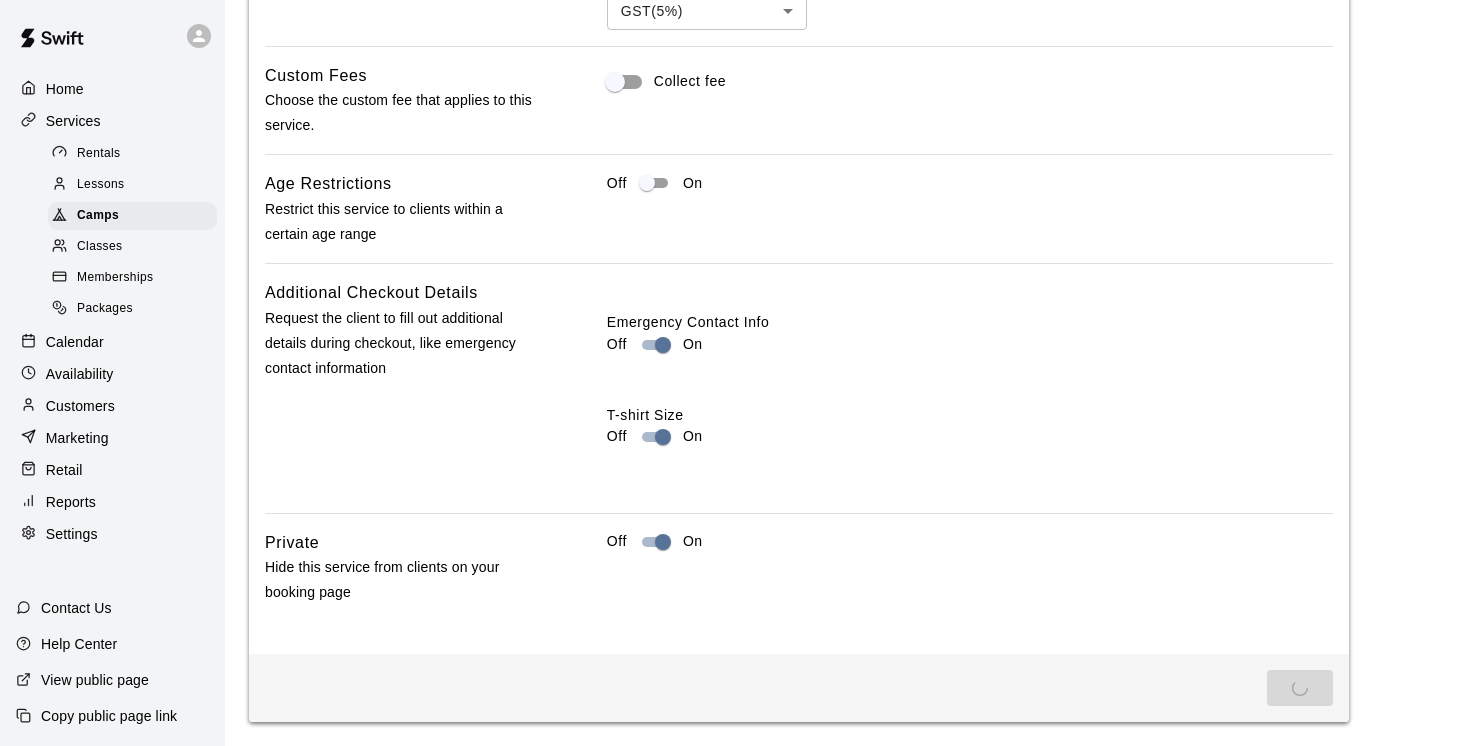 scroll, scrollTop: 0, scrollLeft: 0, axis: both 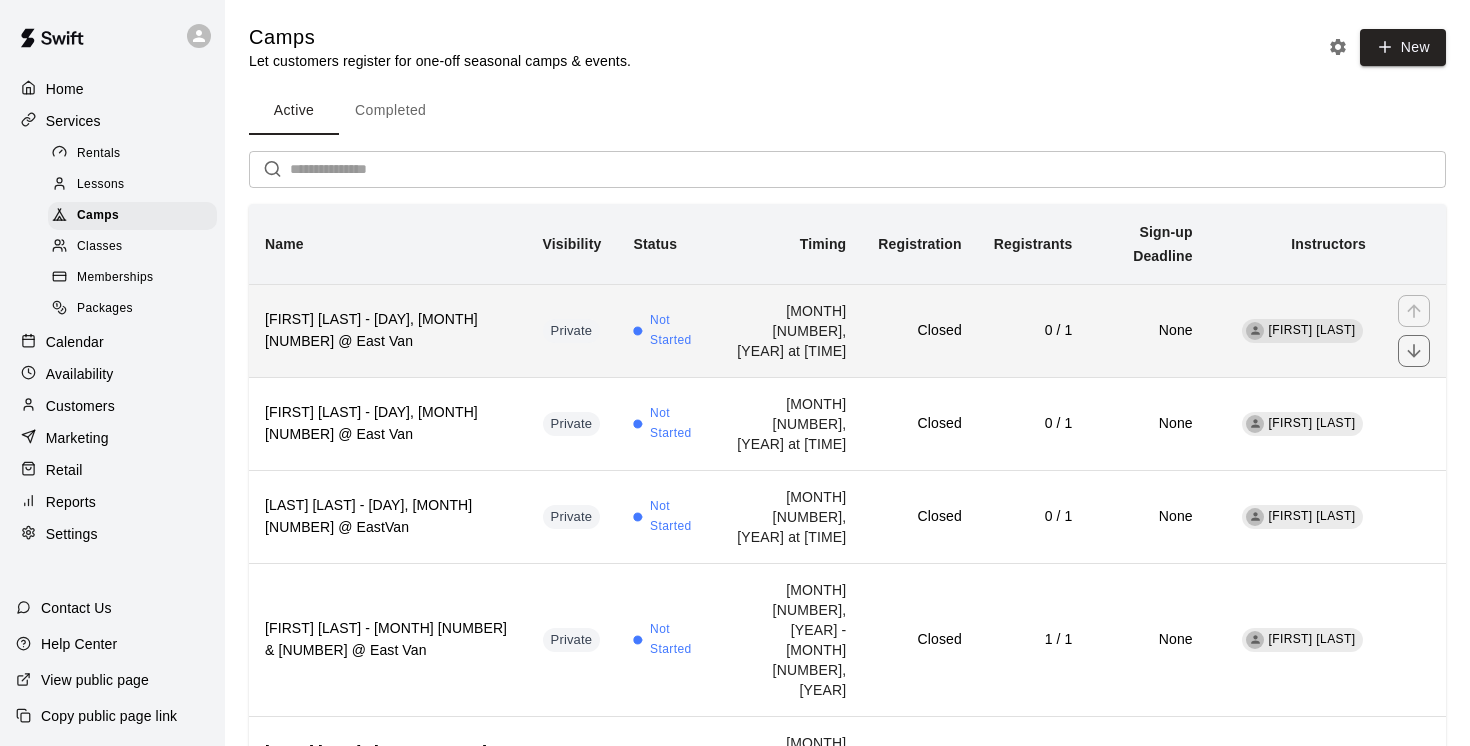 click on "[LAST] [FIRST] - [DAY], [MONTH] [DAY_NUM] @ [LOCATION]" at bounding box center (388, 331) 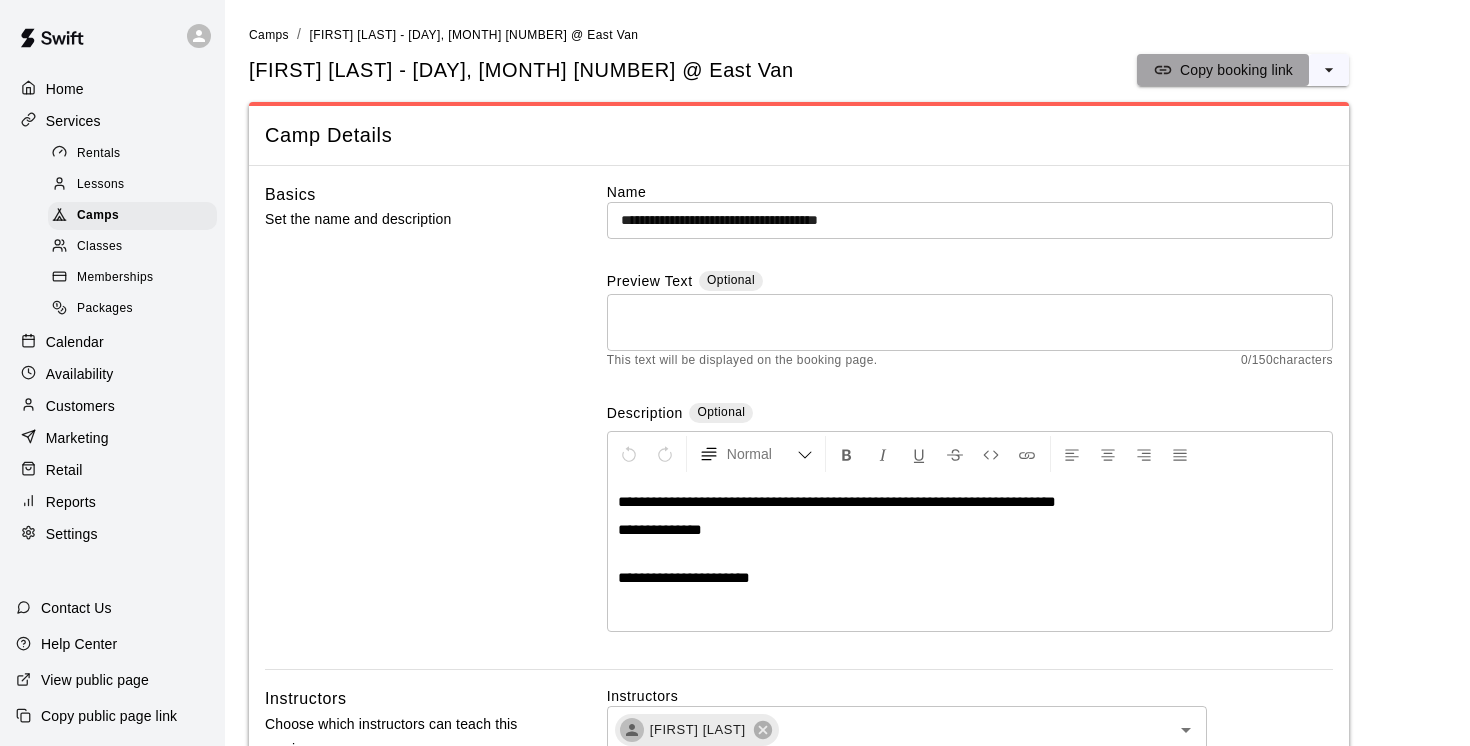 click on "Copy booking link" at bounding box center [1236, 70] 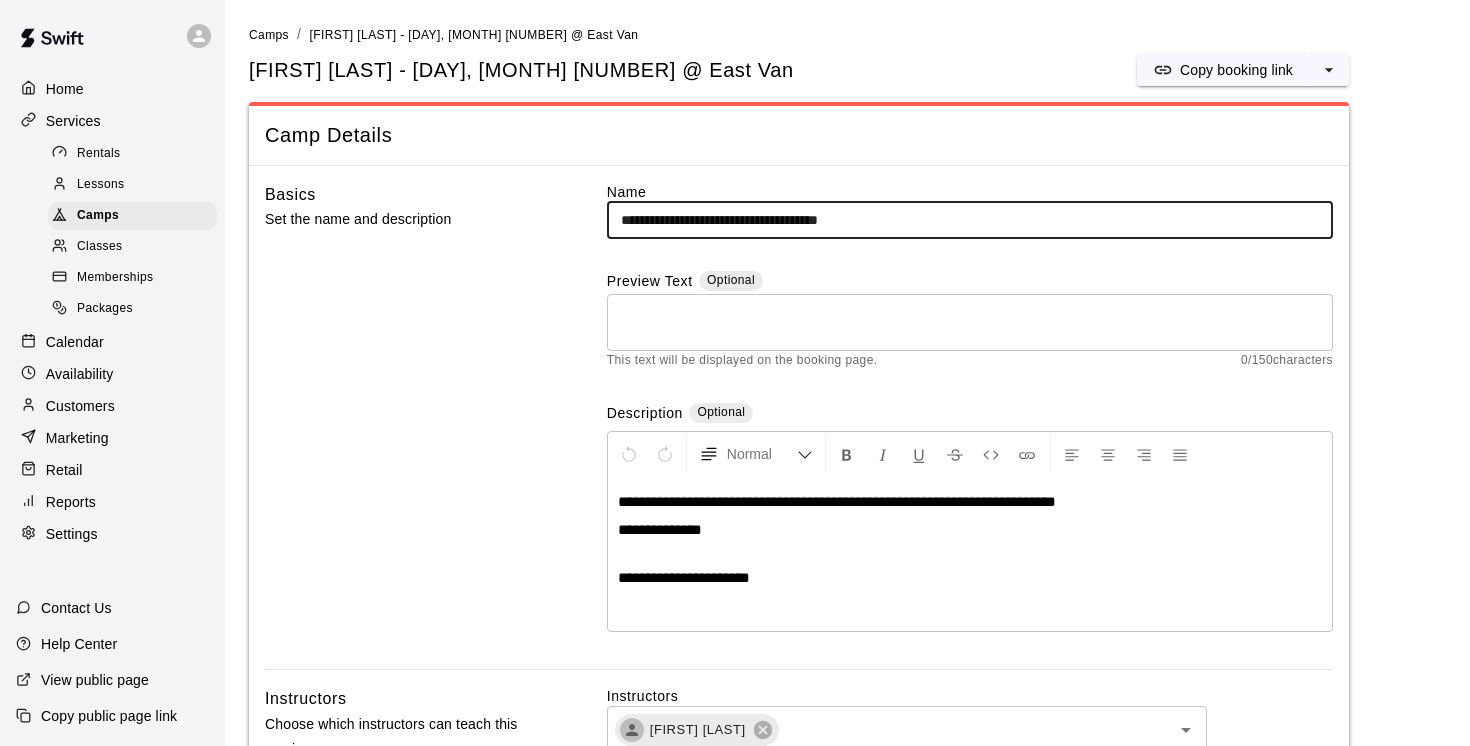 drag, startPoint x: 660, startPoint y: 219, endPoint x: 605, endPoint y: 221, distance: 55.03635 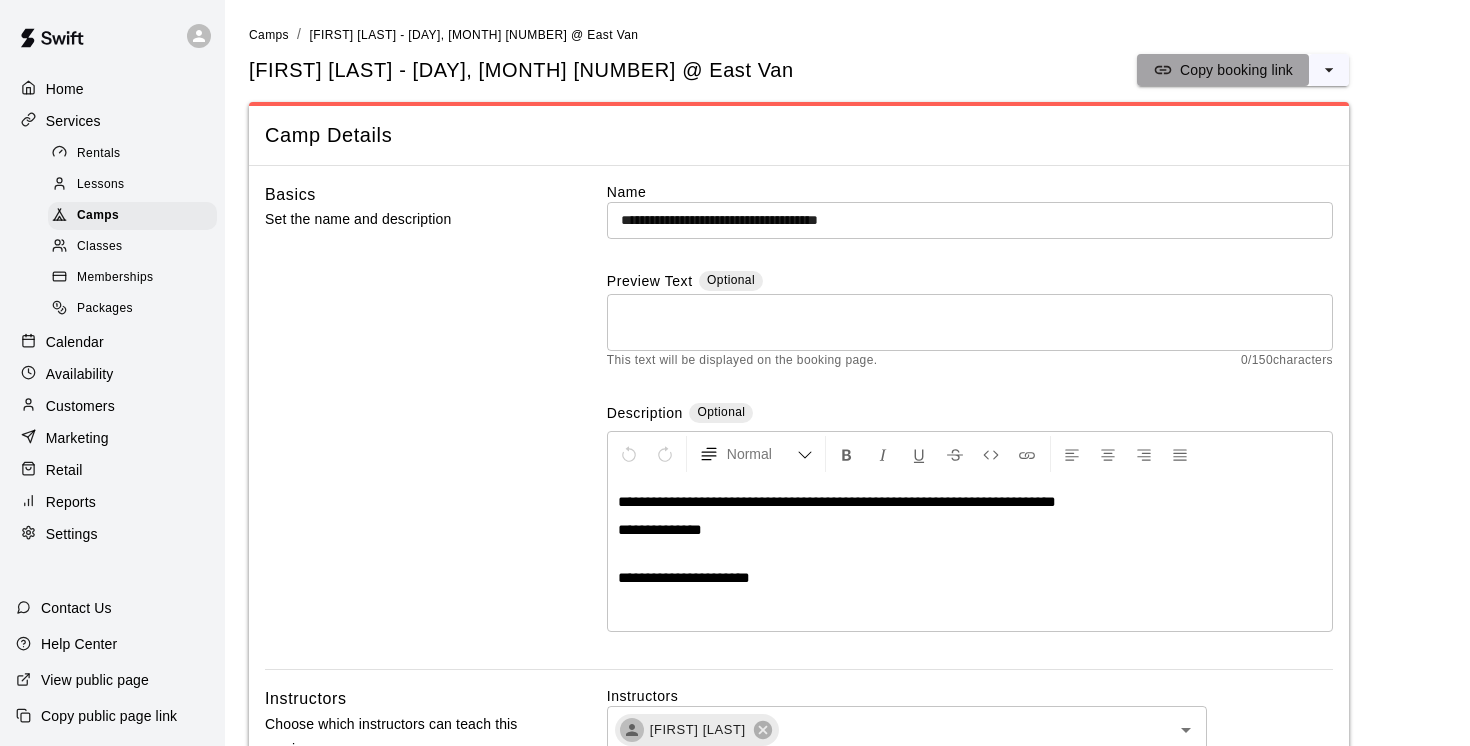 click on "Copy booking link" at bounding box center (1236, 70) 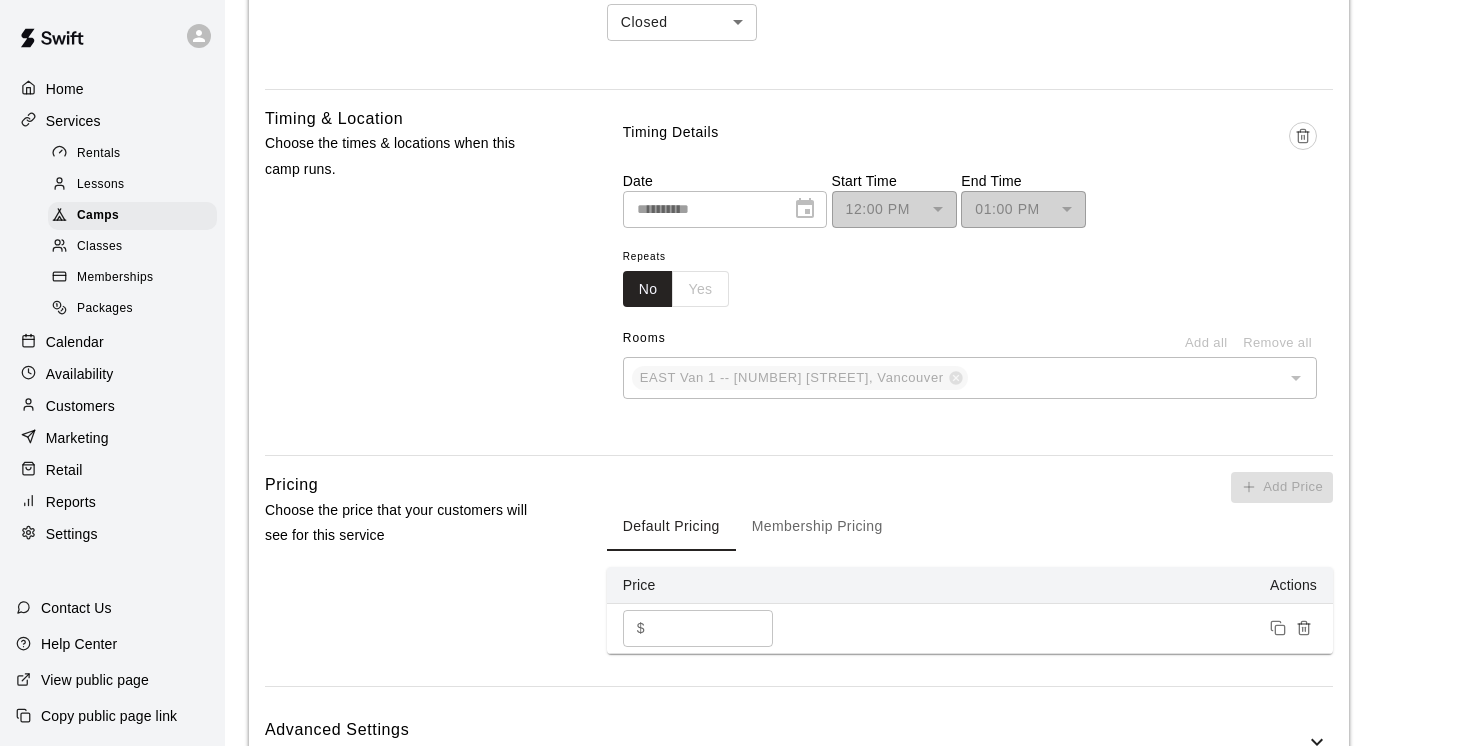 scroll, scrollTop: 937, scrollLeft: 0, axis: vertical 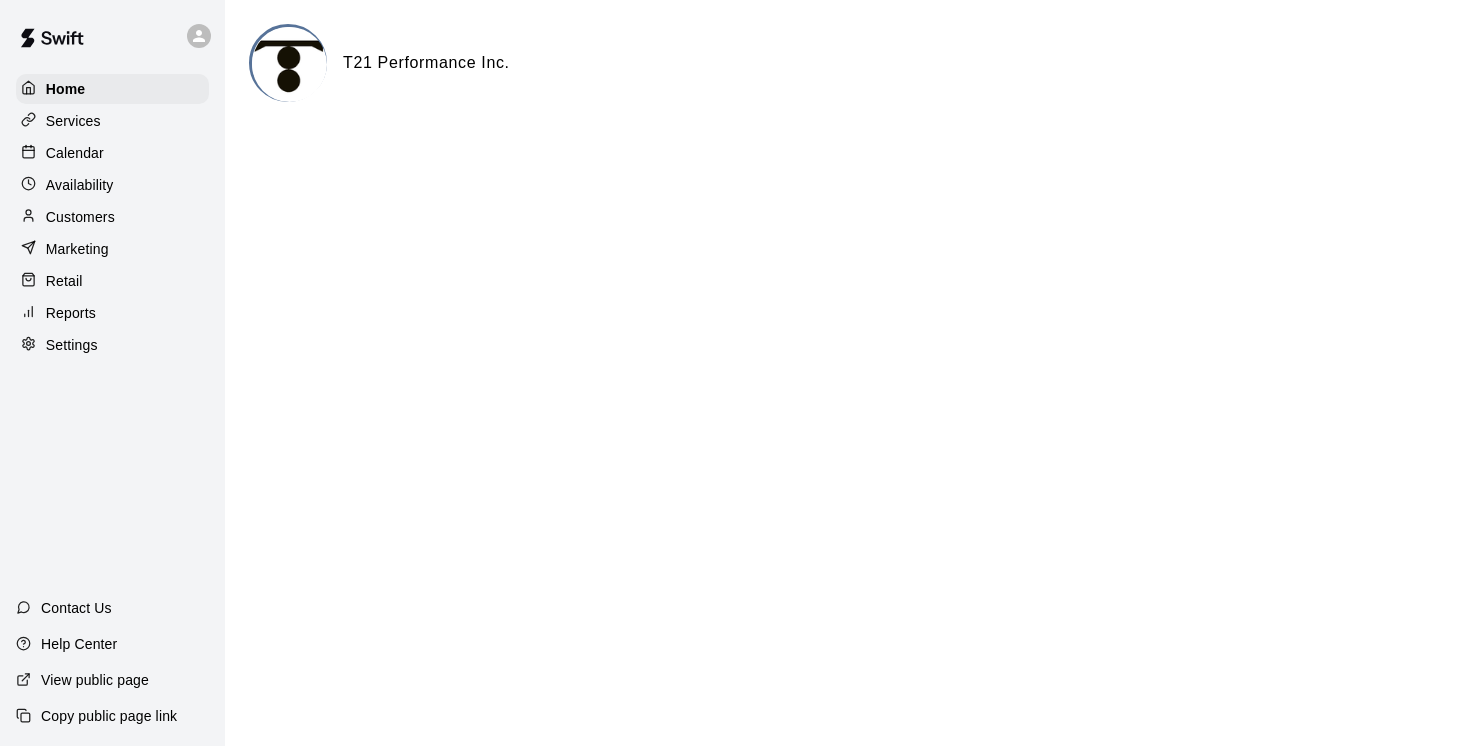 click on "Customers" at bounding box center [80, 217] 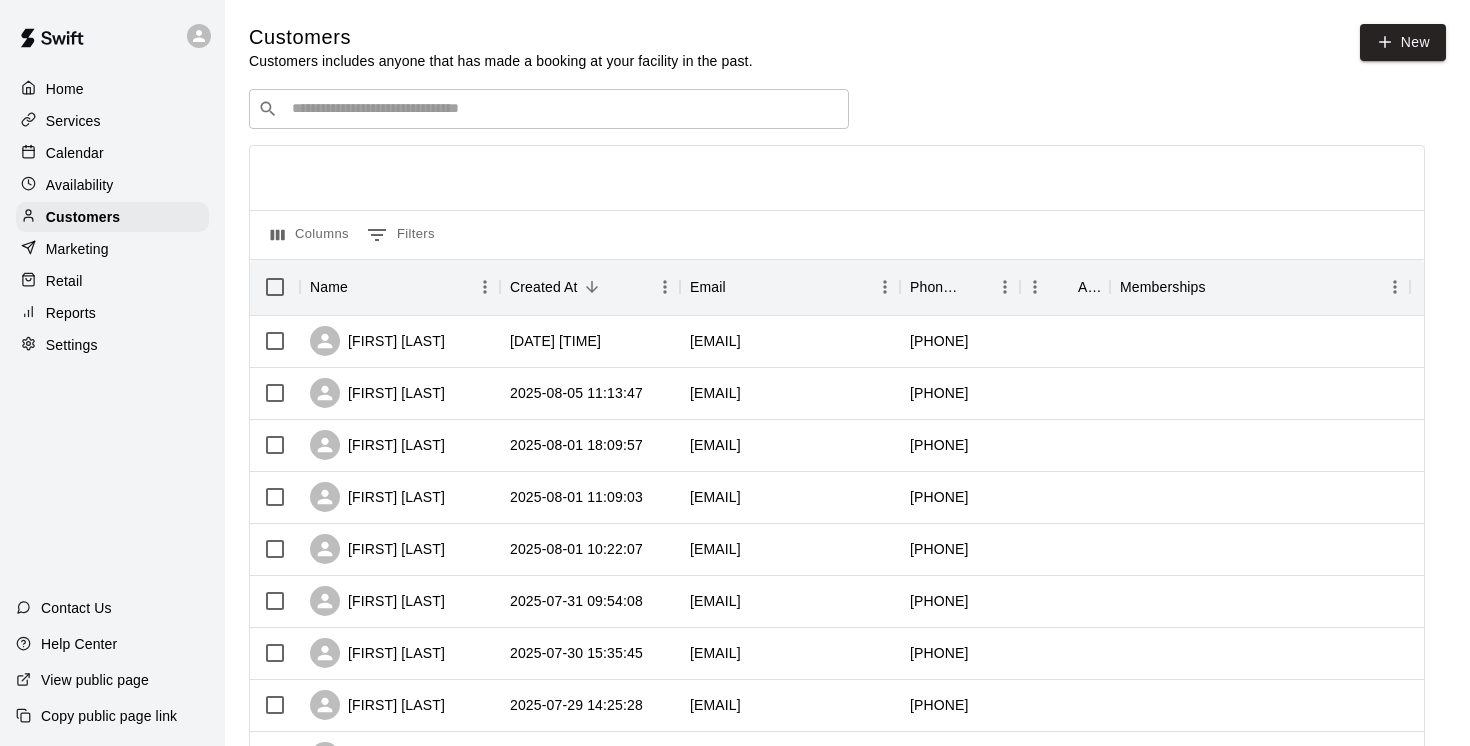 click on "​ ​" at bounding box center [549, 109] 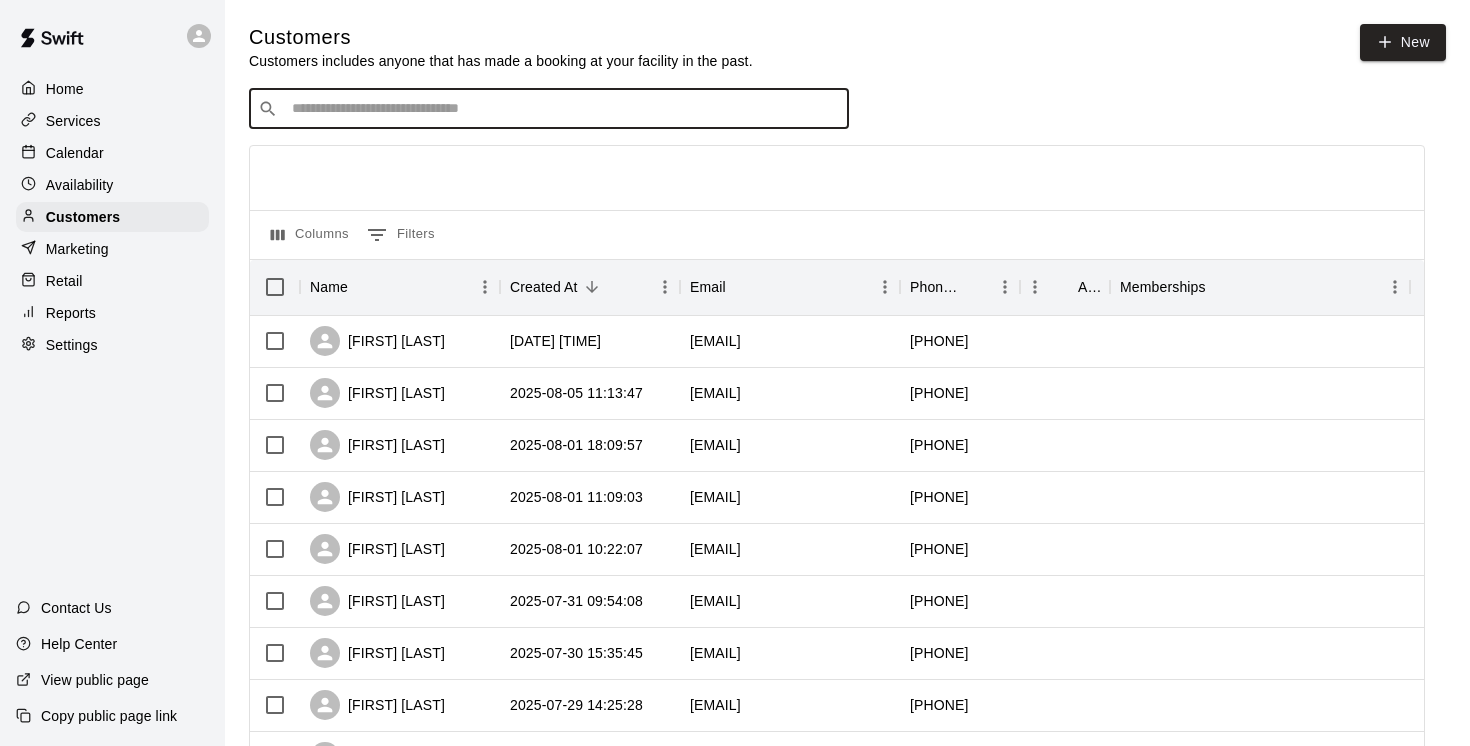 paste on "**********" 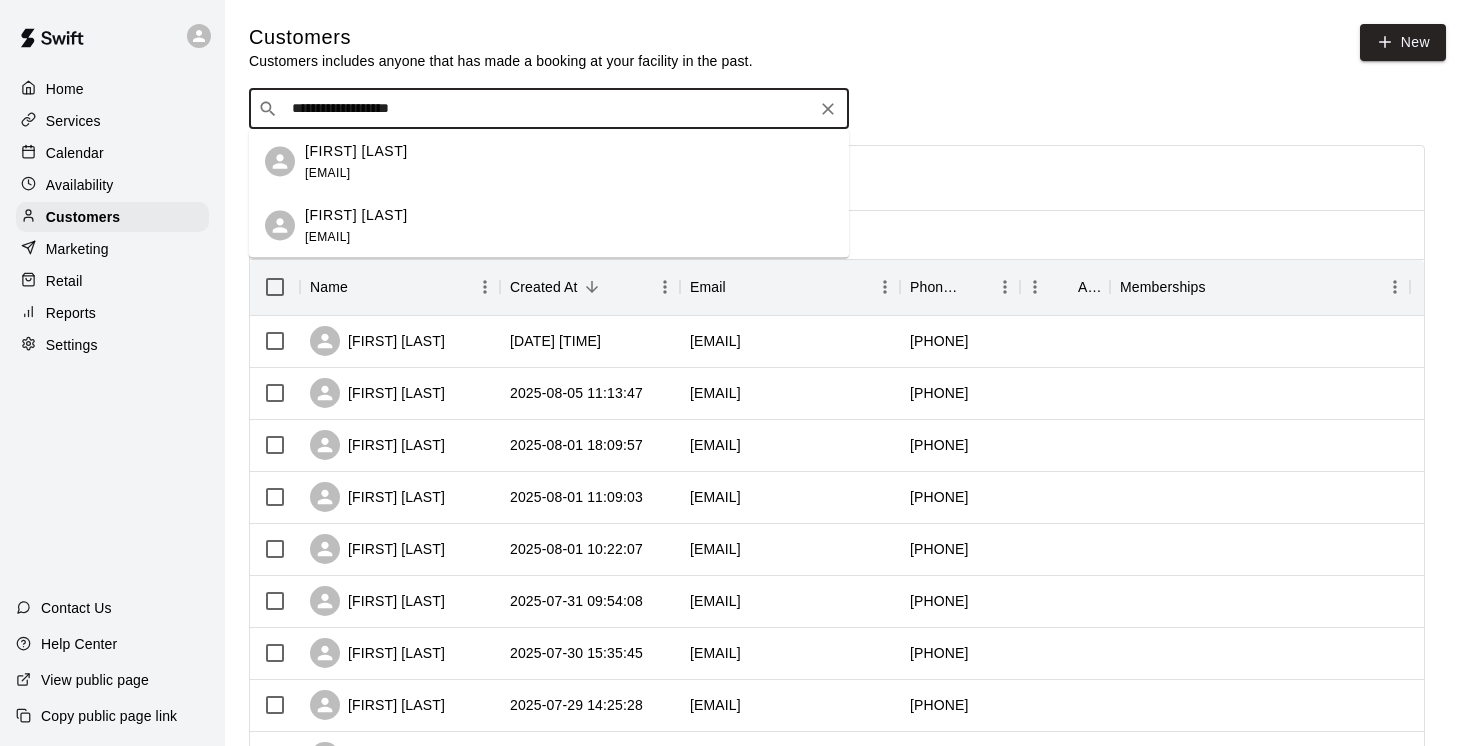 click on "Suman Ghataurah" at bounding box center (356, 150) 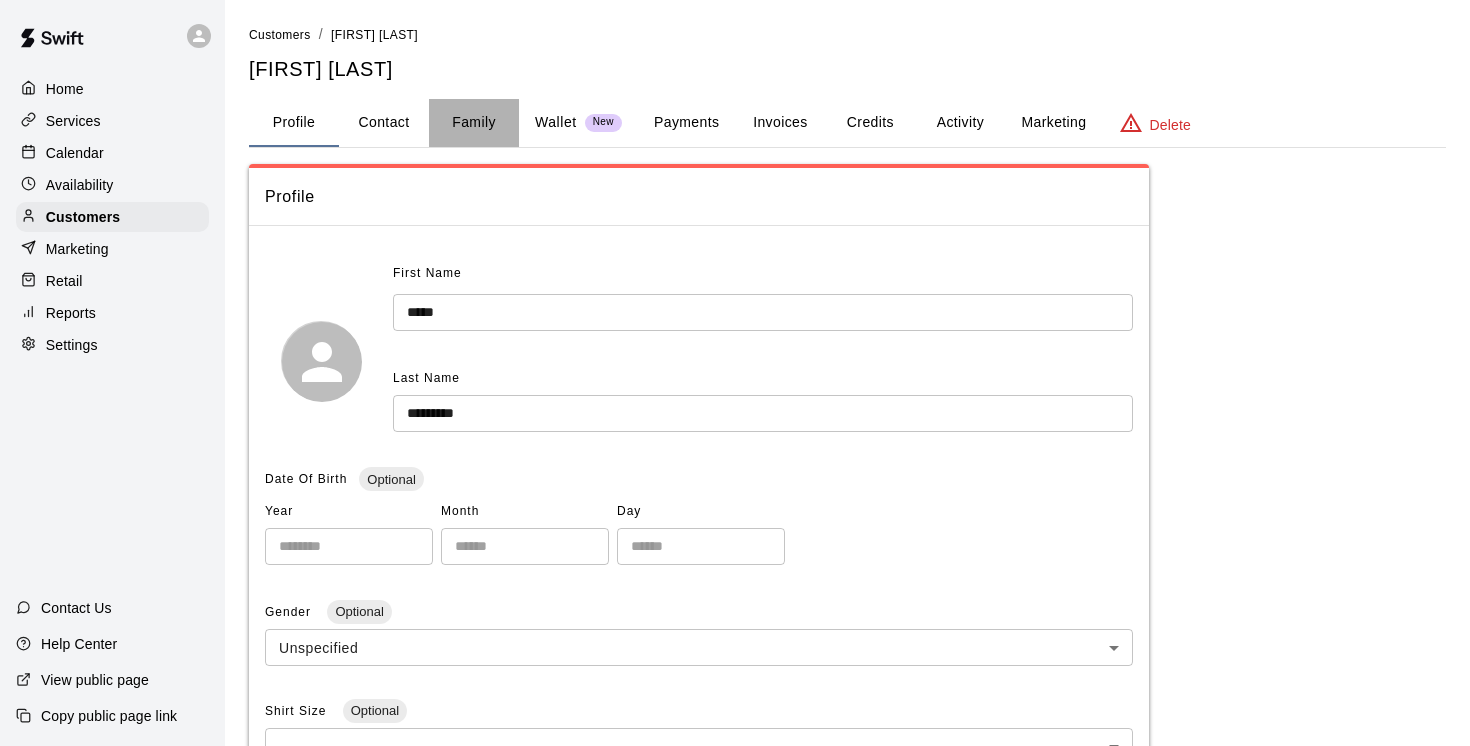 click on "Family" at bounding box center [474, 123] 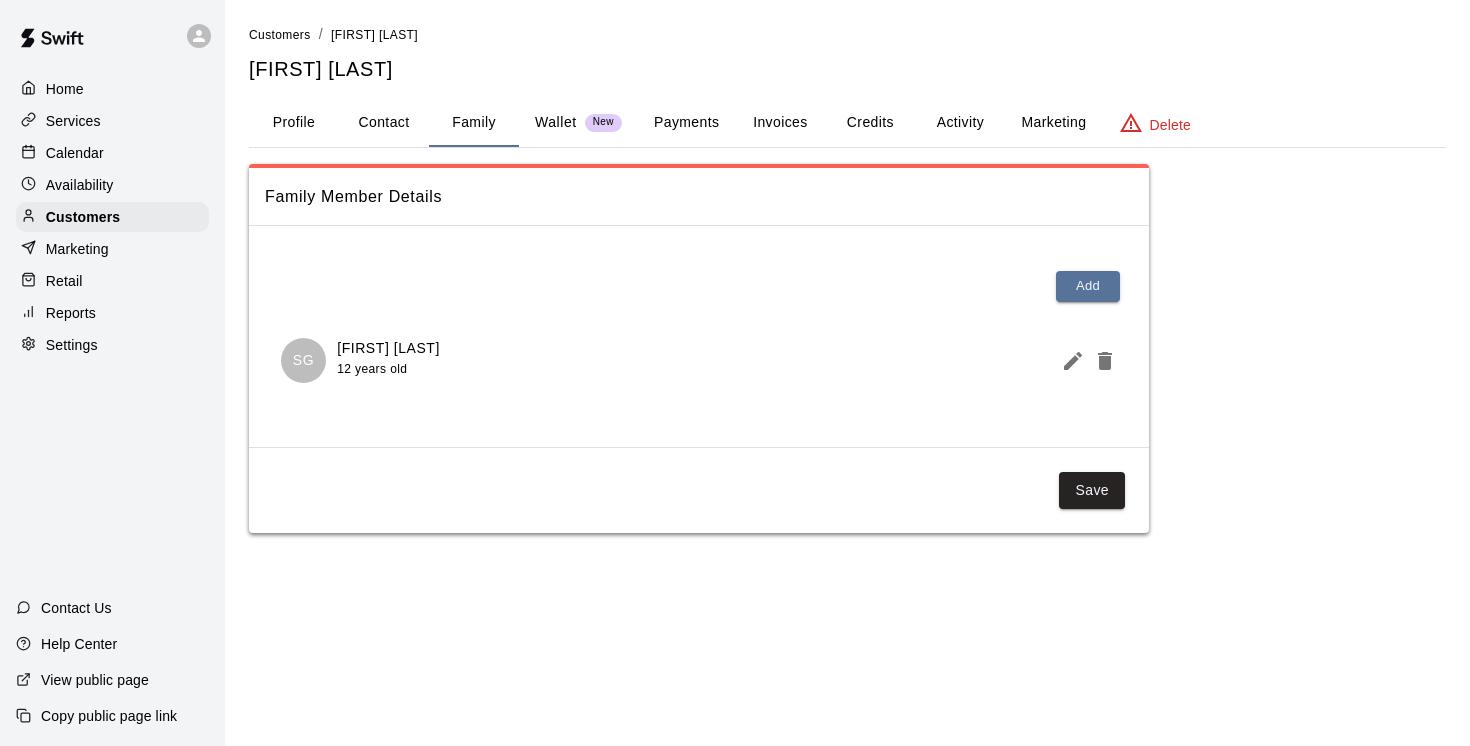 drag, startPoint x: 454, startPoint y: 349, endPoint x: 338, endPoint y: 343, distance: 116.15507 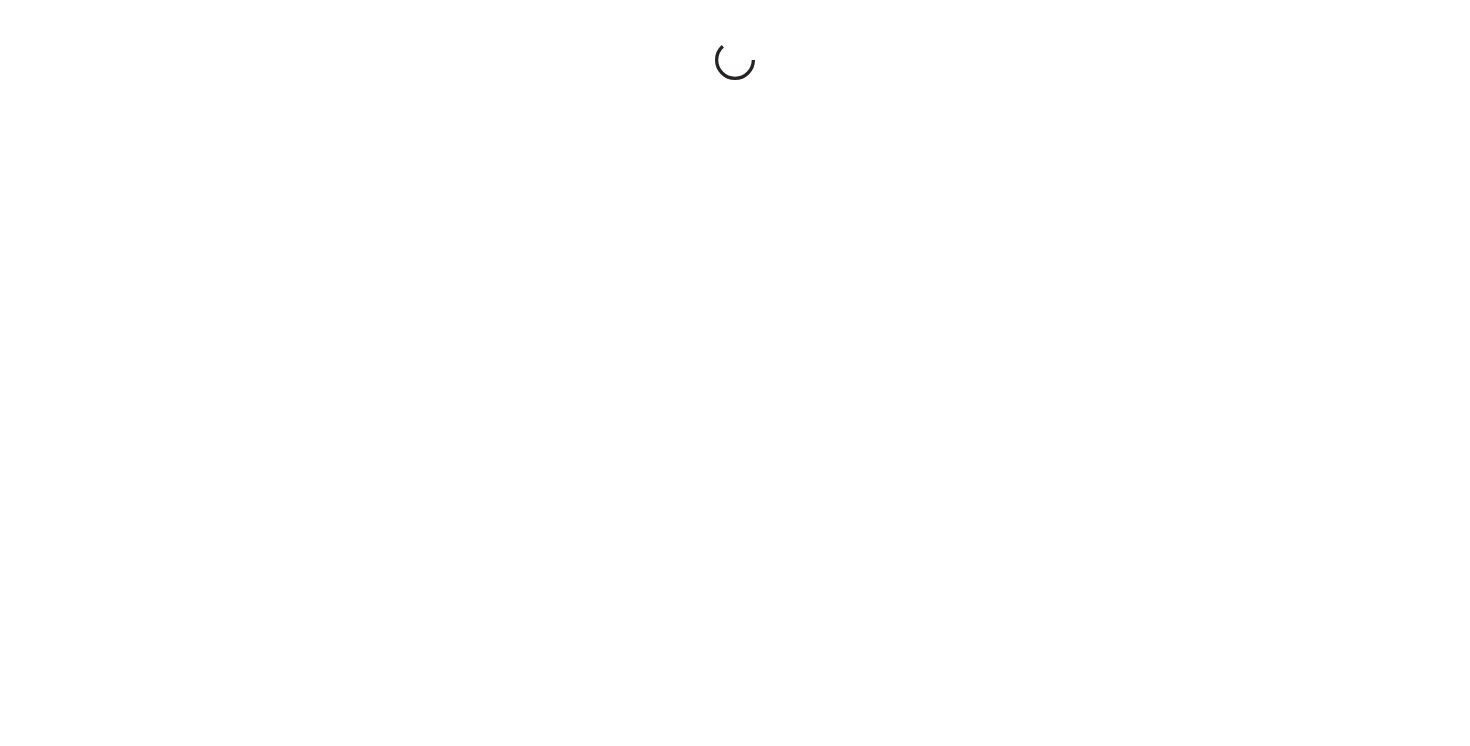 scroll, scrollTop: 0, scrollLeft: 0, axis: both 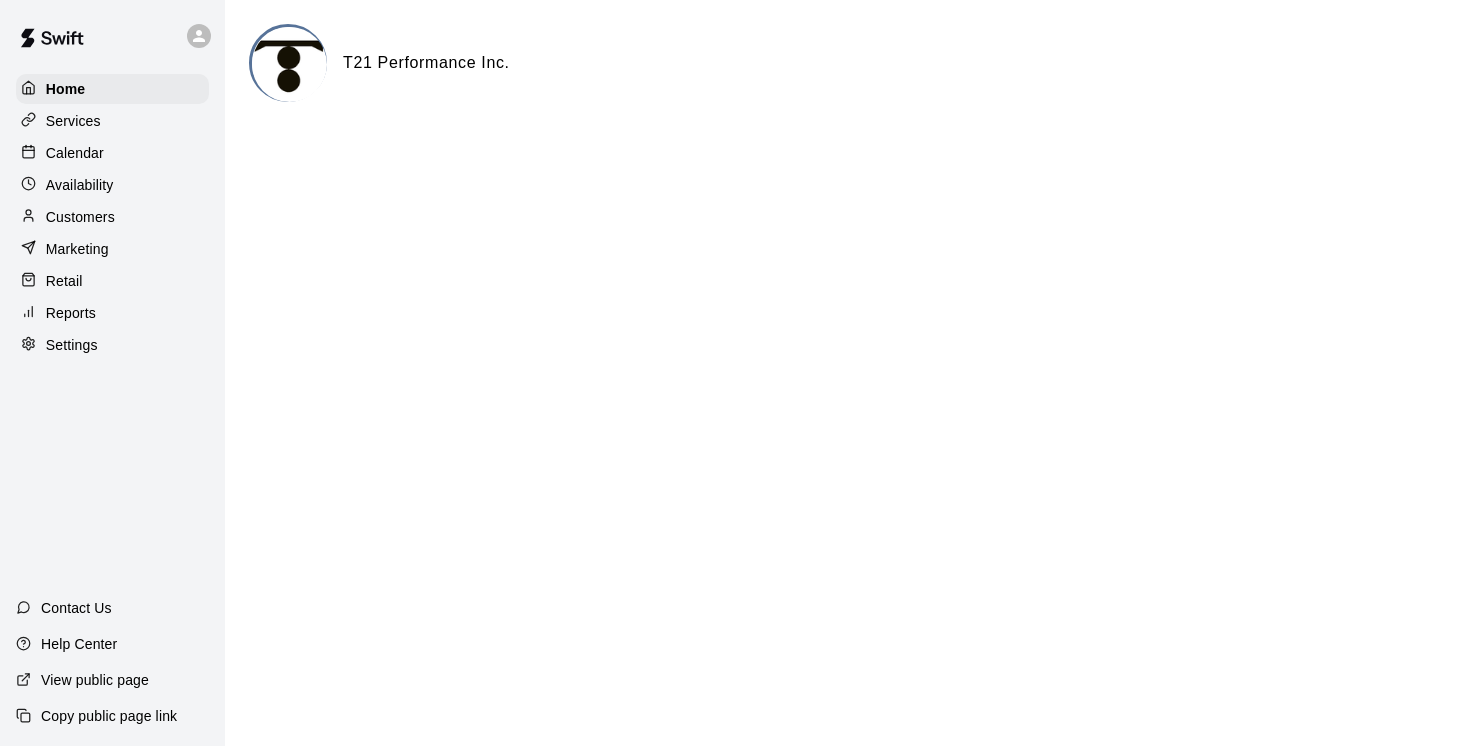 click on "Customers" at bounding box center [80, 217] 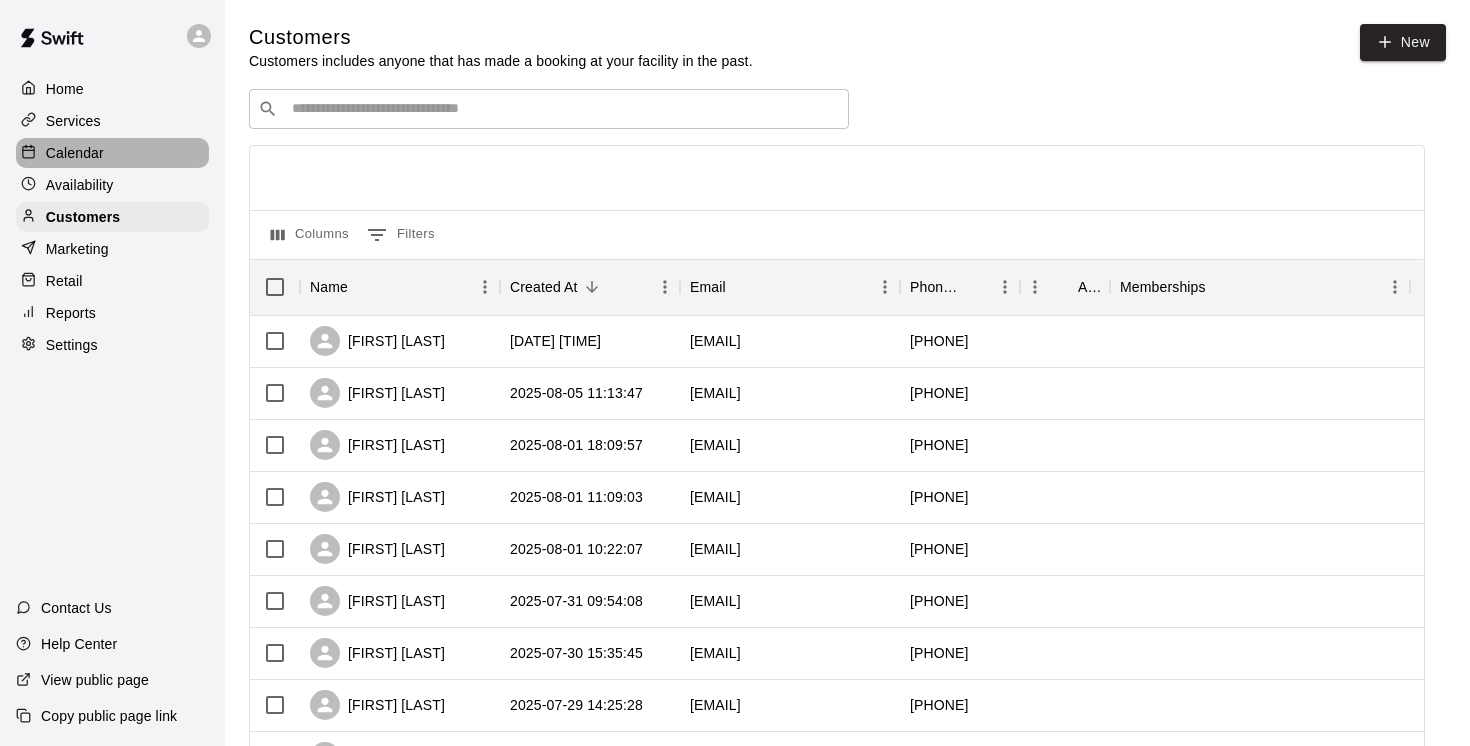 click on "Calendar" at bounding box center [75, 153] 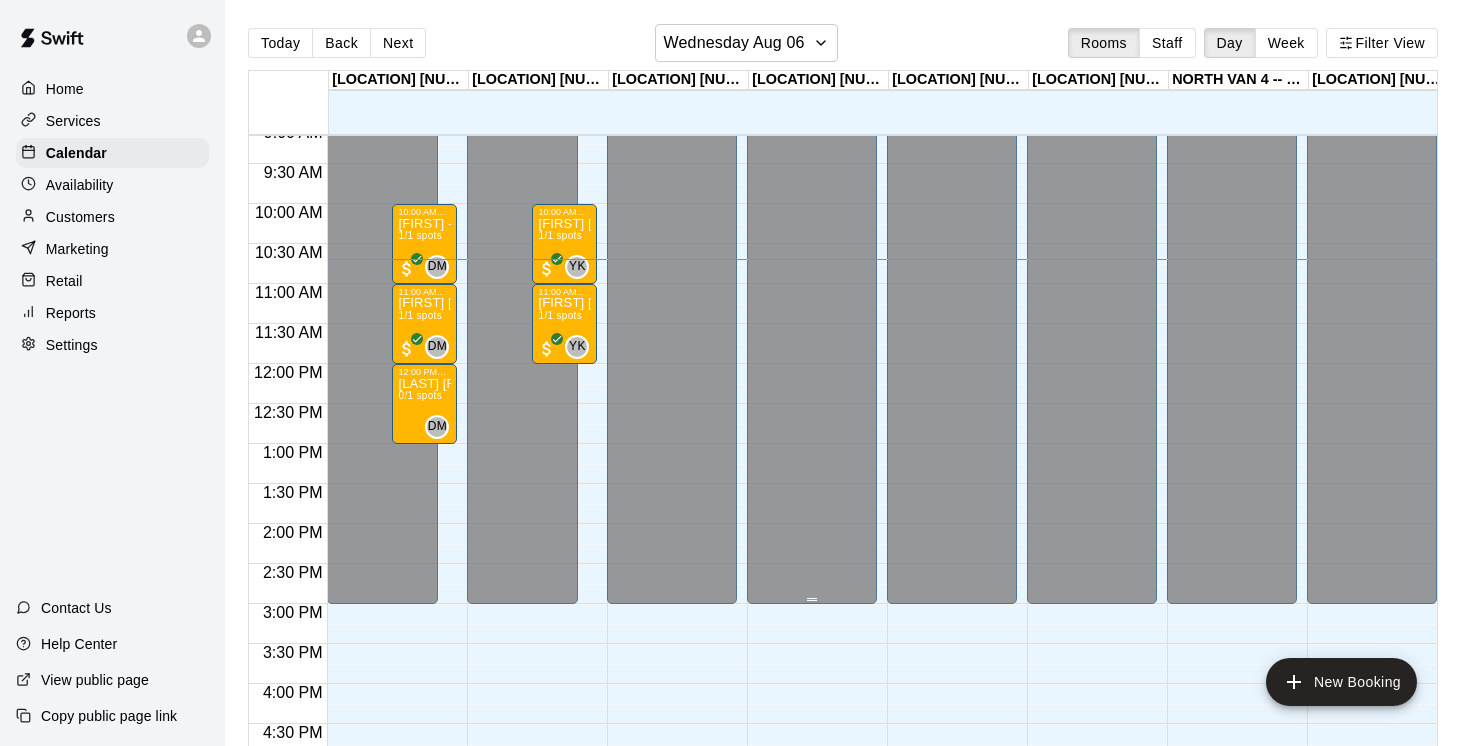 scroll, scrollTop: 693, scrollLeft: 0, axis: vertical 